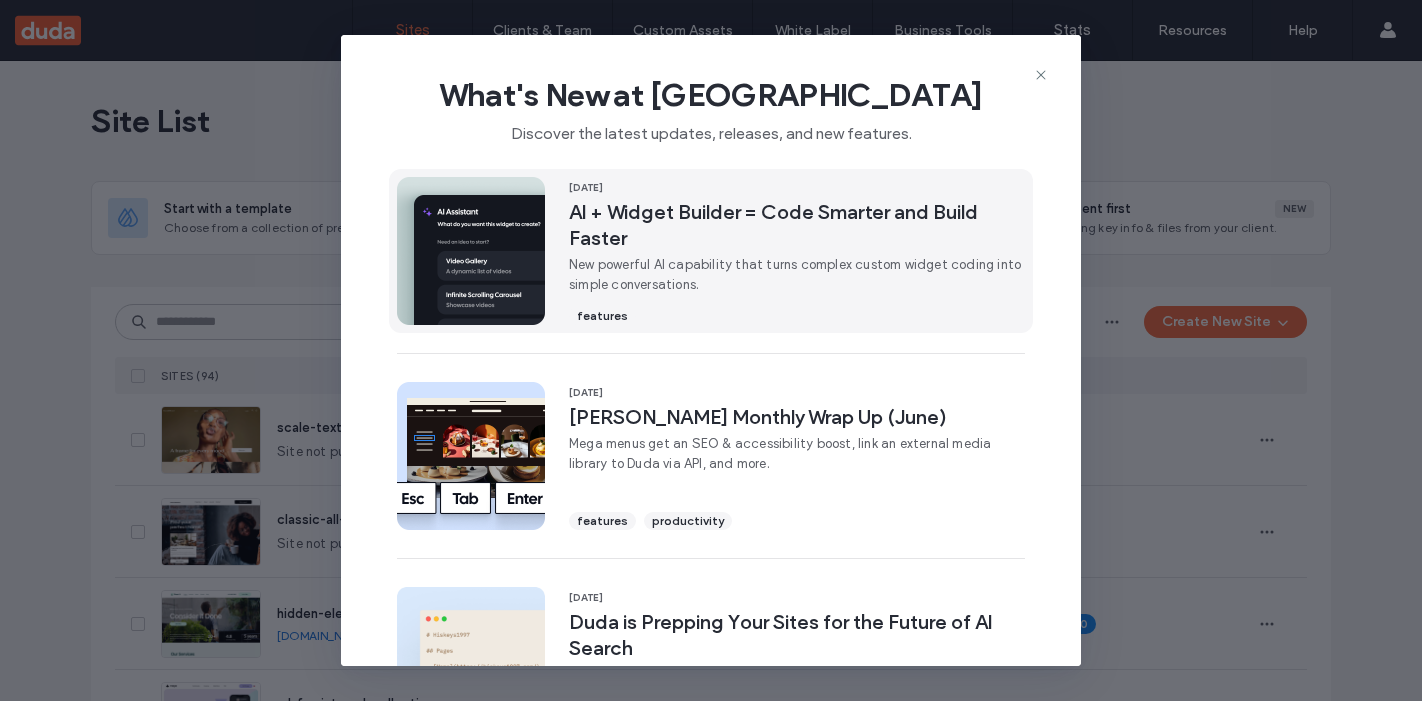 scroll, scrollTop: 0, scrollLeft: 0, axis: both 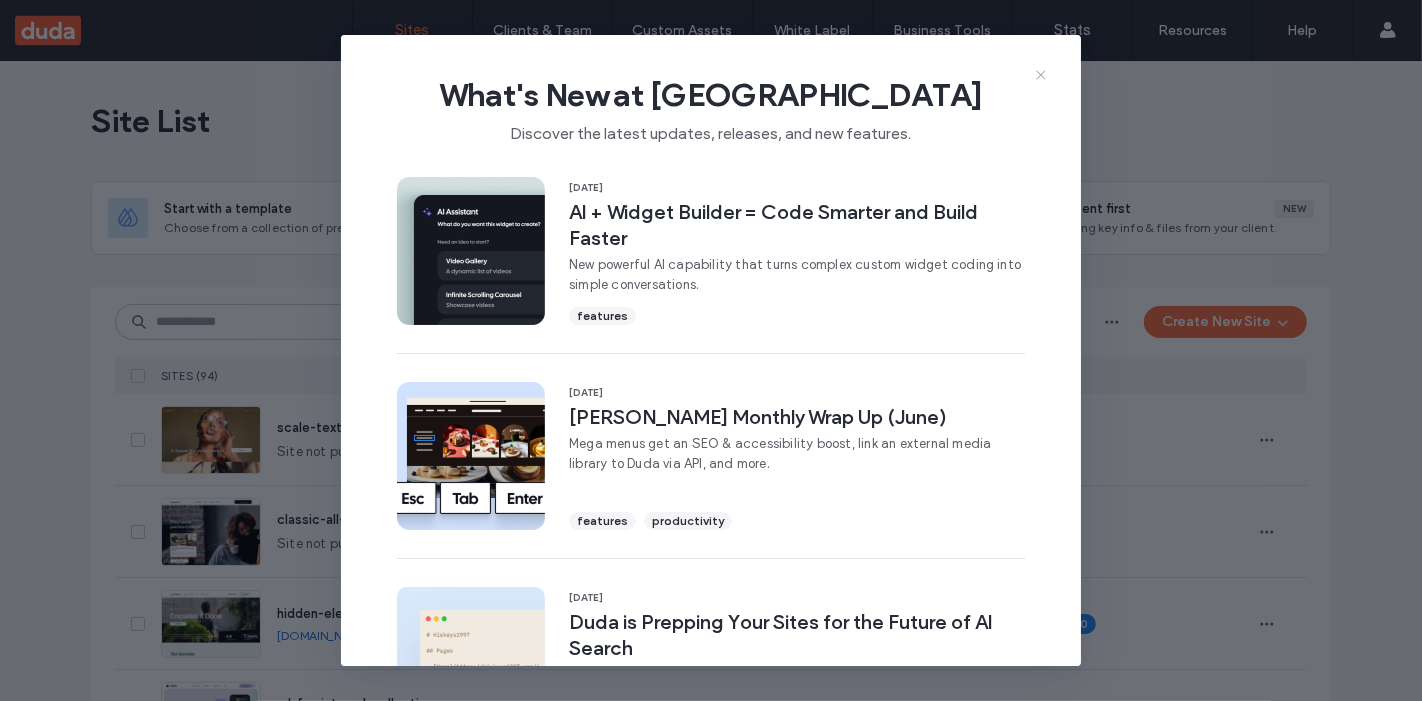 click 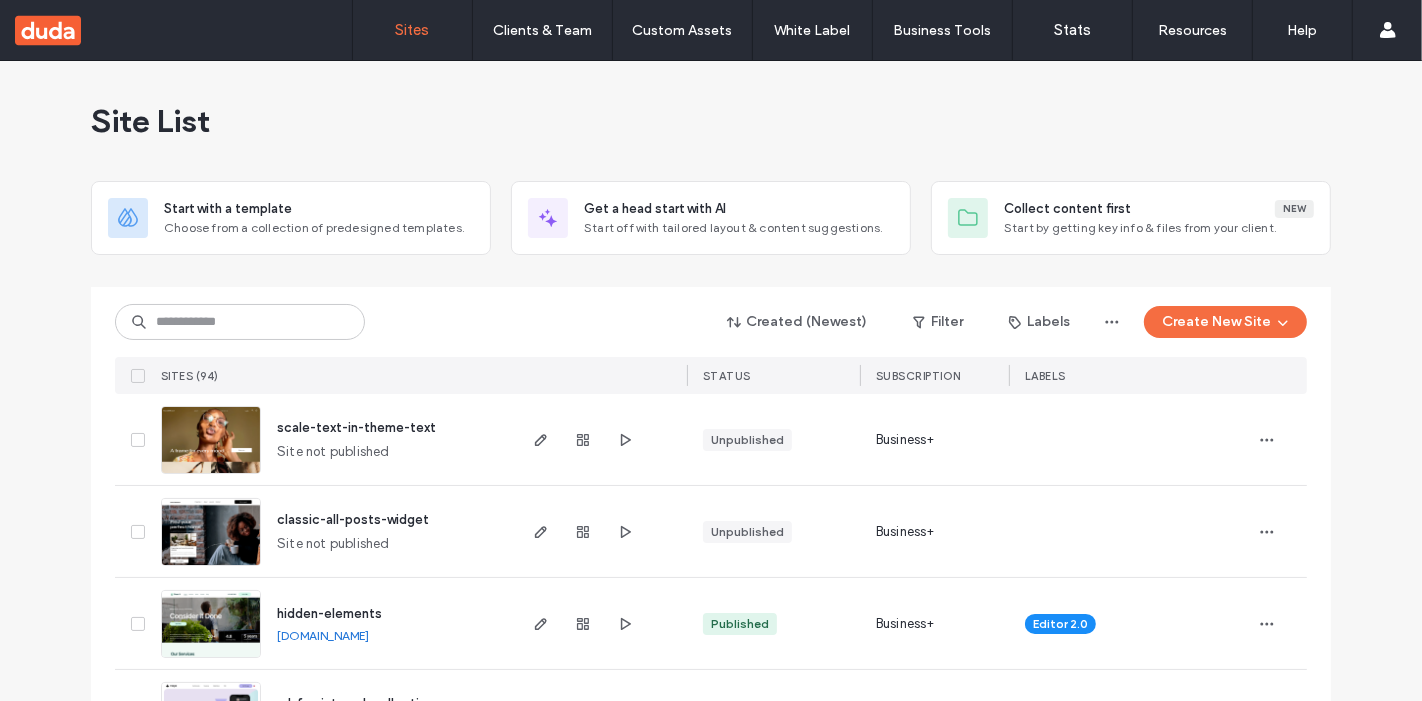 click on "scale-text-in-theme-text" at bounding box center (356, 427) 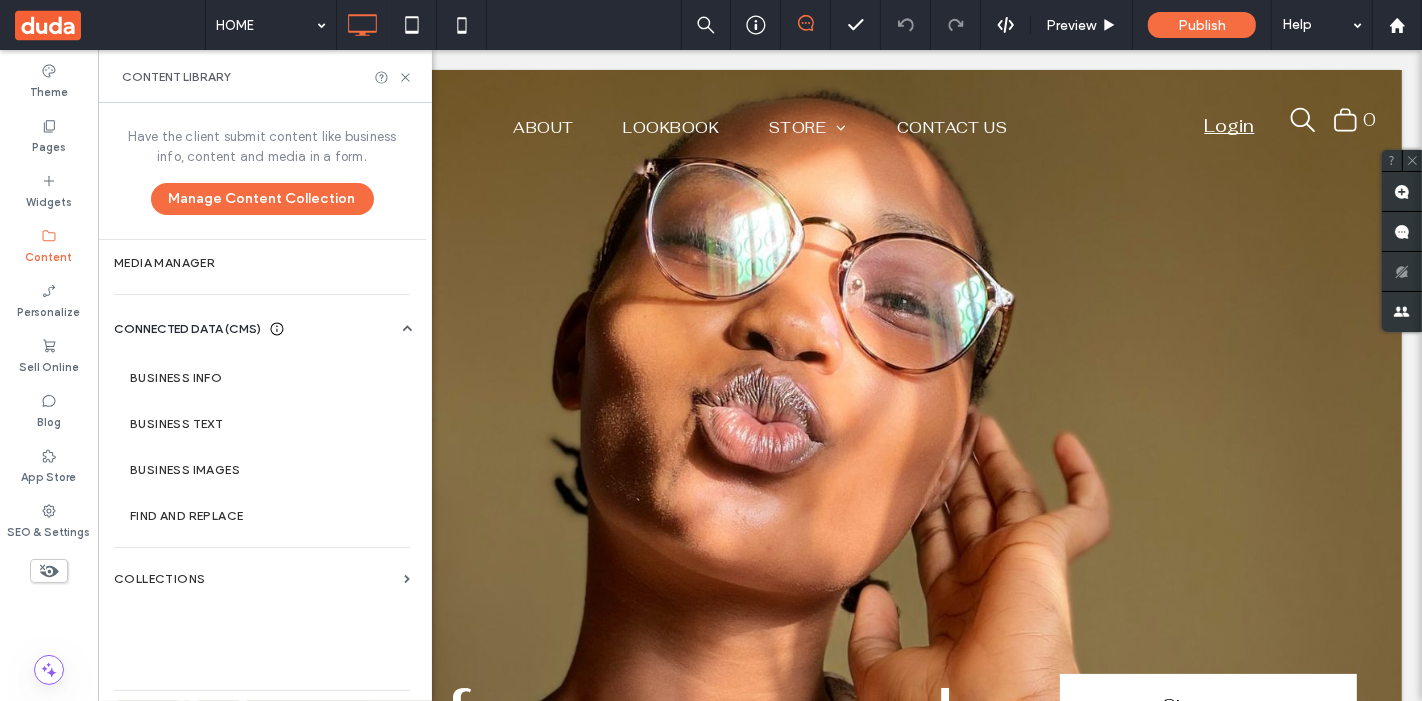 scroll, scrollTop: 0, scrollLeft: 0, axis: both 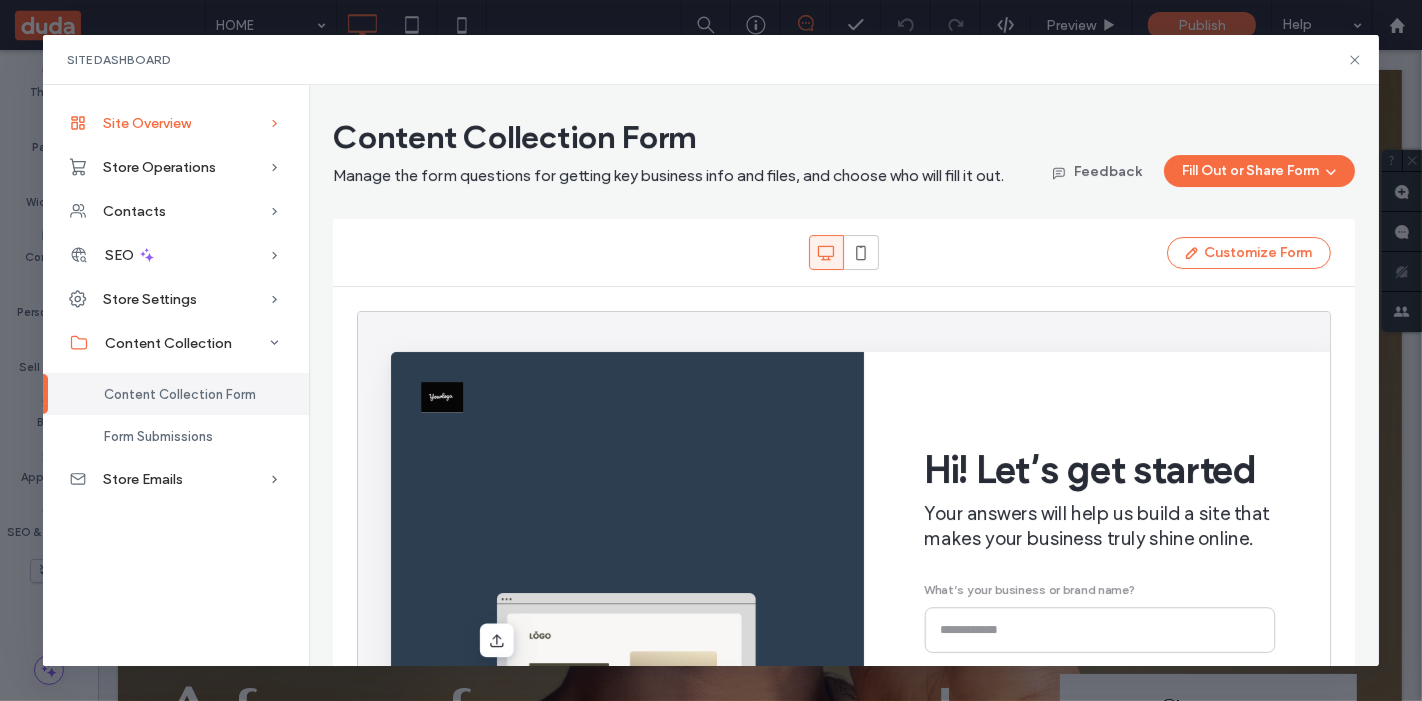 click on "Site Overview" at bounding box center [176, 123] 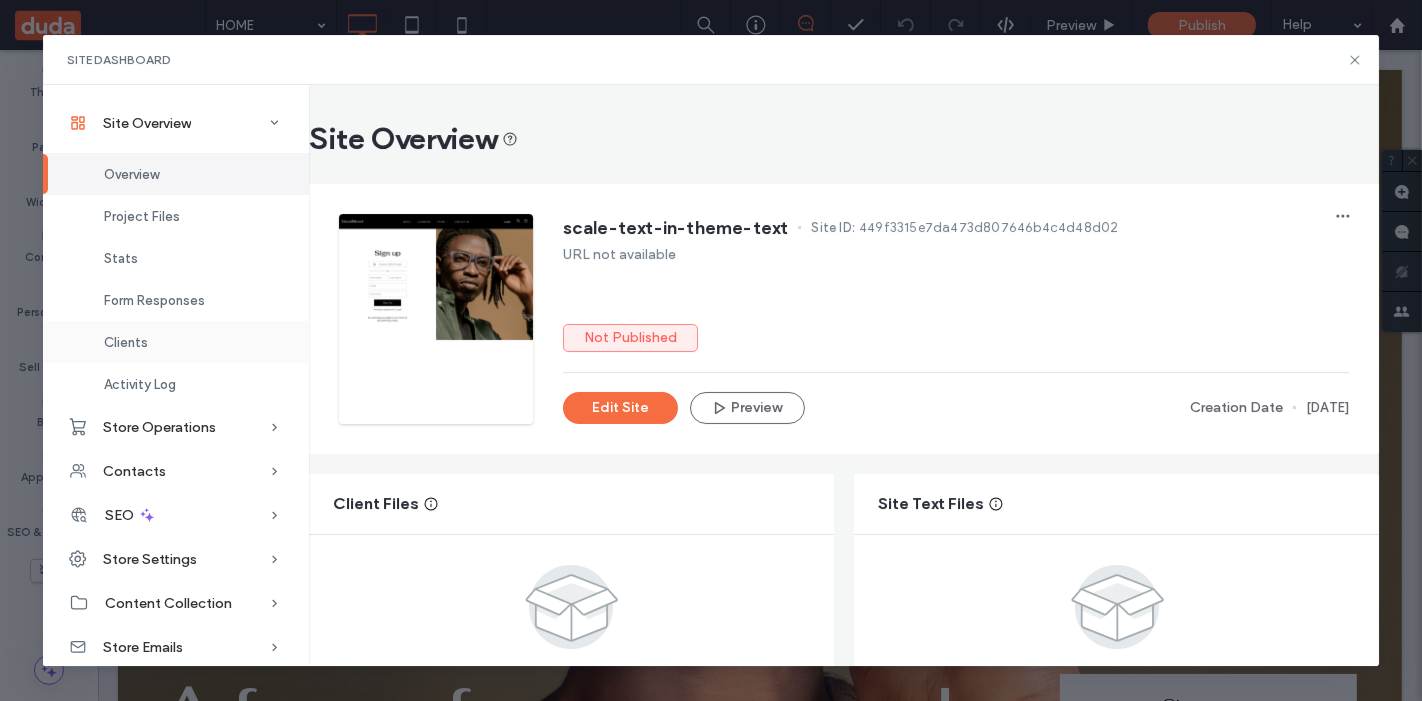 scroll, scrollTop: 18, scrollLeft: 0, axis: vertical 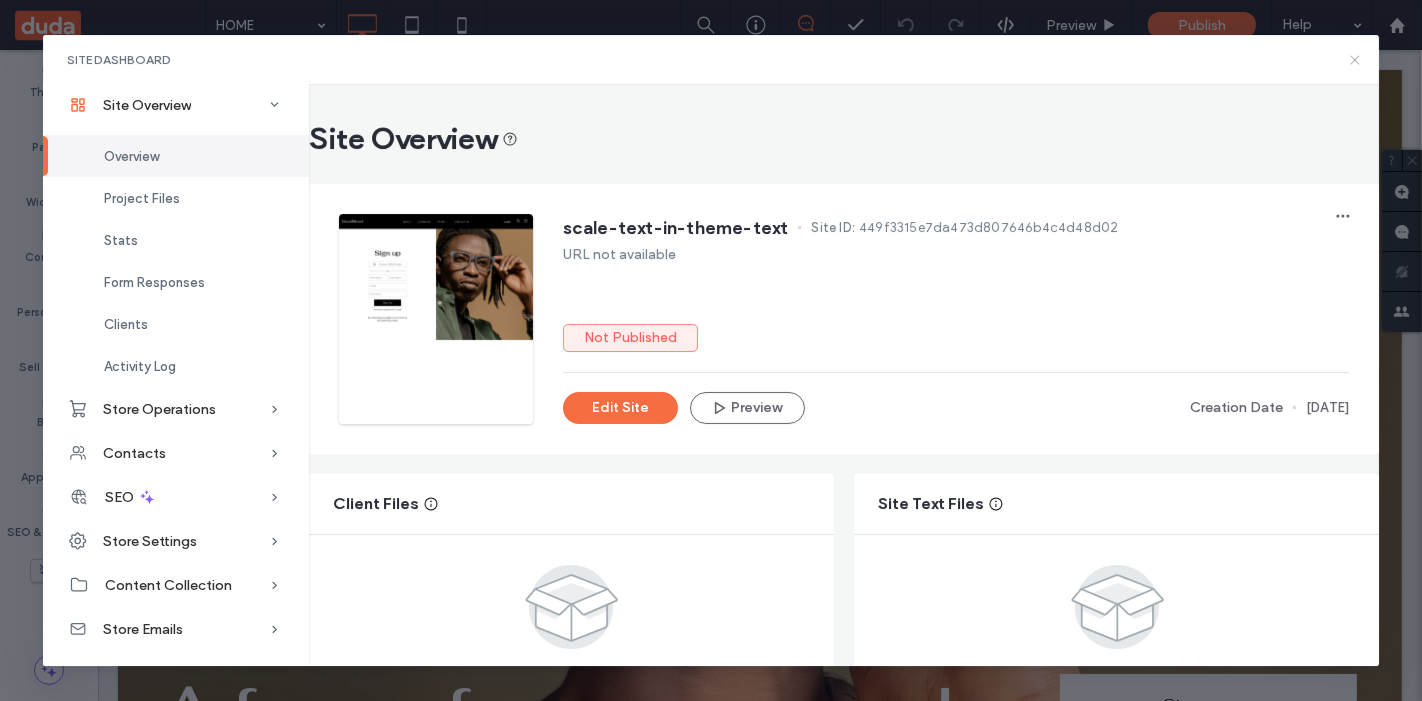 click 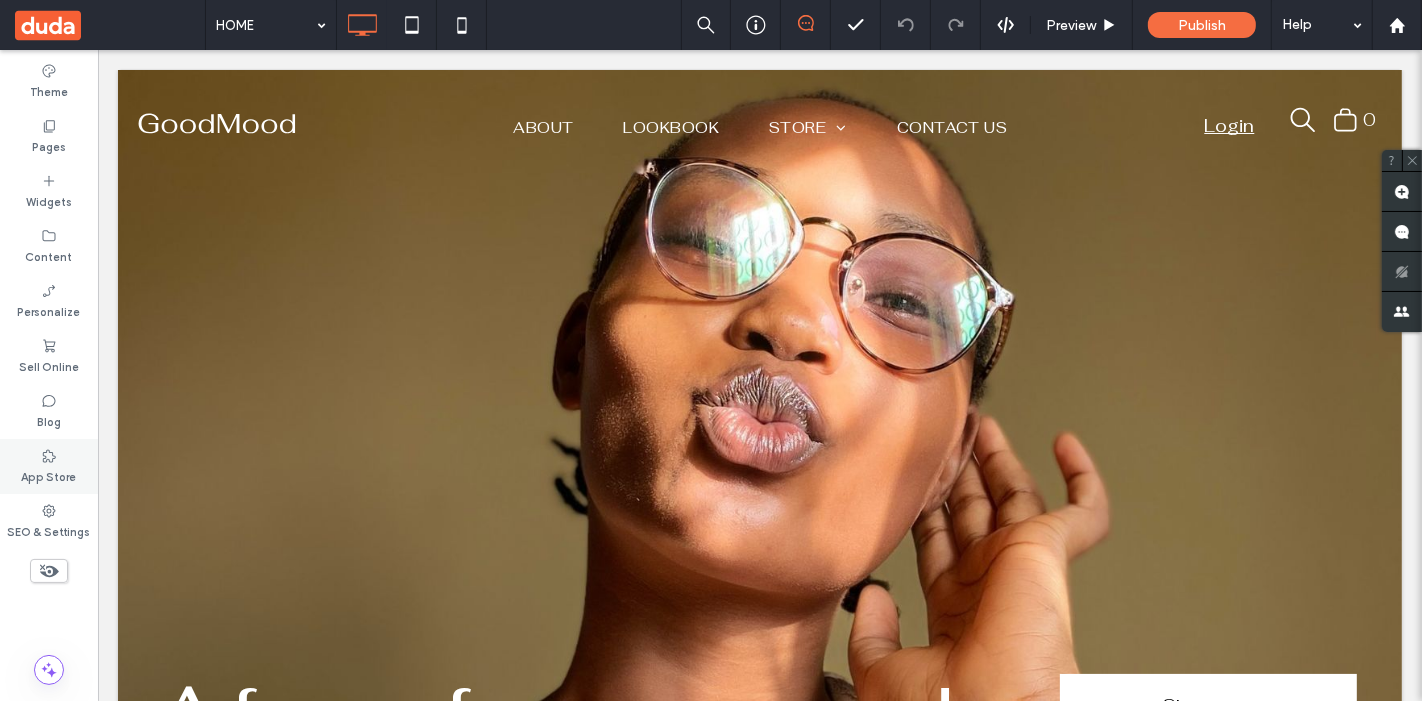 click on "App Store" at bounding box center (49, 475) 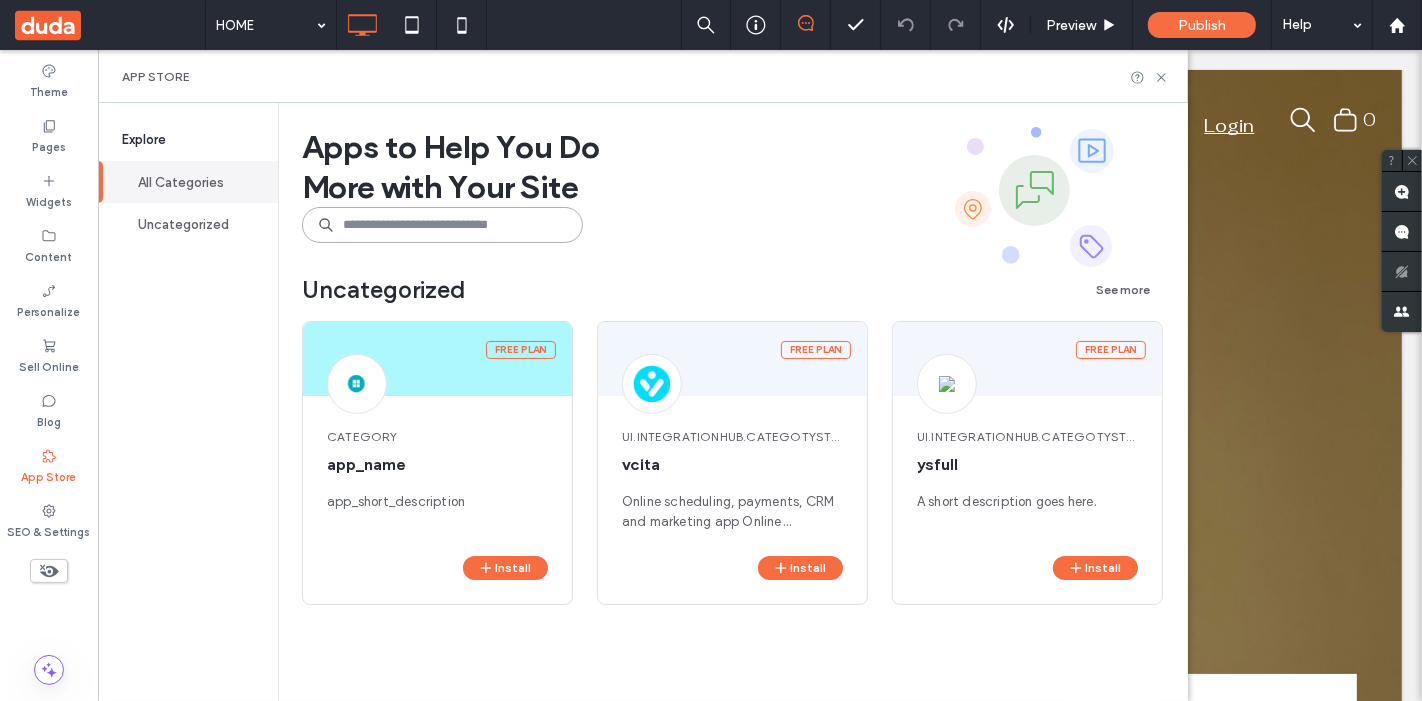 click at bounding box center [442, 225] 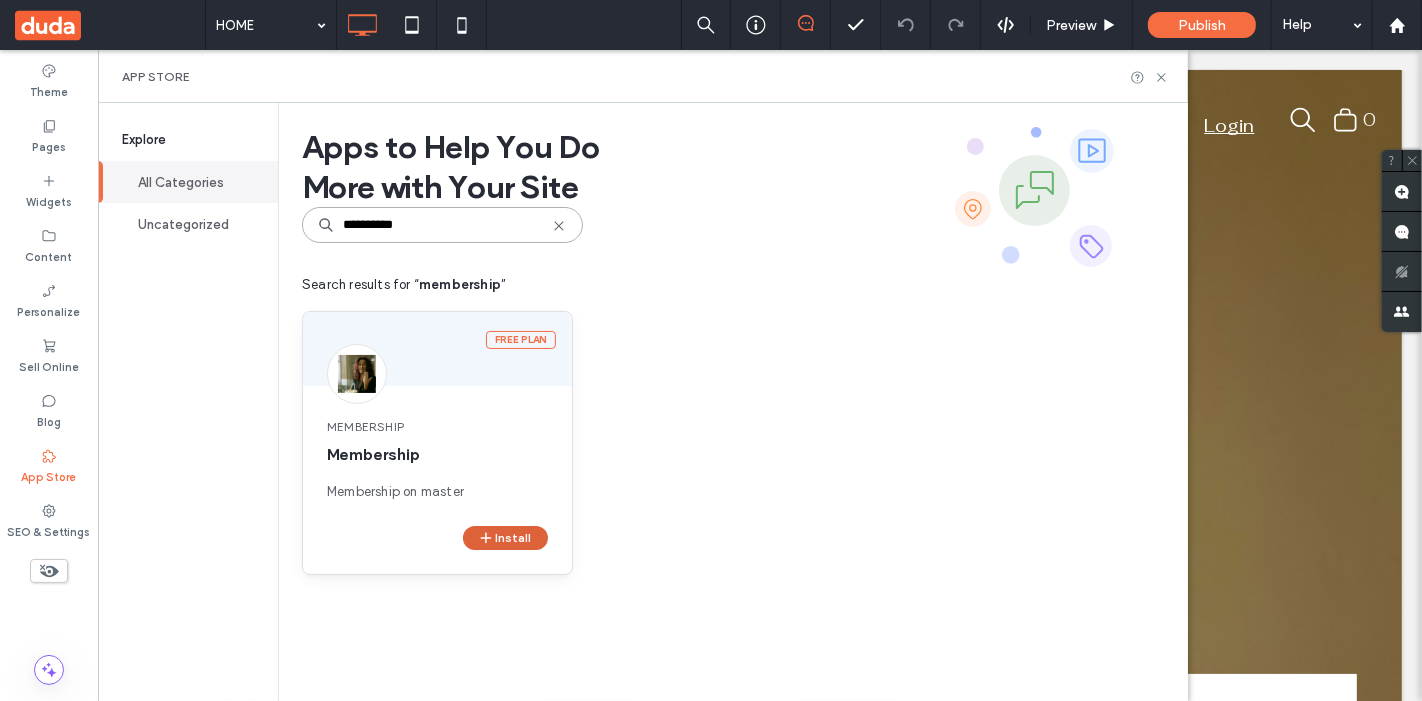 type on "**********" 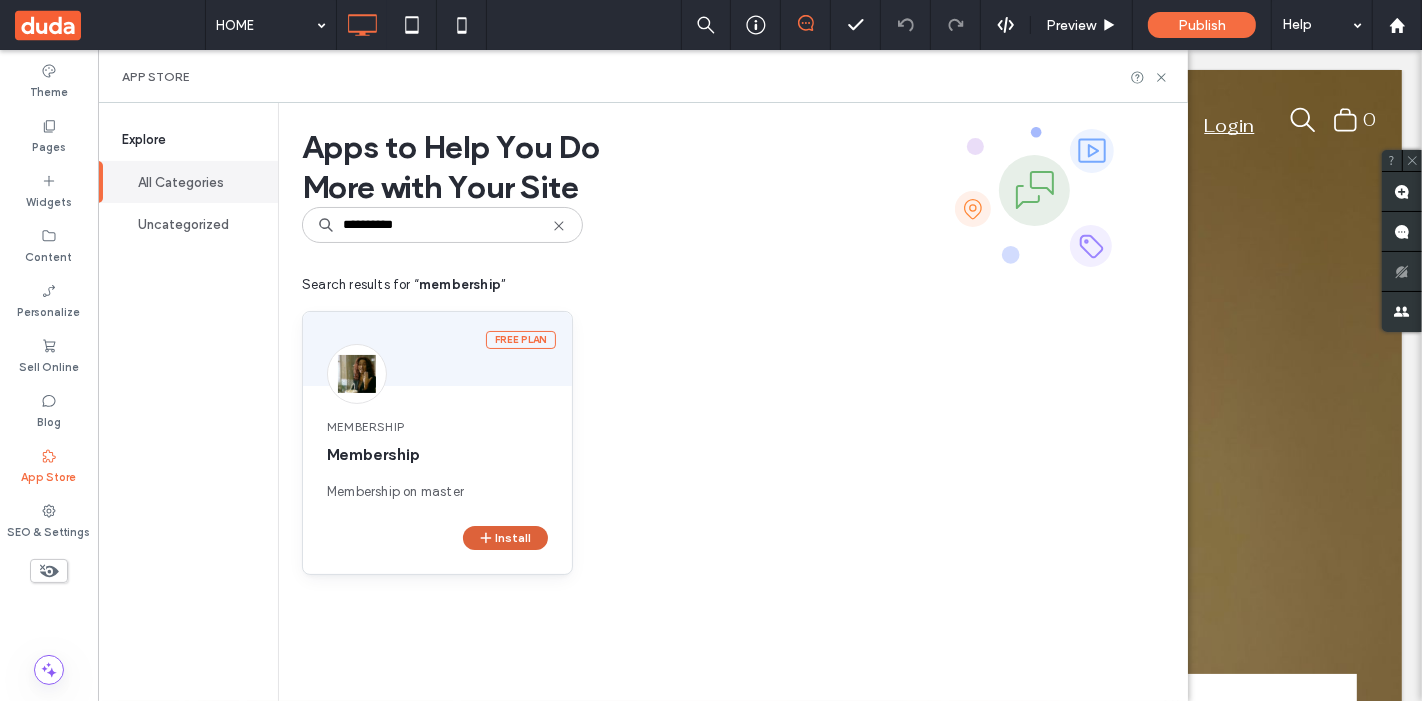 click on "Install" at bounding box center [505, 538] 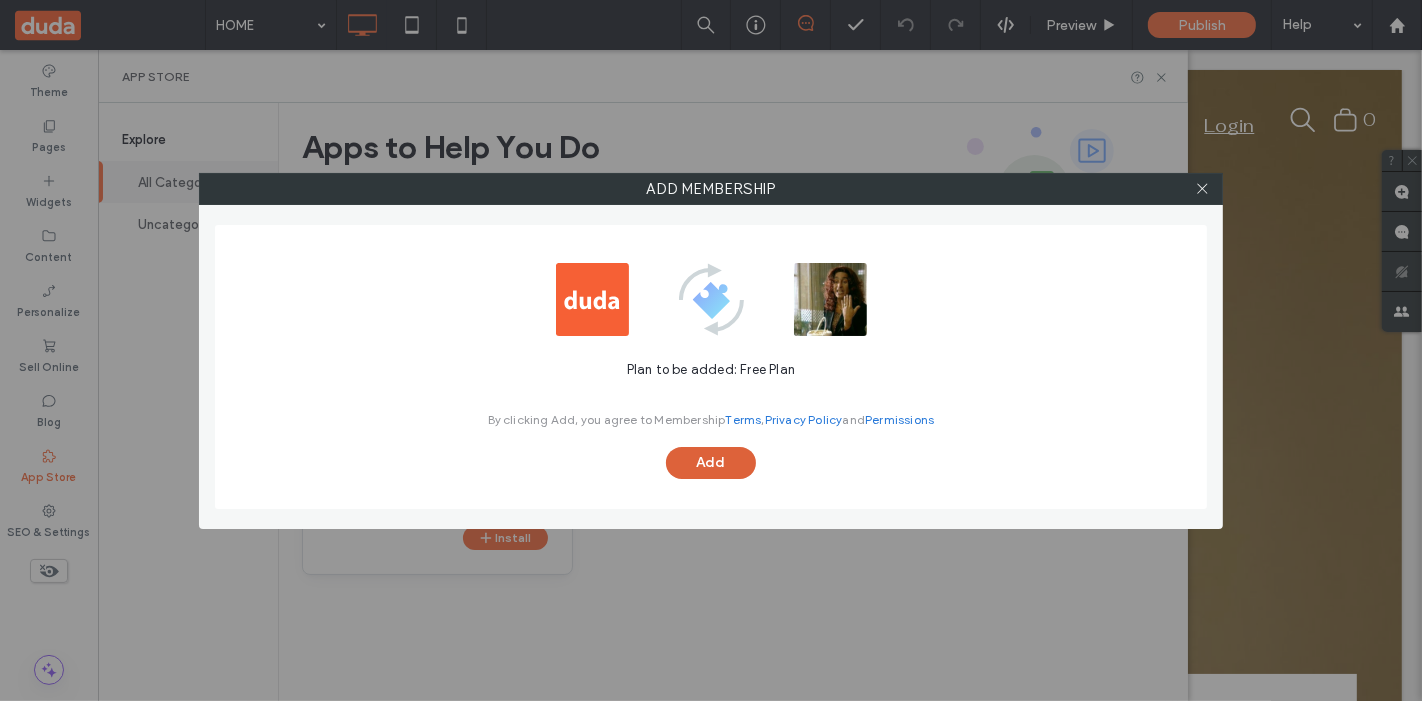 click on "Add" at bounding box center [711, 463] 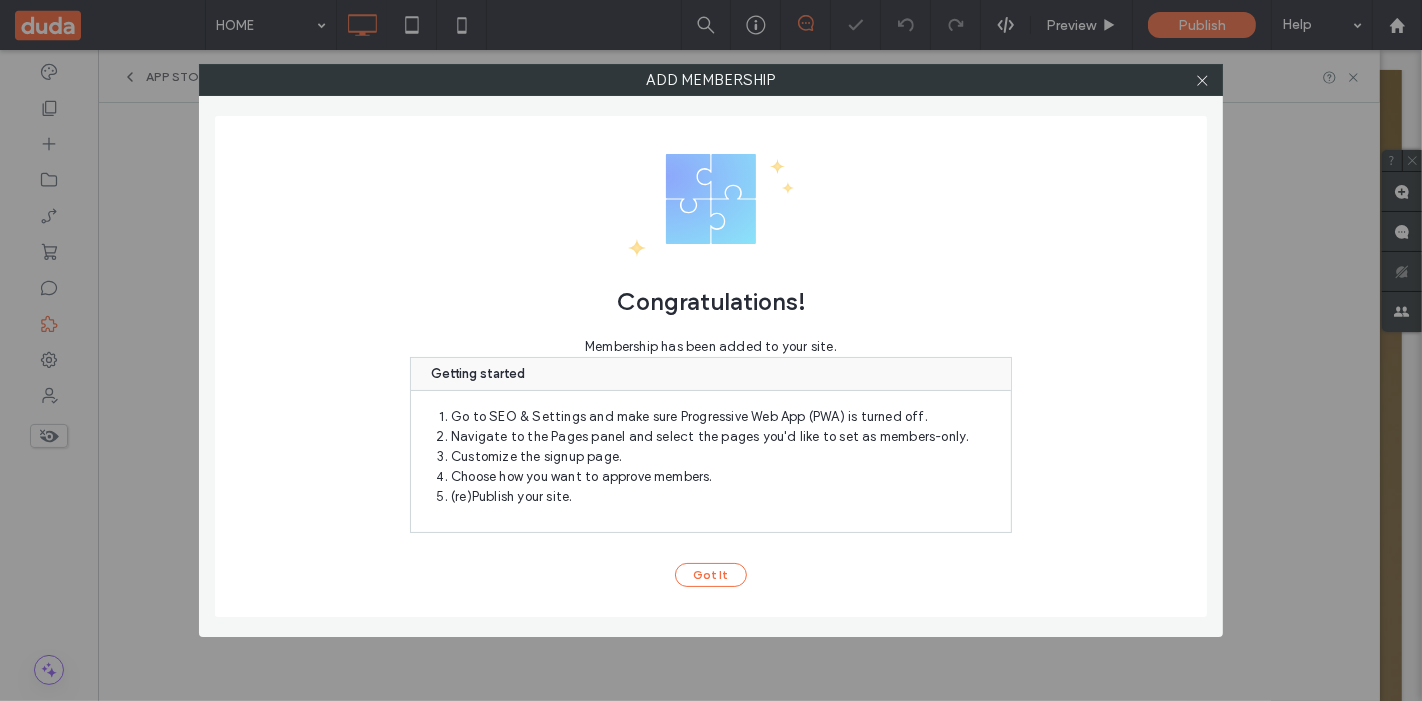 scroll, scrollTop: 0, scrollLeft: 0, axis: both 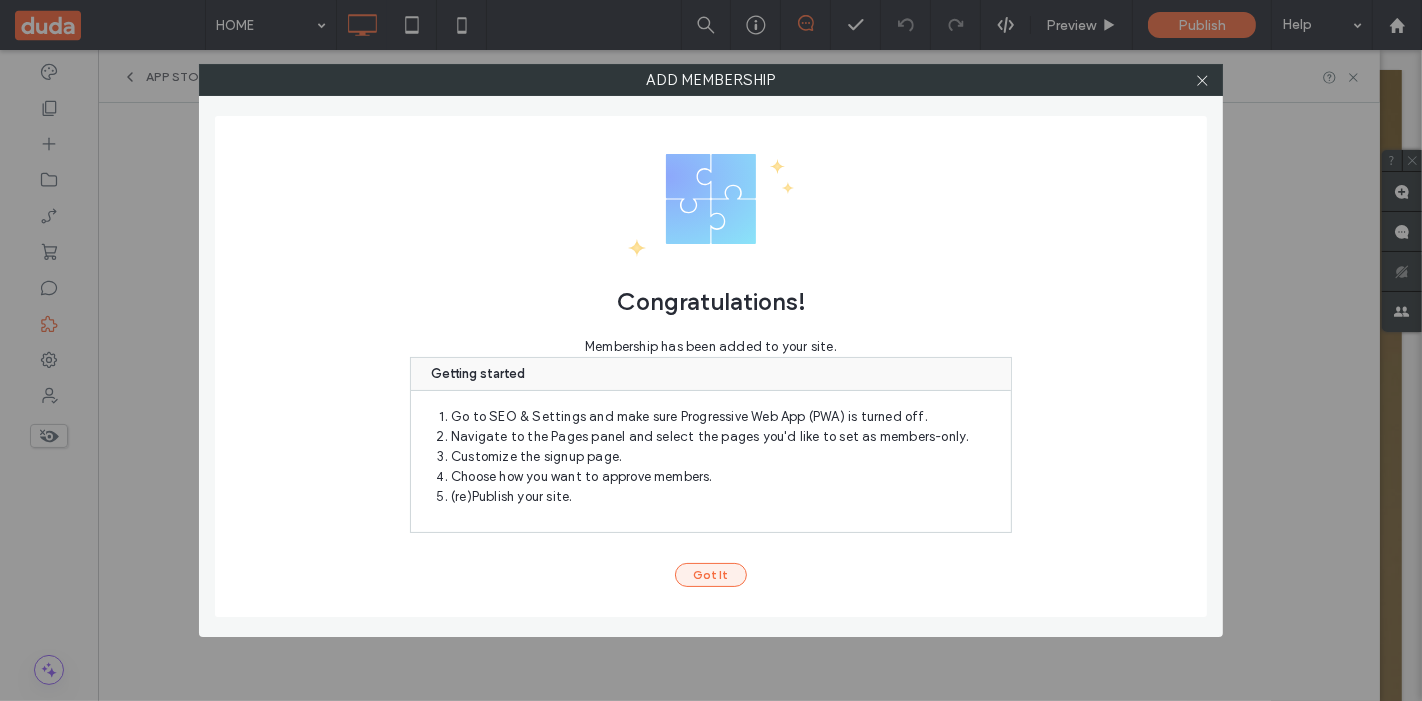 click on "Got It" at bounding box center (711, 575) 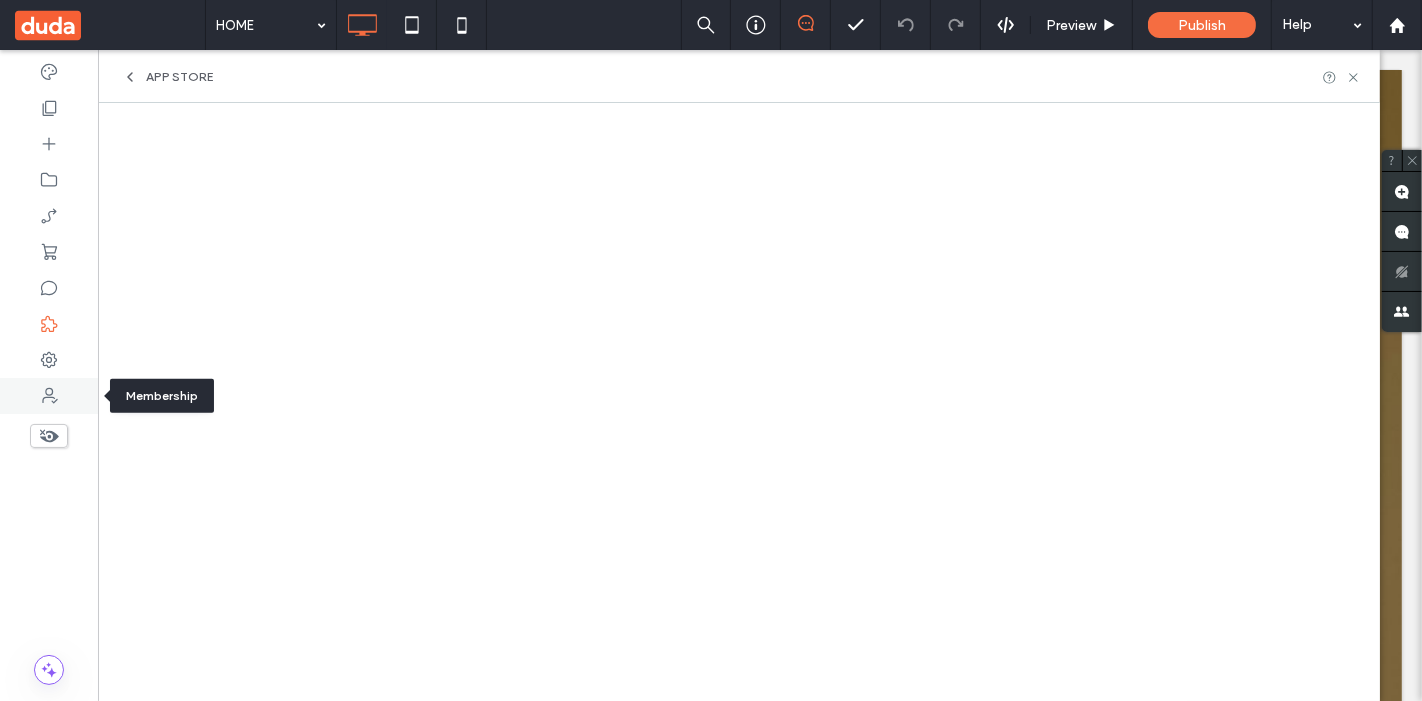 click at bounding box center (49, 396) 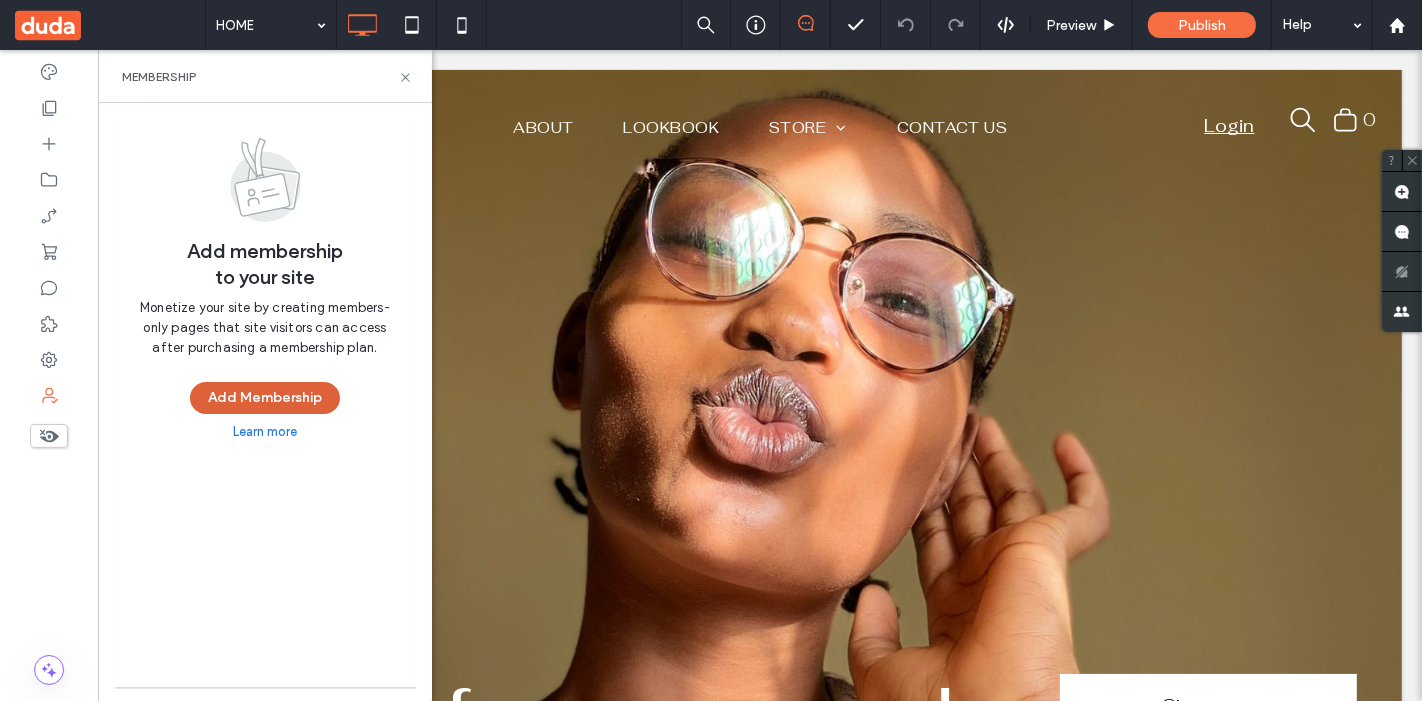 click on "Add Membership" at bounding box center [265, 398] 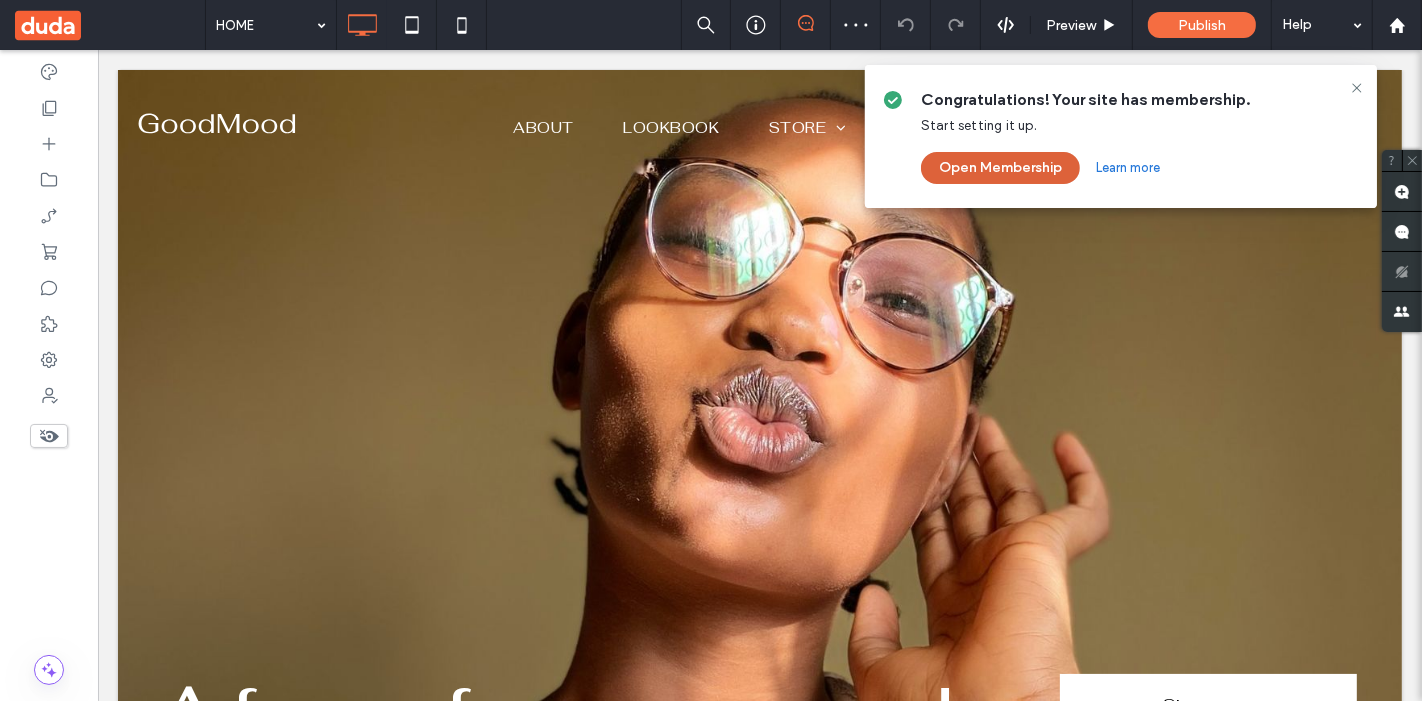 click on "Open Membership" at bounding box center [1000, 168] 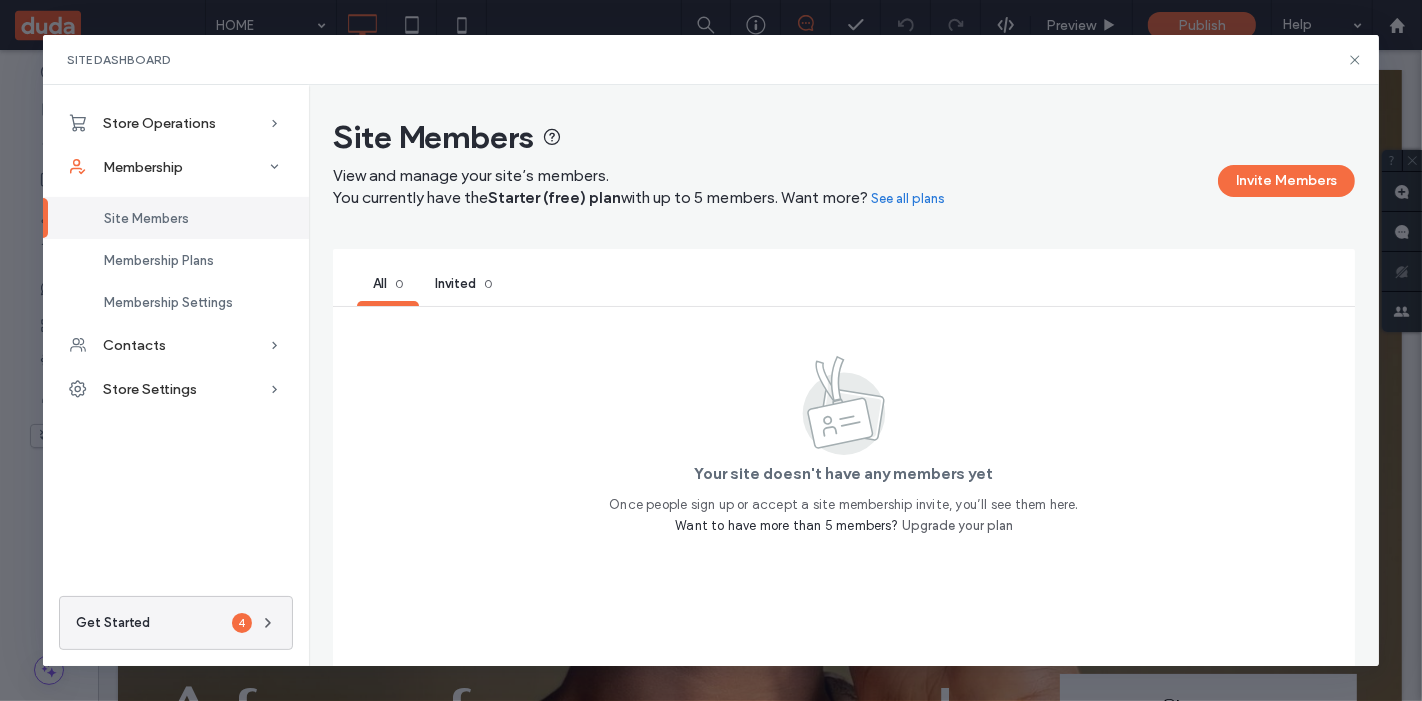scroll, scrollTop: 10, scrollLeft: 0, axis: vertical 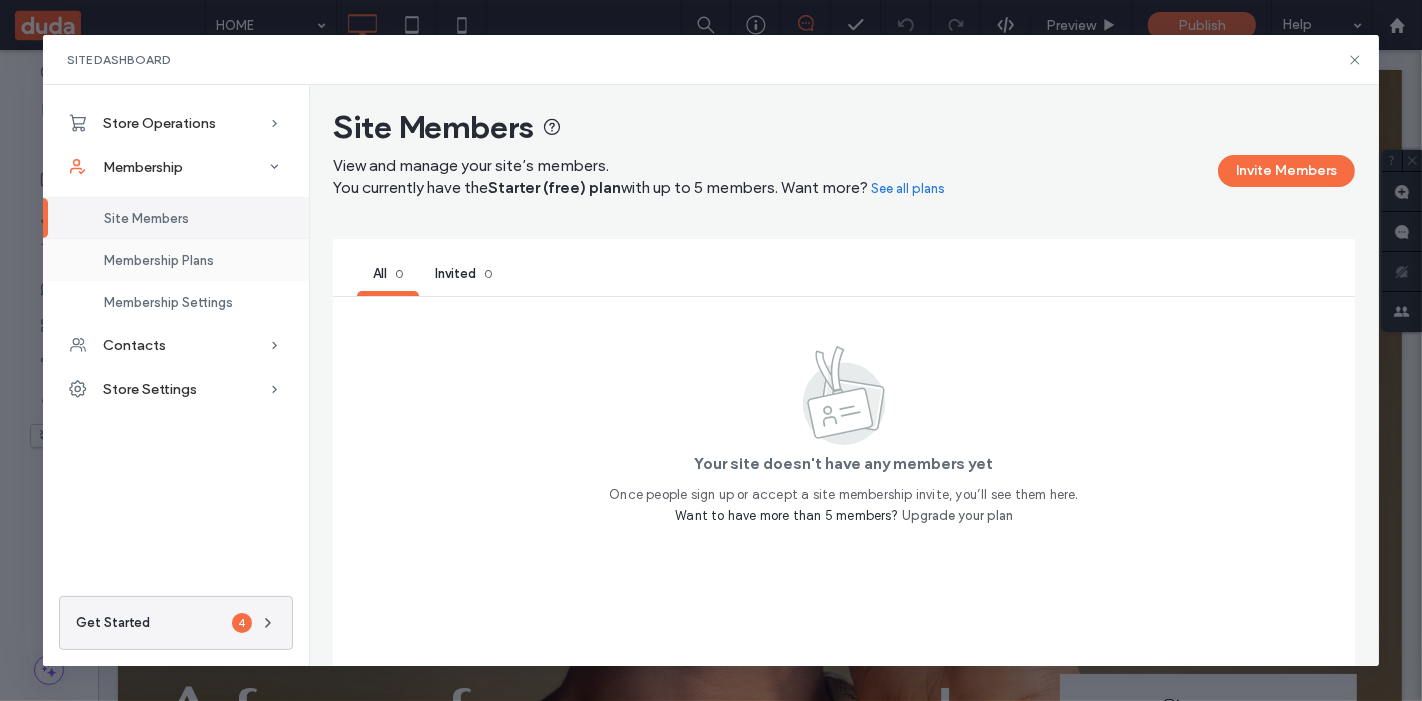 click on "Membership Plans" at bounding box center [176, 260] 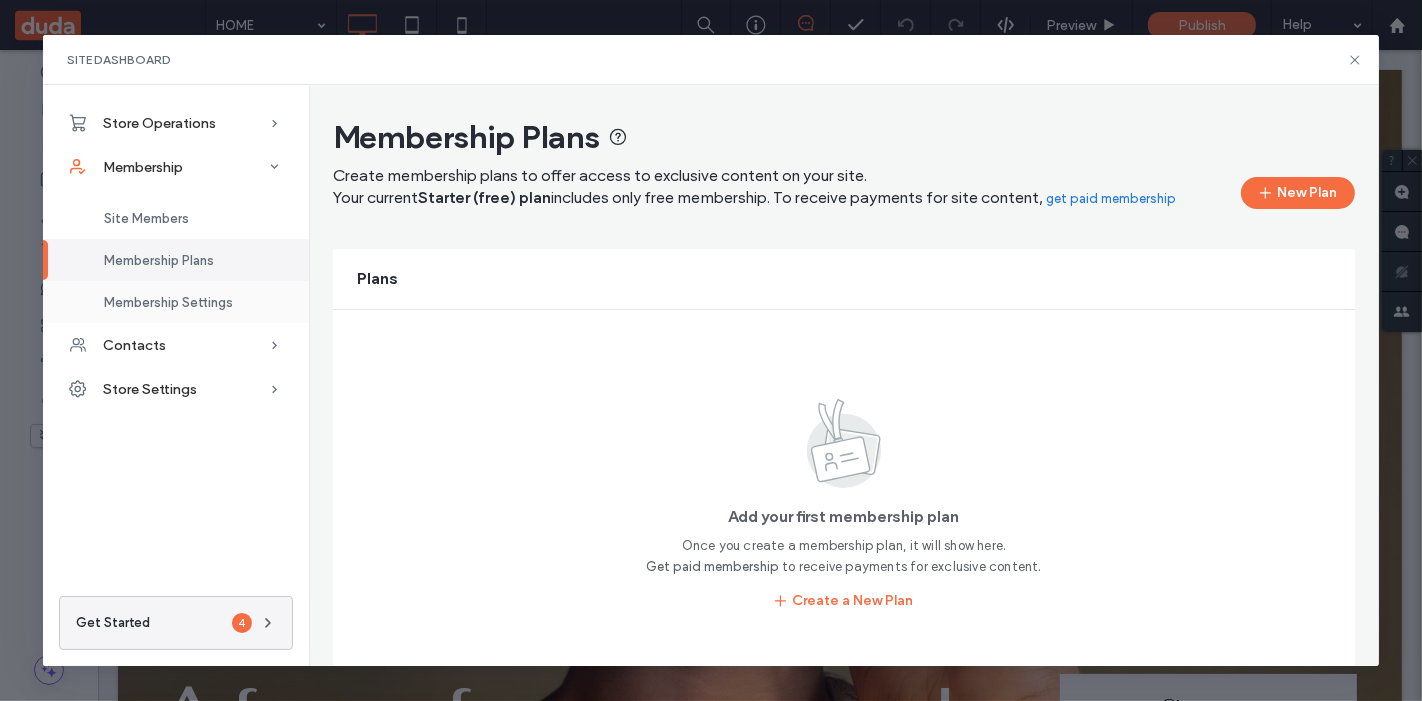 click on "Membership Settings" at bounding box center [168, 302] 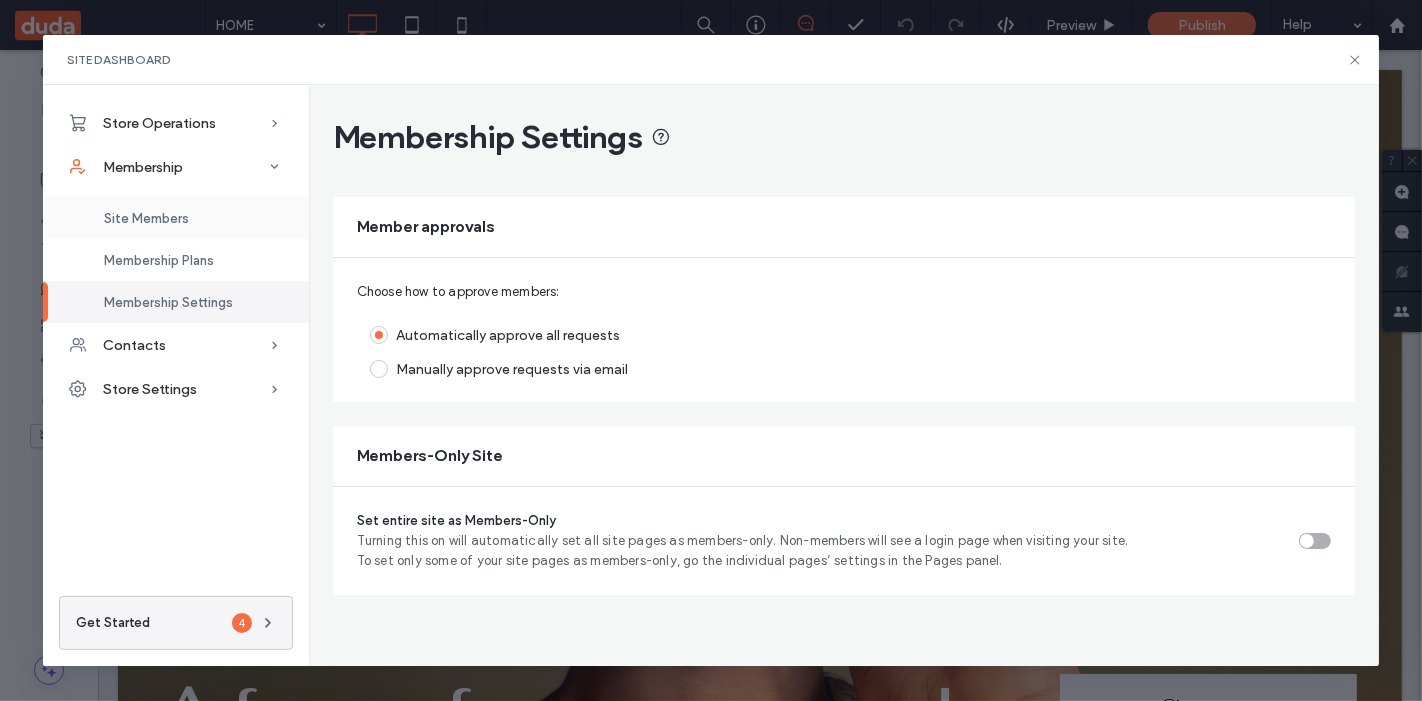 click on "Site Members" at bounding box center [146, 218] 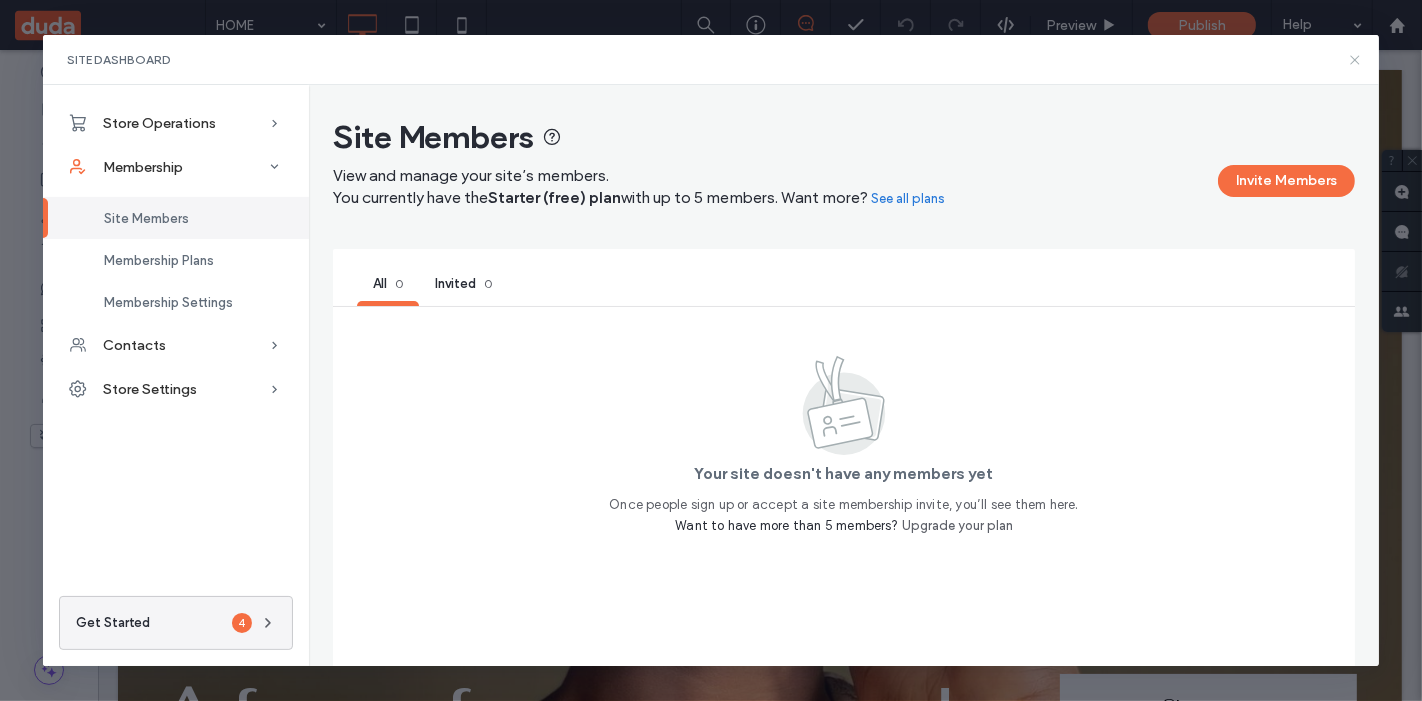 click 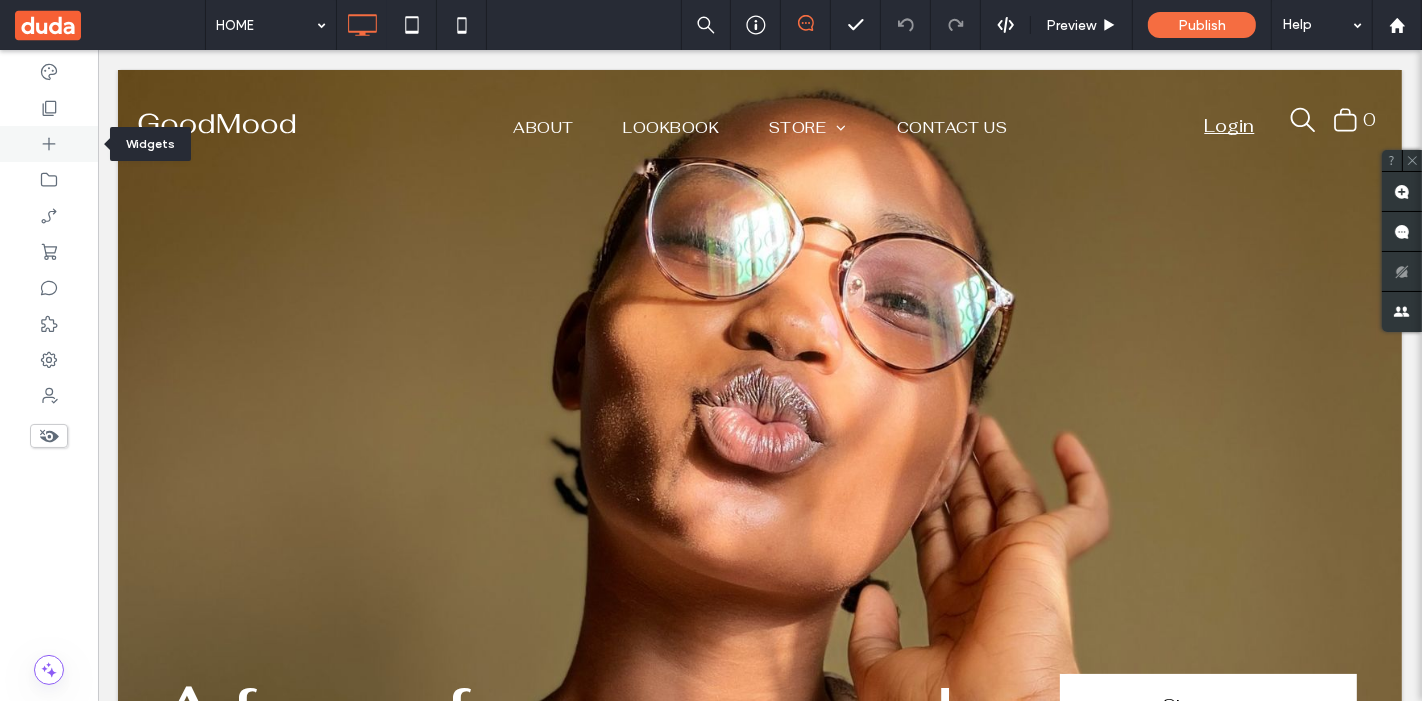click at bounding box center [49, 144] 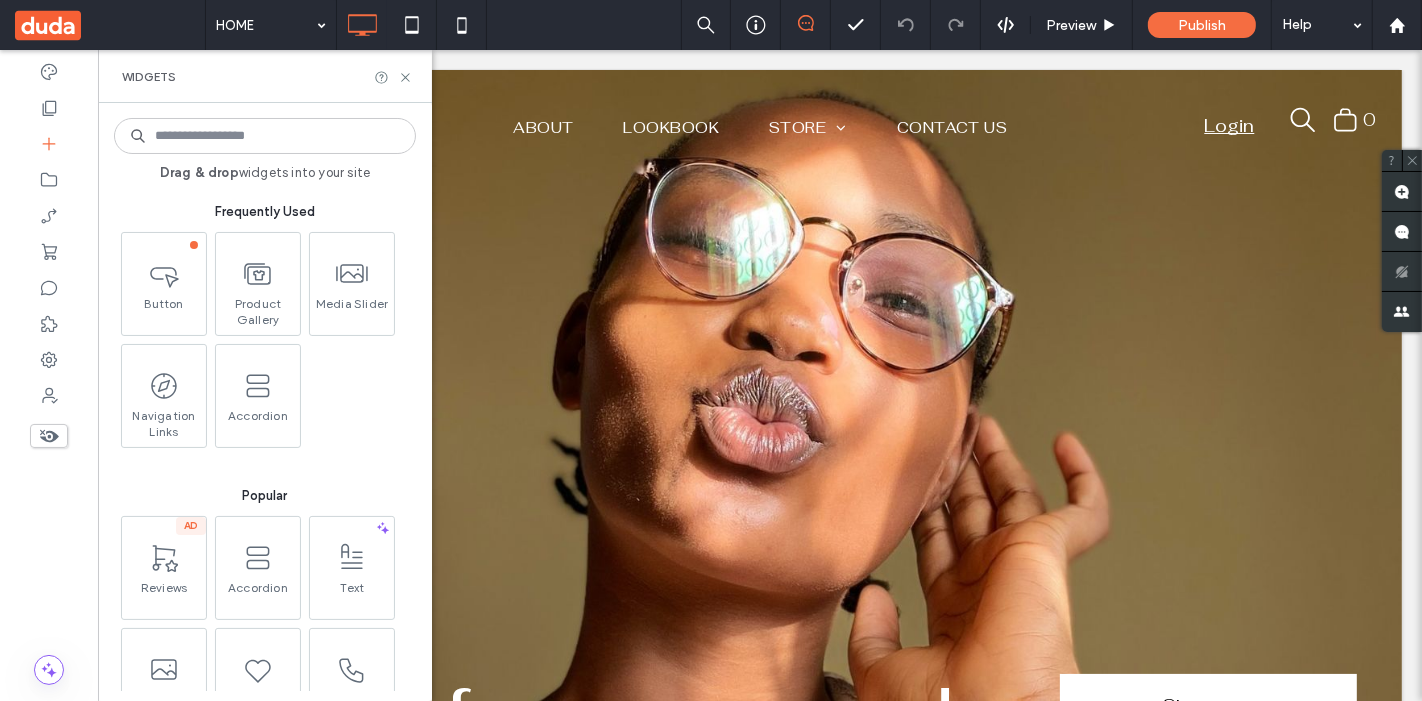 click at bounding box center (265, 136) 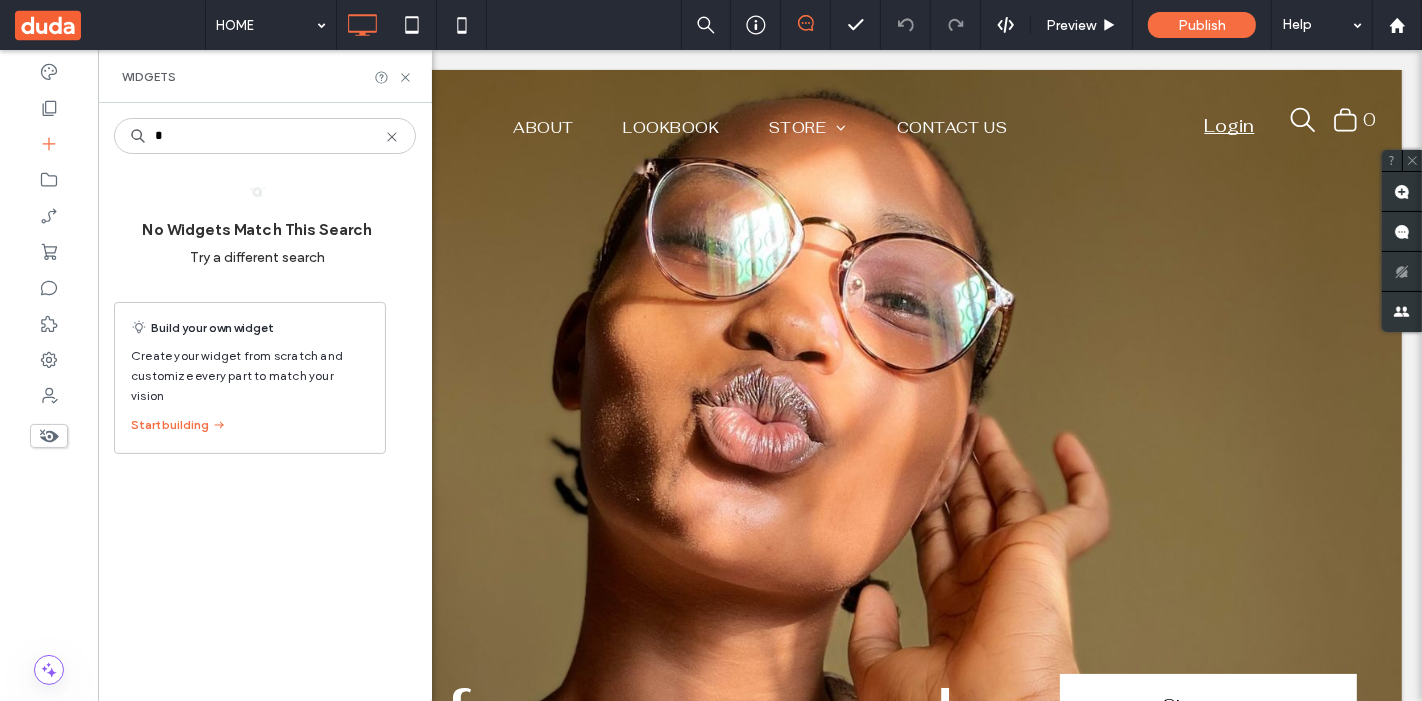 type on "*" 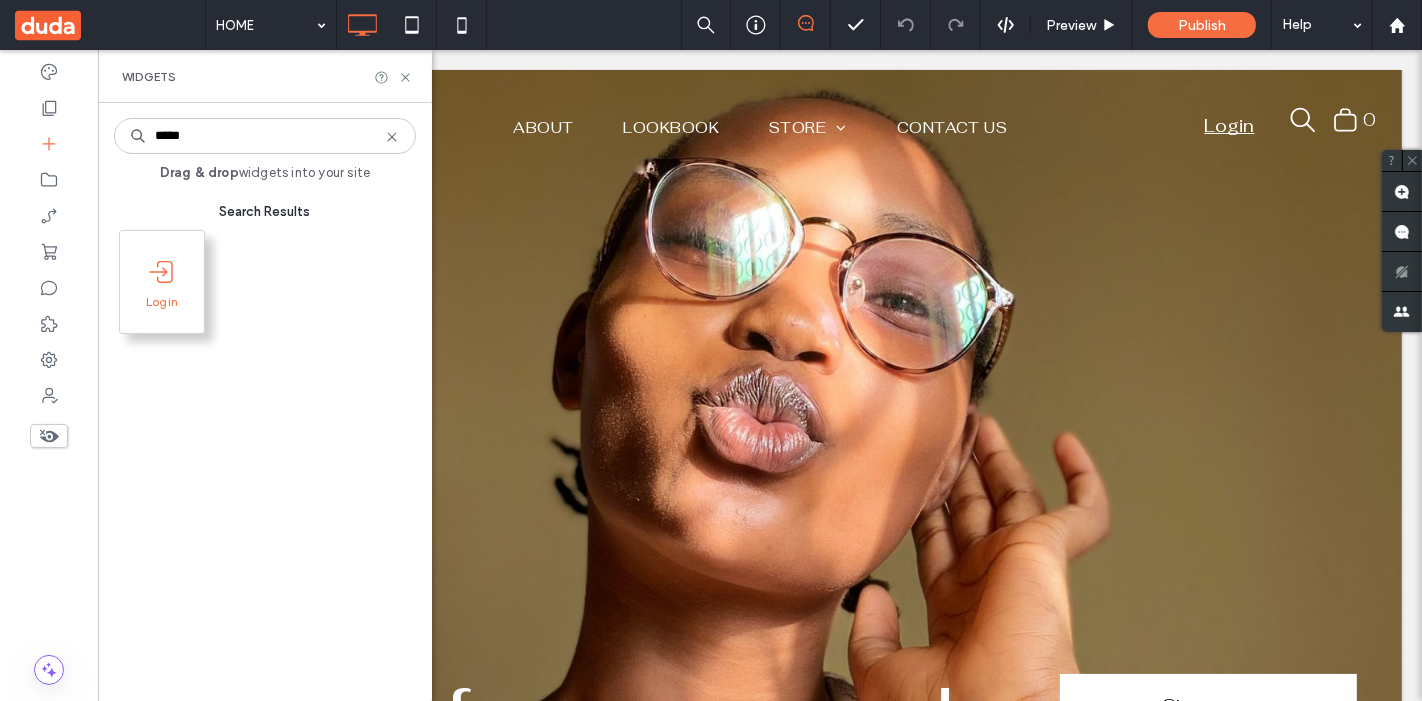 type on "*****" 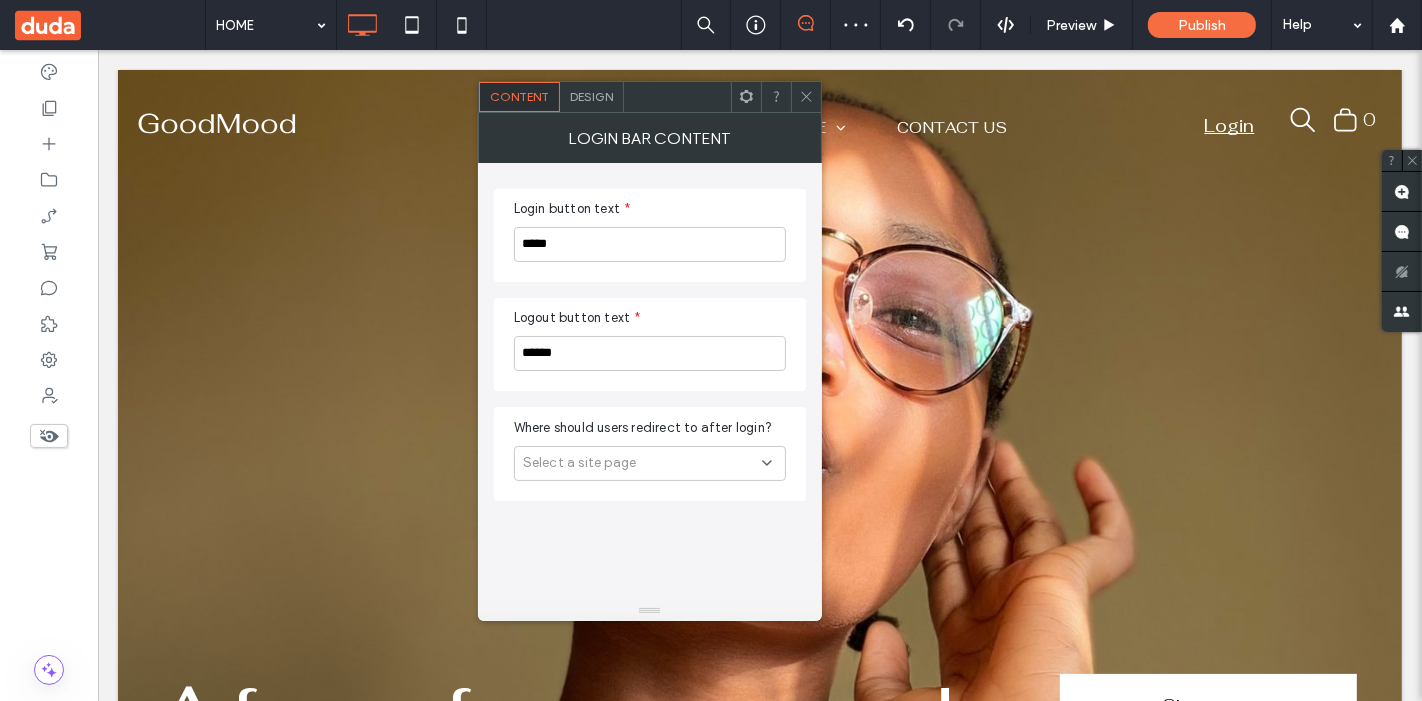 click on "Where should users redirect to after login? Select a site page" at bounding box center (650, 449) 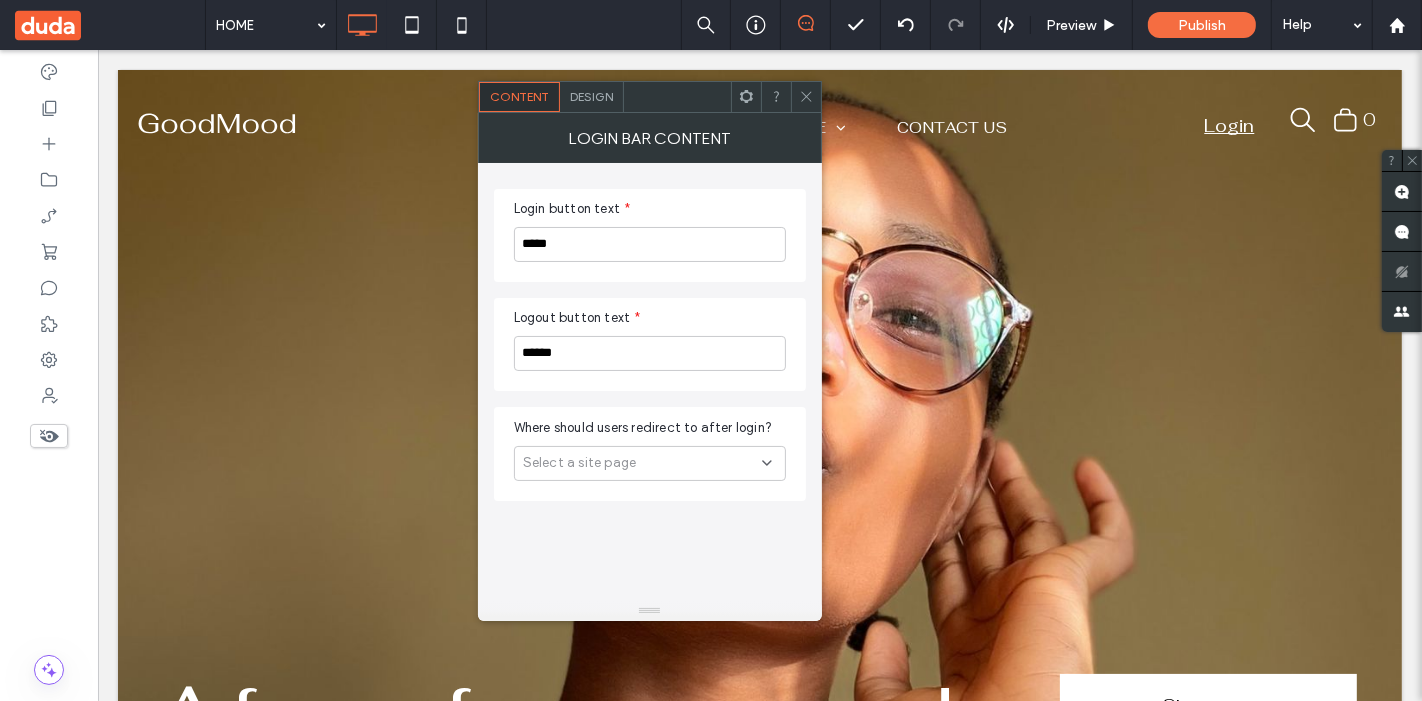 click on "Select a site page" at bounding box center [650, 463] 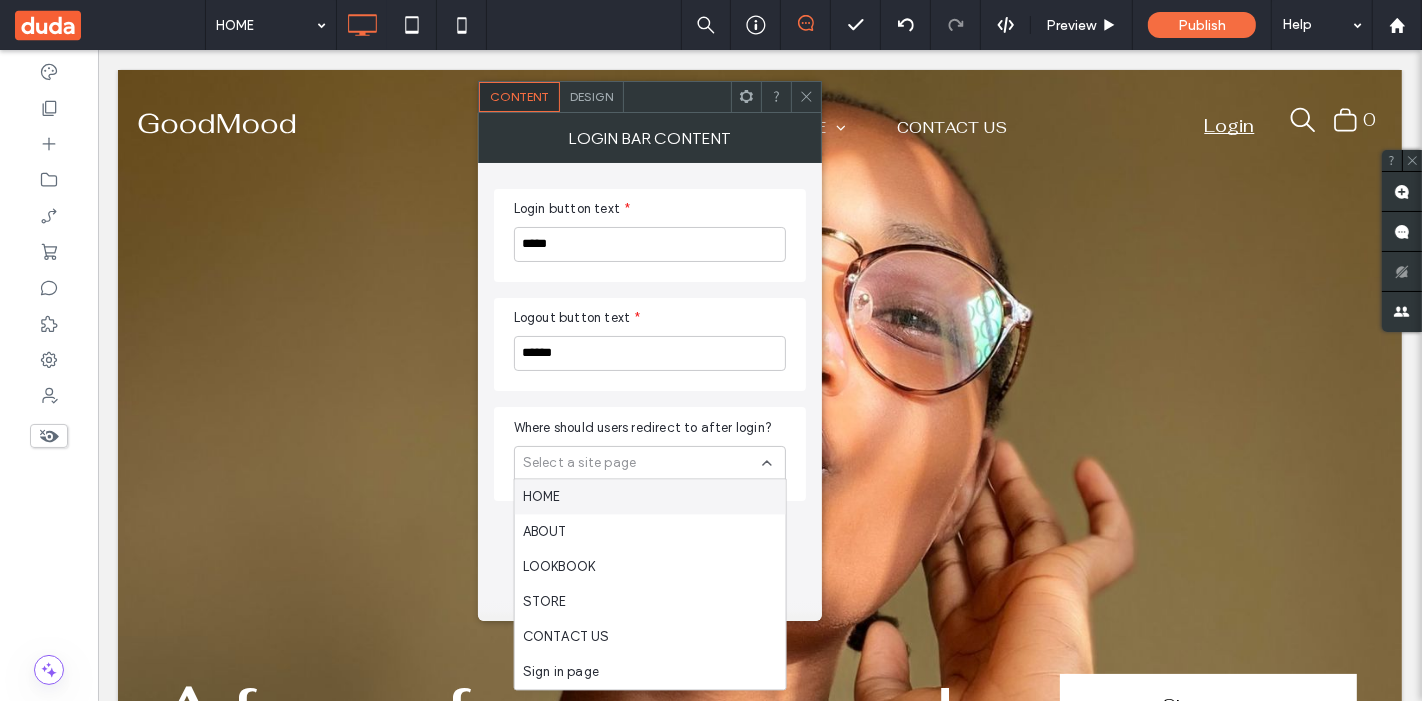 click on "Select a site page" at bounding box center [650, 463] 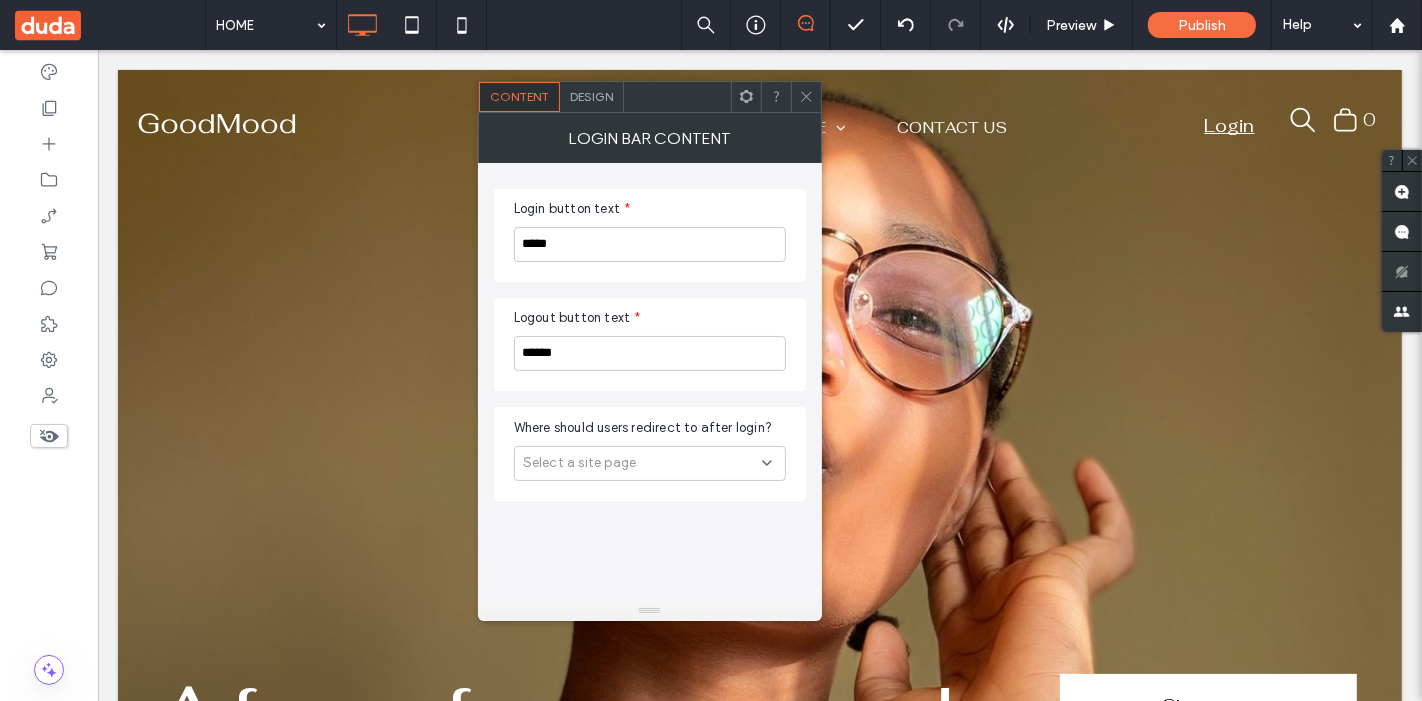 click 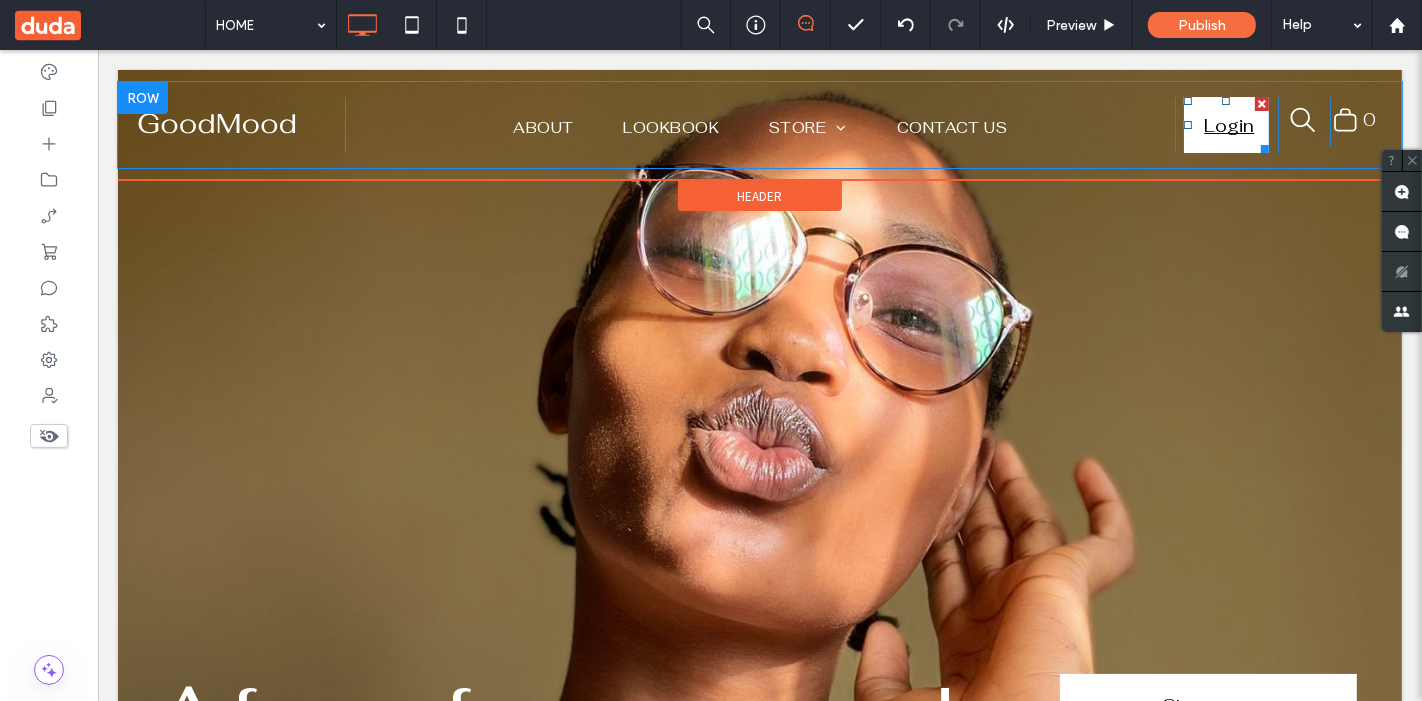 click on "Login" at bounding box center [1228, 125] 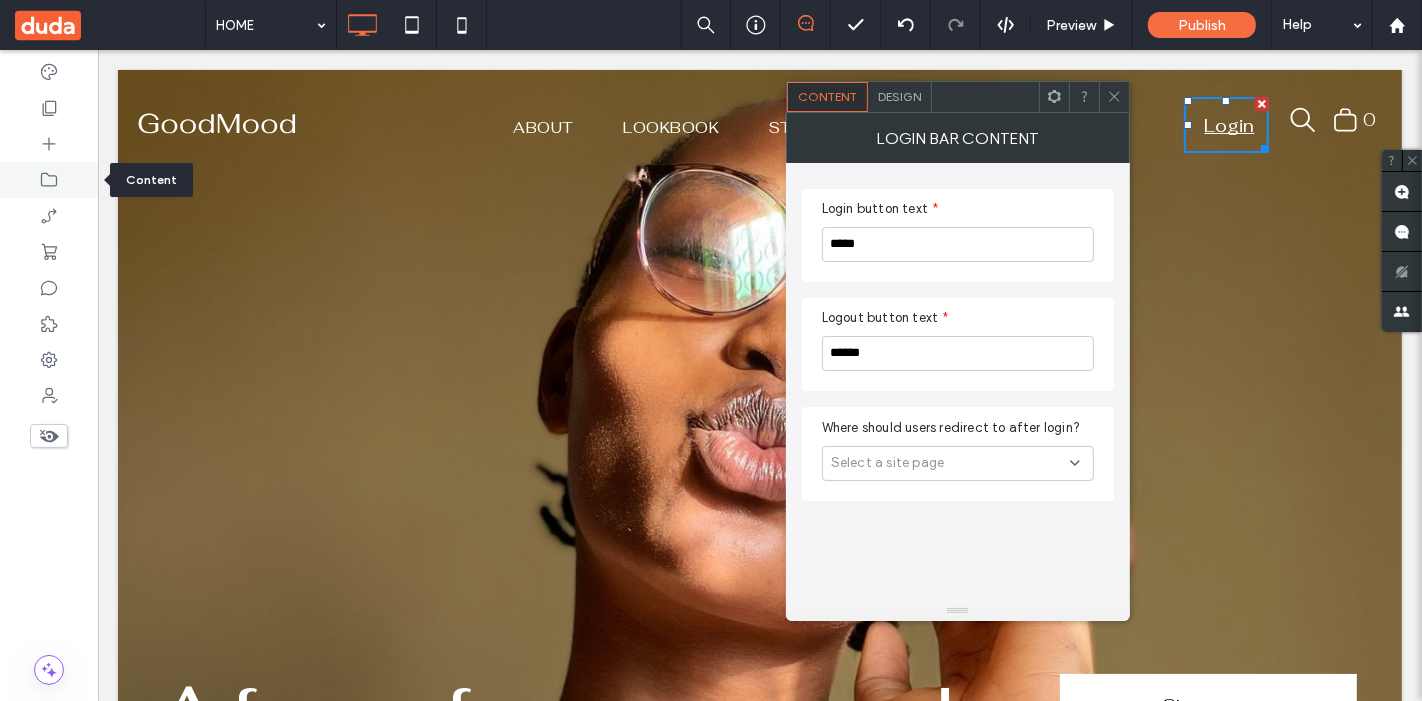 click at bounding box center (49, 180) 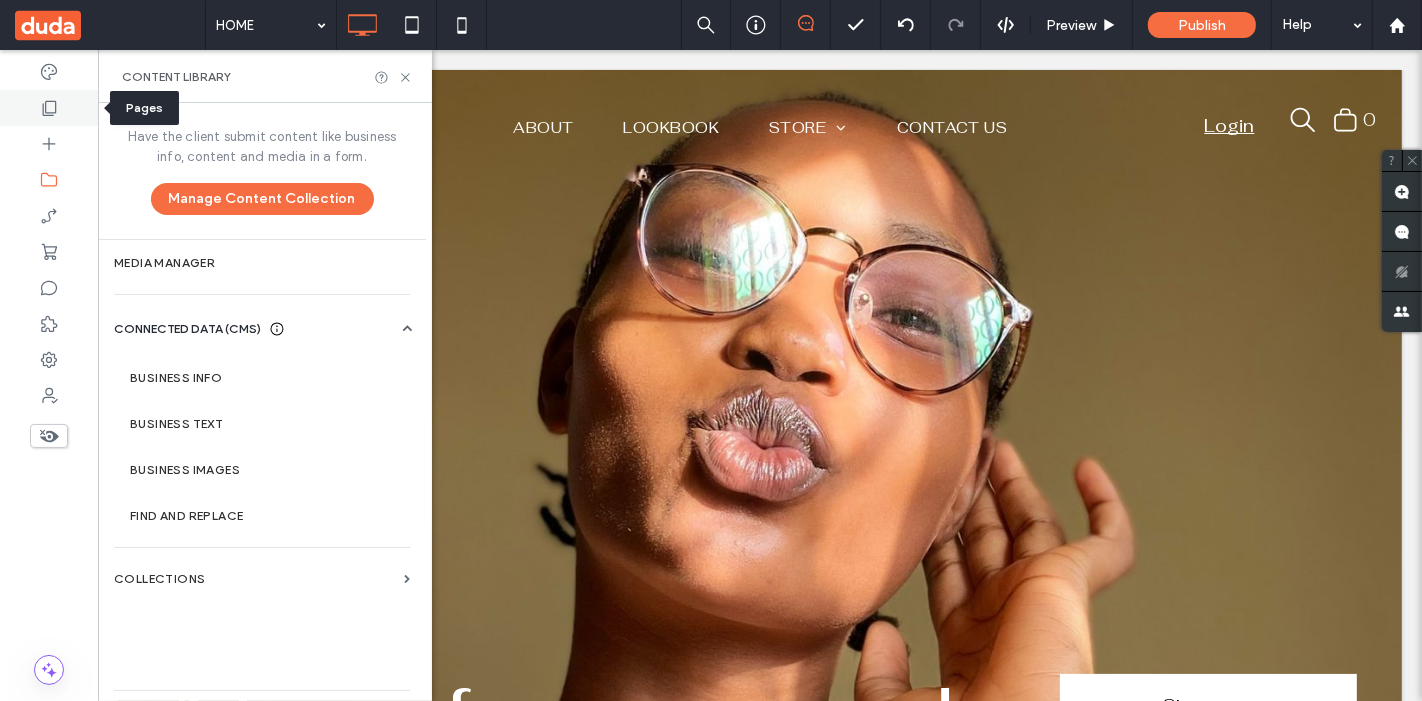 click at bounding box center [49, 108] 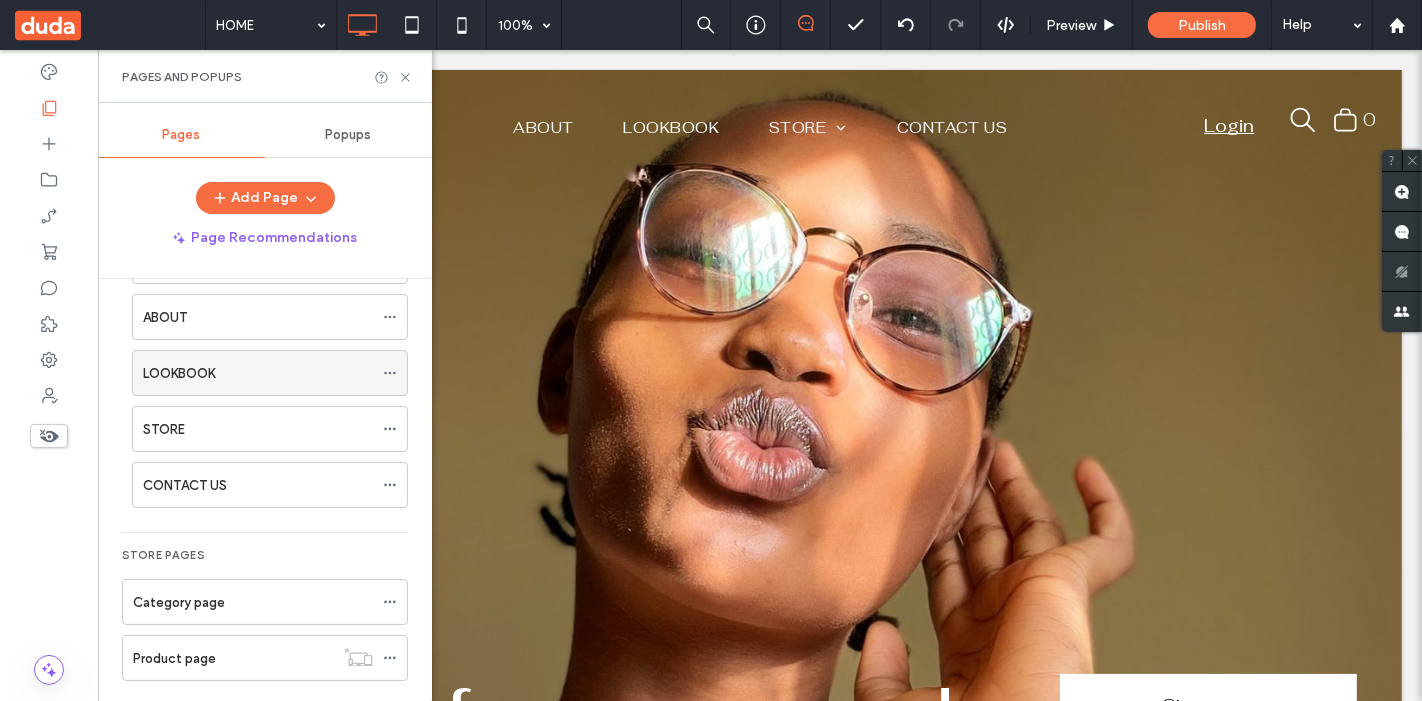 scroll, scrollTop: 76, scrollLeft: 0, axis: vertical 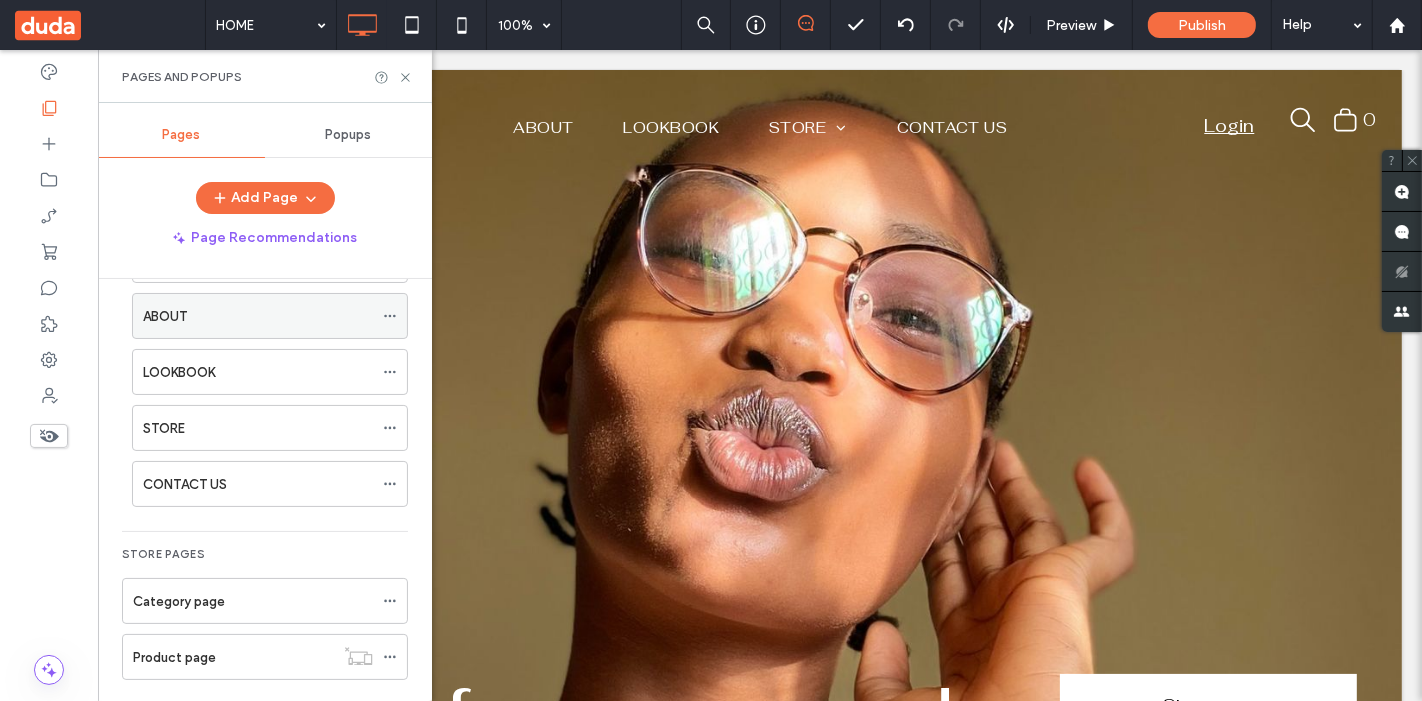 click 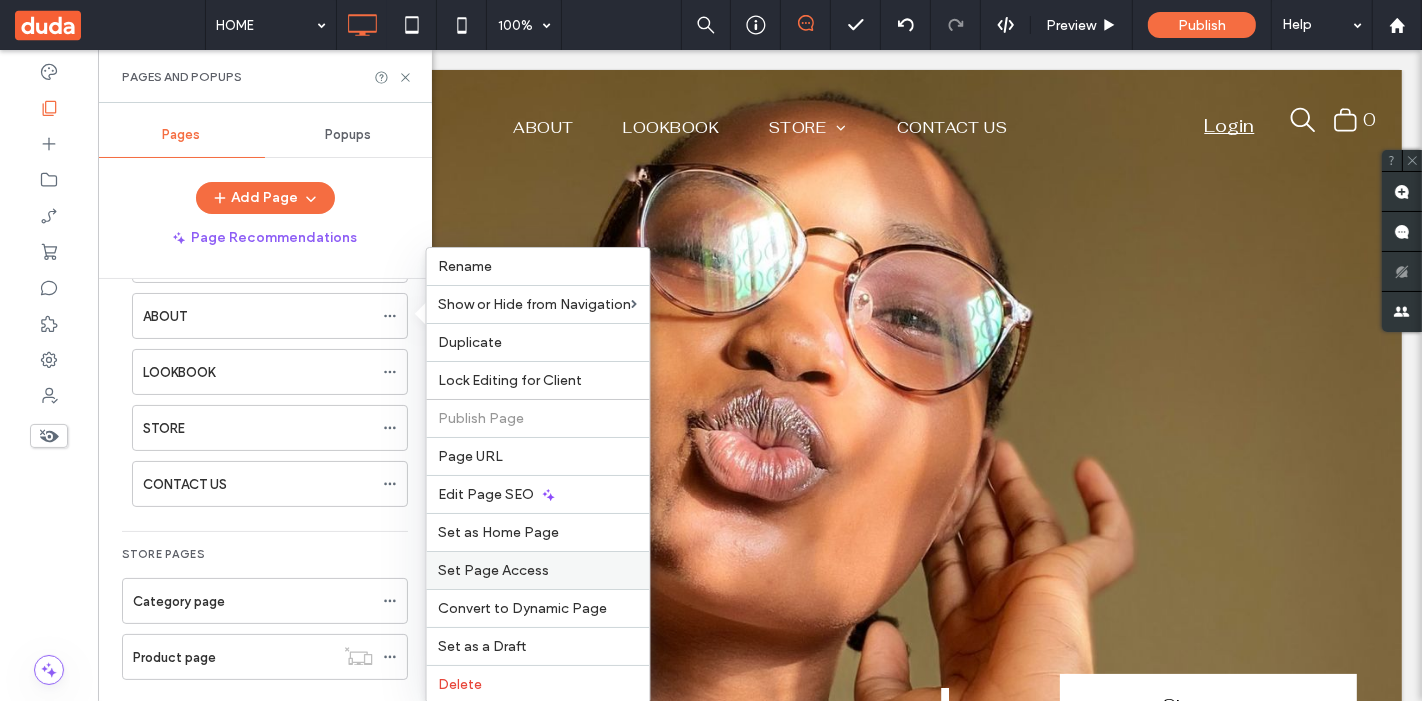 click on "Set Page Access" at bounding box center (538, 570) 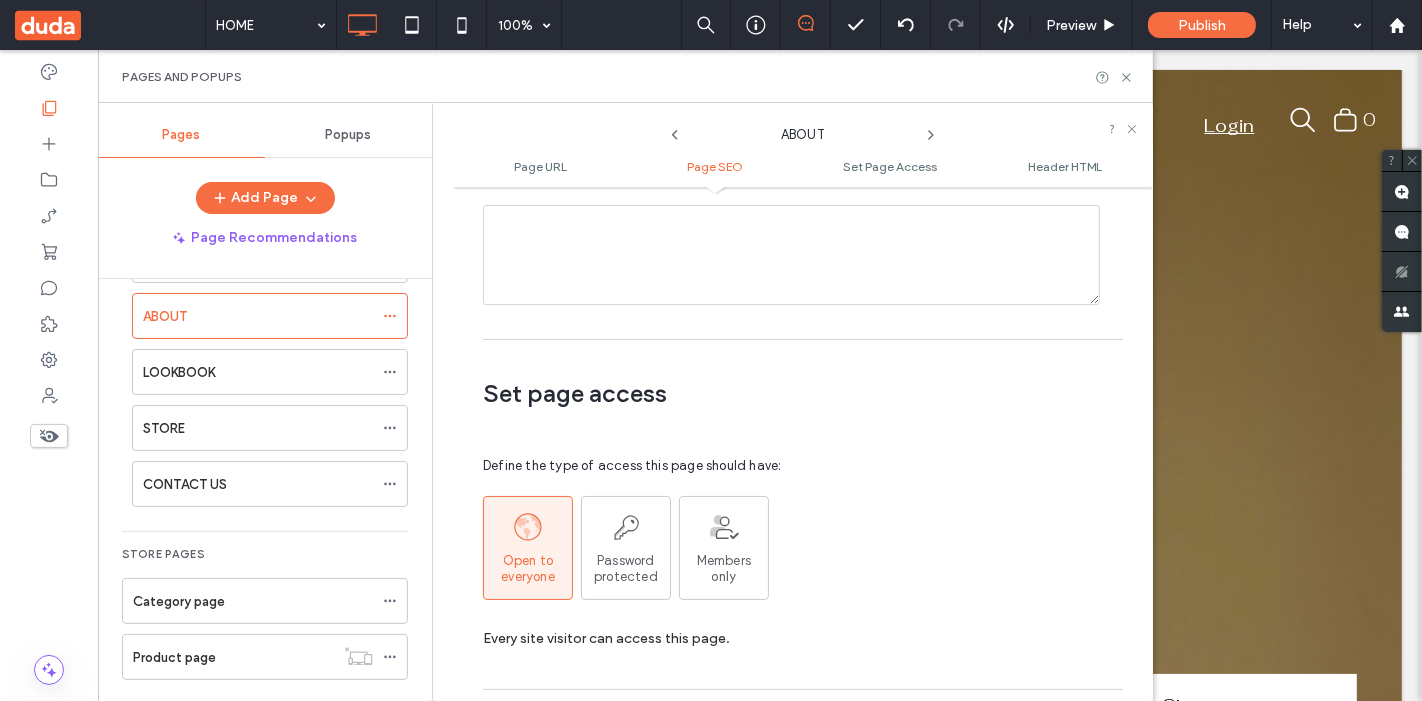 scroll, scrollTop: 1501, scrollLeft: 0, axis: vertical 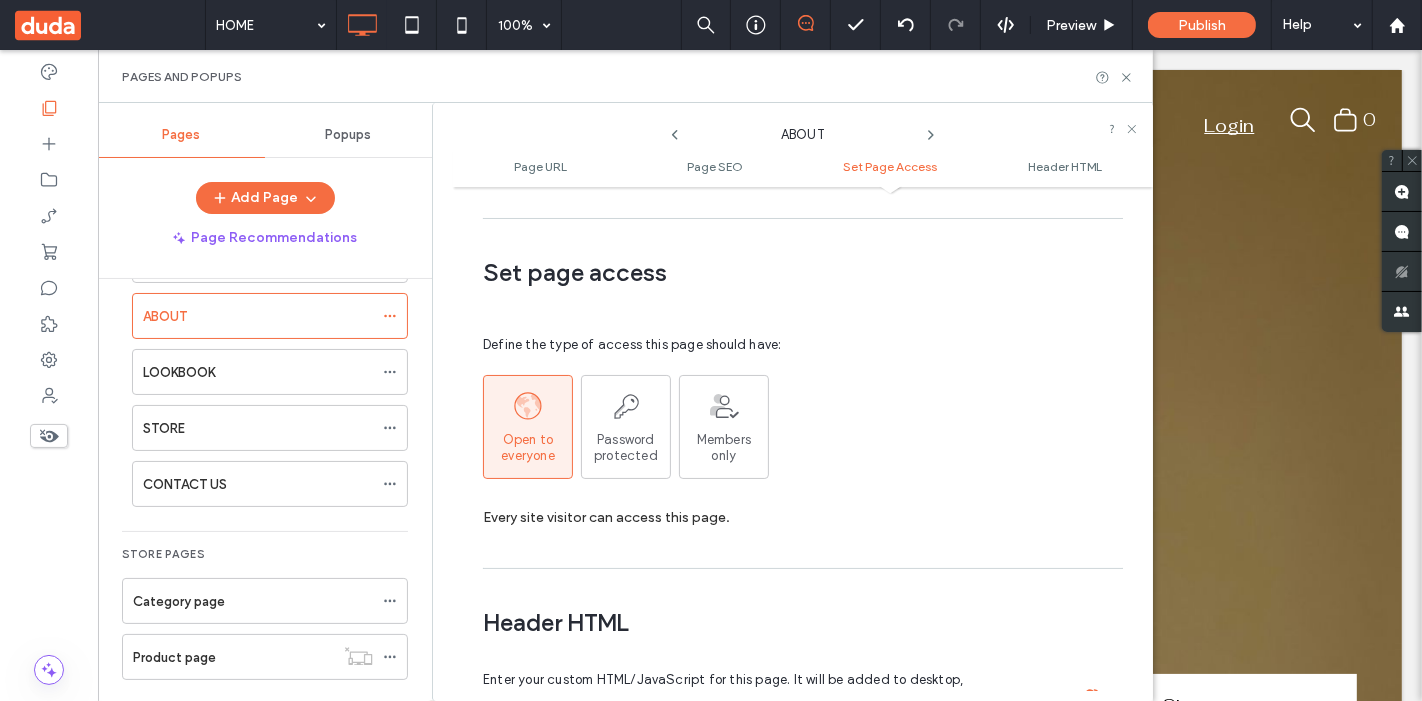 click on "Members  only" at bounding box center (724, 448) 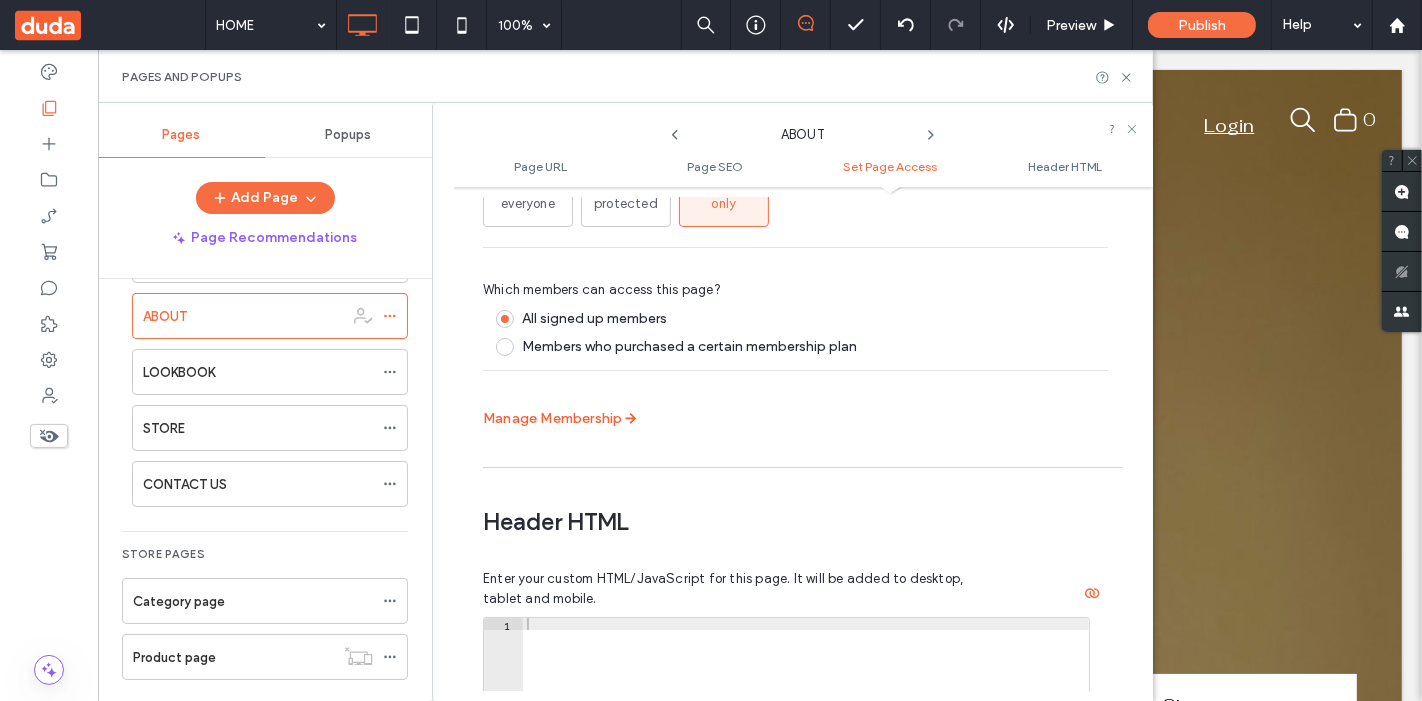 scroll, scrollTop: 1681, scrollLeft: 0, axis: vertical 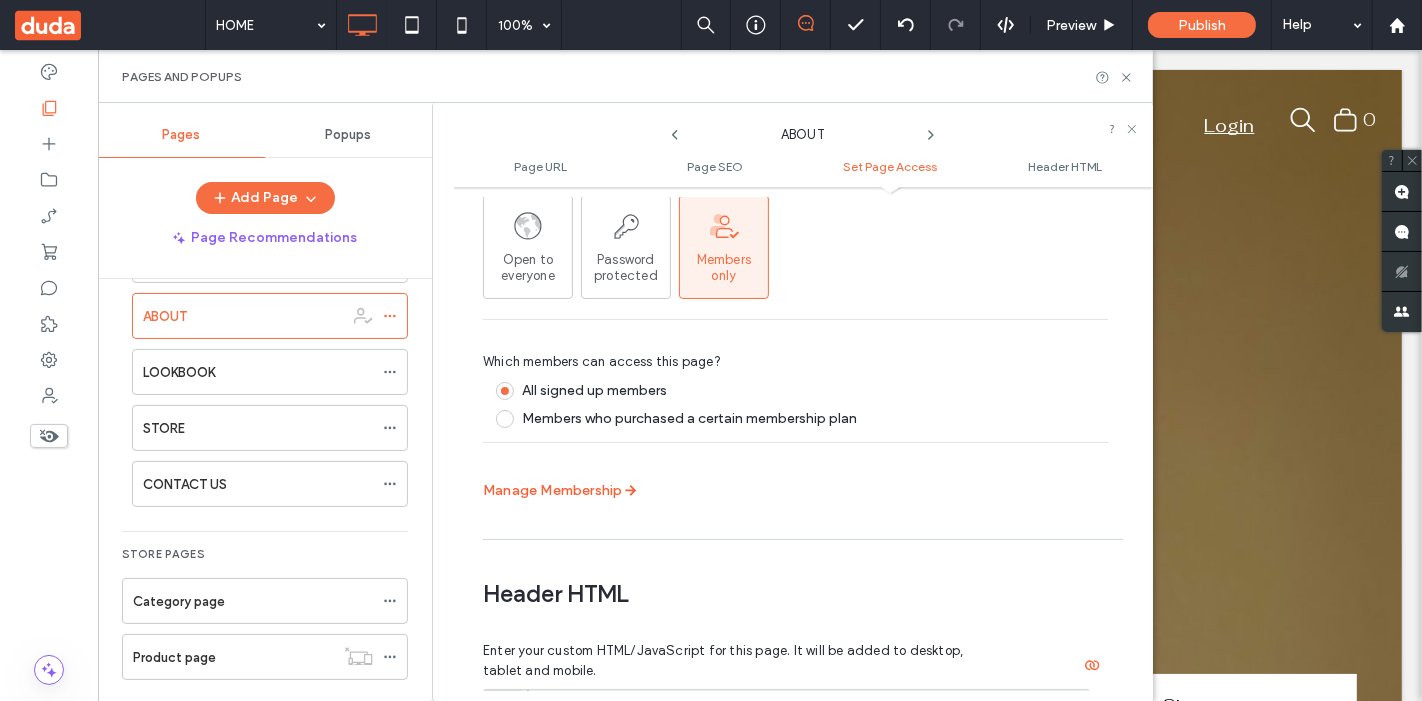 click on "Manage Membership" at bounding box center [565, 491] 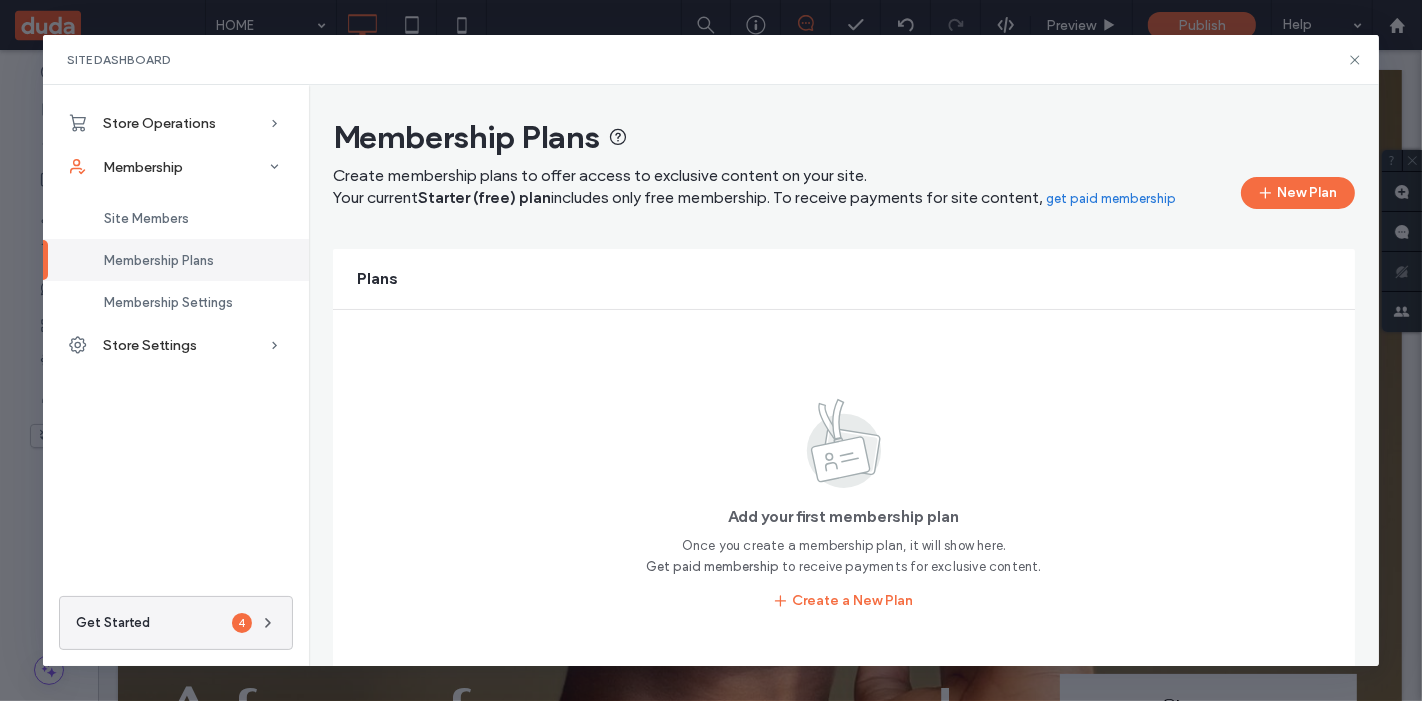 scroll, scrollTop: 43, scrollLeft: 0, axis: vertical 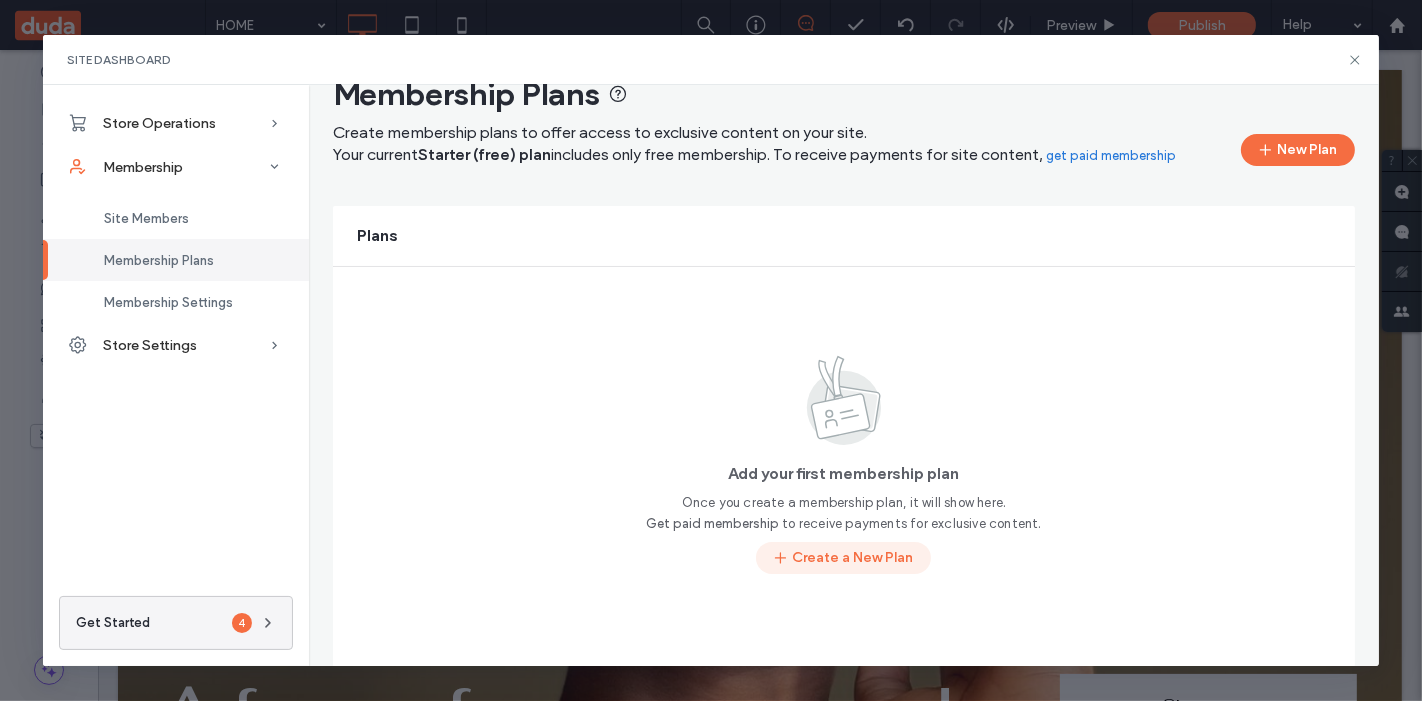 click on "Create a New Plan" at bounding box center [843, 558] 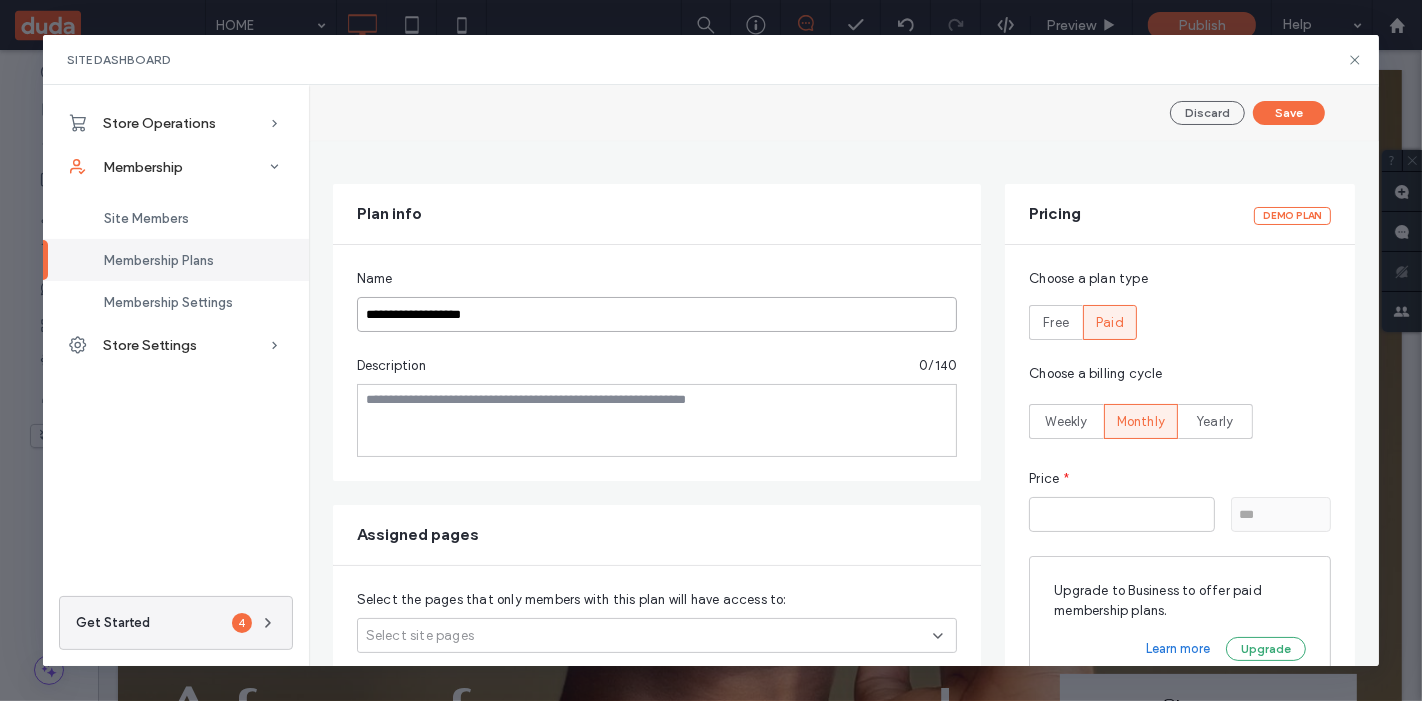click on "**********" at bounding box center [657, 314] 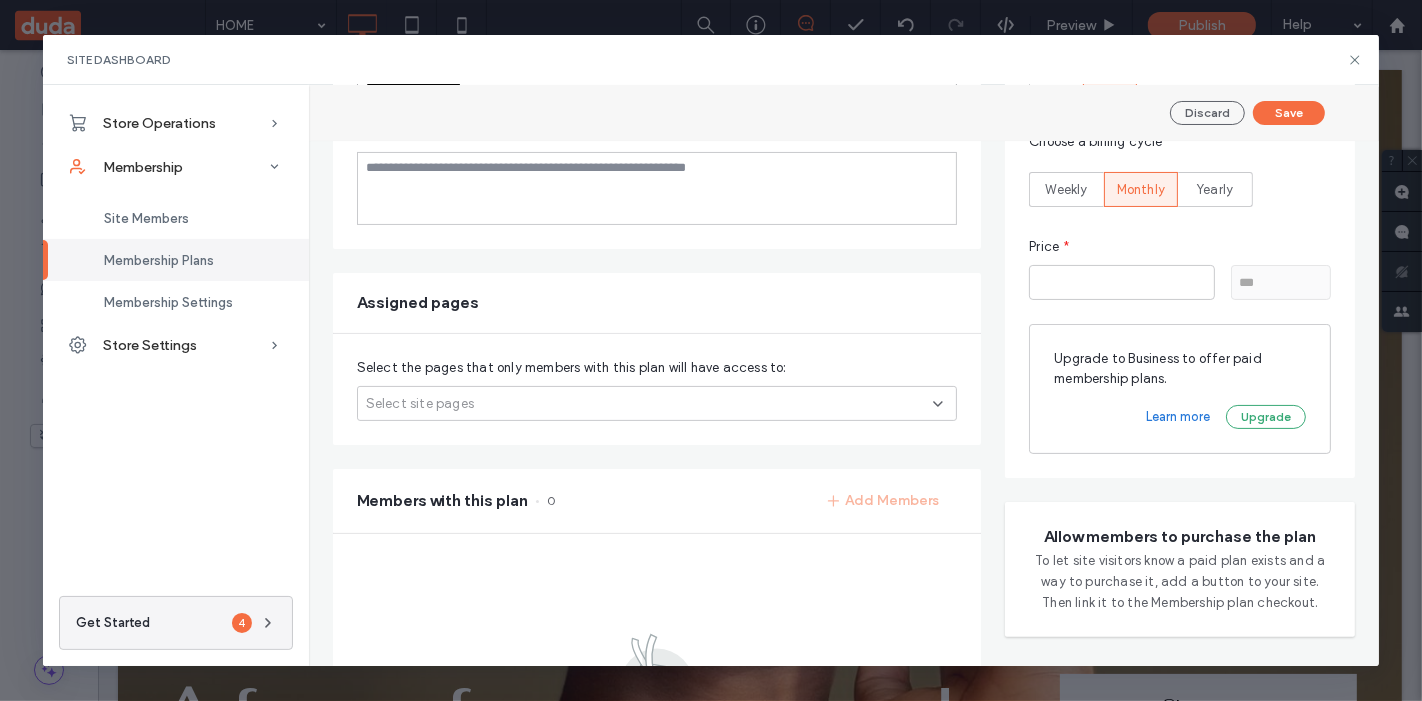 scroll, scrollTop: 284, scrollLeft: 0, axis: vertical 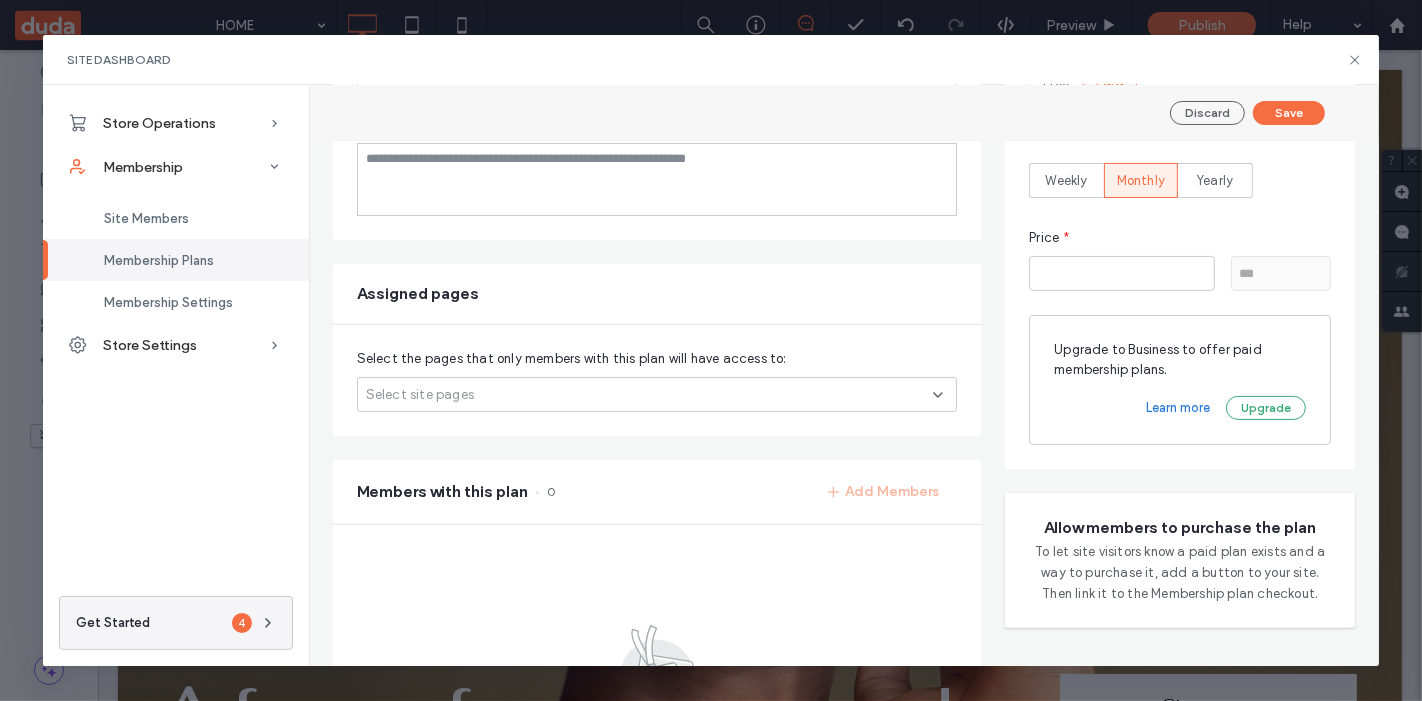 click on "Select site pages" at bounding box center [657, 394] 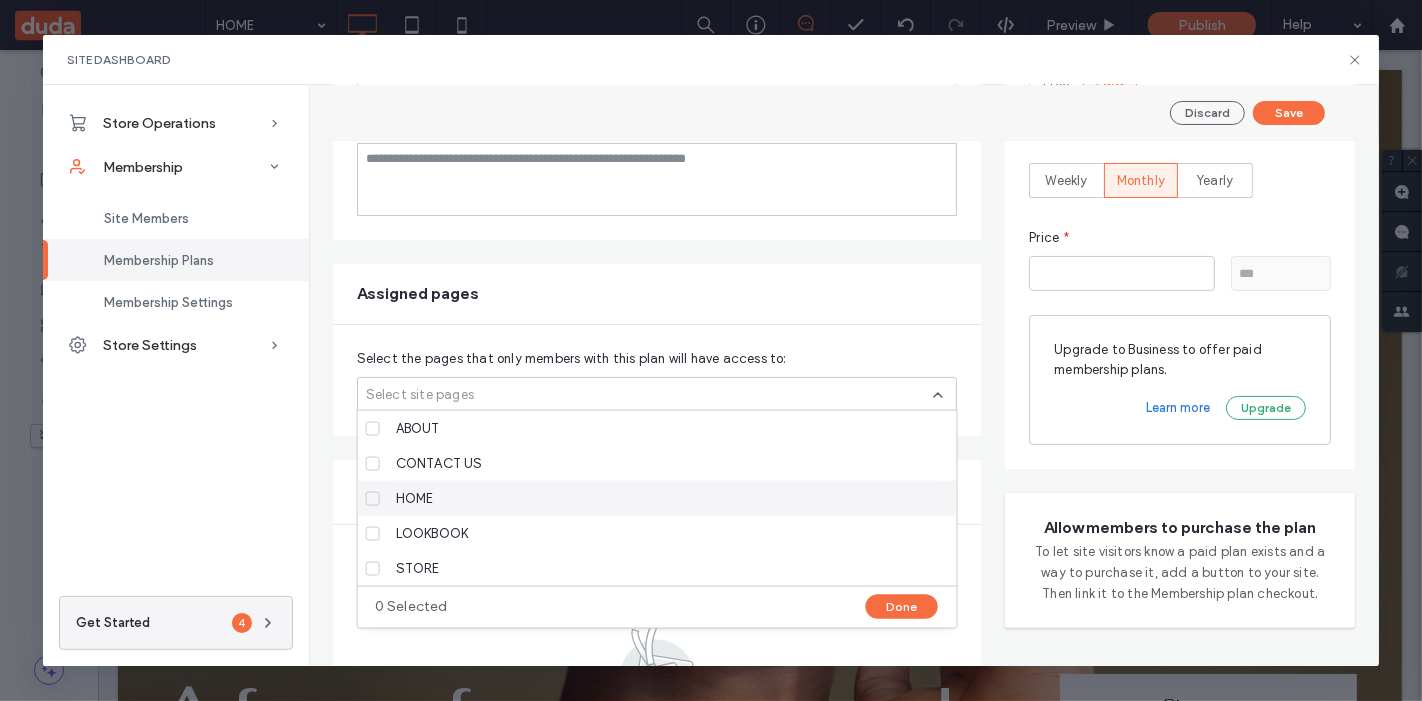 click at bounding box center [373, 498] 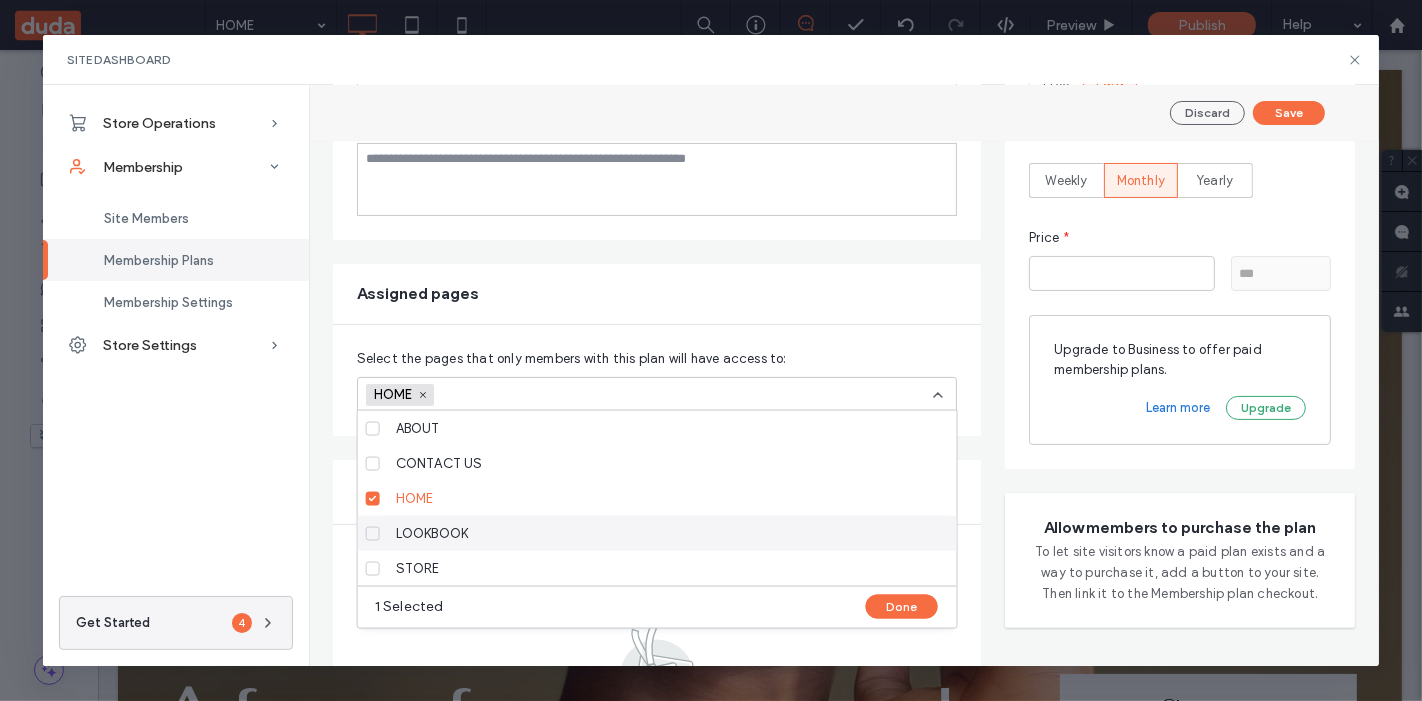 click 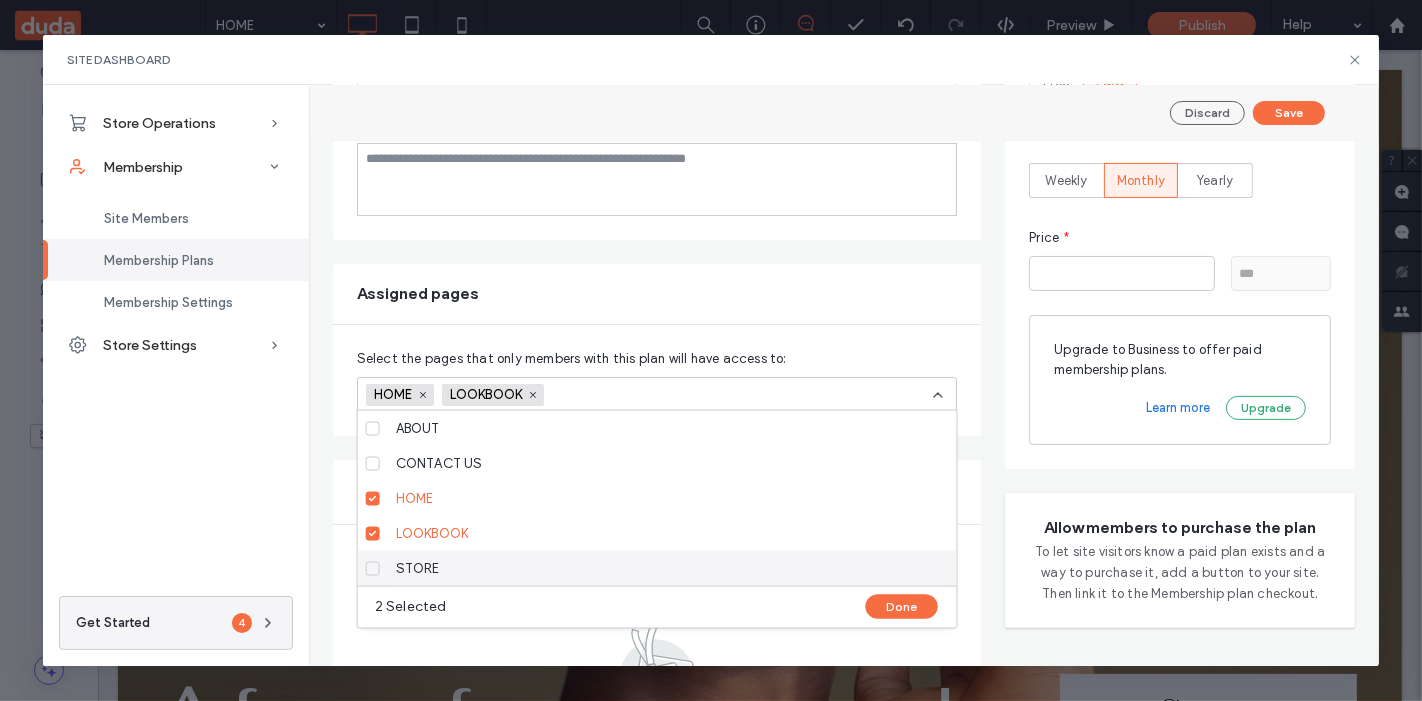 click 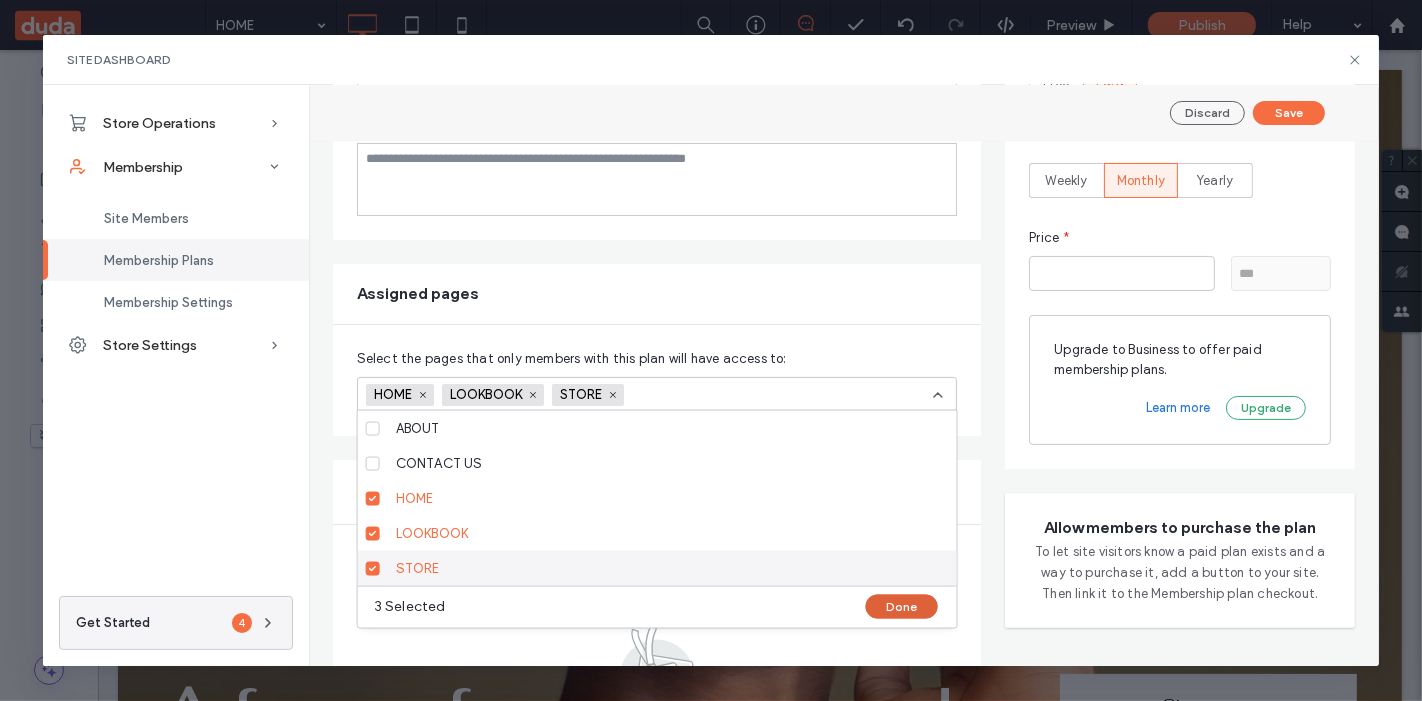 click on "Done" at bounding box center [902, 607] 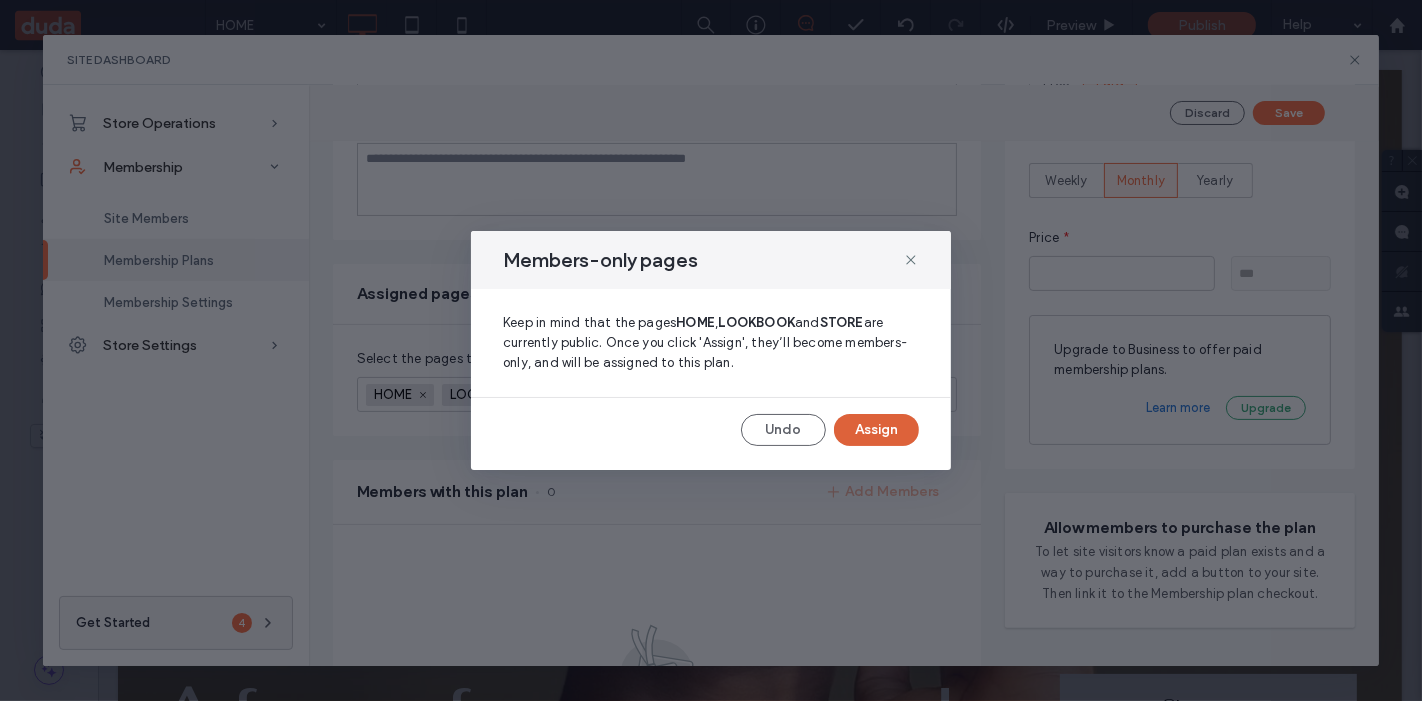 click on "Assign" at bounding box center [876, 430] 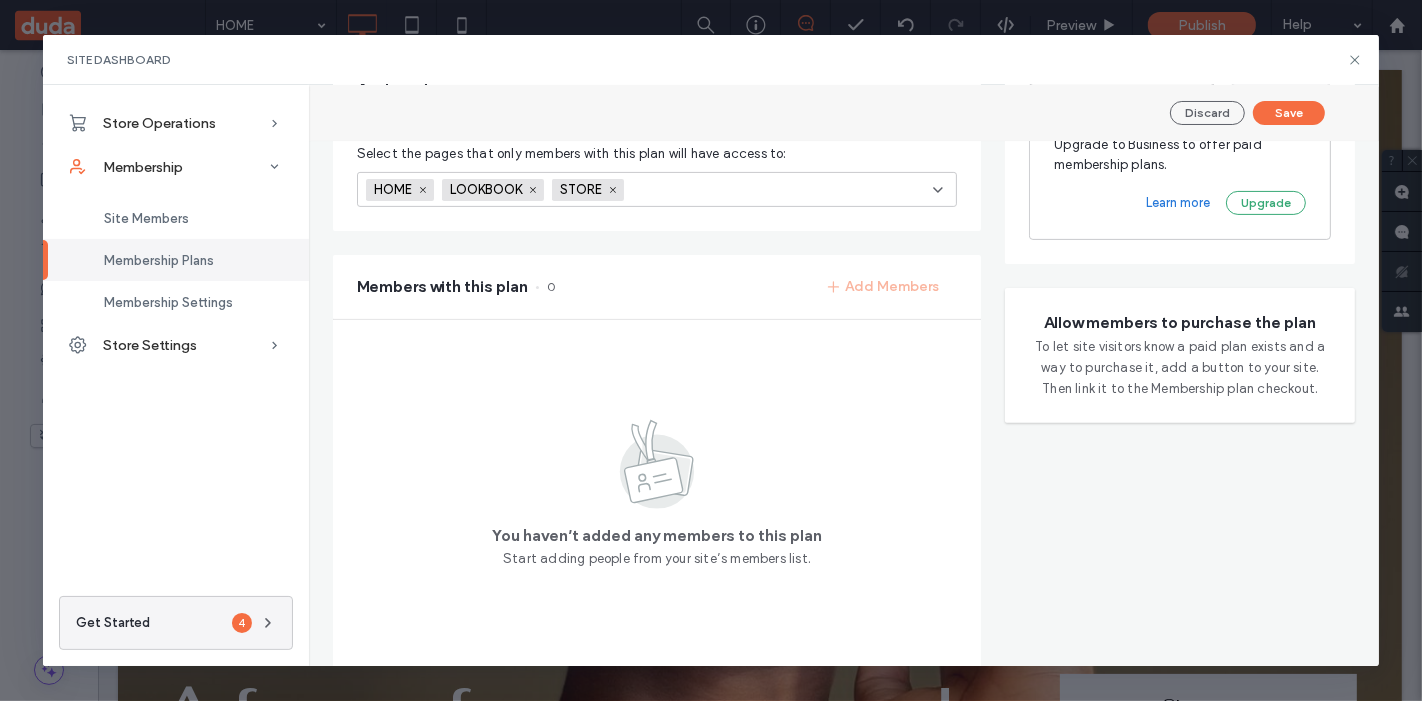 scroll, scrollTop: 538, scrollLeft: 0, axis: vertical 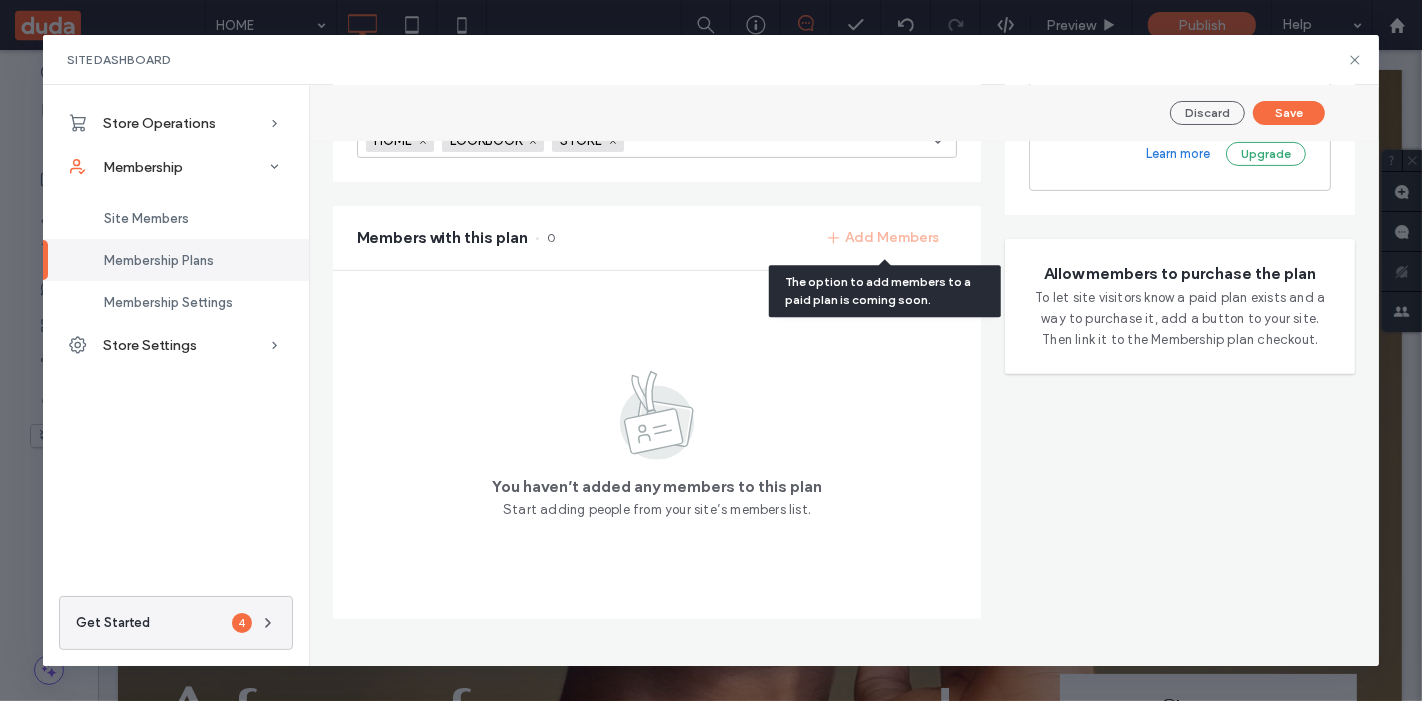 click on "Add Members" at bounding box center (883, 238) 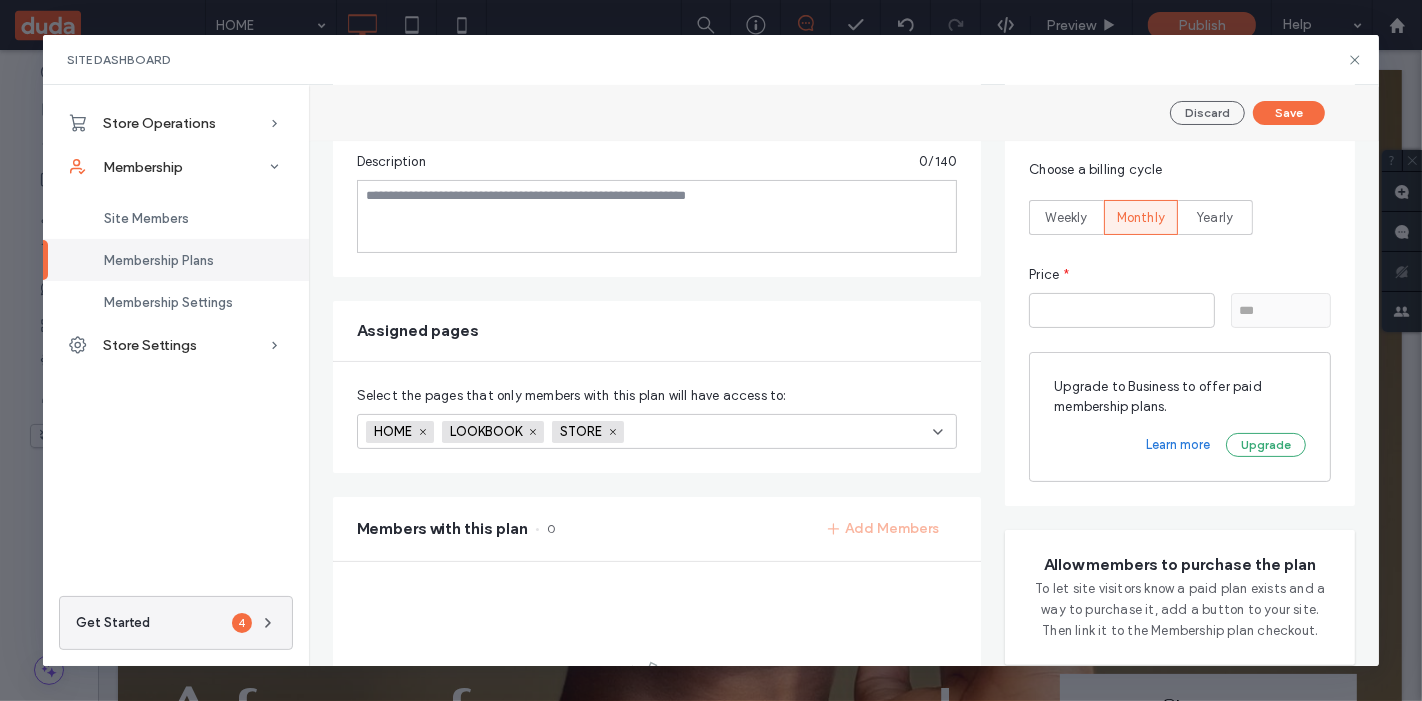scroll, scrollTop: 247, scrollLeft: 0, axis: vertical 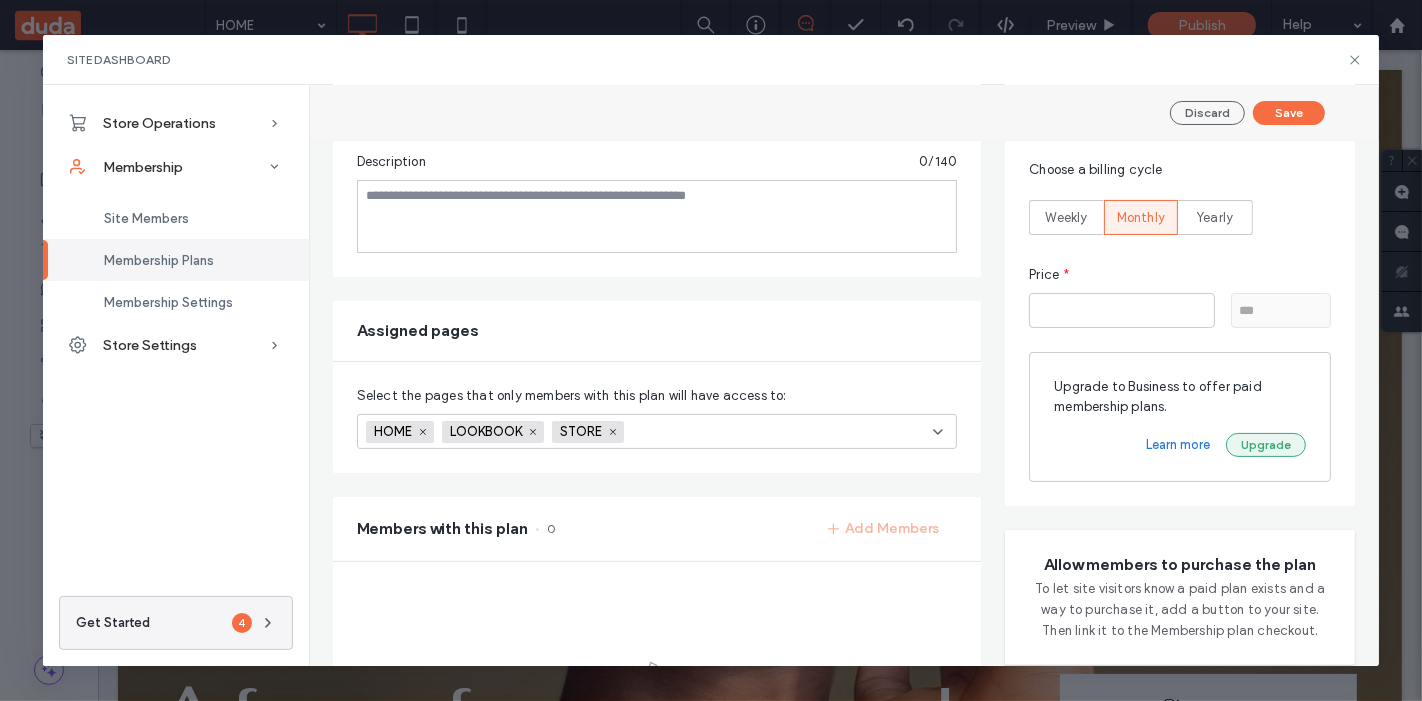 click on "Upgrade" at bounding box center [1266, 445] 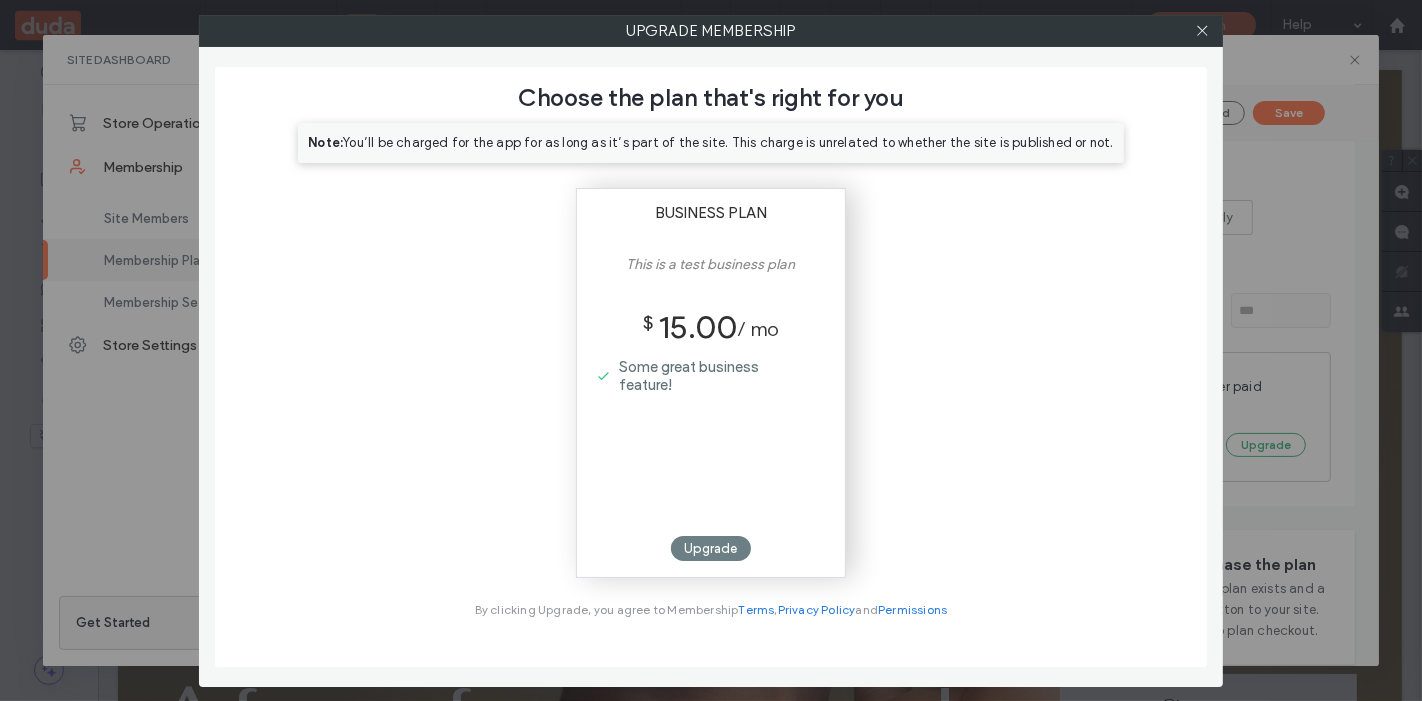 click on "Upgrade" at bounding box center [711, 548] 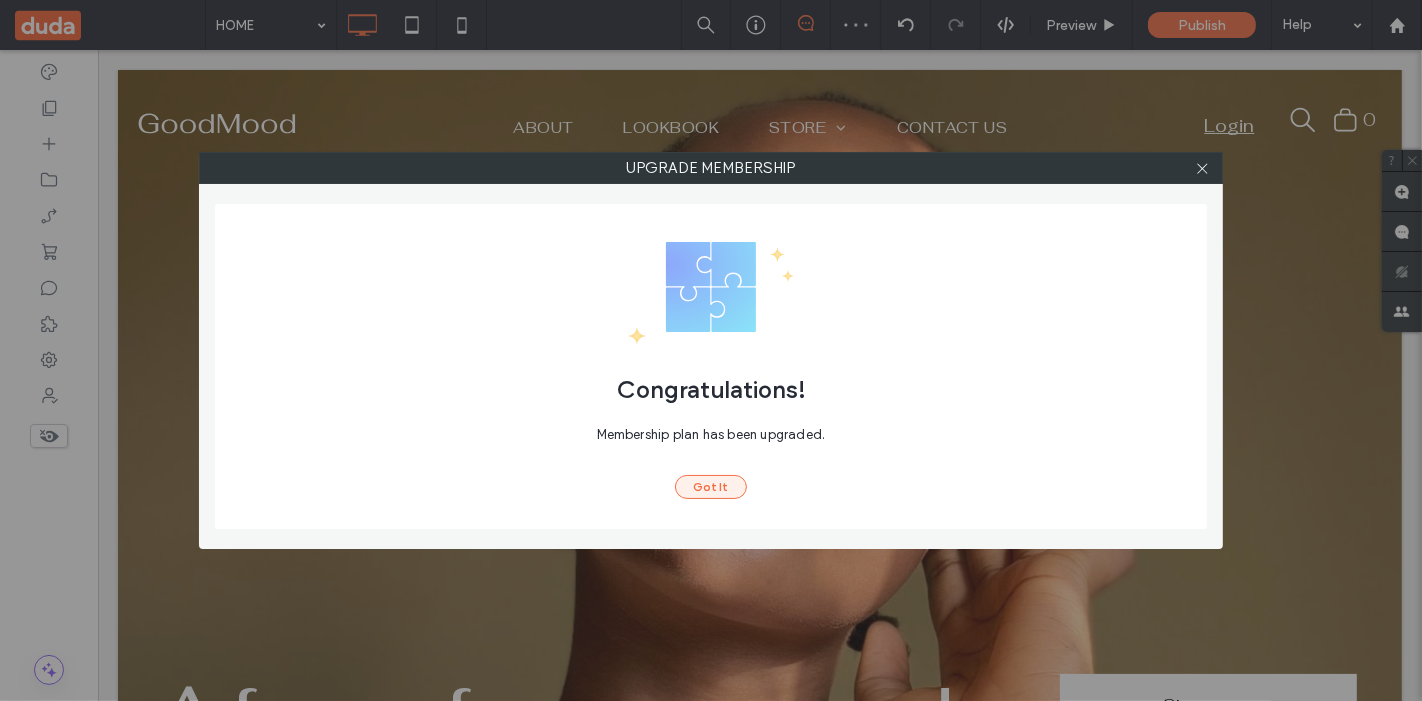 click on "Got It" at bounding box center [711, 487] 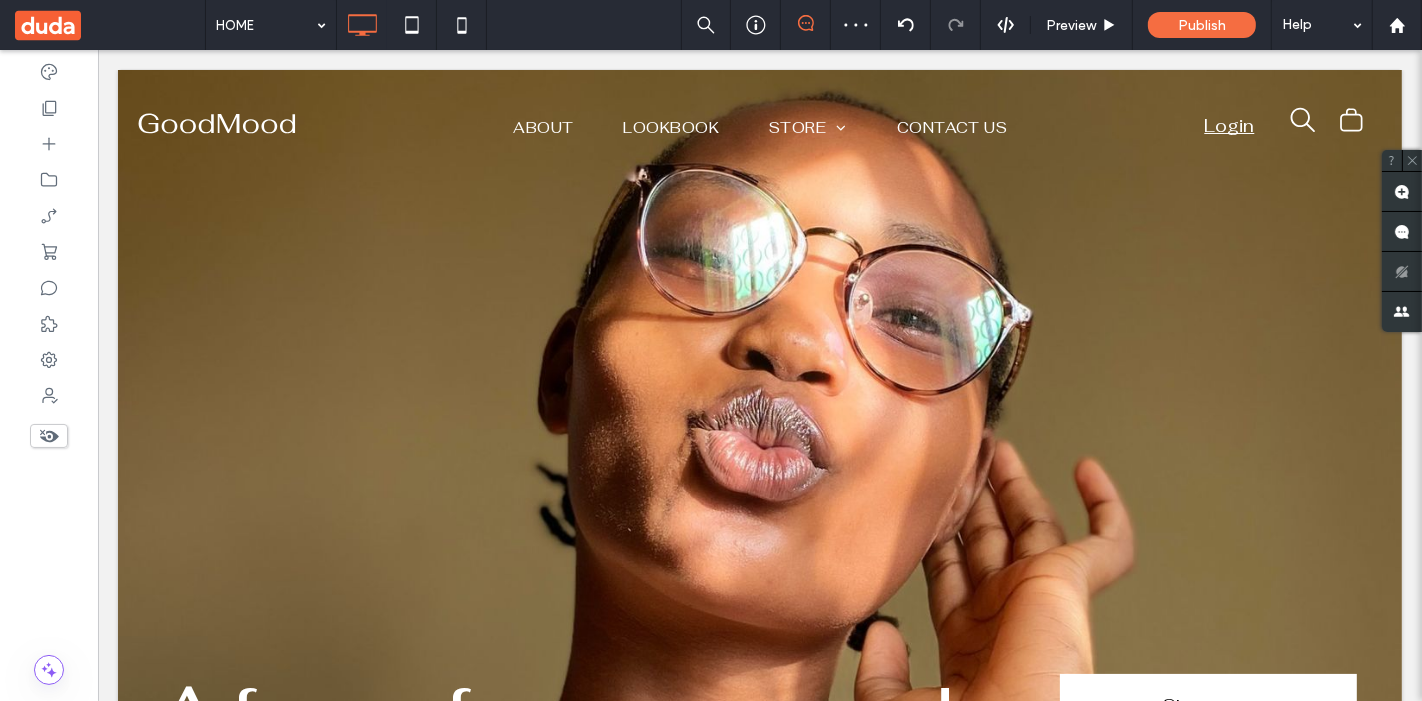 scroll, scrollTop: 0, scrollLeft: 0, axis: both 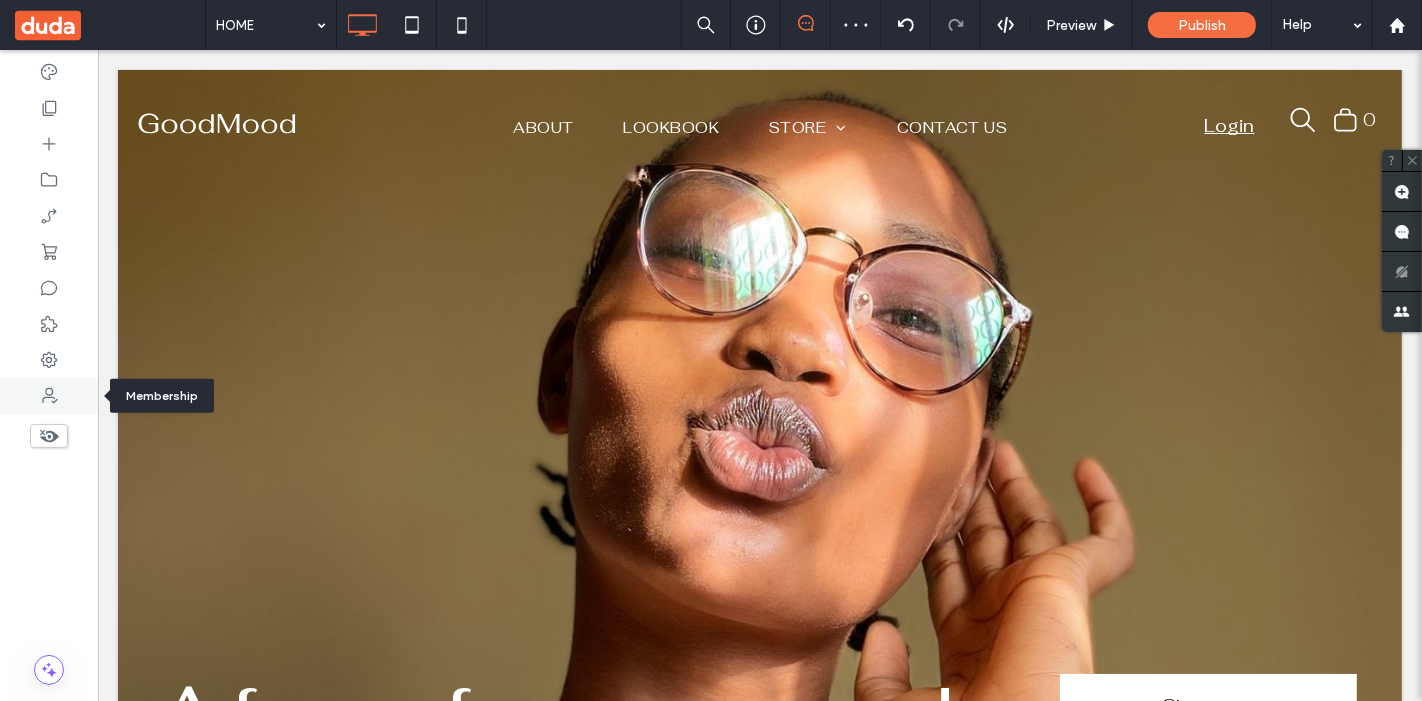 click 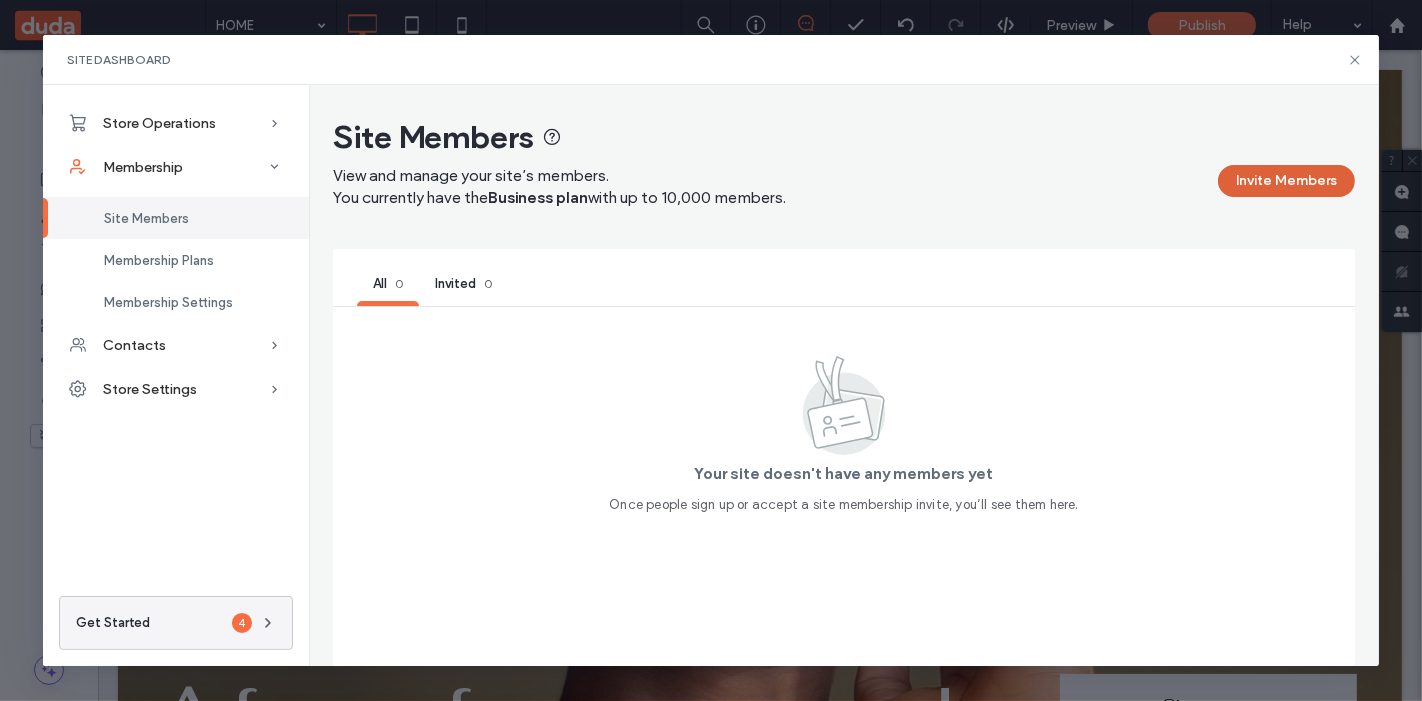 click on "Invite Members" at bounding box center (1286, 181) 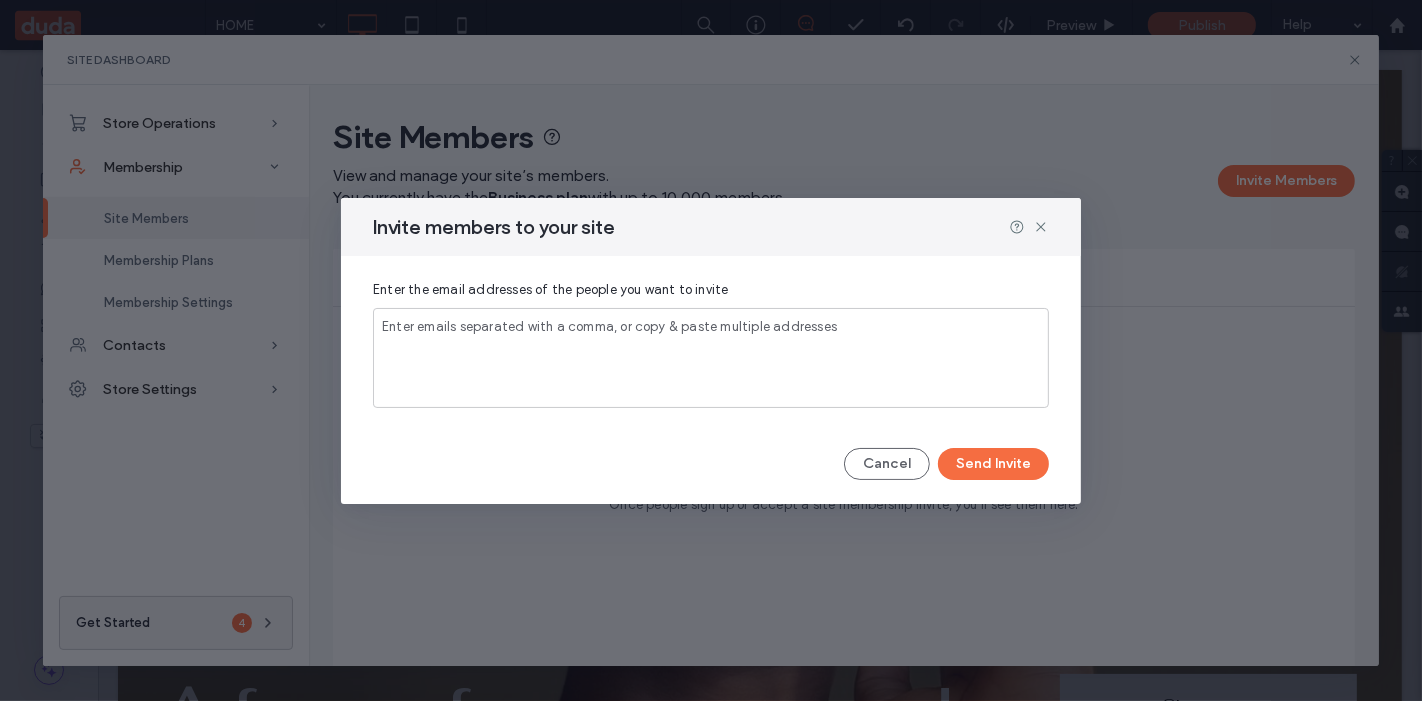 click on "Enter emails separated with a comma, or copy & paste multiple addresses" at bounding box center [711, 358] 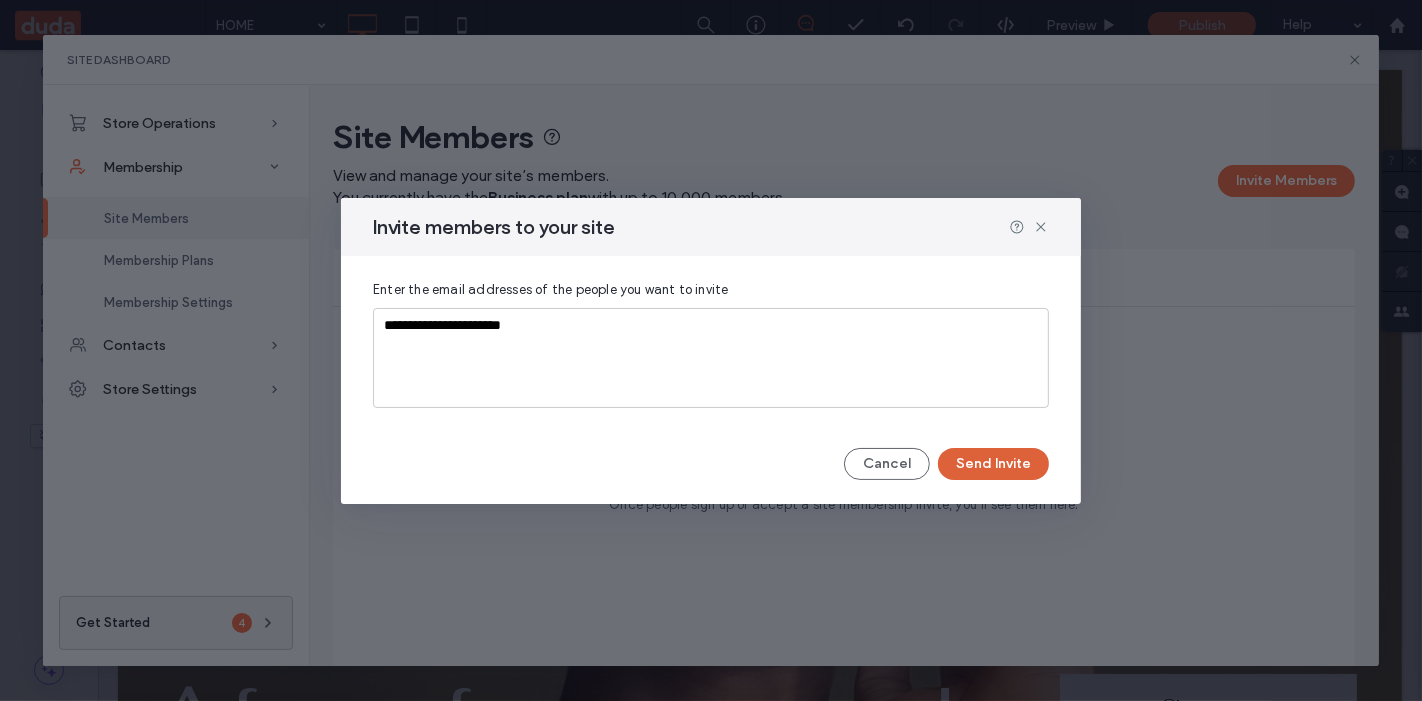 type on "**********" 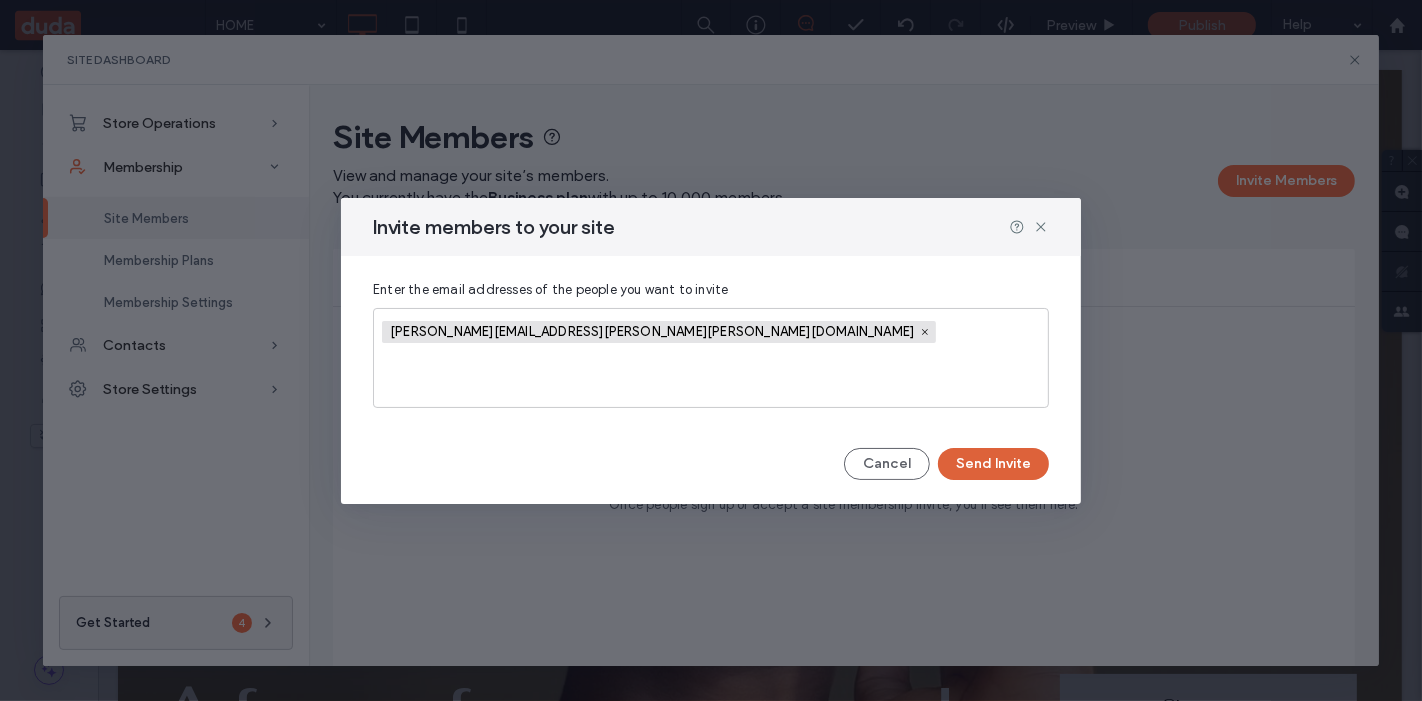 click on "Send Invite" at bounding box center (993, 464) 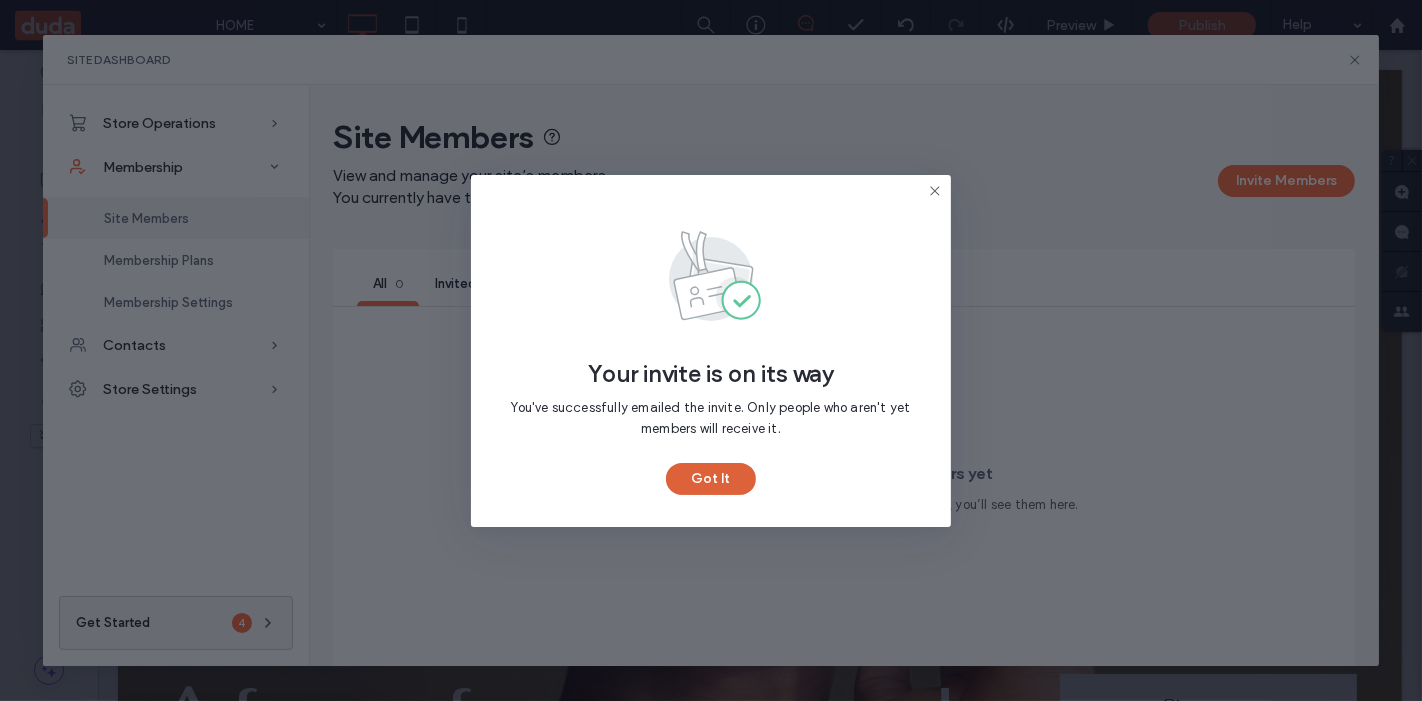 click on "Got It" at bounding box center [711, 479] 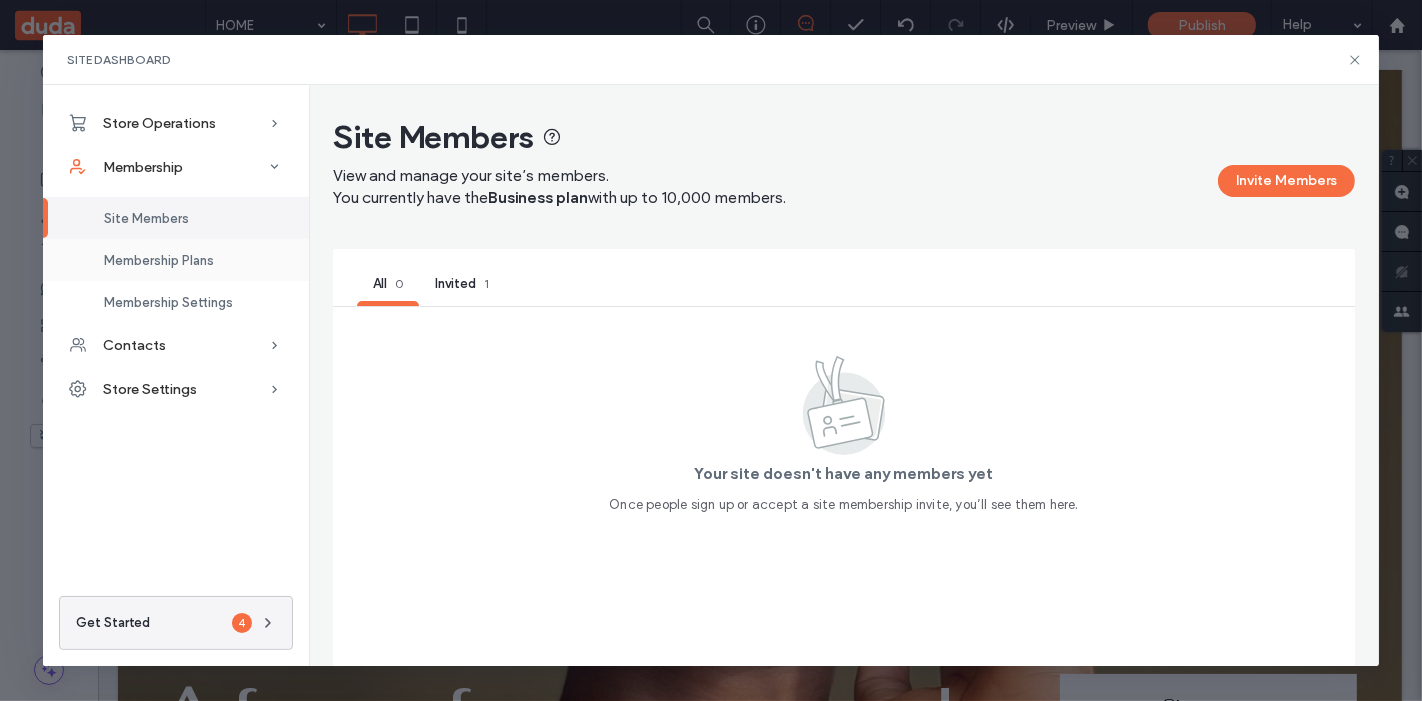 click on "Membership Plans" at bounding box center [176, 260] 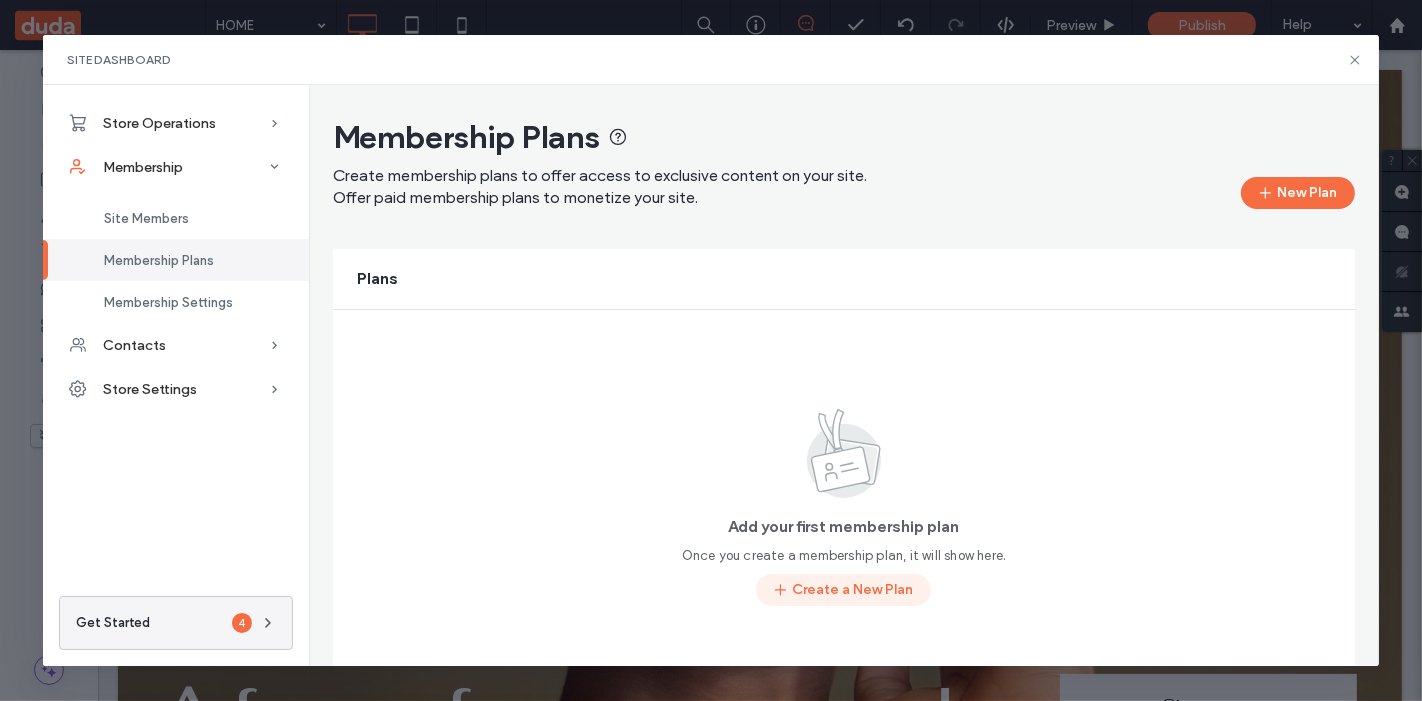 click on "Create a New Plan" at bounding box center (843, 590) 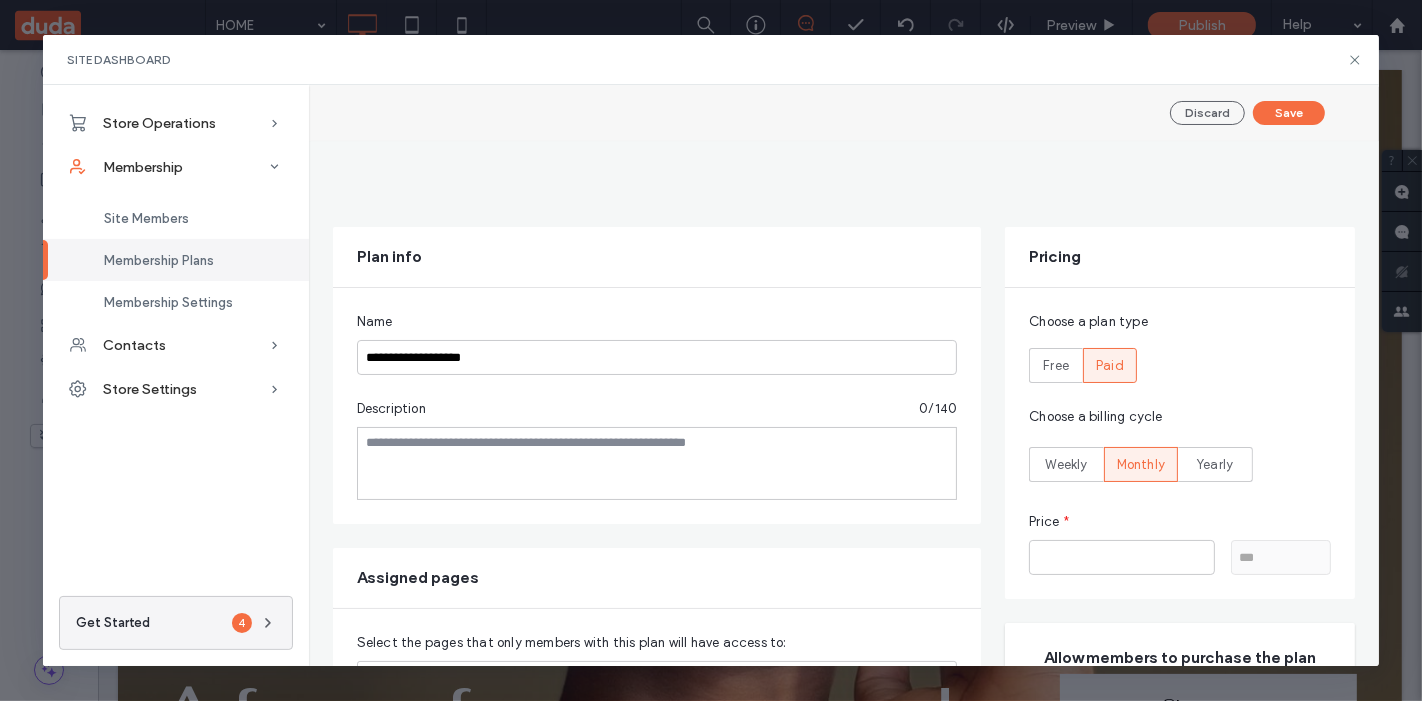 scroll, scrollTop: 350, scrollLeft: 0, axis: vertical 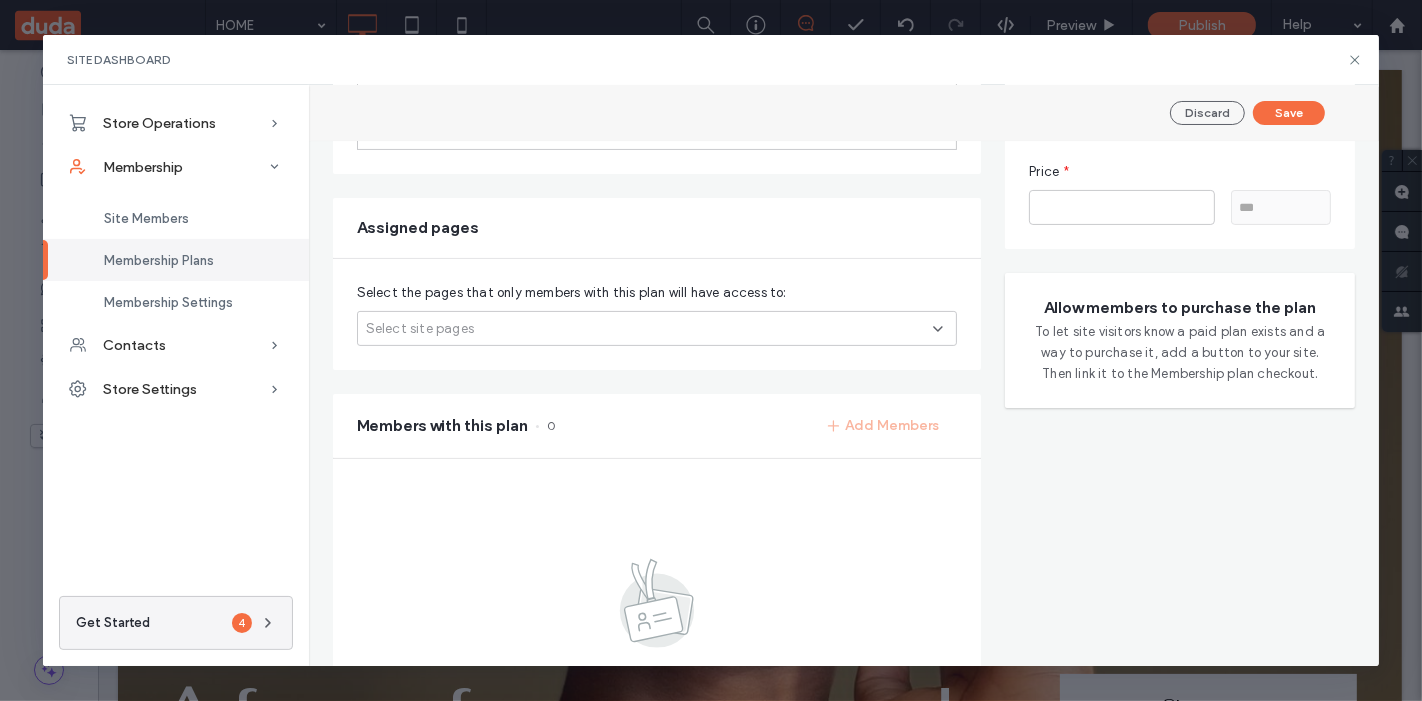 click on "Select site pages" at bounding box center (657, 328) 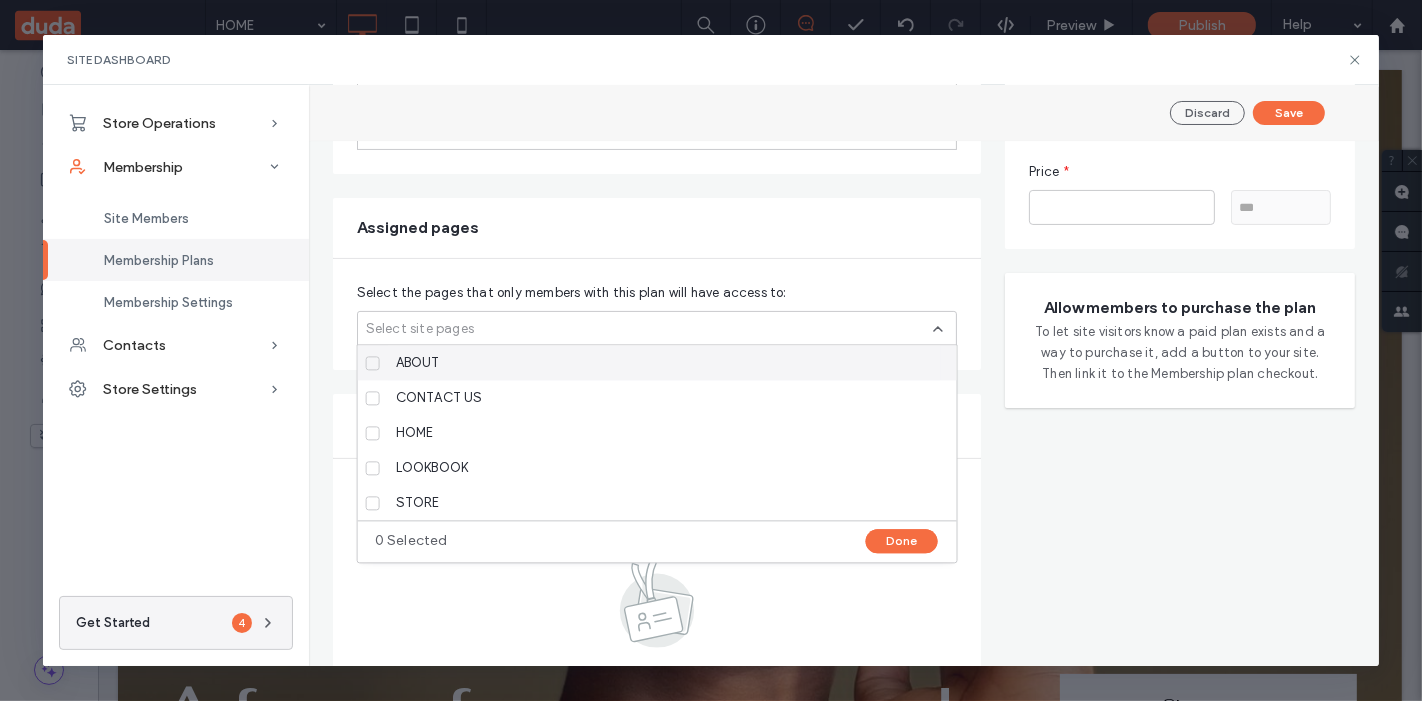 click 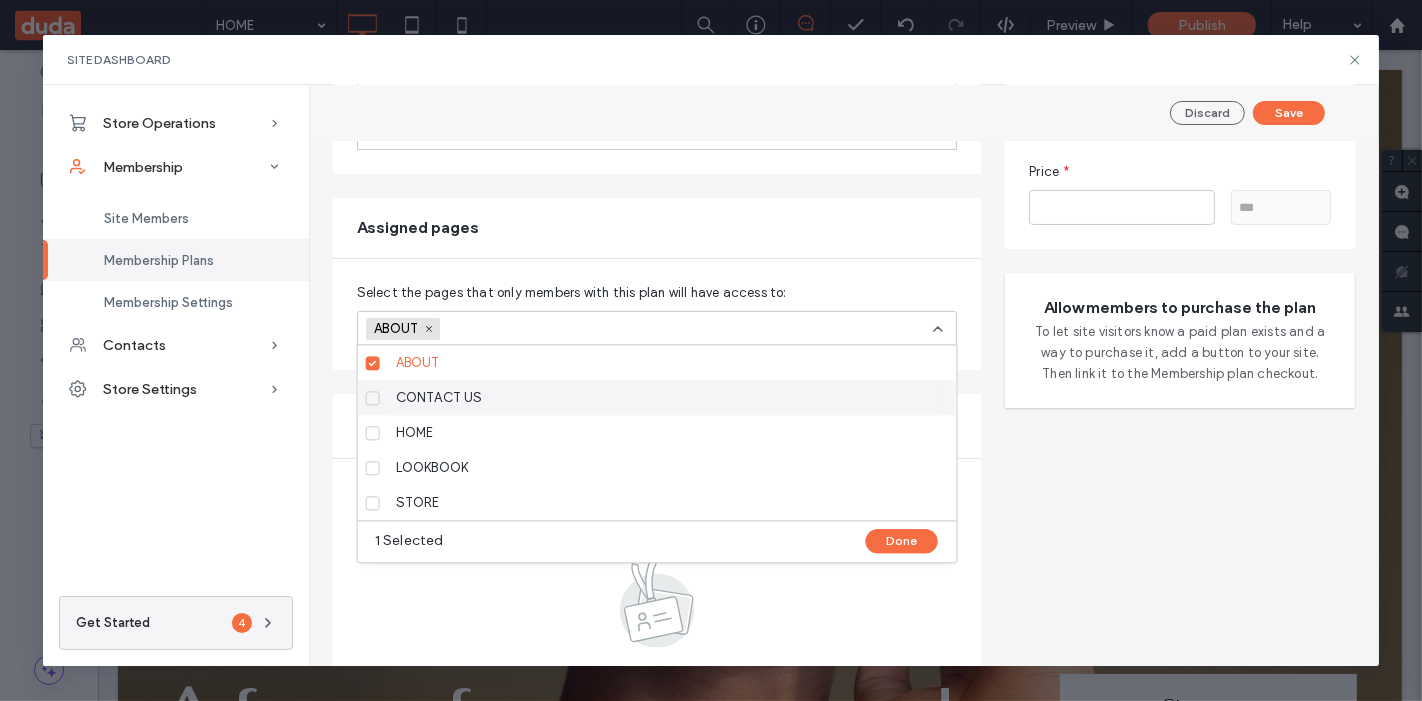 click on "CONTACT US" at bounding box center (653, 397) 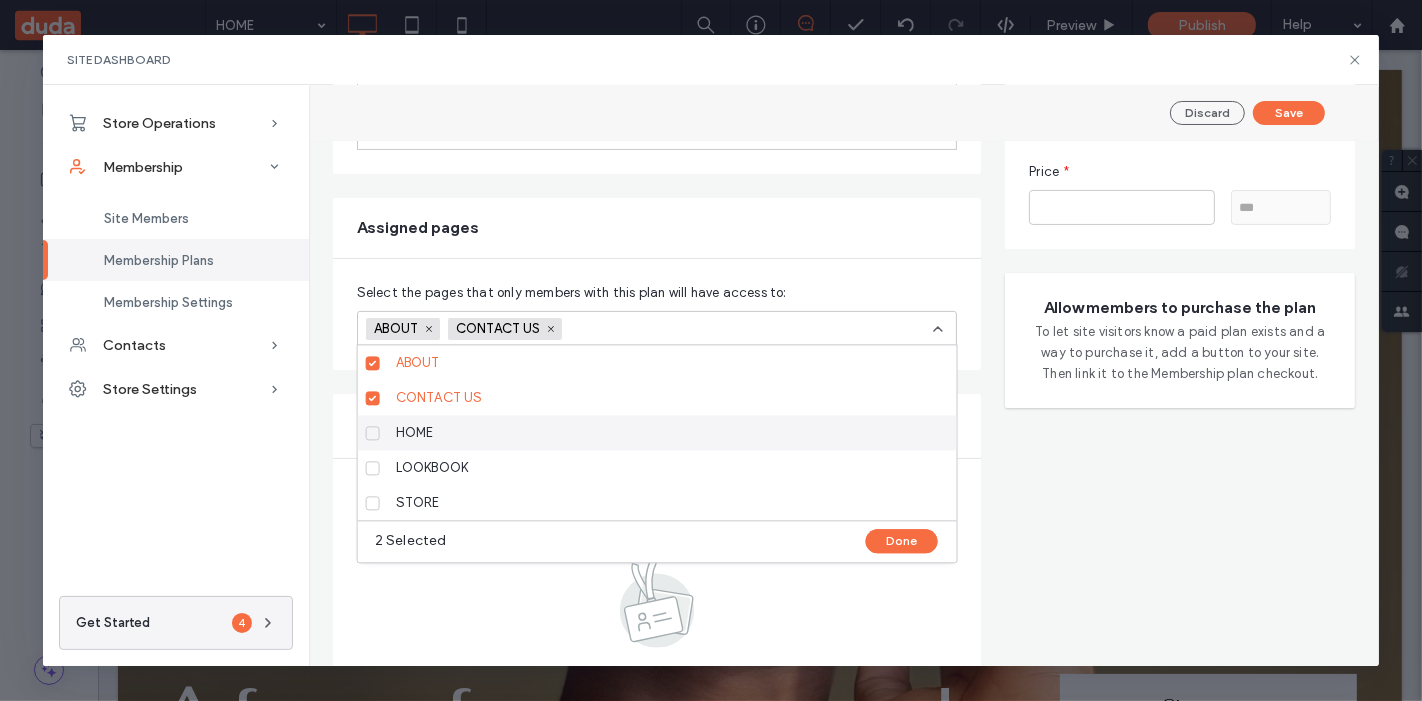 click on "HOME" at bounding box center (653, 432) 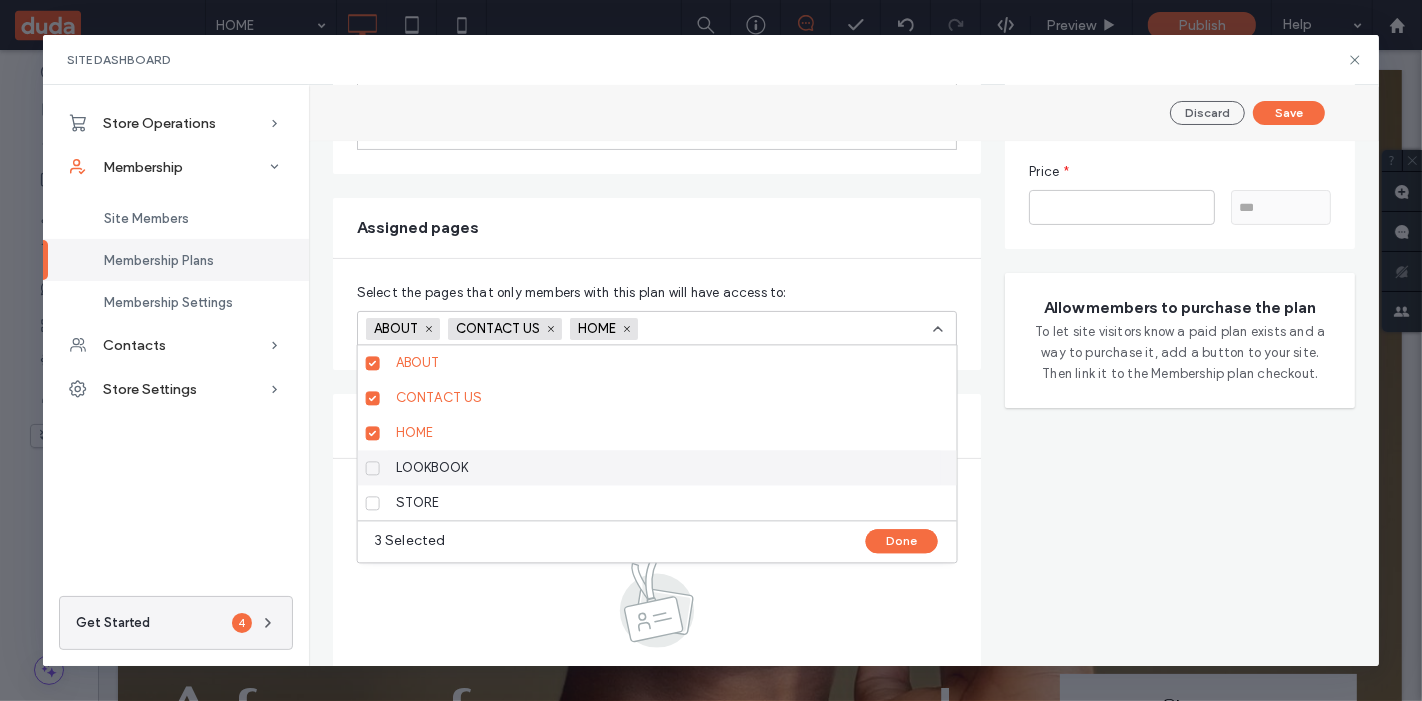click at bounding box center (373, 468) 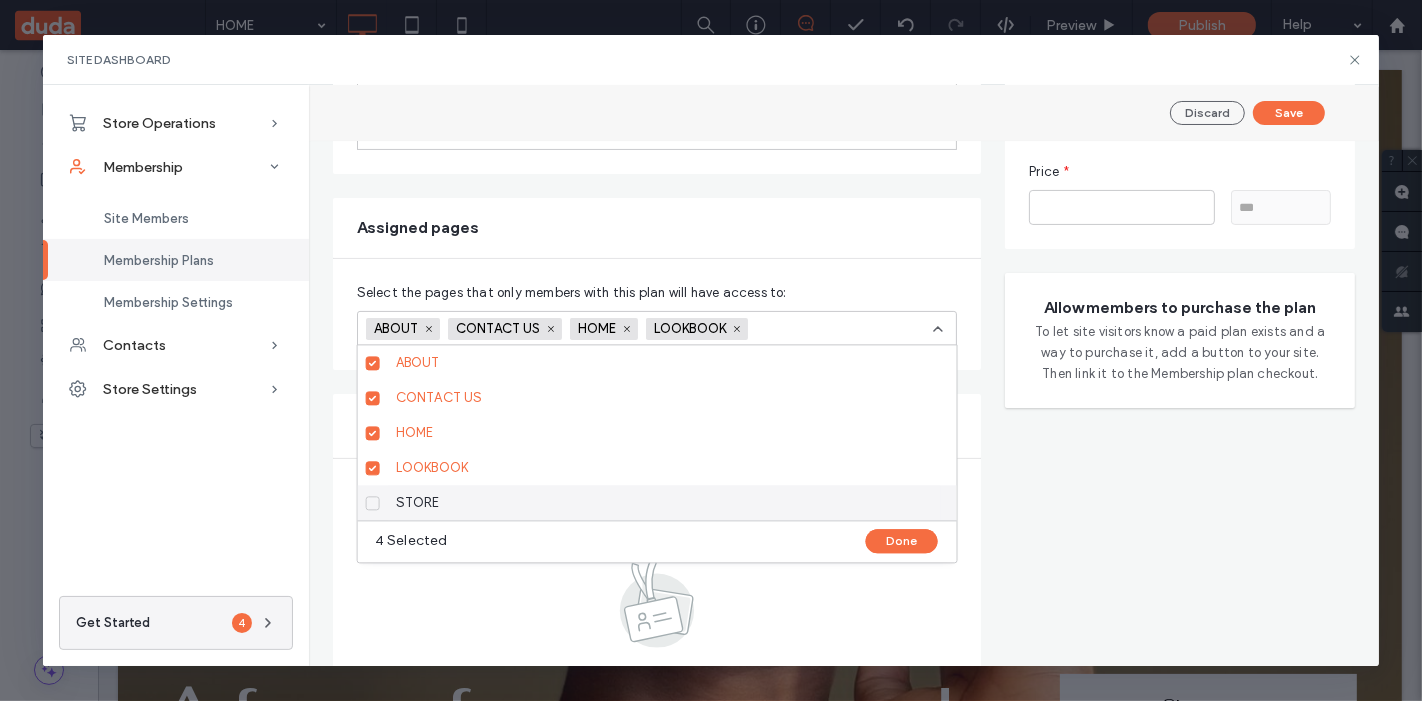 click 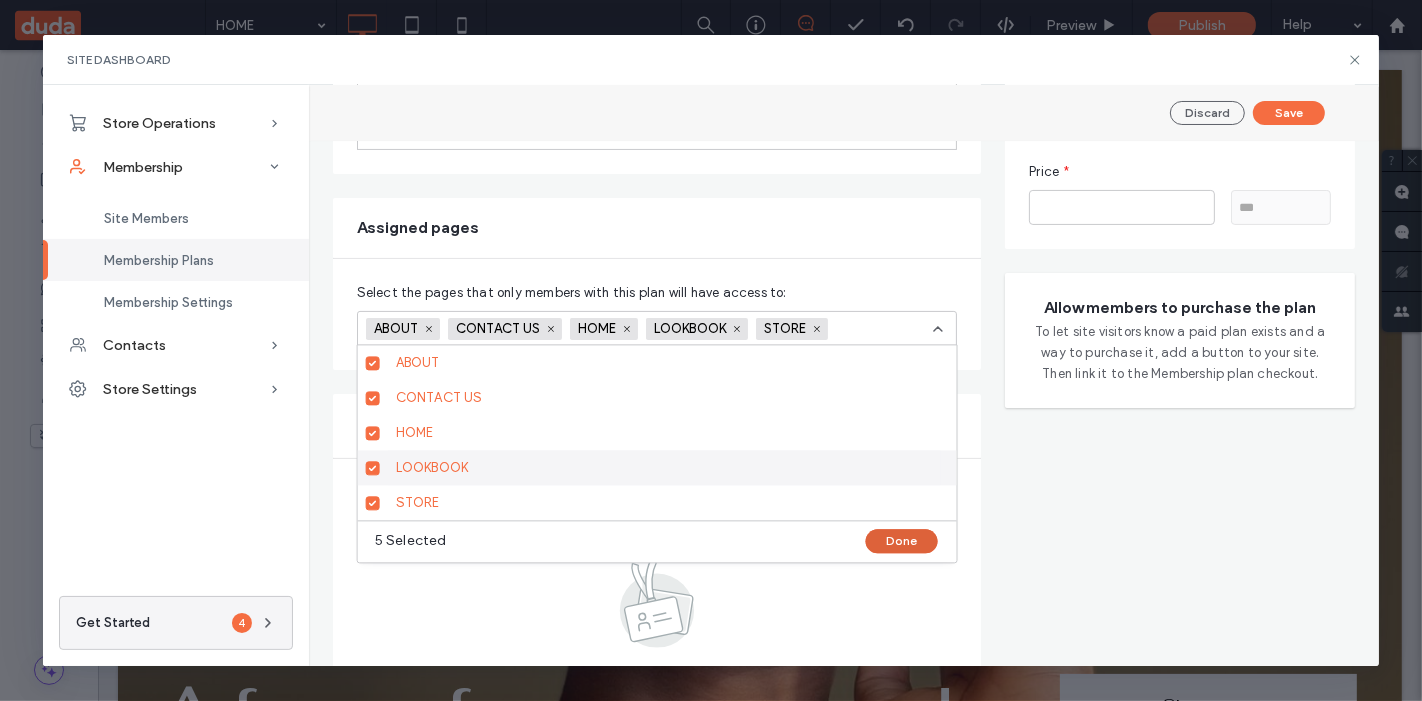 click on "Done" at bounding box center (902, 541) 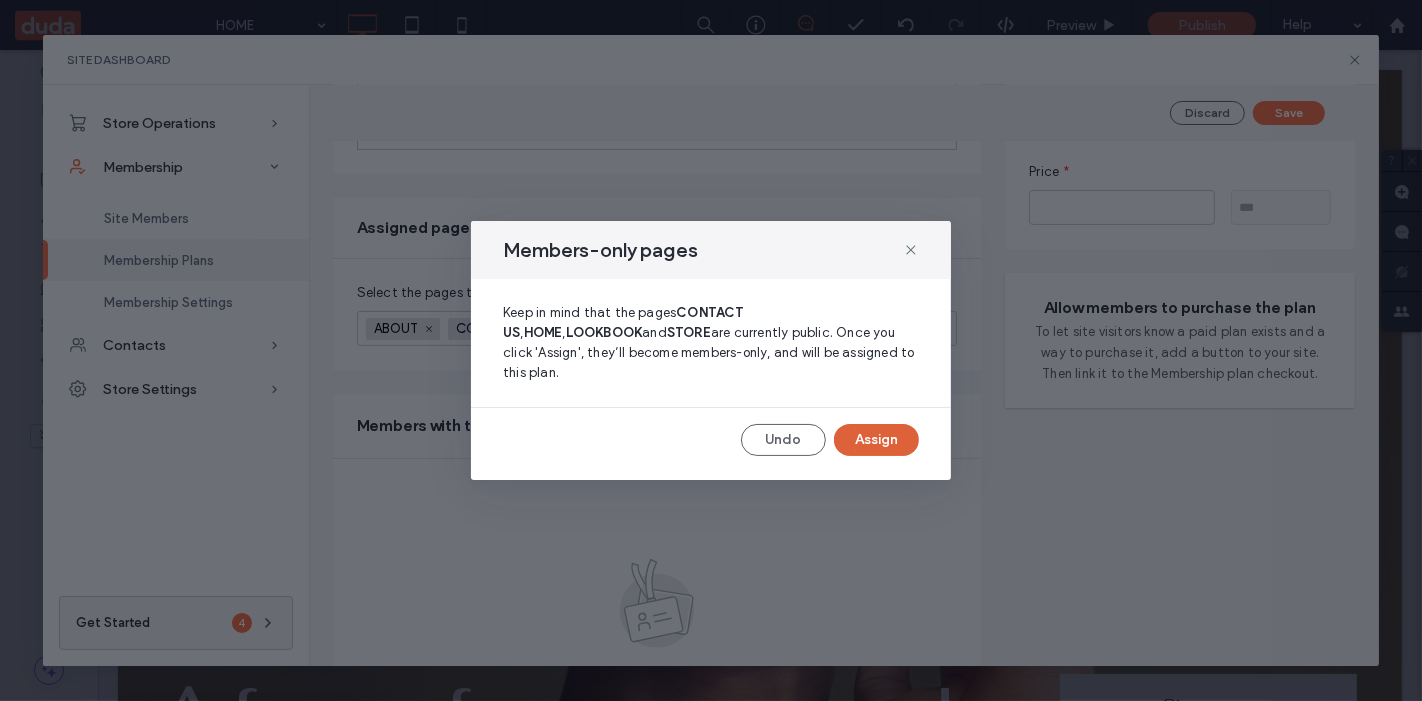 click on "Assign" at bounding box center [876, 440] 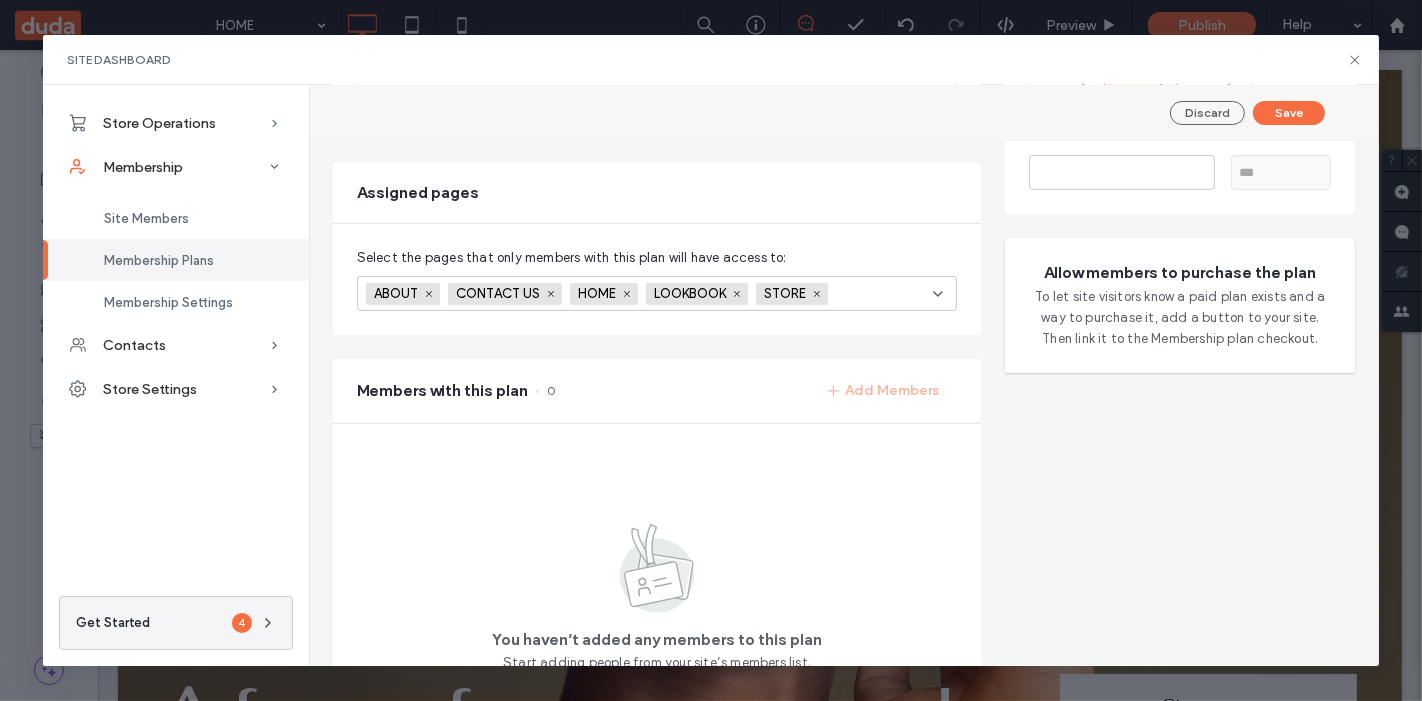 scroll, scrollTop: 322, scrollLeft: 0, axis: vertical 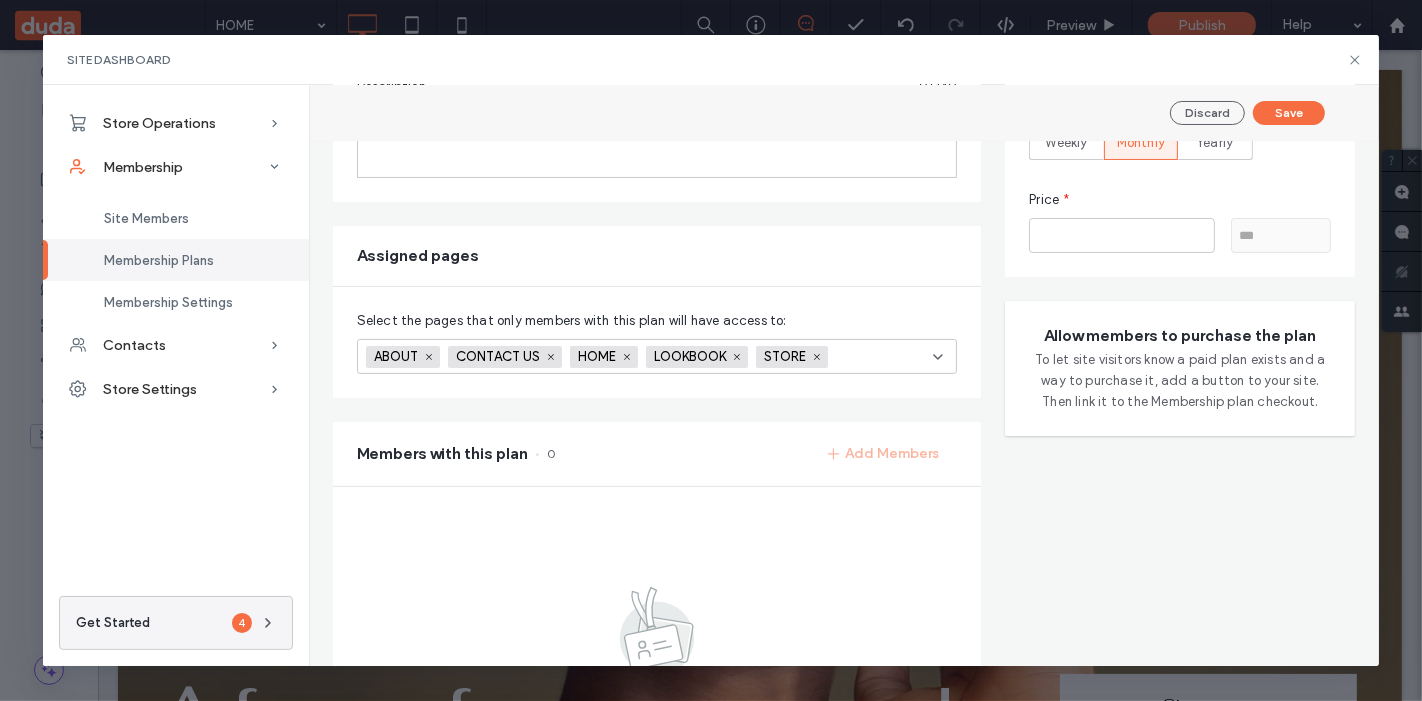 click on "Add Members" at bounding box center (883, 454) 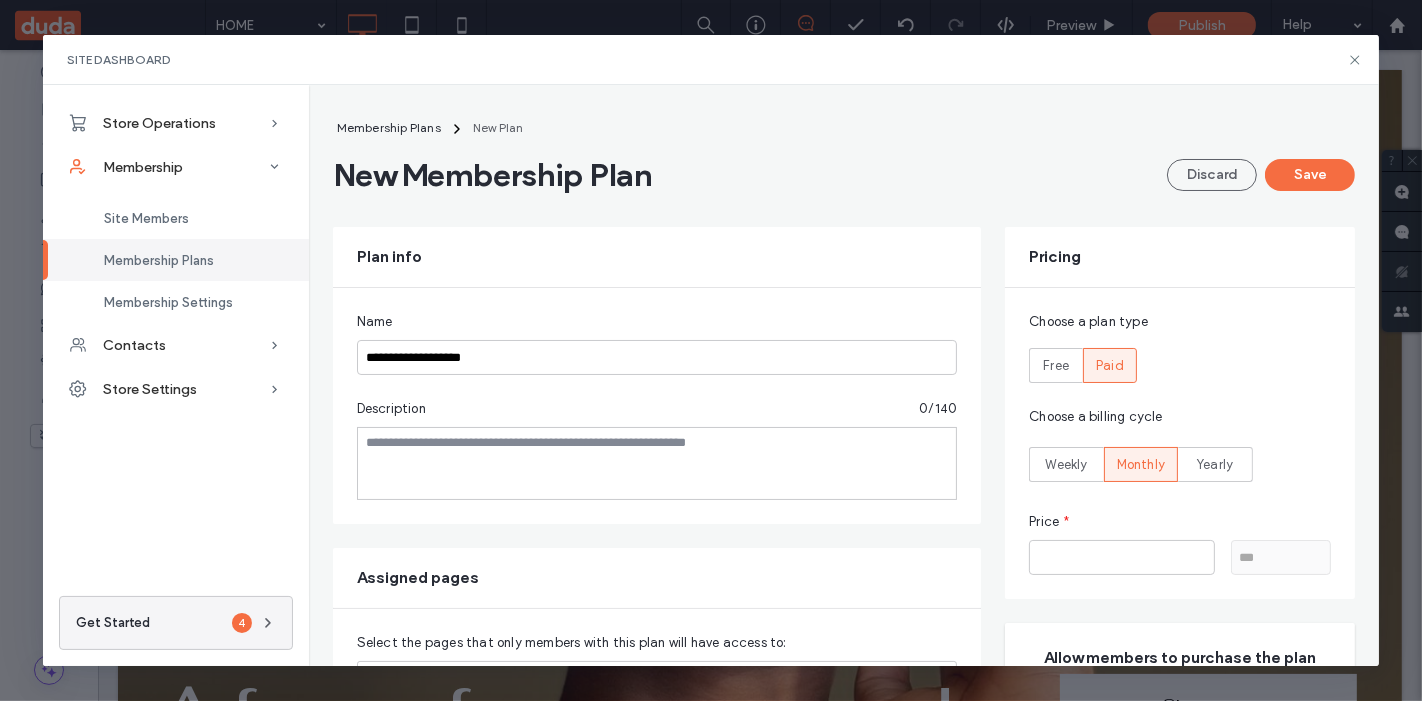 scroll, scrollTop: 0, scrollLeft: 0, axis: both 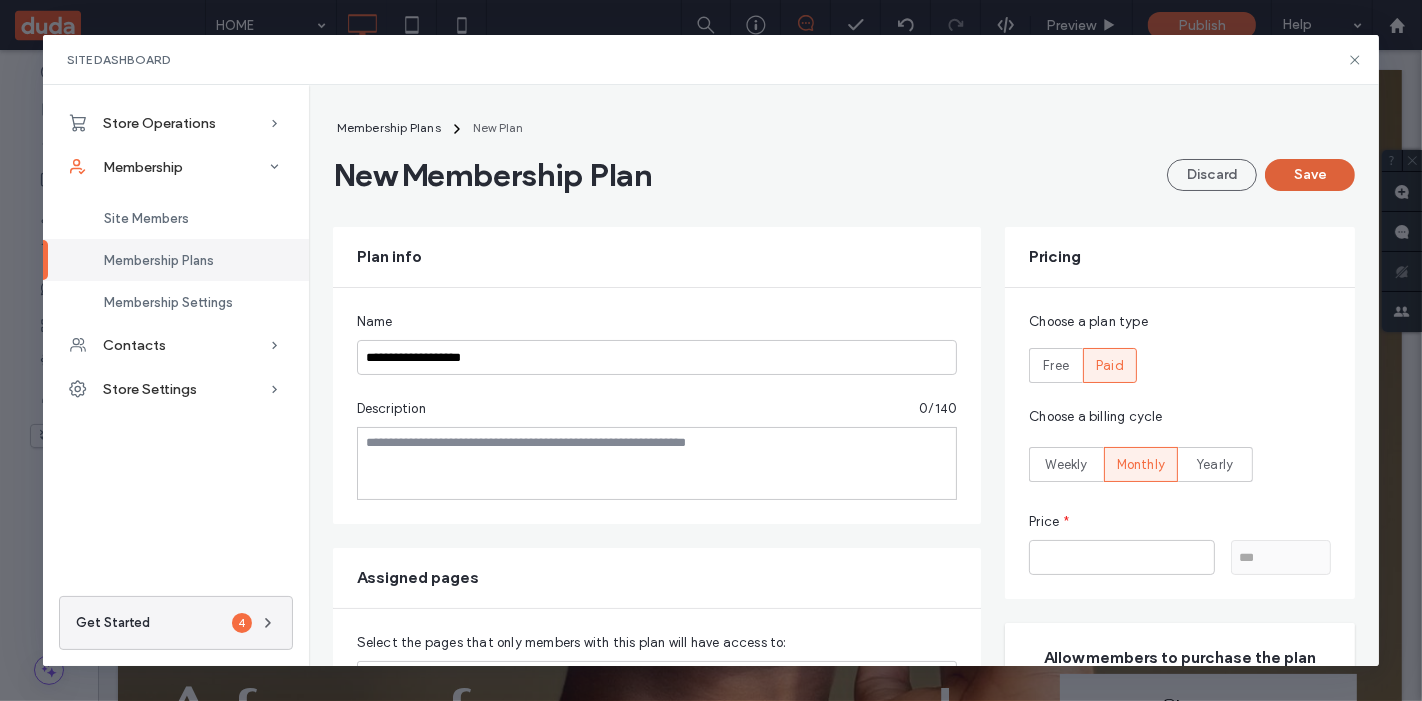 click on "Save" at bounding box center [1310, 175] 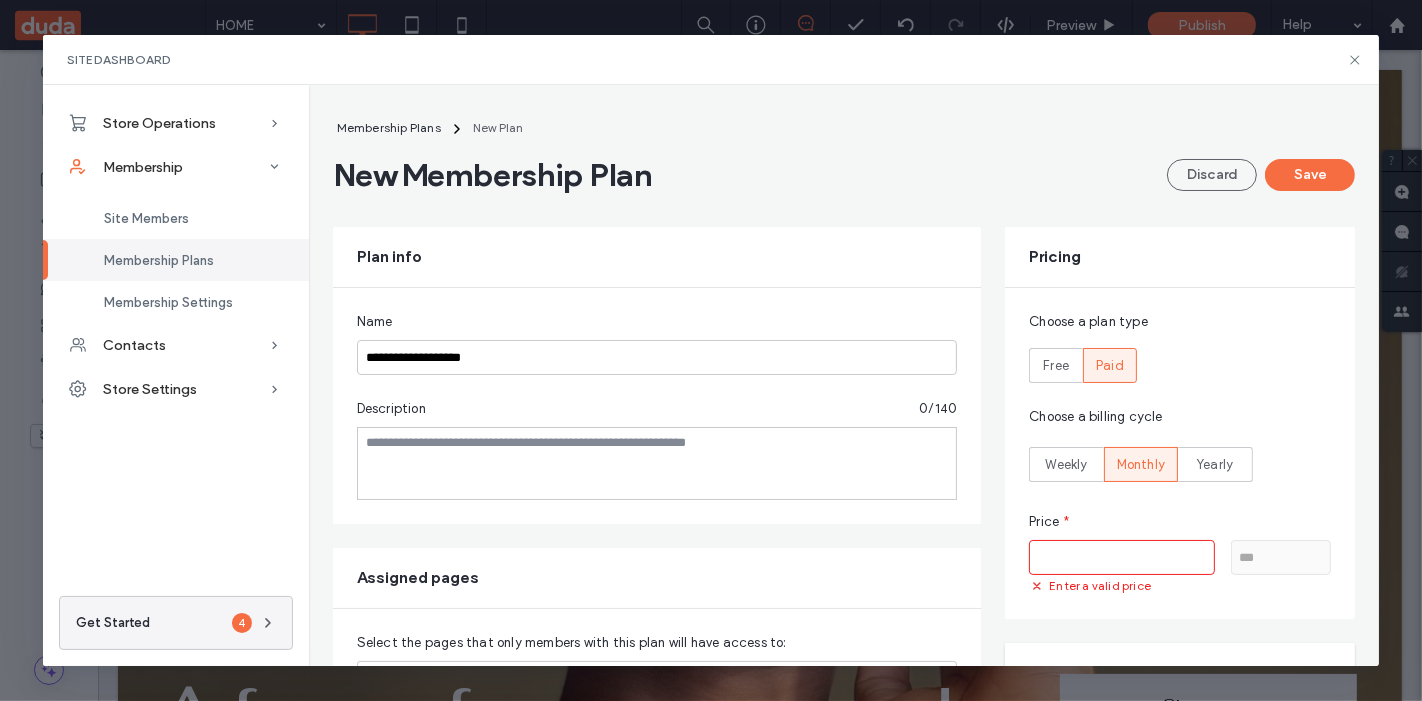 click on "*" at bounding box center (1122, 557) 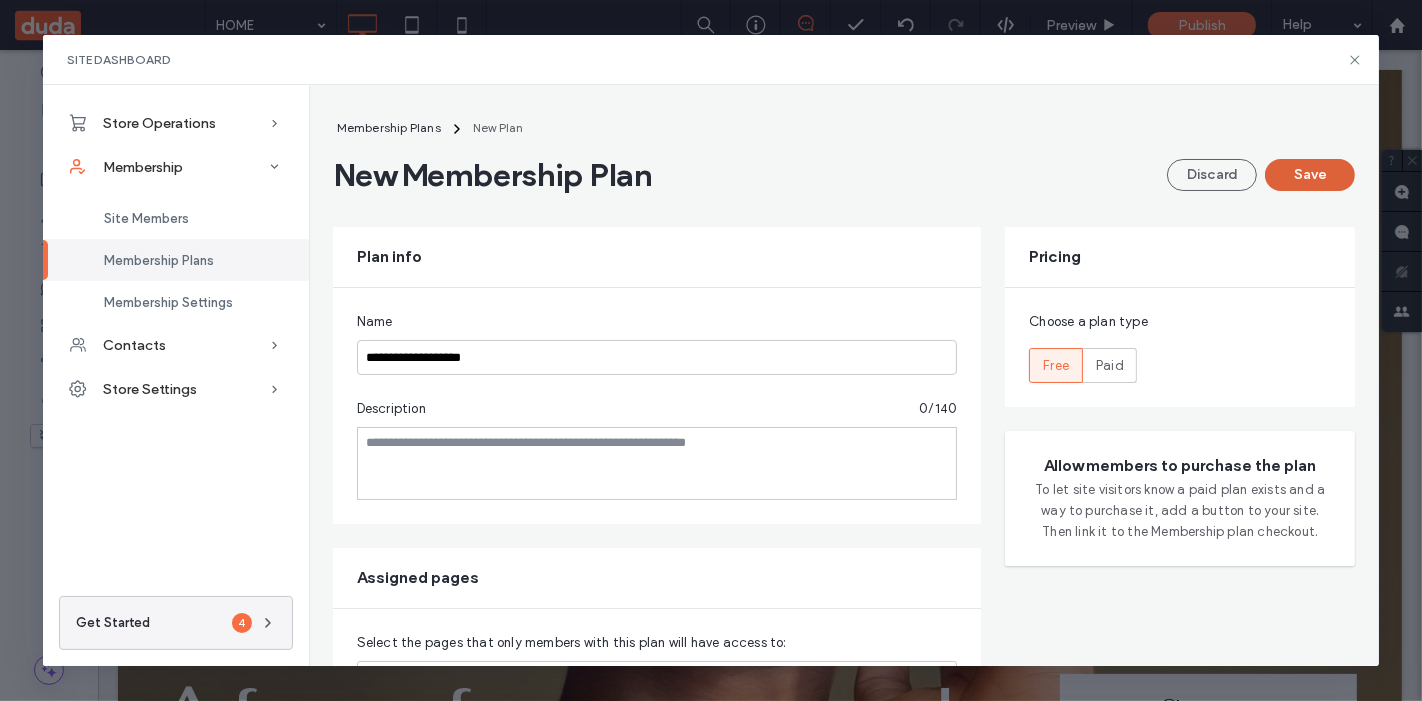 click on "Save" at bounding box center [1310, 175] 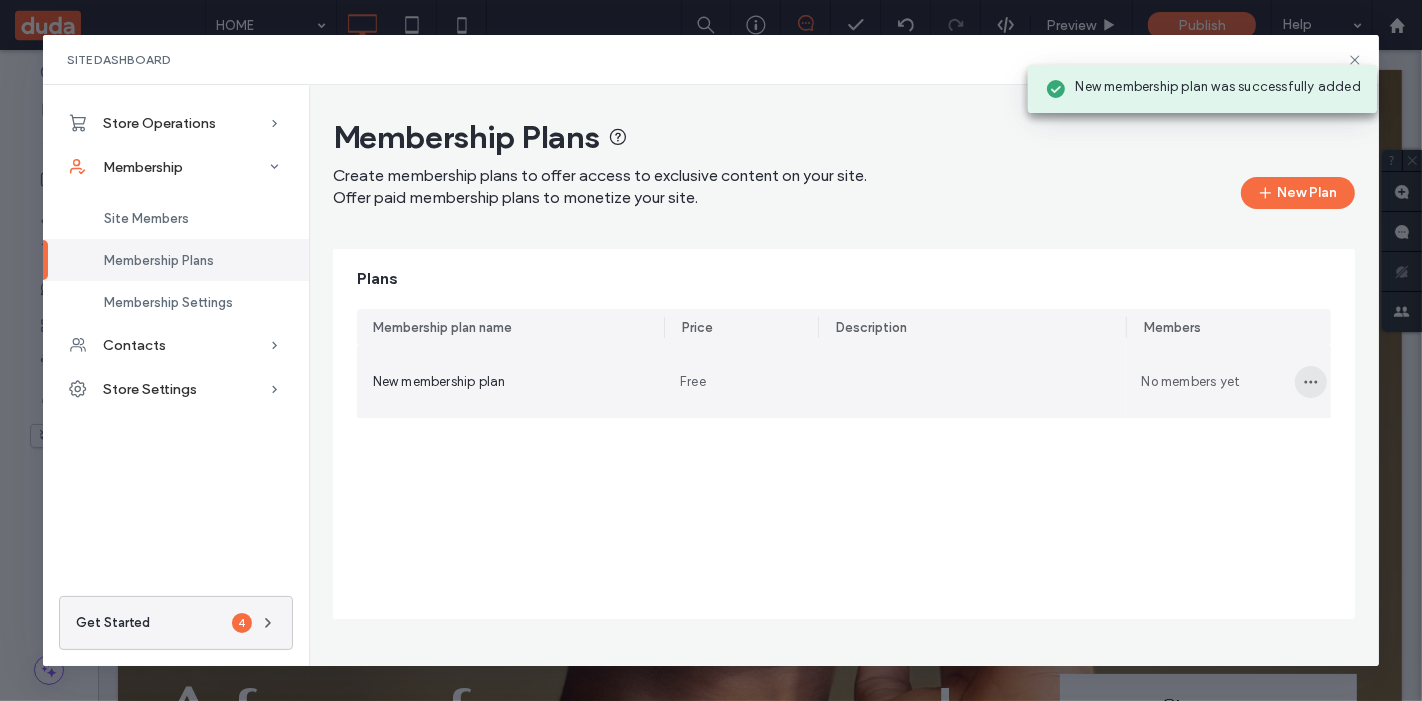 click 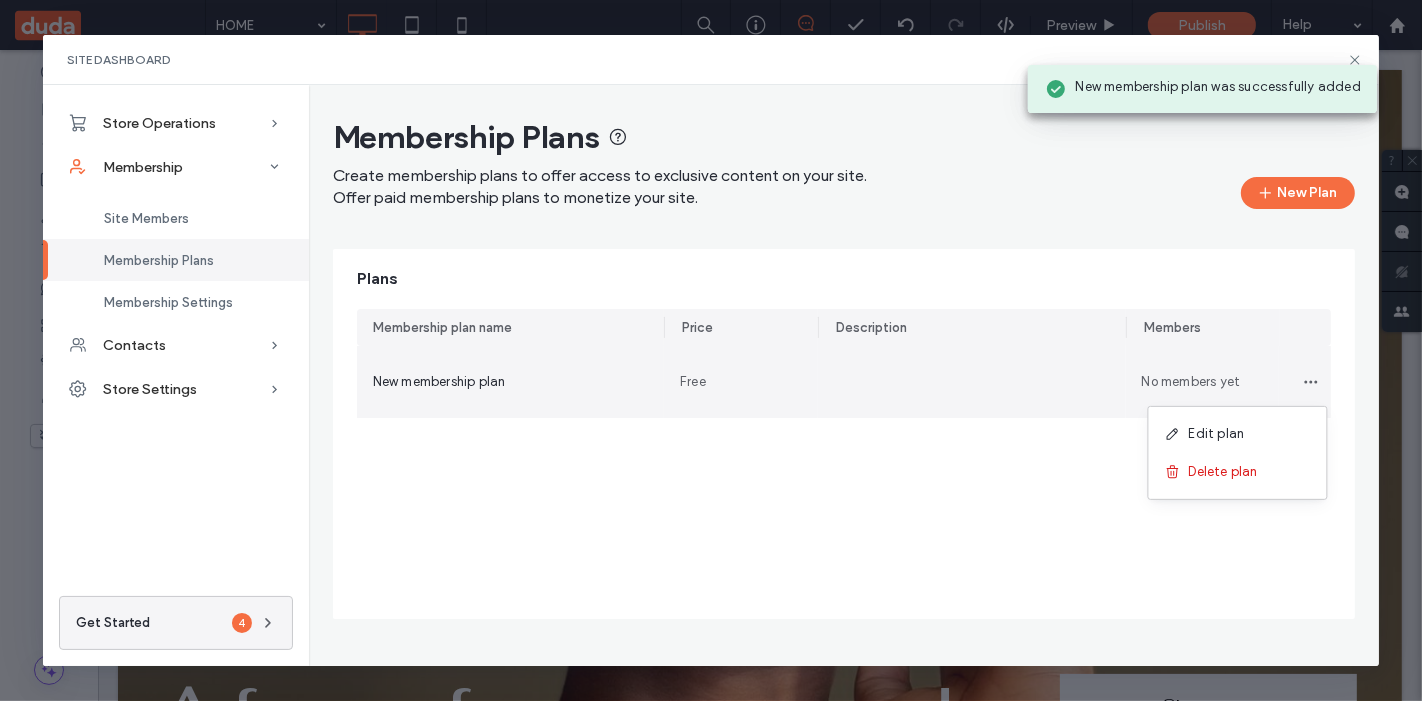 click at bounding box center (972, 382) 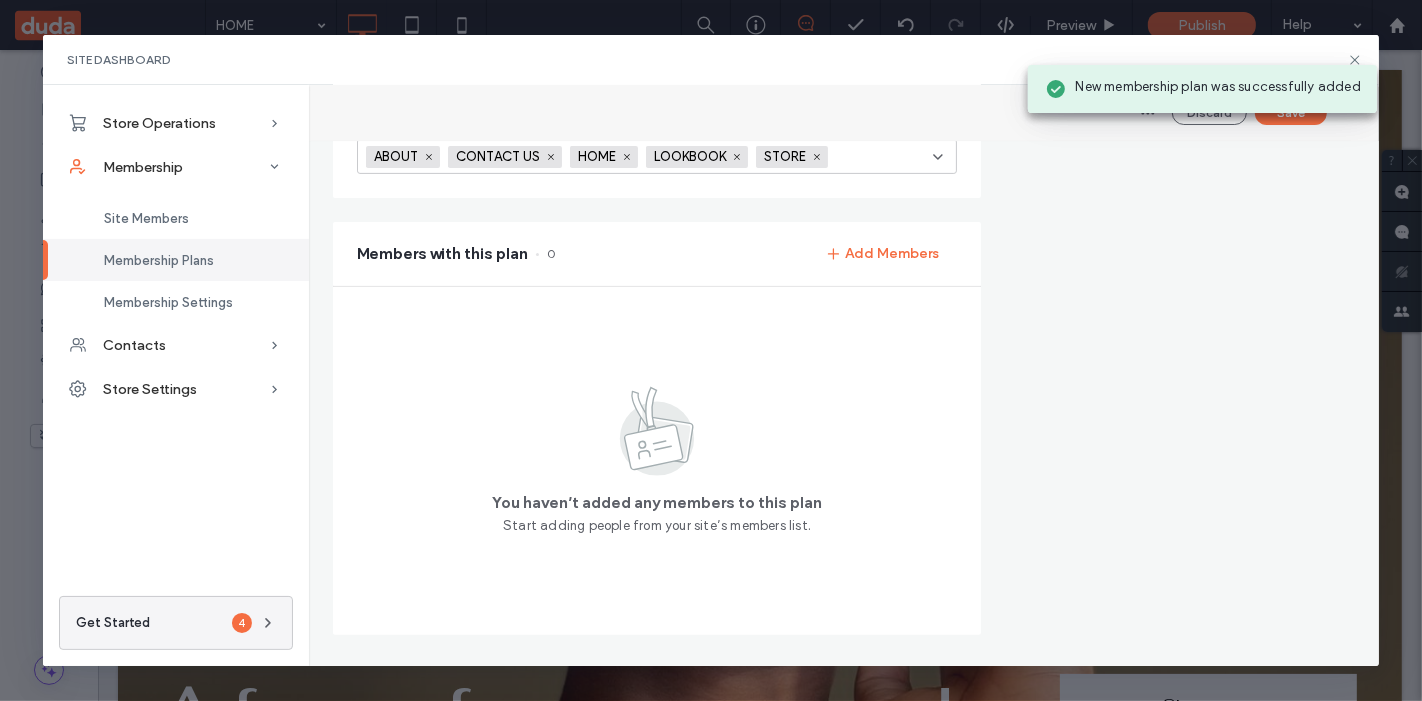 scroll, scrollTop: 538, scrollLeft: 0, axis: vertical 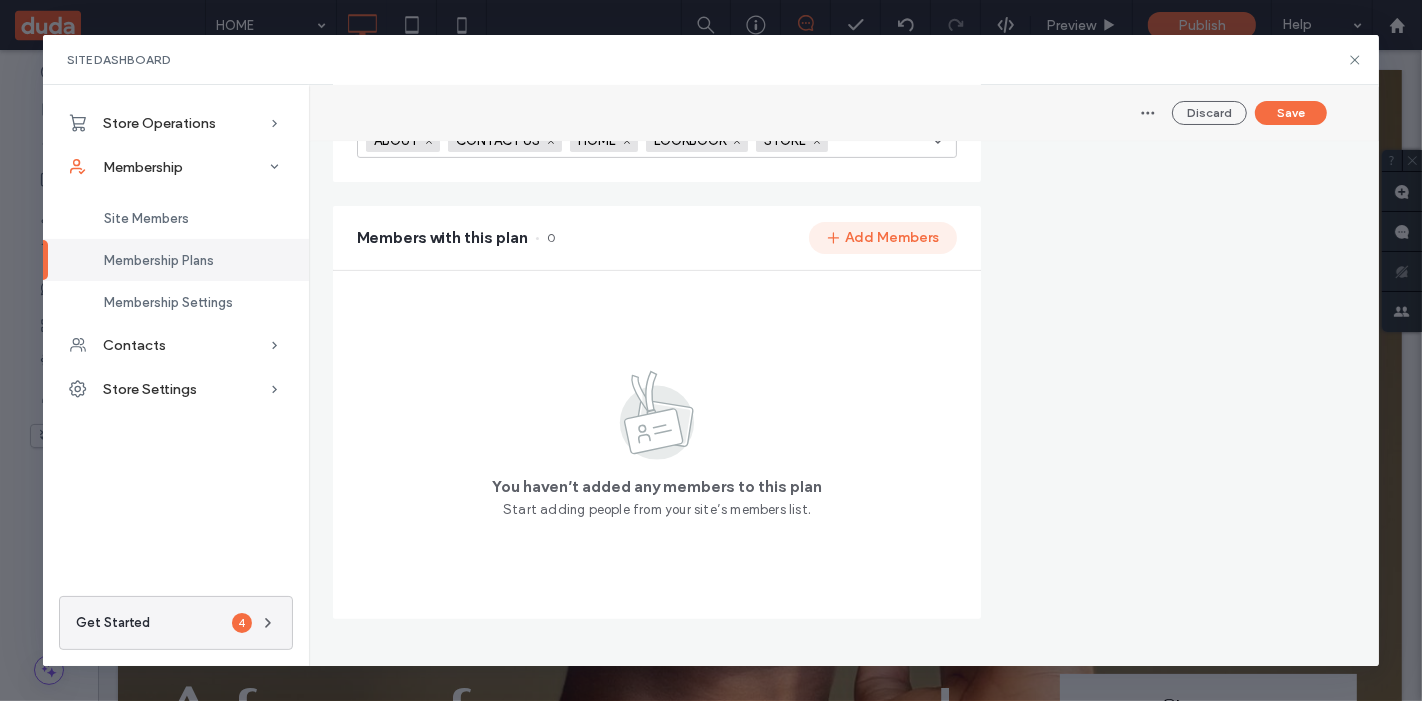 click on "Add Members" at bounding box center [883, 238] 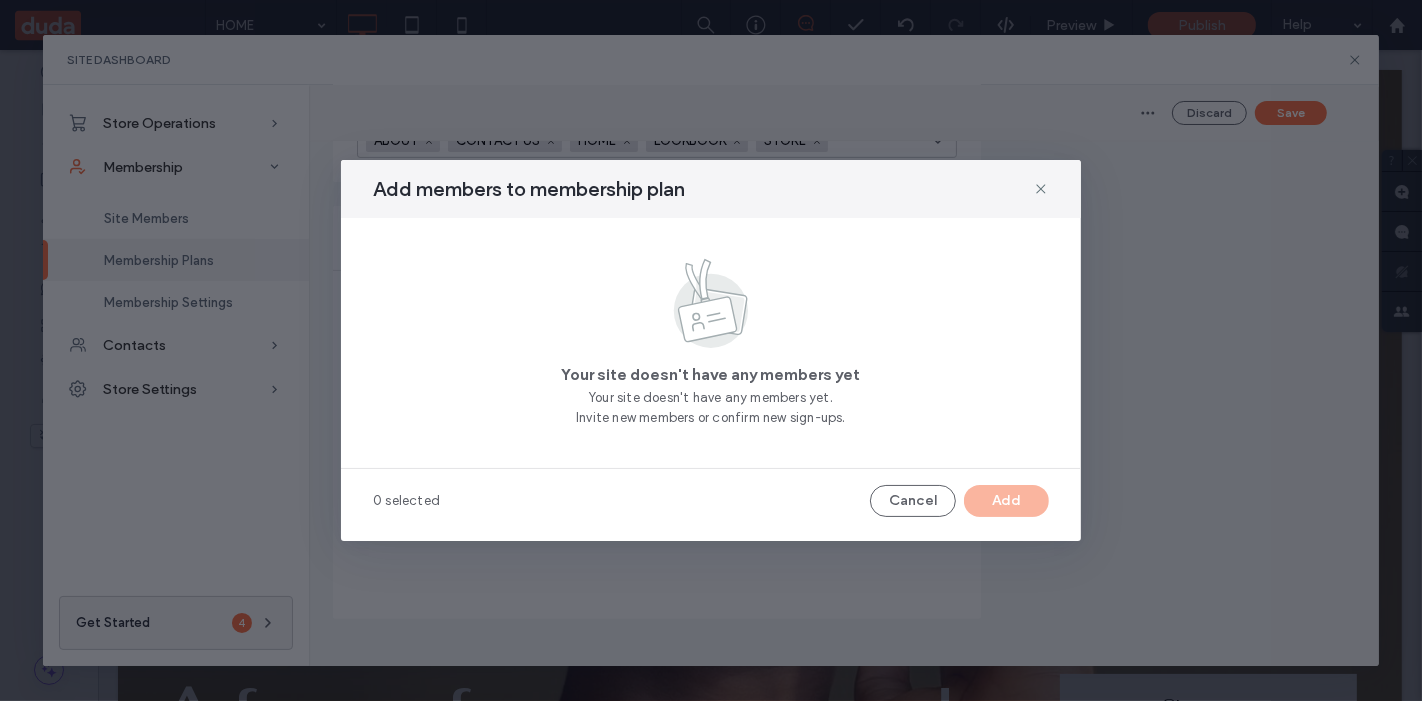 click on "Cancel Add" at bounding box center [955, 501] 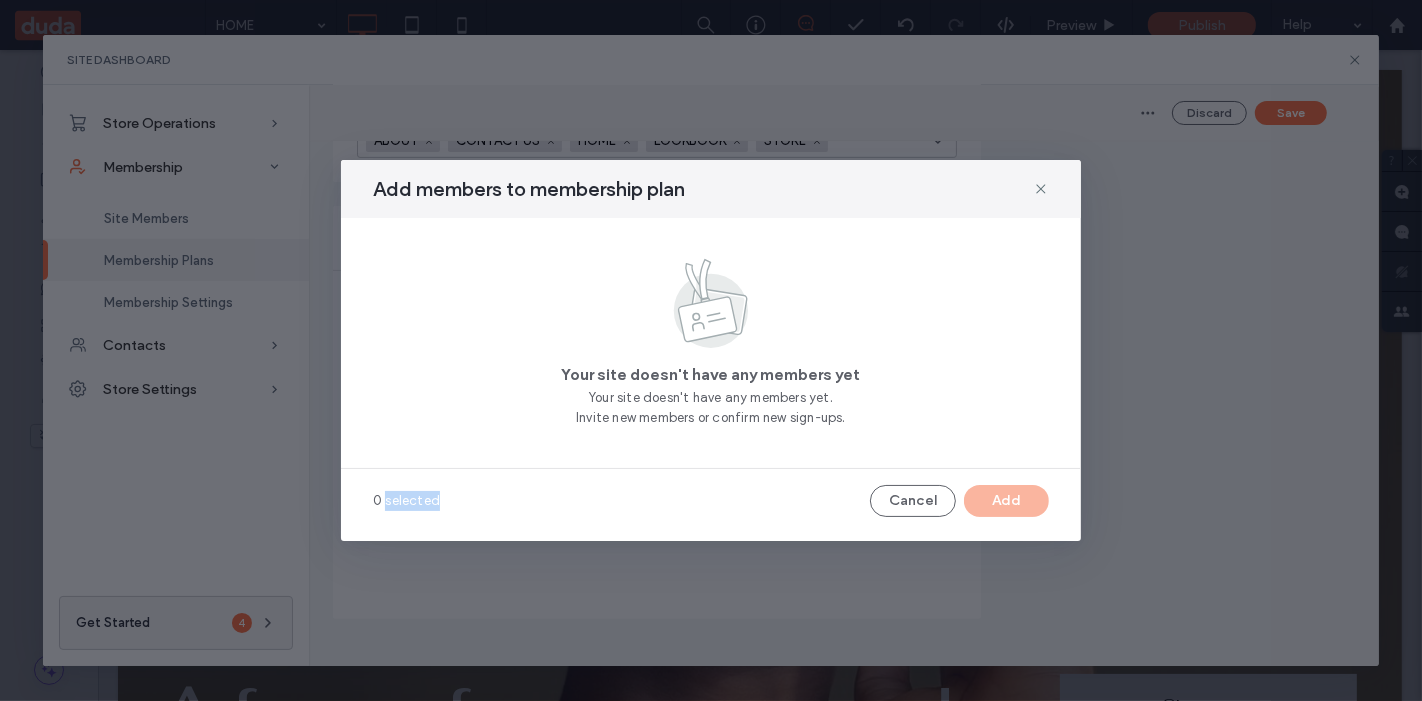 click on "Cancel Add" at bounding box center (955, 501) 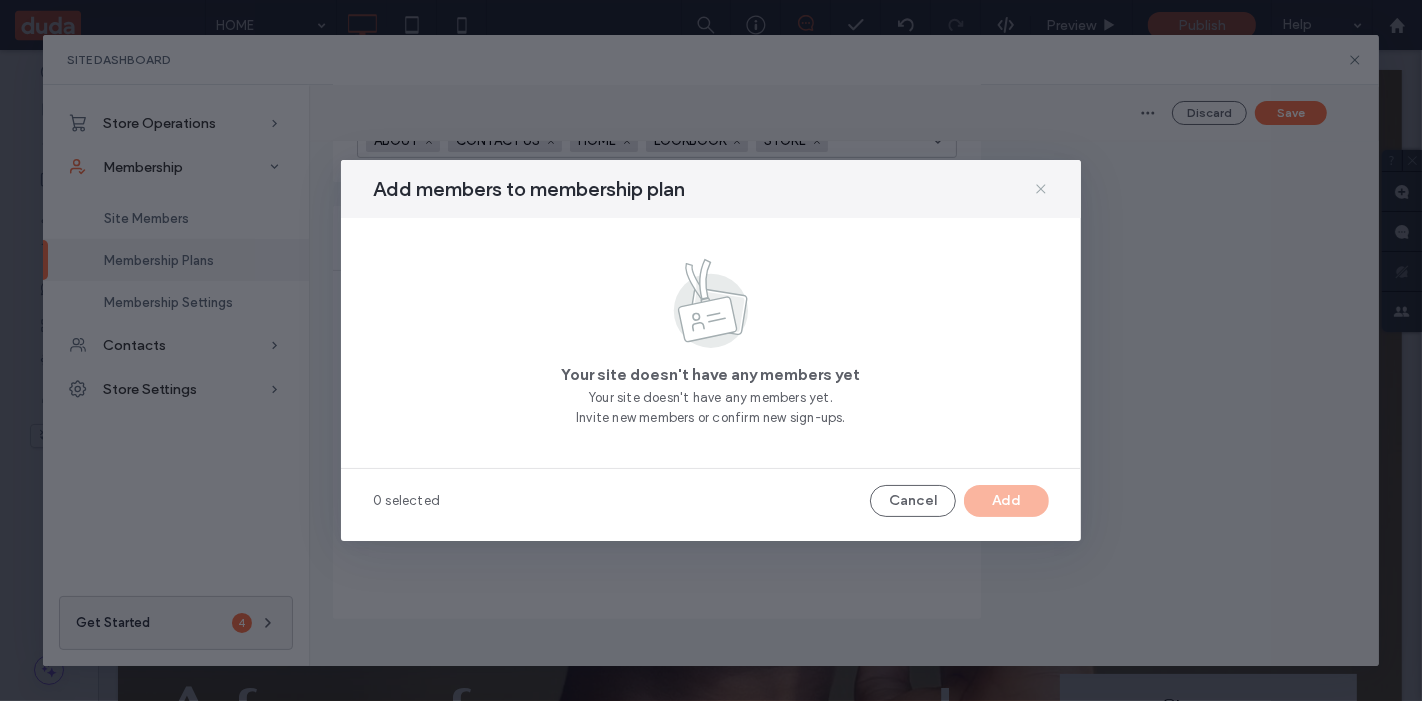 click 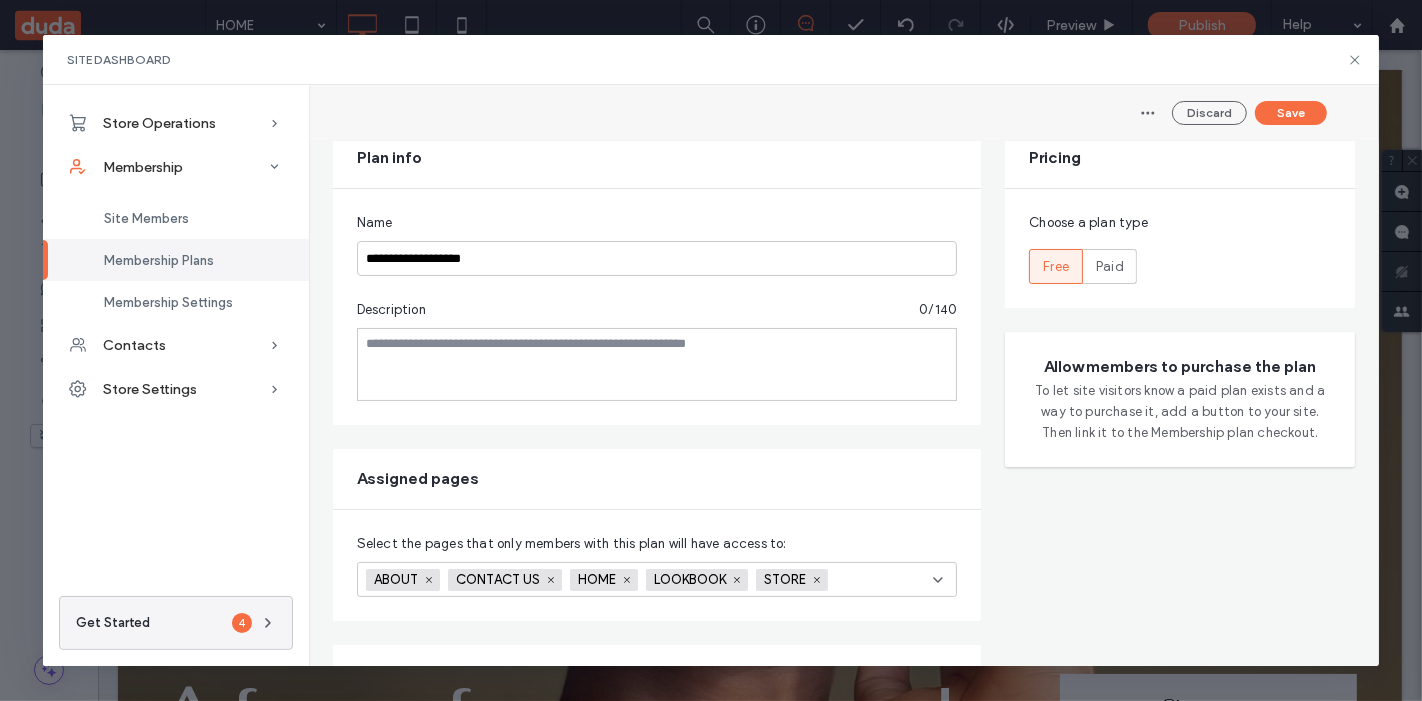 scroll, scrollTop: 0, scrollLeft: 0, axis: both 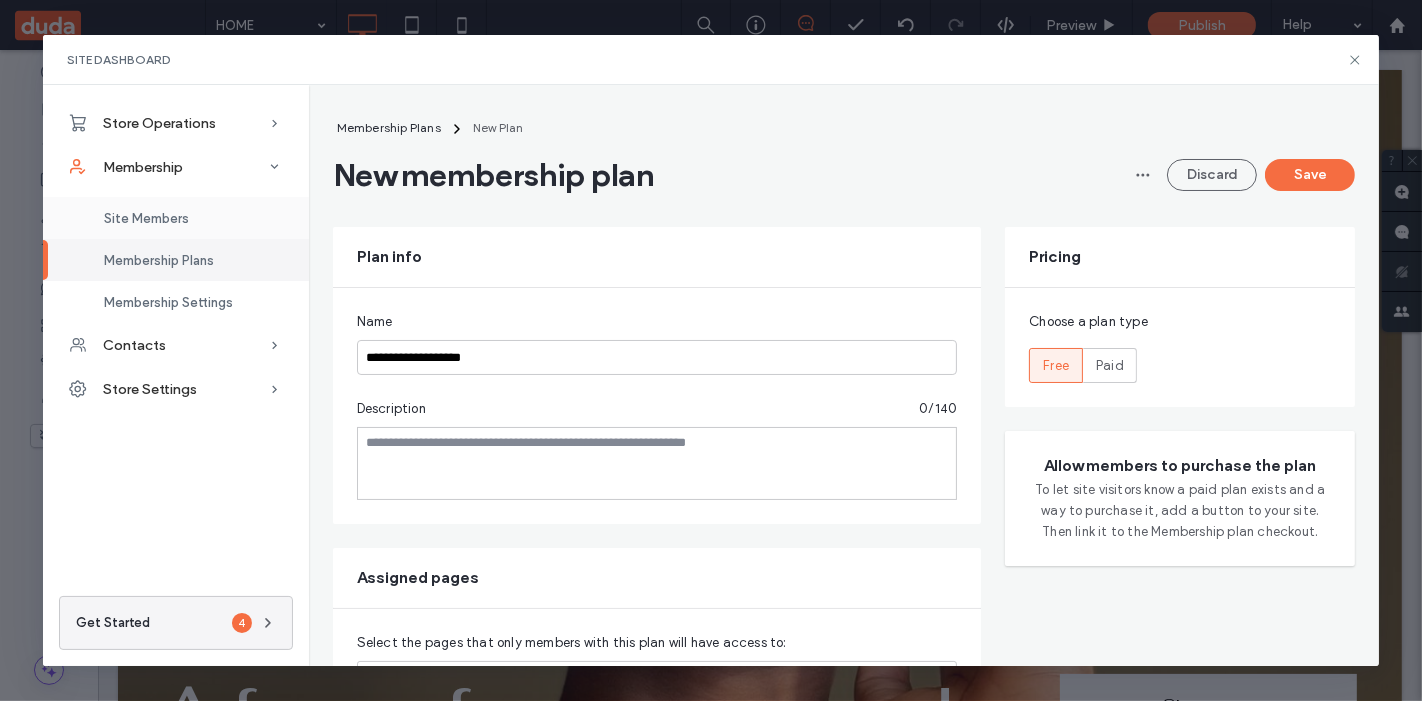 click on "Site Members" at bounding box center [176, 218] 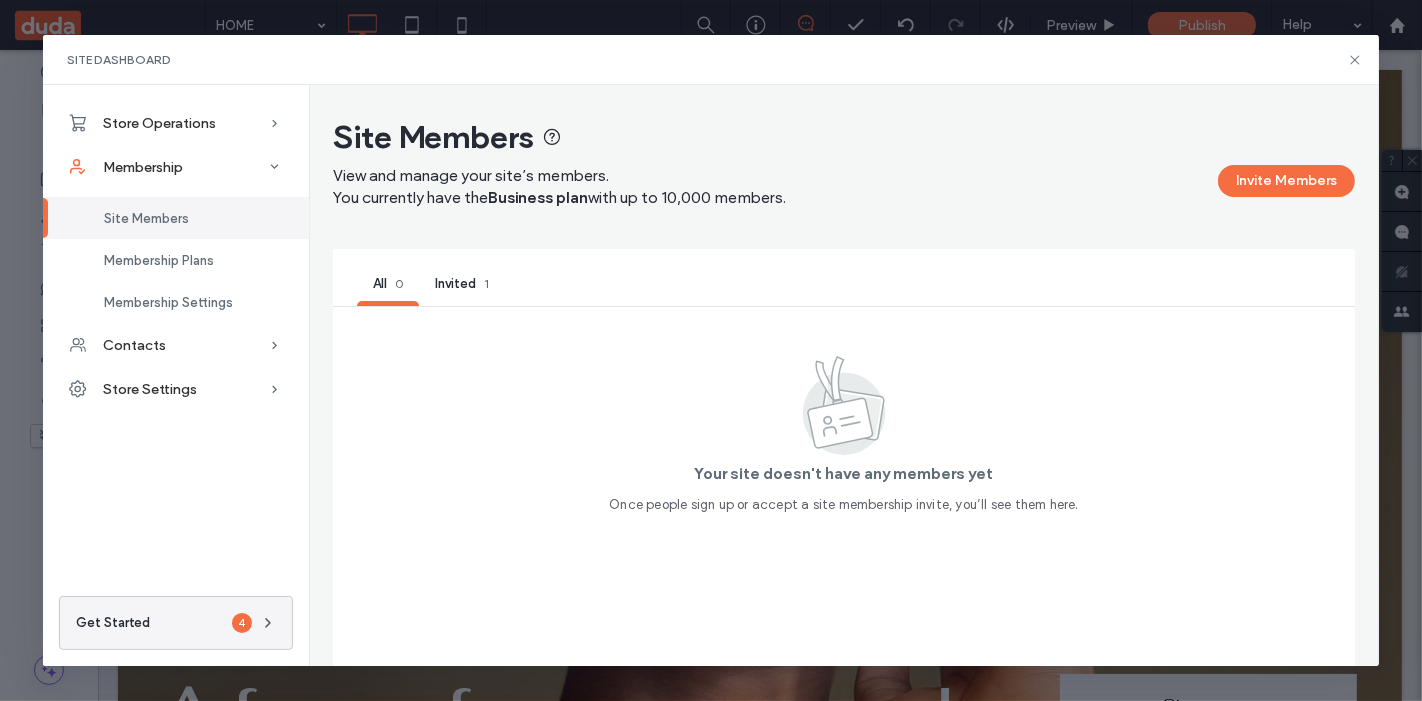 click on "Invited 1" at bounding box center (462, 285) 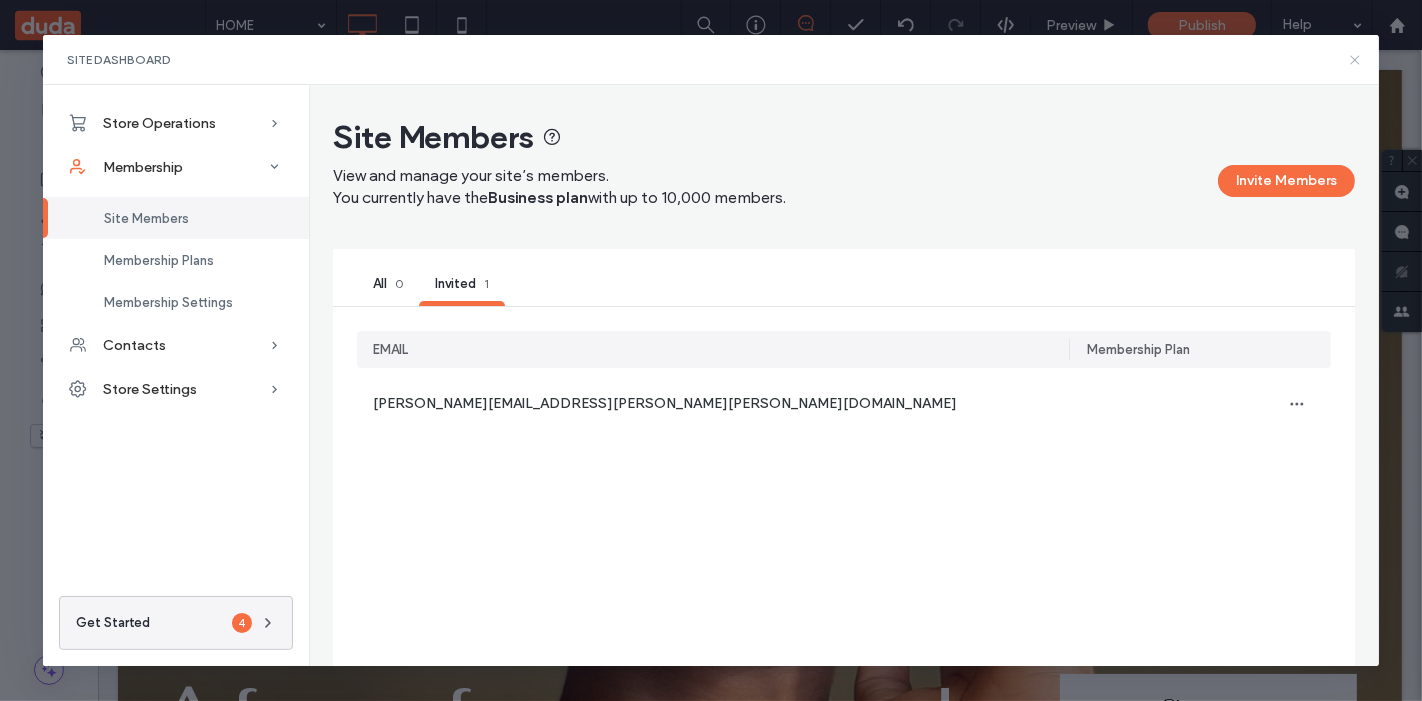 click 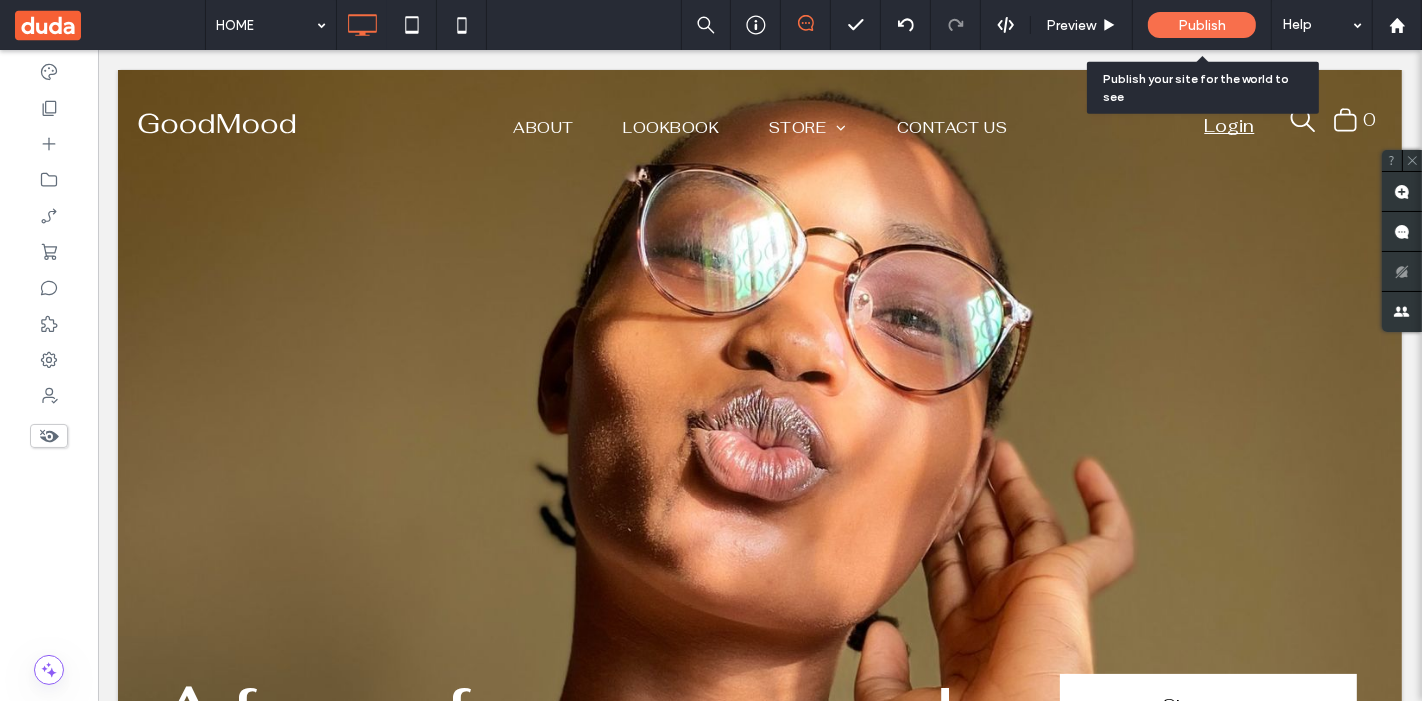 click on "Publish" at bounding box center (1202, 25) 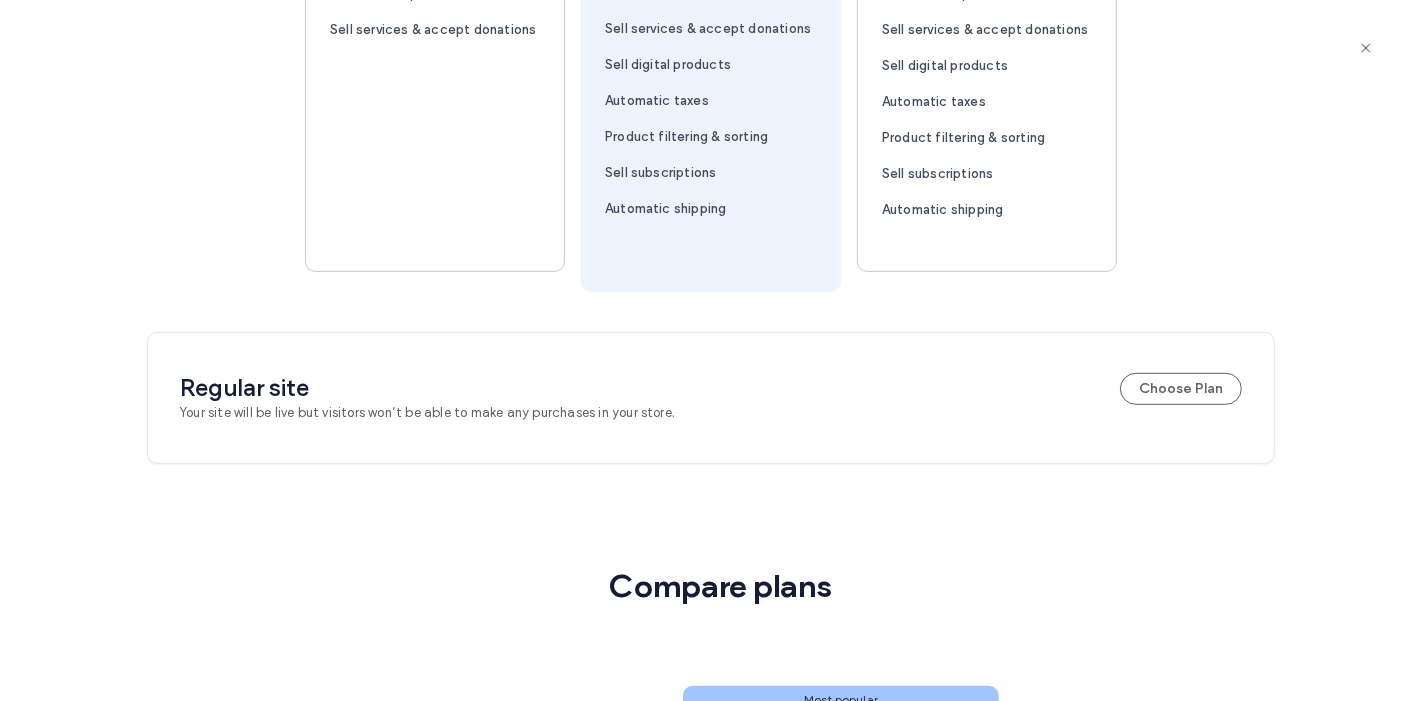 scroll, scrollTop: 796, scrollLeft: 0, axis: vertical 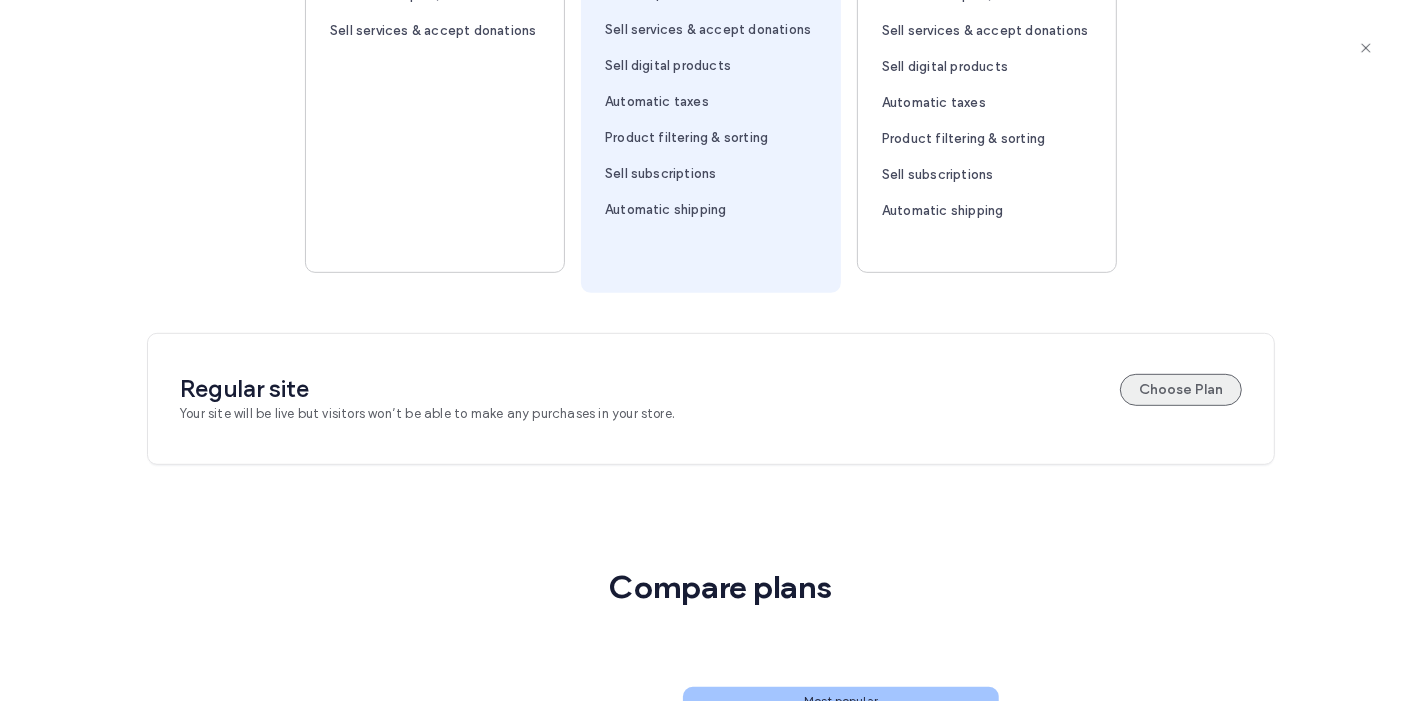 click on "Choose Plan" at bounding box center [1181, 390] 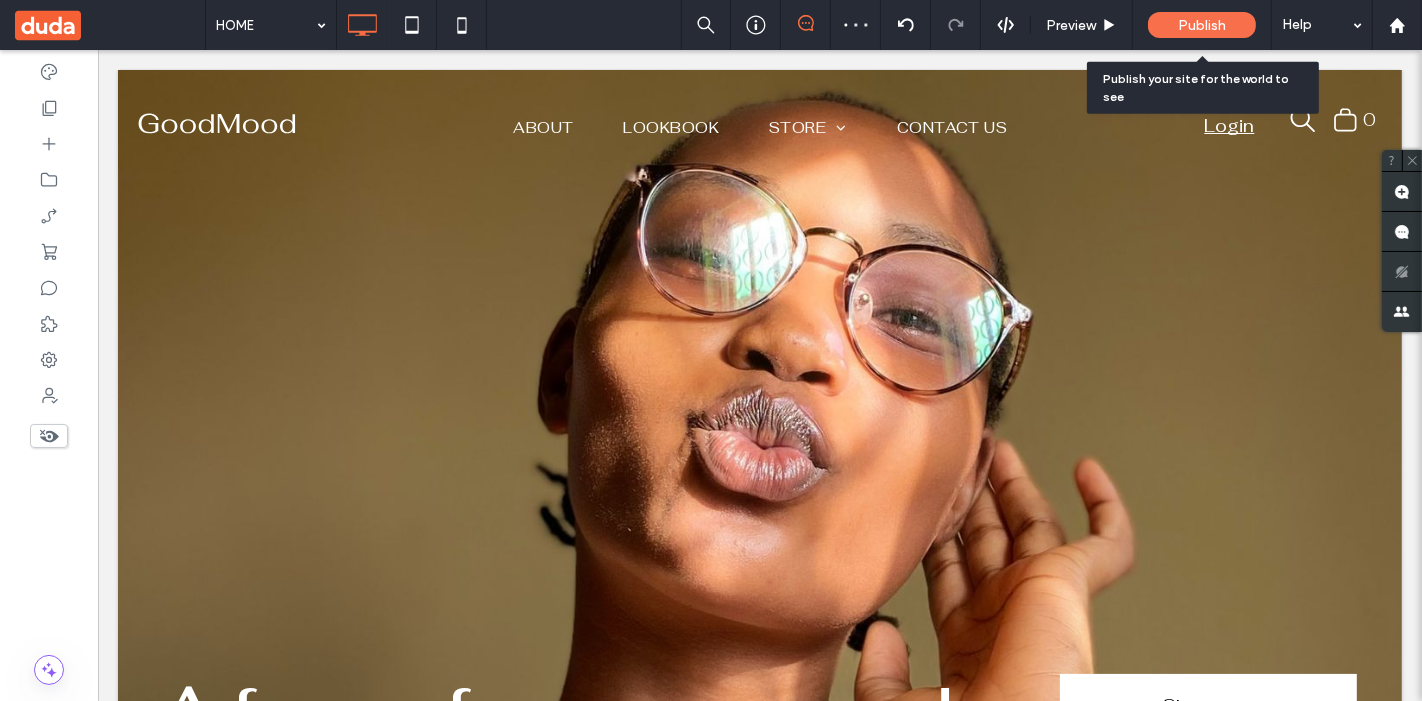 click on "Publish" at bounding box center (1202, 25) 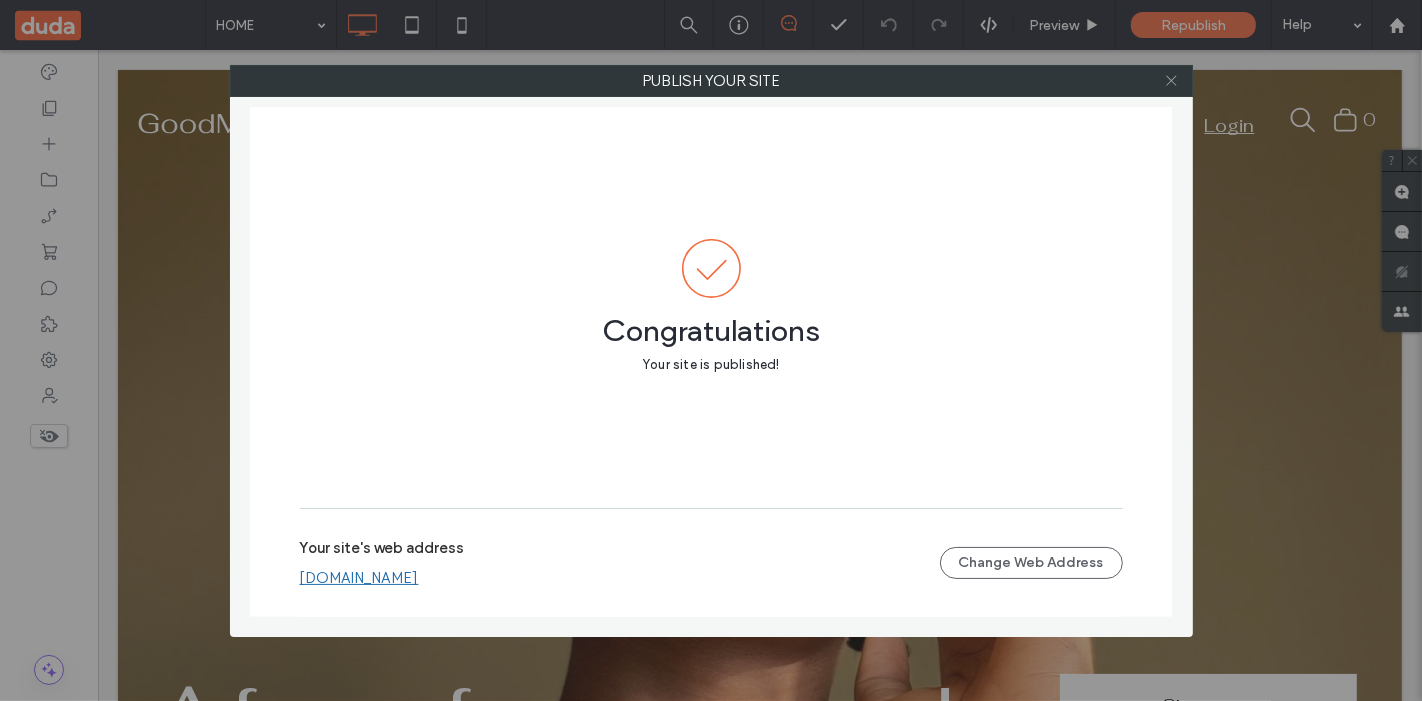 click 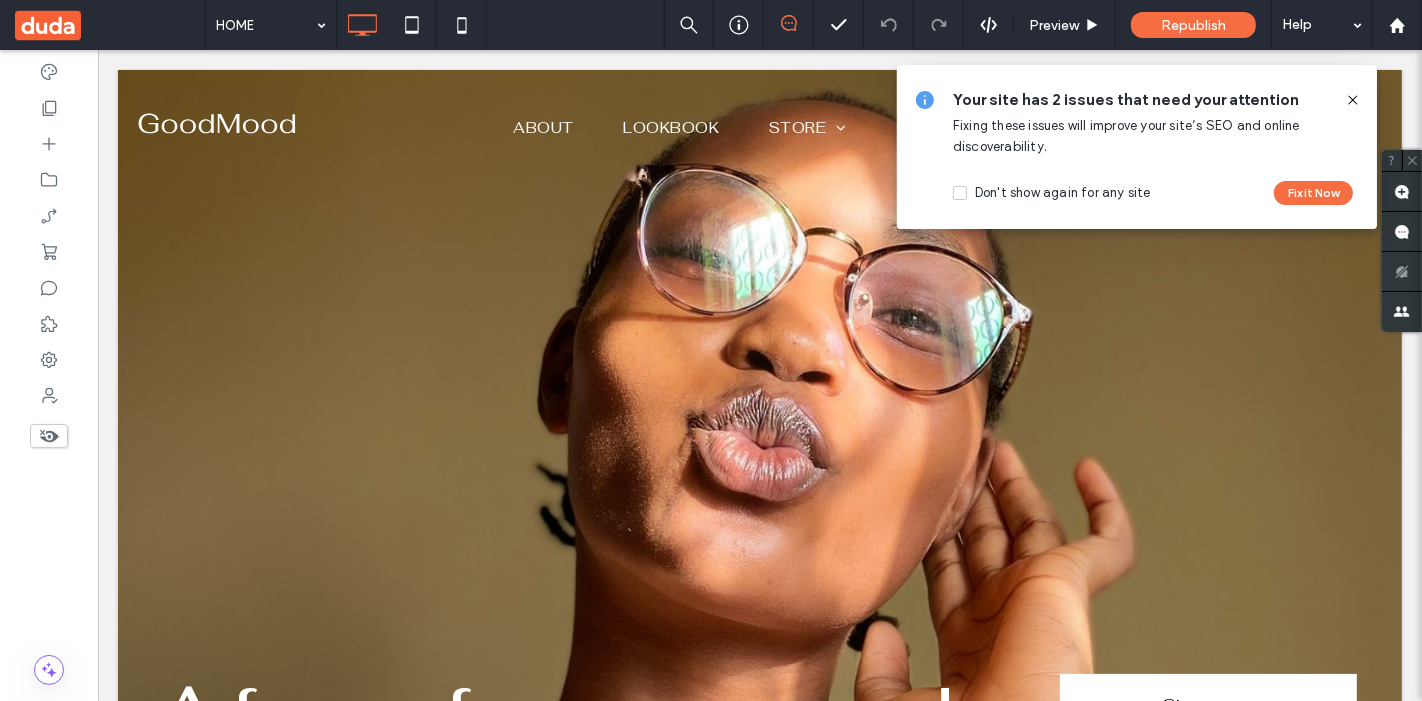 click 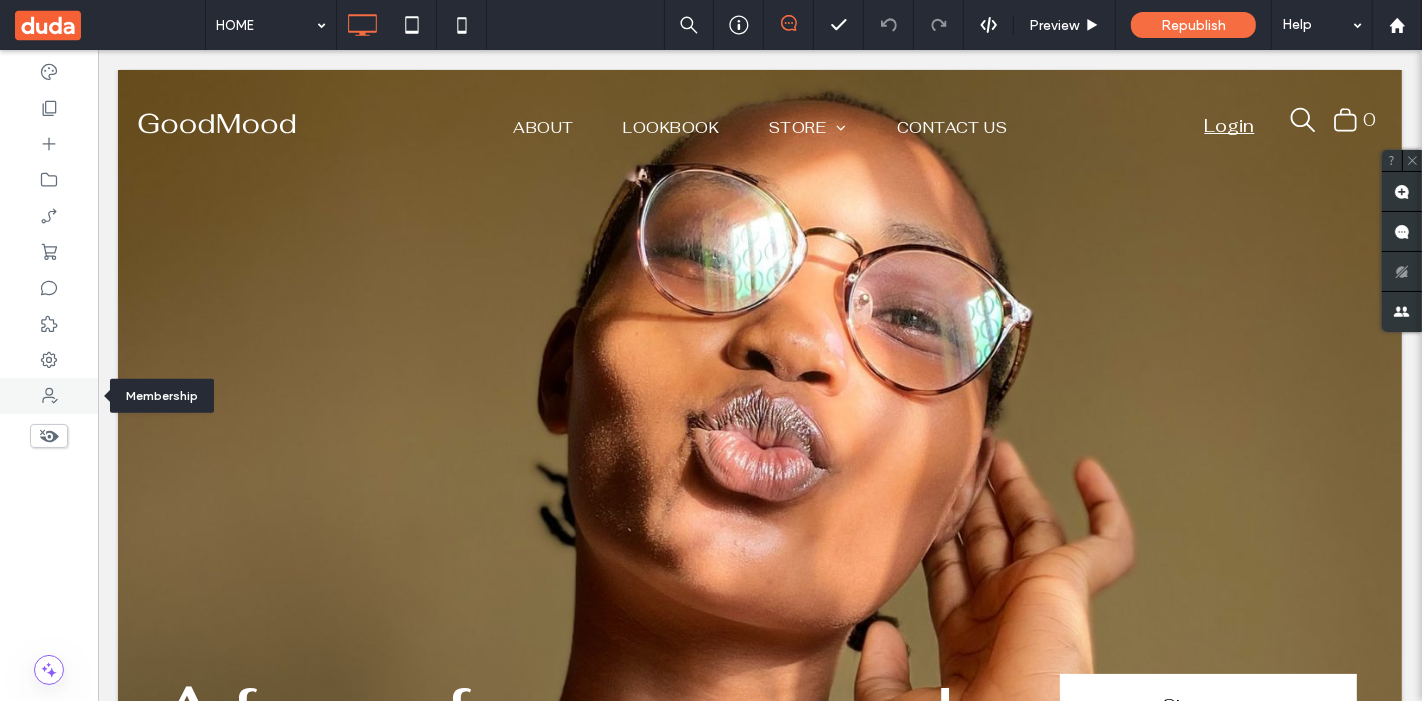 click at bounding box center [49, 396] 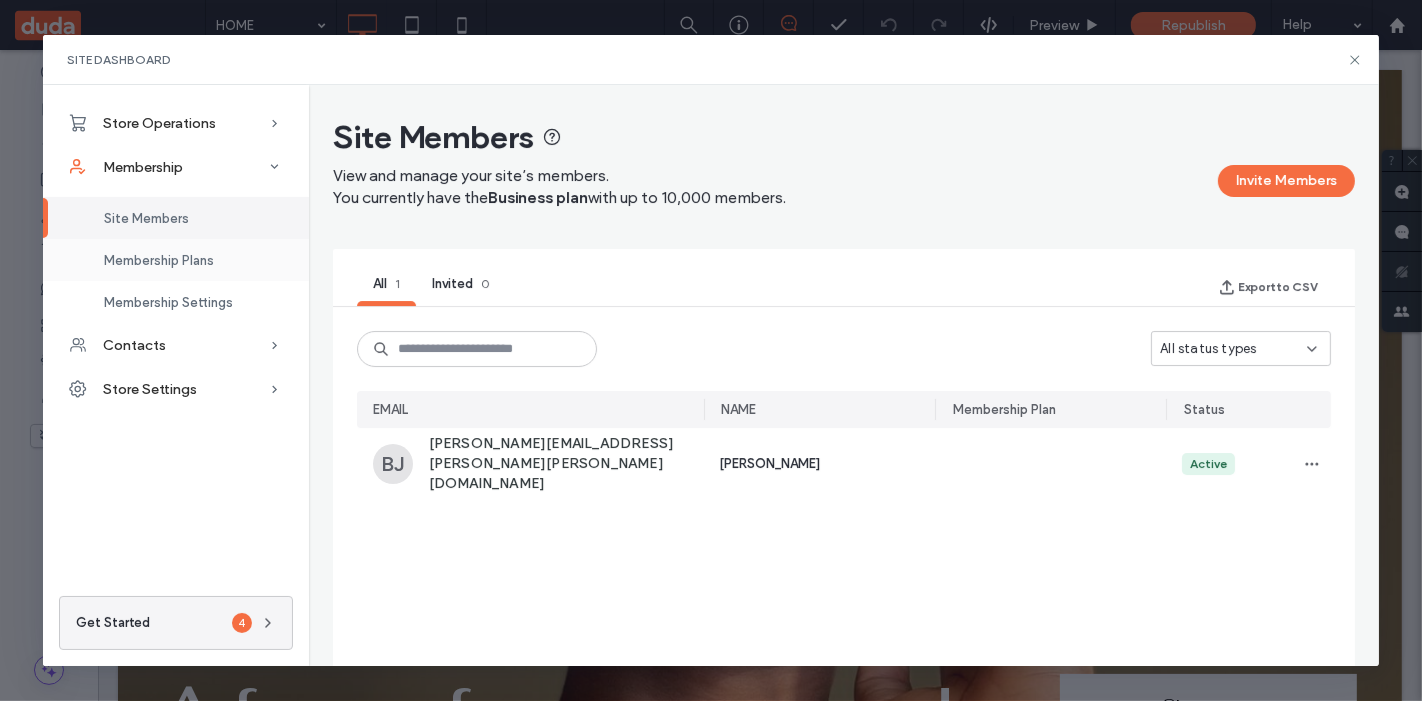 click on "Membership Plans" at bounding box center (176, 260) 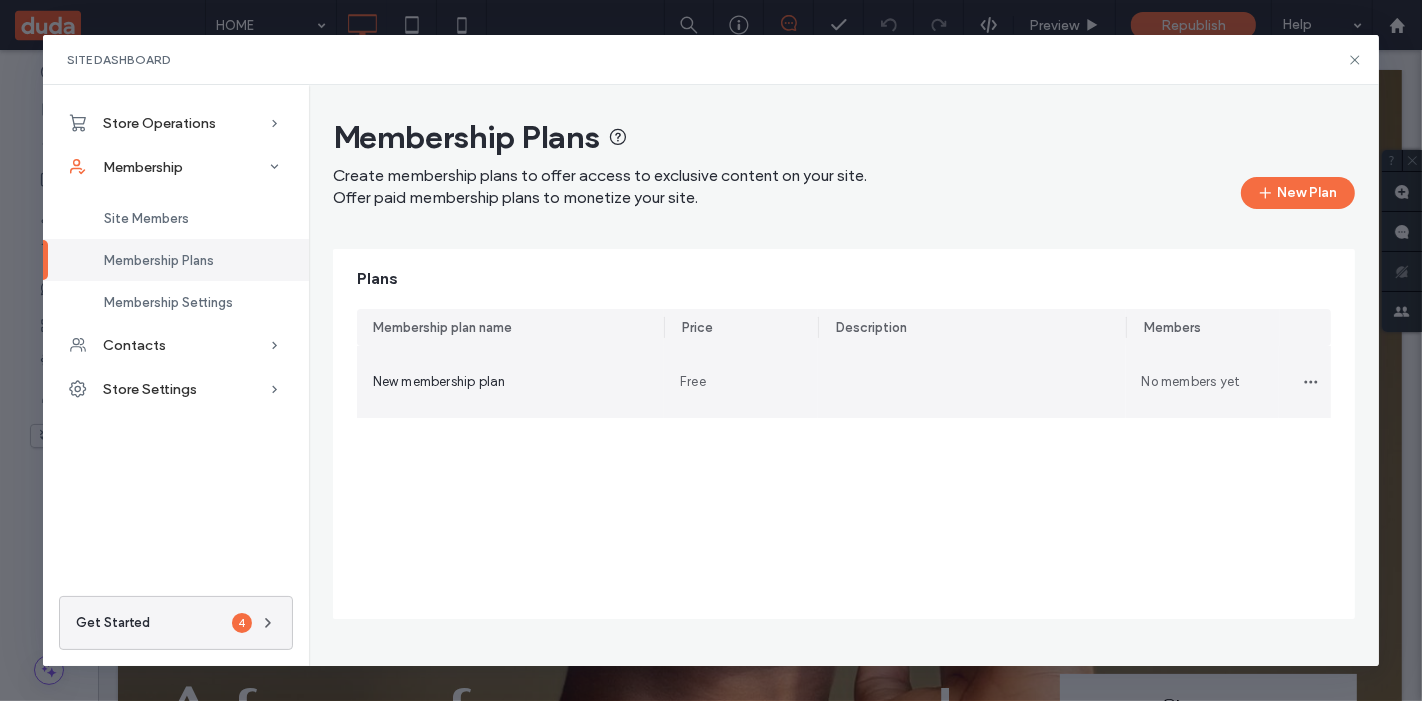 click at bounding box center [972, 382] 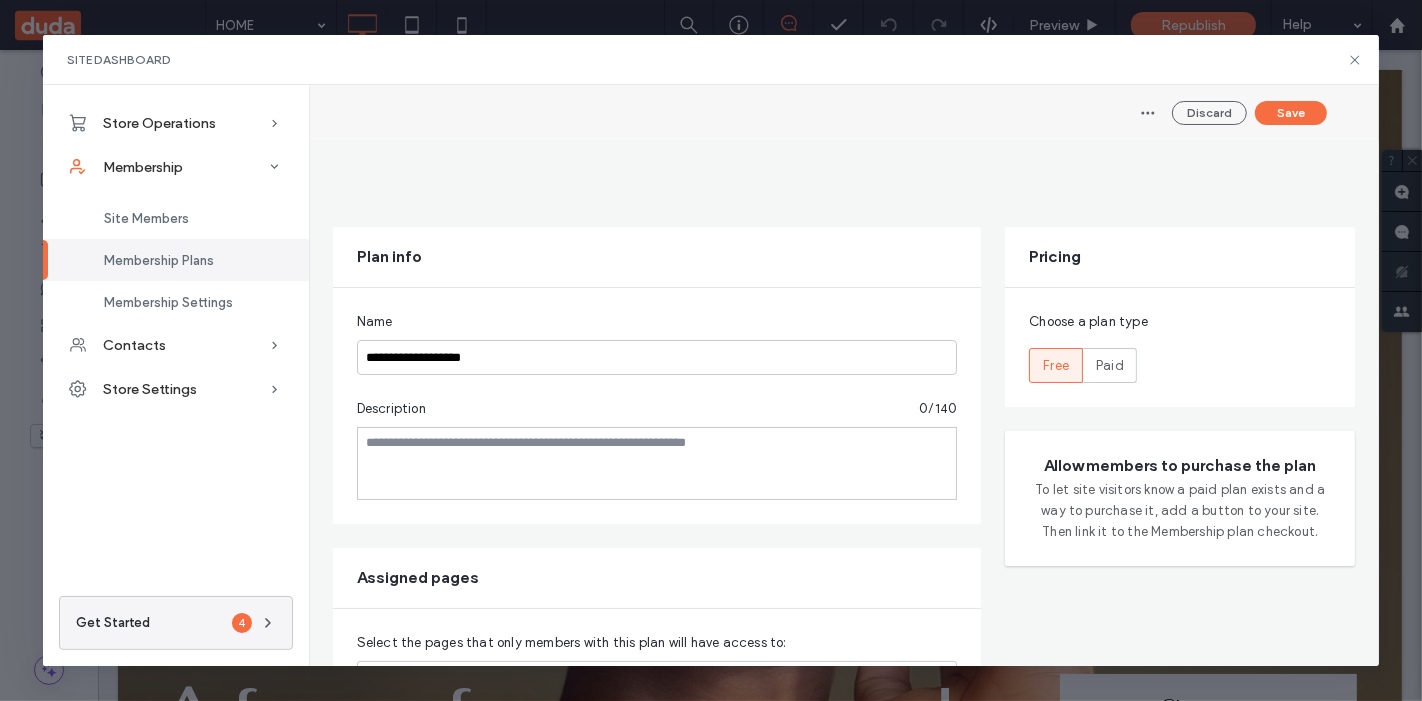 scroll, scrollTop: 538, scrollLeft: 0, axis: vertical 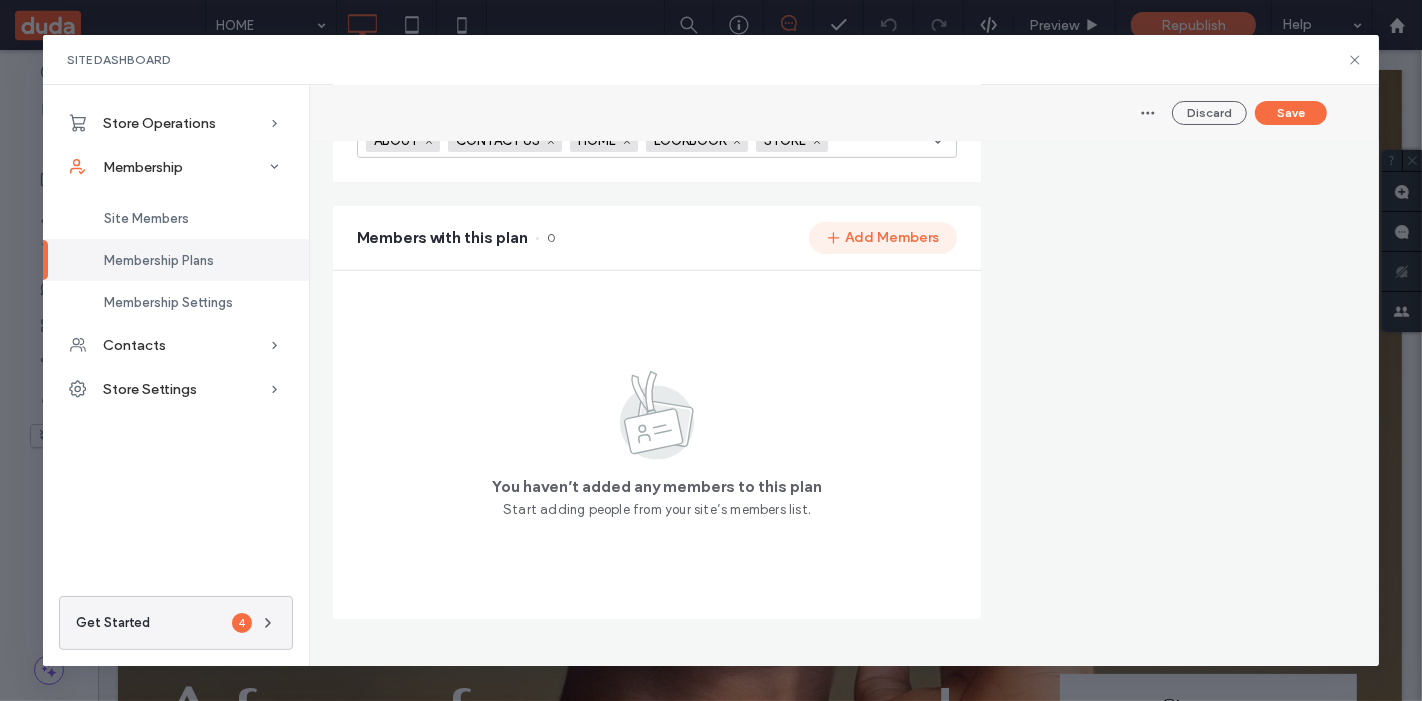click on "Add Members" at bounding box center (883, 238) 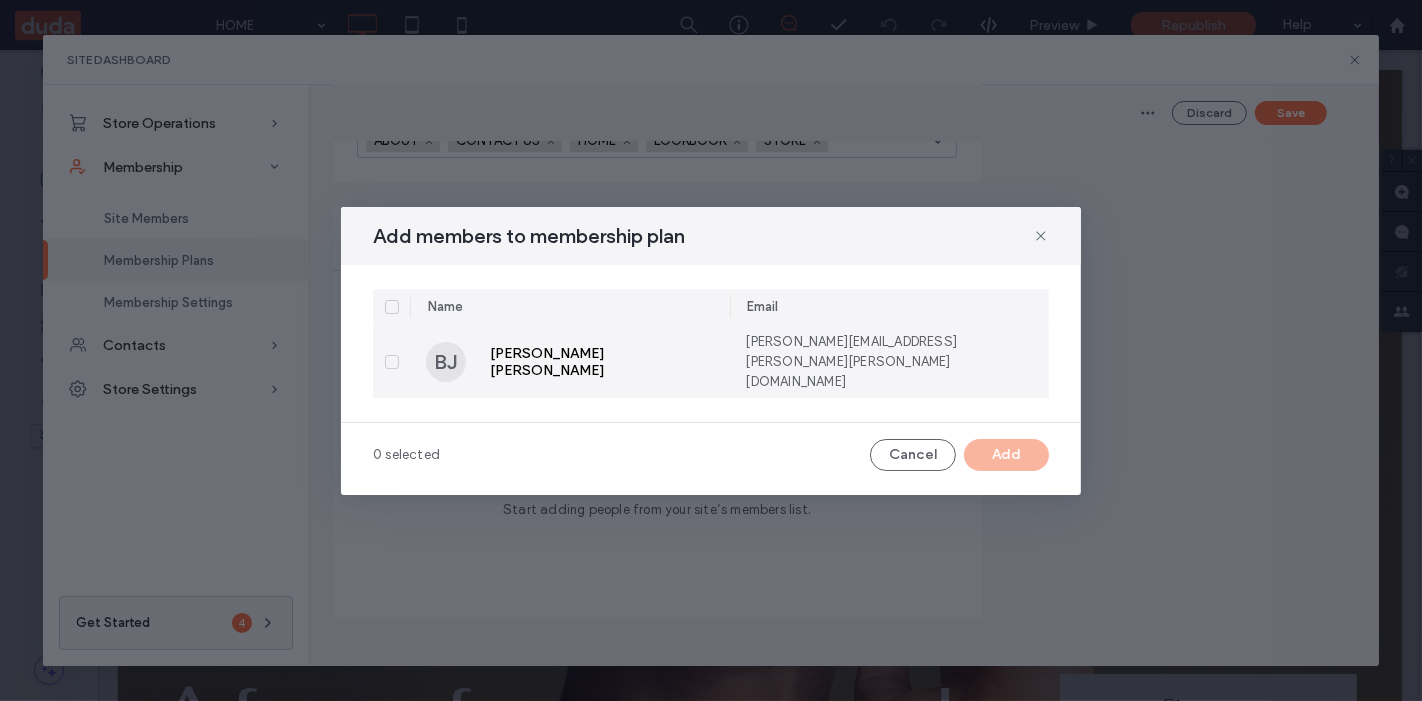 click on "BJ Brenna   Jacobson" at bounding box center [570, 362] 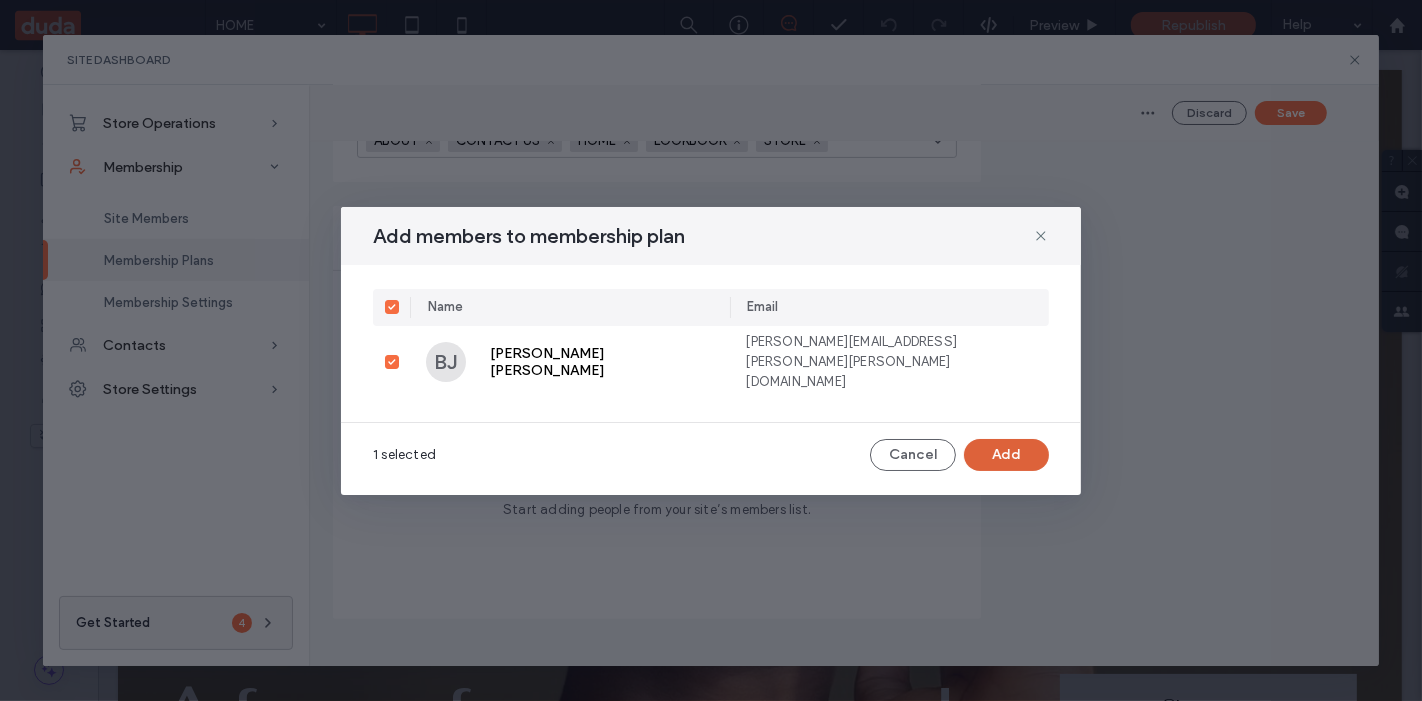 click on "Add" at bounding box center (1006, 455) 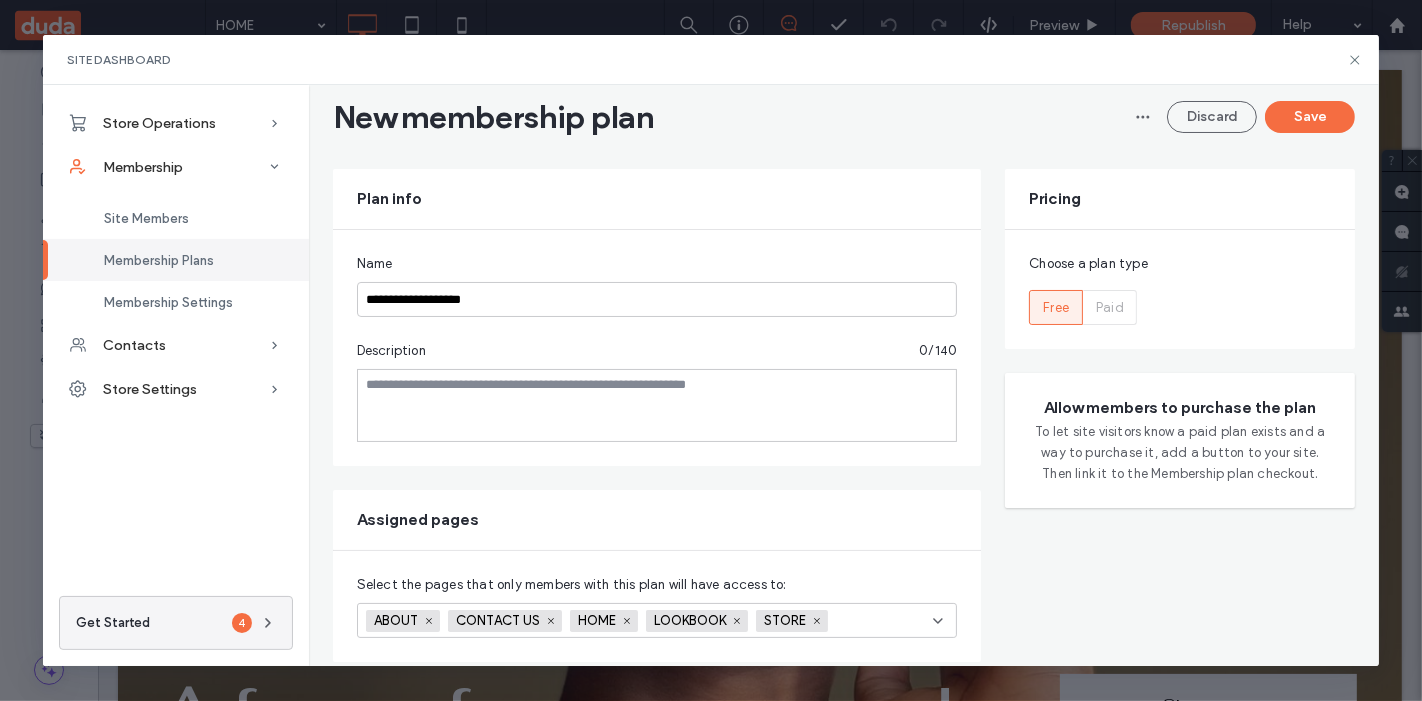 scroll, scrollTop: 0, scrollLeft: 0, axis: both 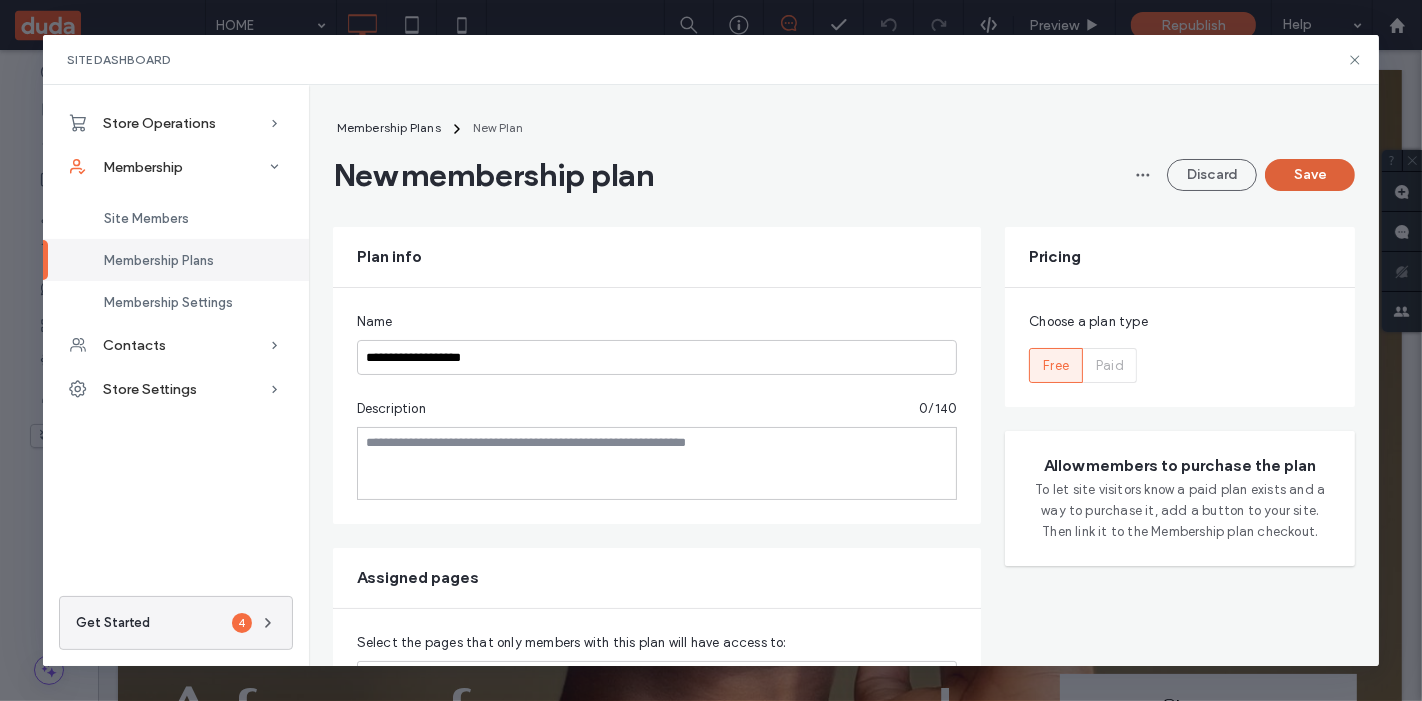 click on "Save" at bounding box center (1310, 175) 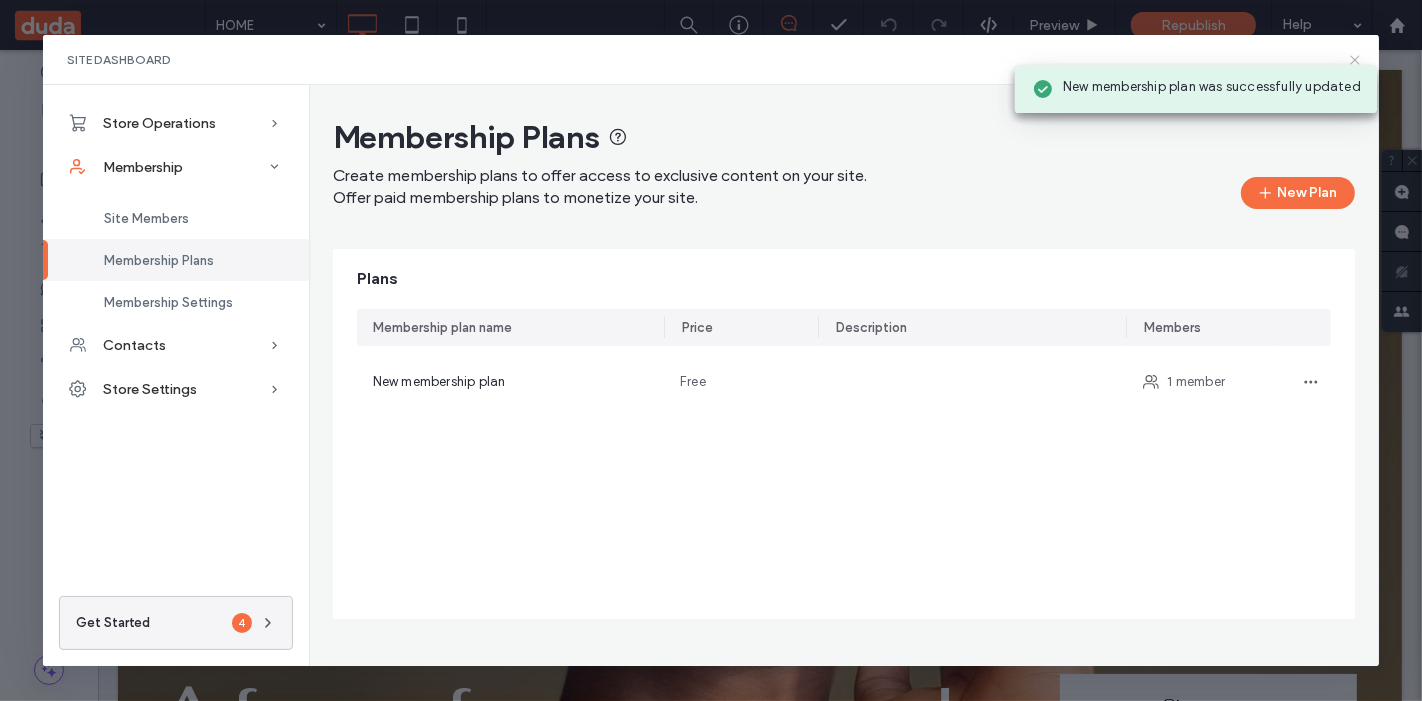 click 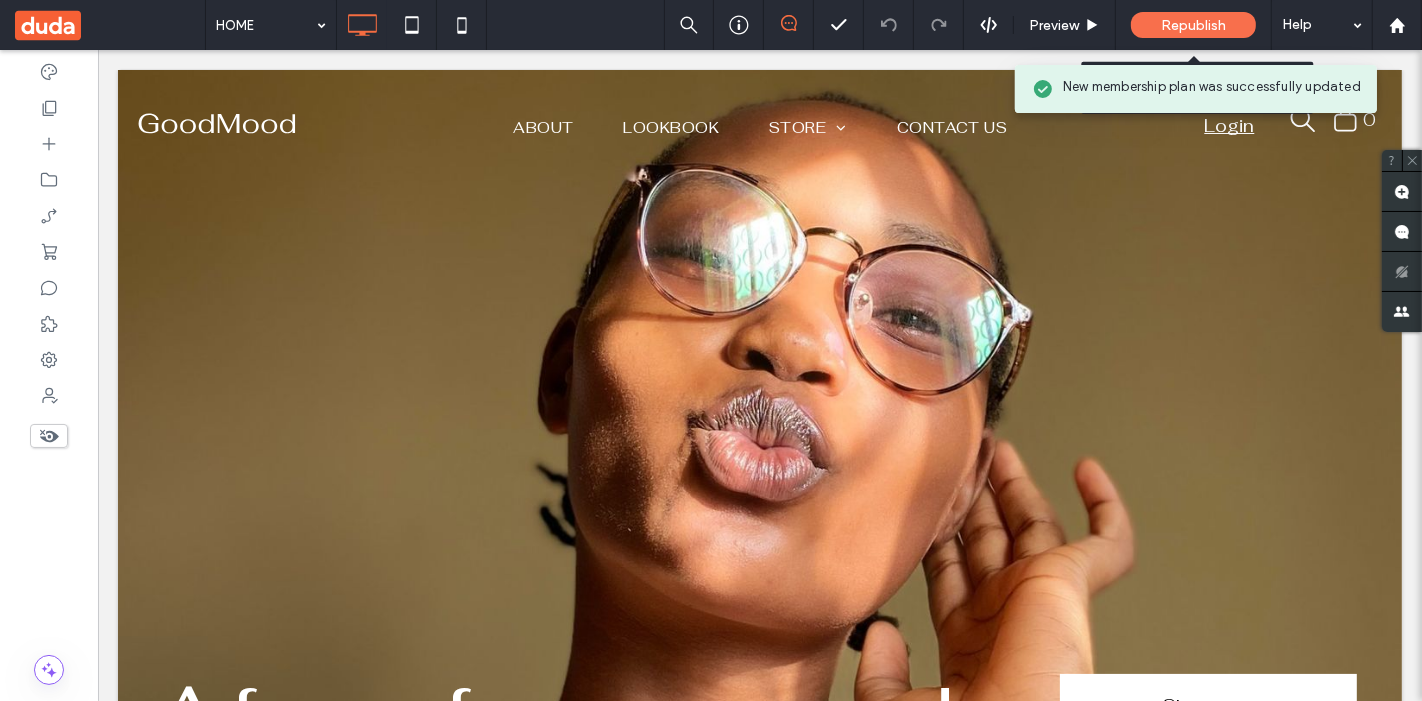 click on "Republish" at bounding box center (1193, 25) 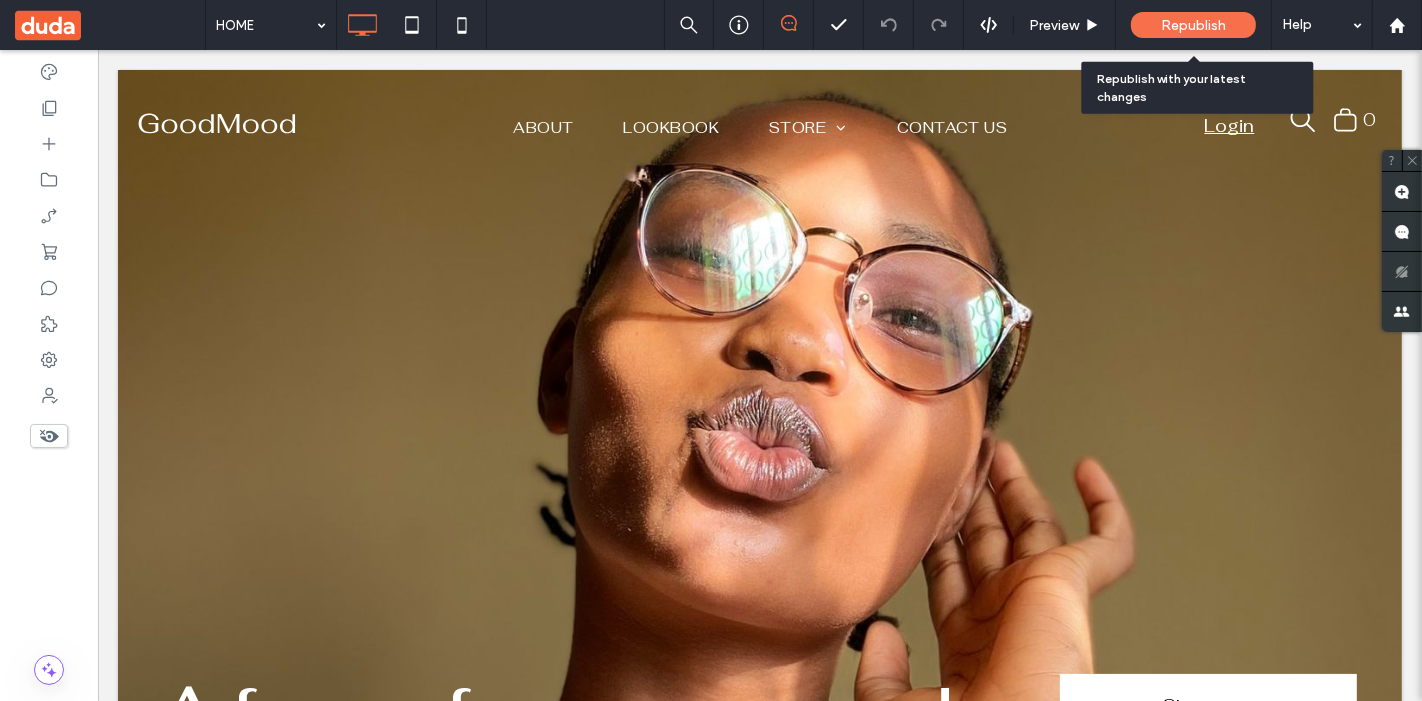 click on "Republish" at bounding box center [1193, 25] 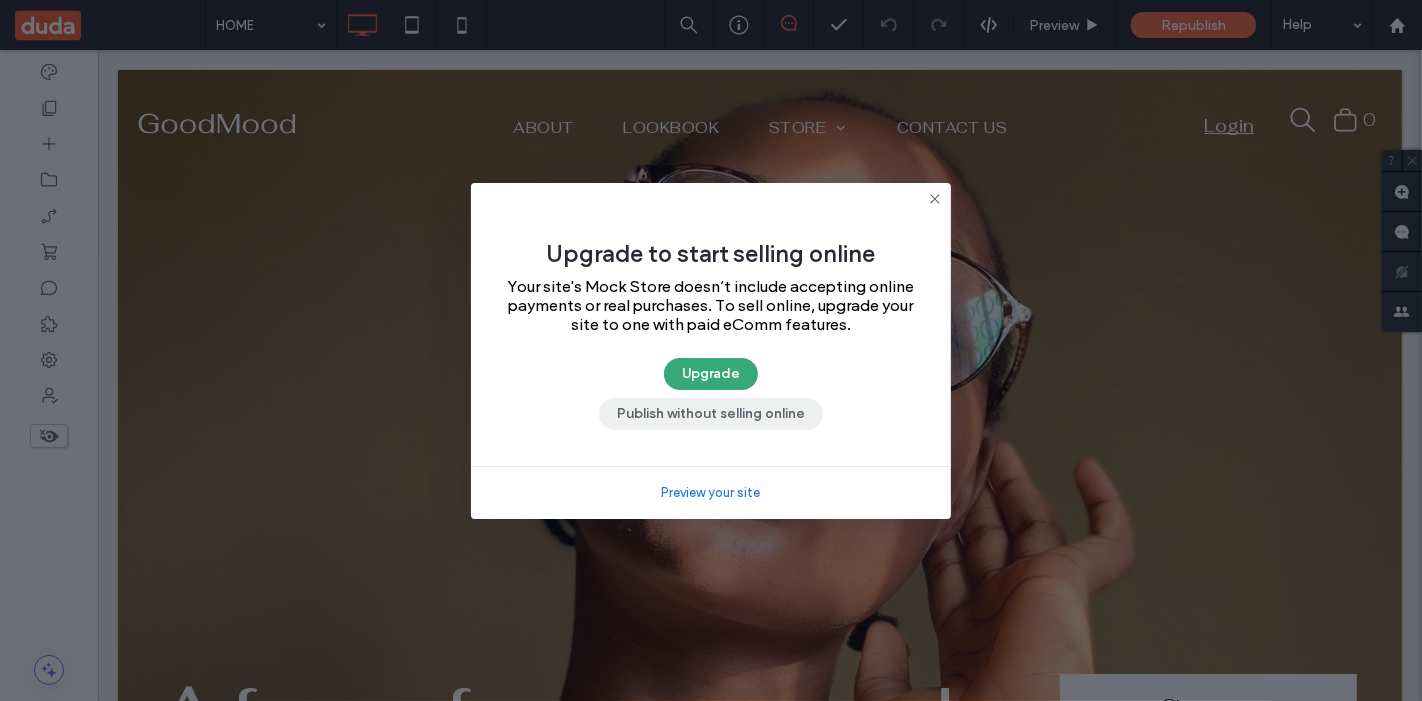 click on "Publish without selling online" at bounding box center [711, 414] 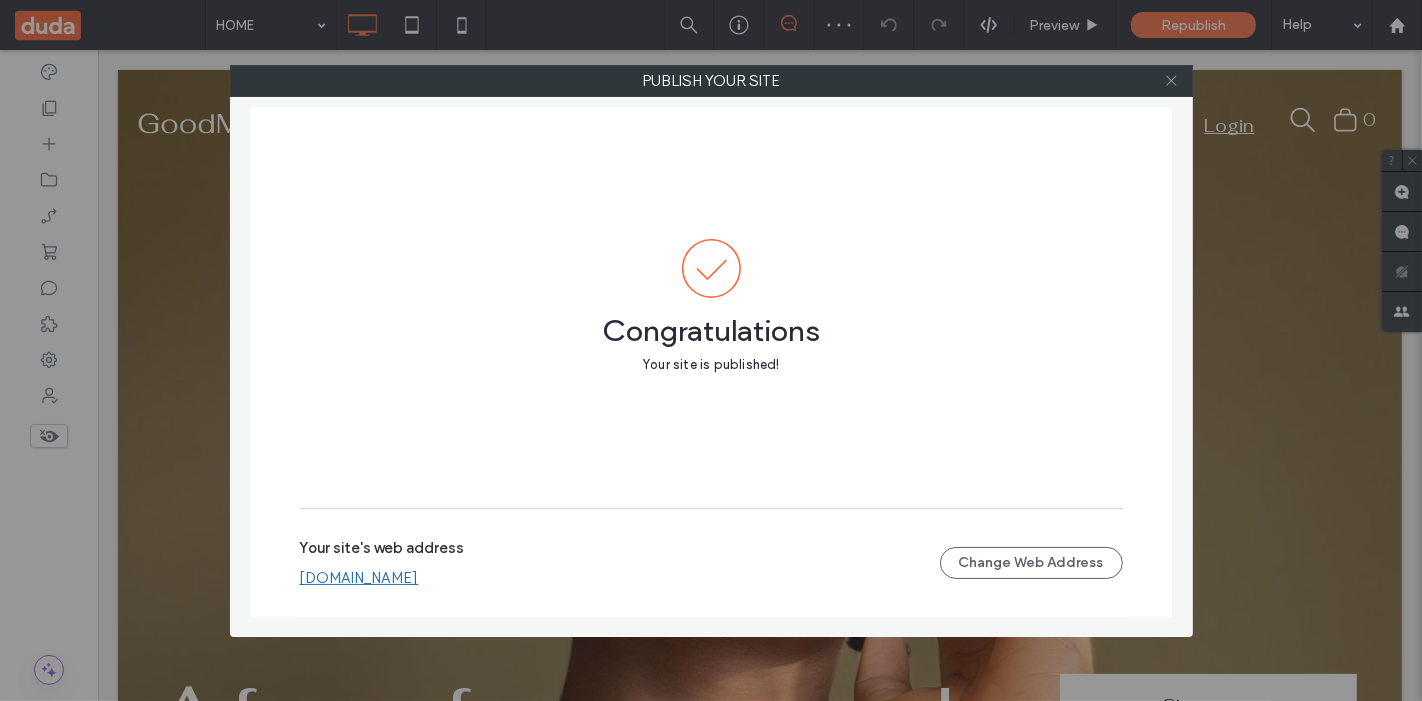 click 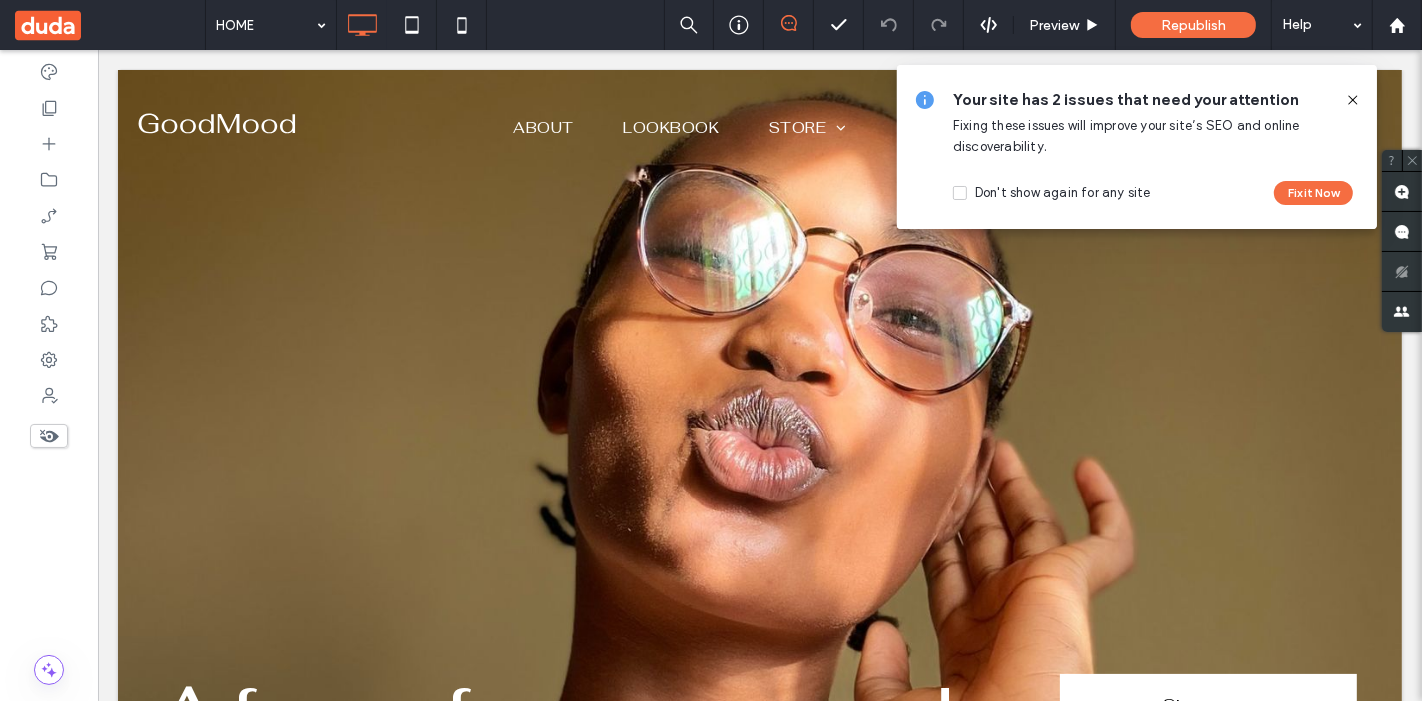 drag, startPoint x: 1358, startPoint y: 91, endPoint x: 761, endPoint y: 47, distance: 598.61926 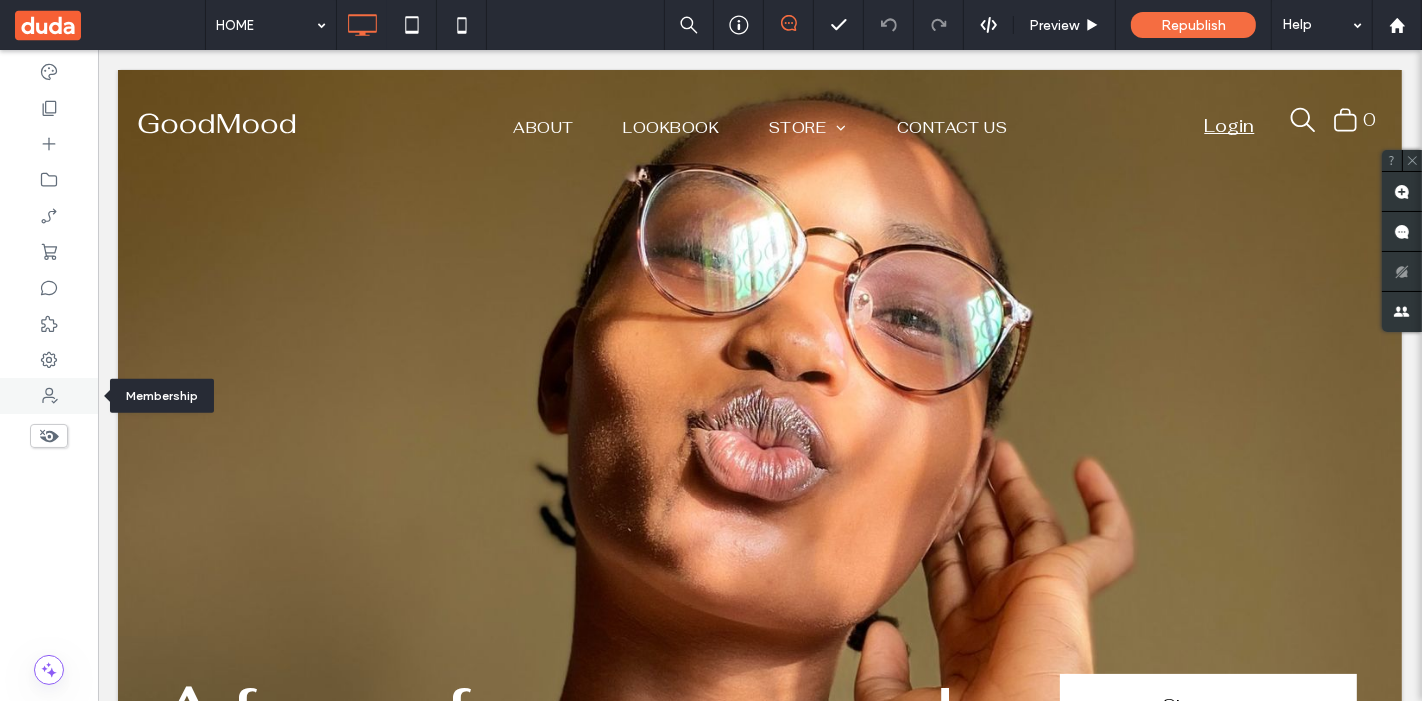 click at bounding box center [49, 396] 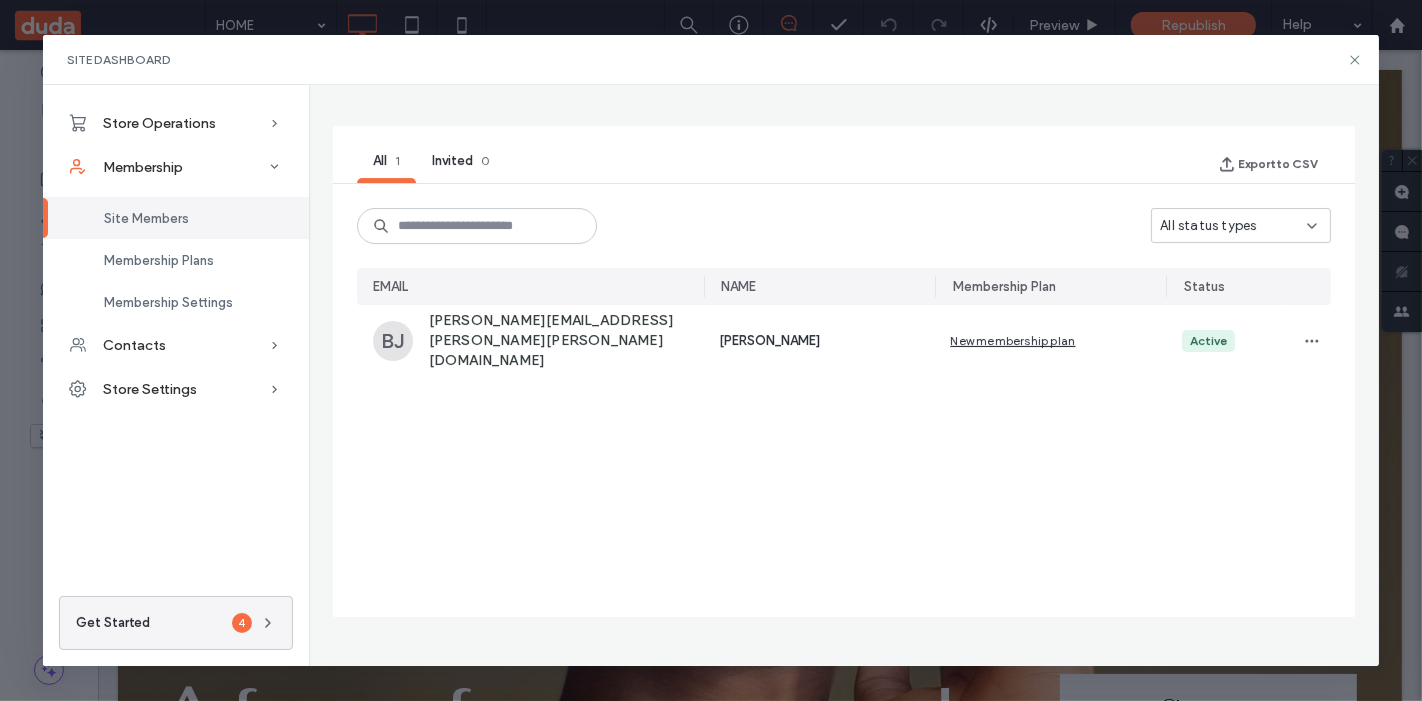 scroll, scrollTop: 123, scrollLeft: 0, axis: vertical 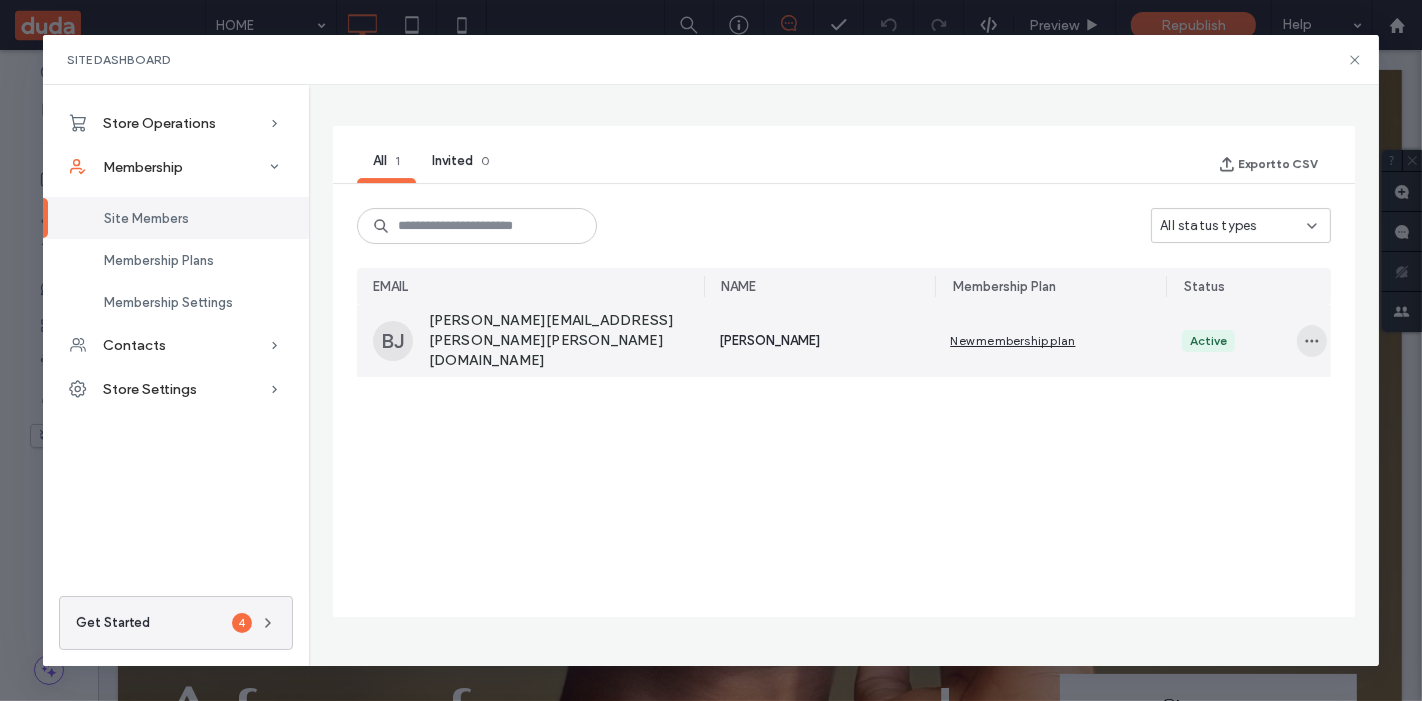 click 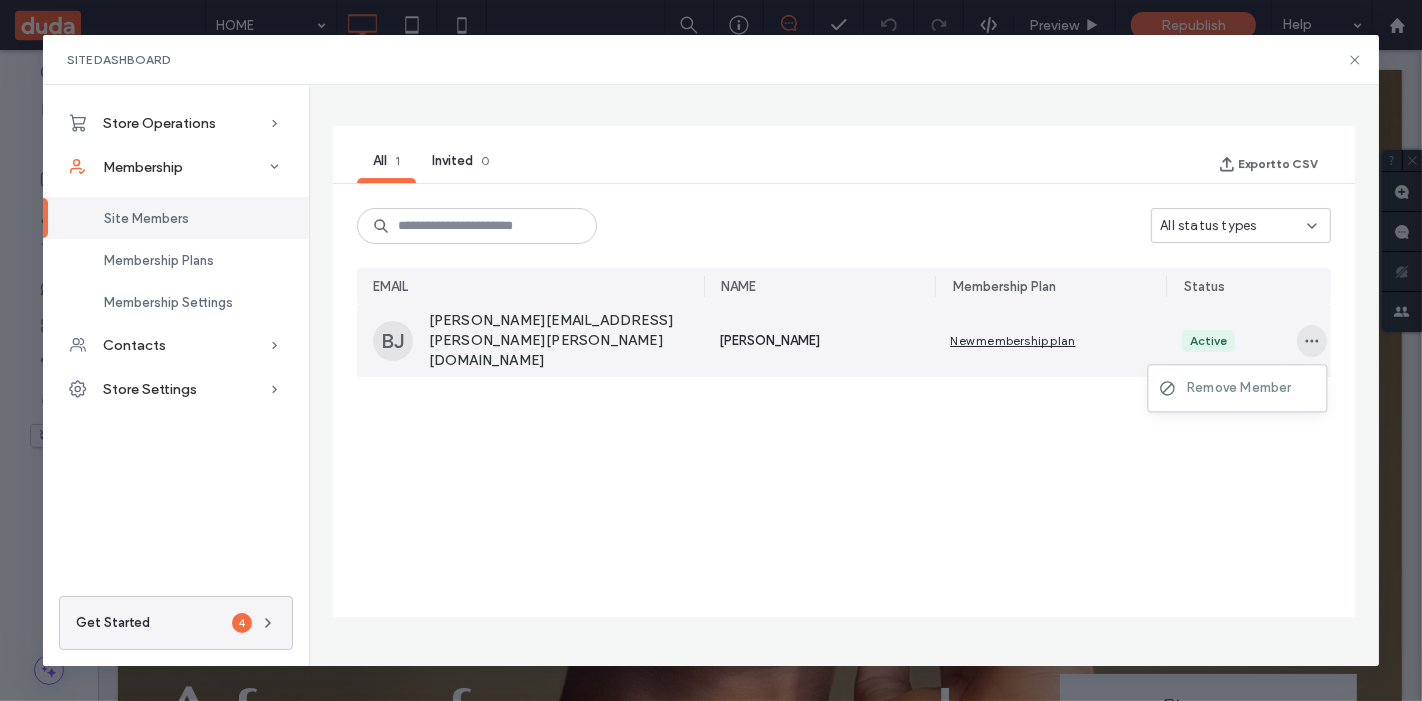 click 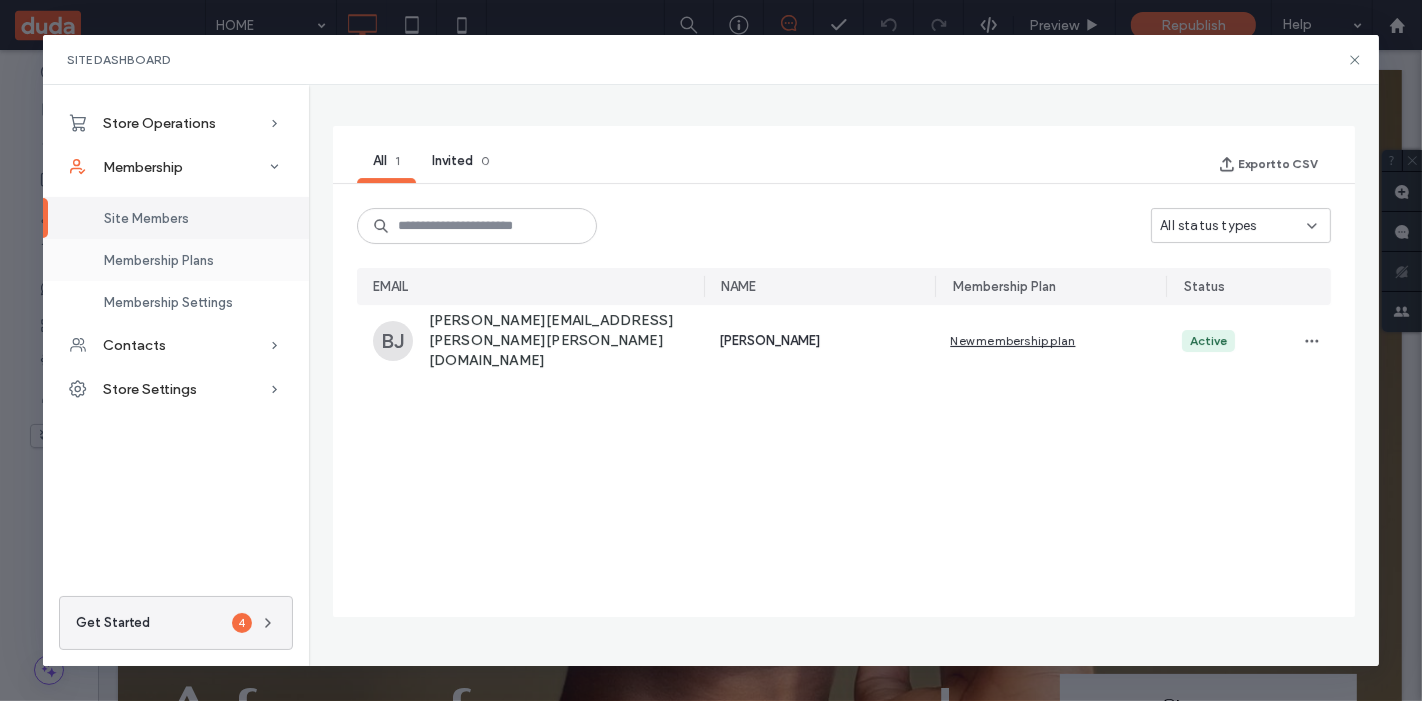 click on "Membership Plans" at bounding box center [176, 260] 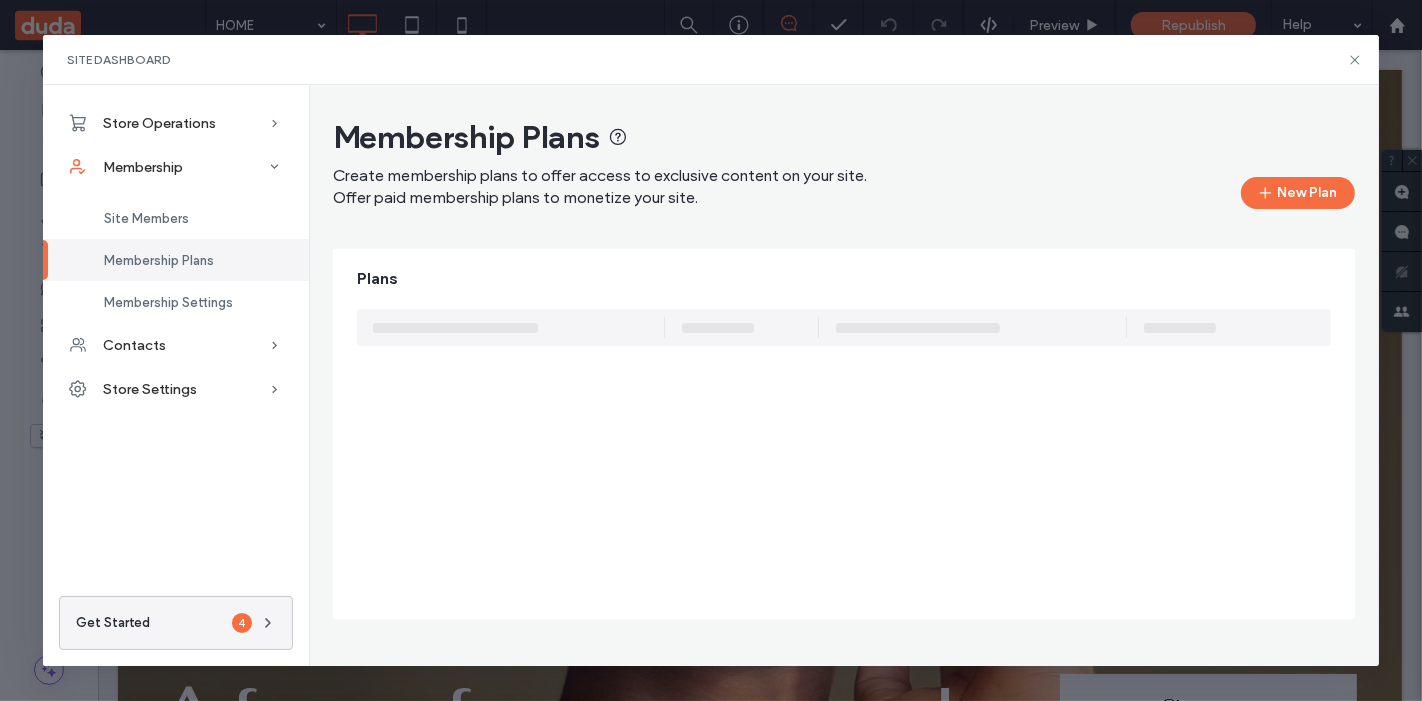 scroll, scrollTop: 0, scrollLeft: 0, axis: both 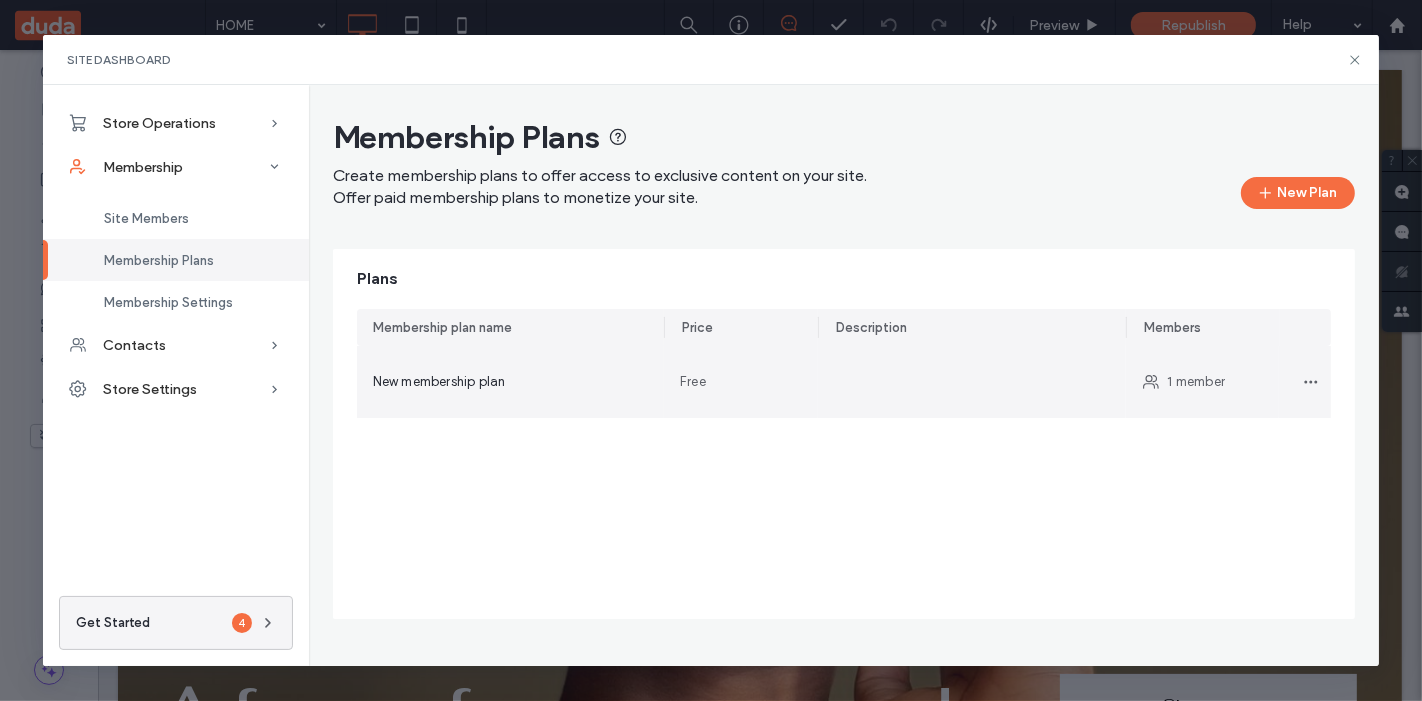 click on "Free" at bounding box center [741, 382] 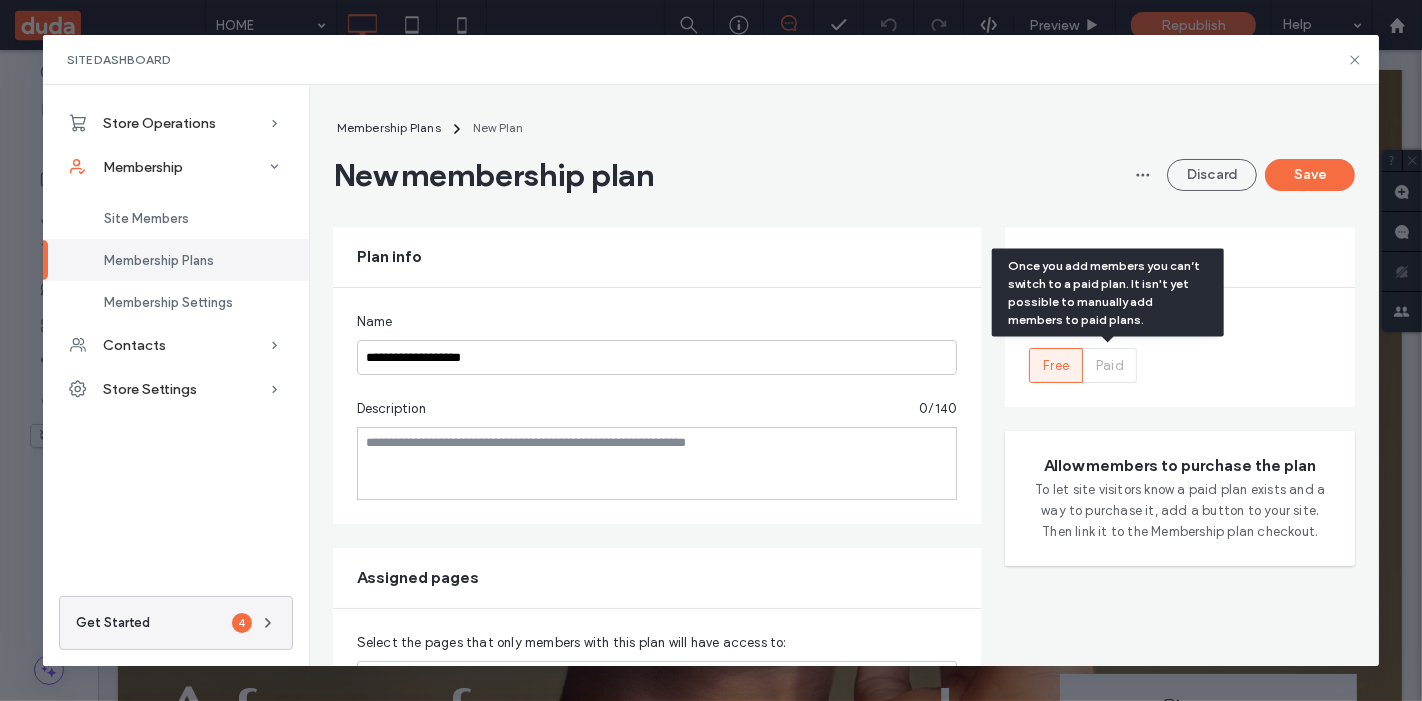 click on "Paid" at bounding box center [1110, 366] 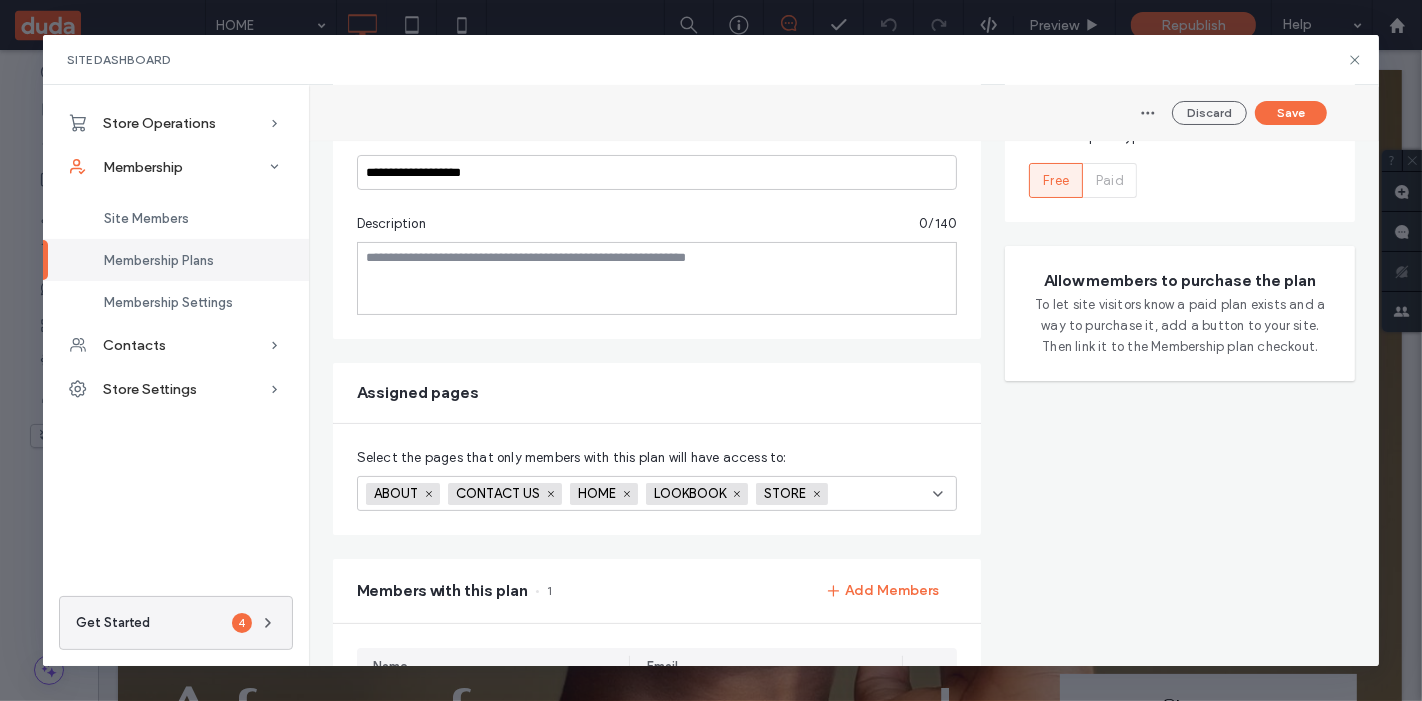 scroll, scrollTop: 0, scrollLeft: 0, axis: both 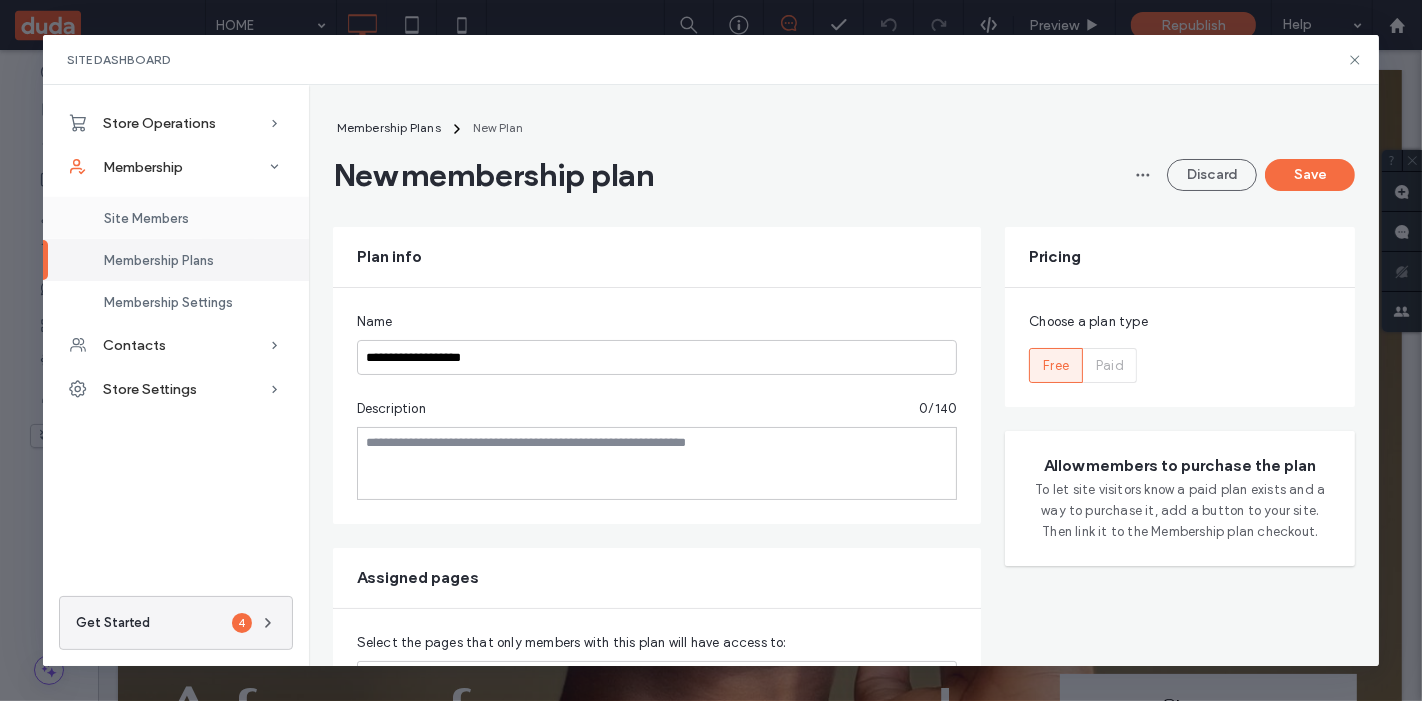 click on "Site Members" at bounding box center [176, 218] 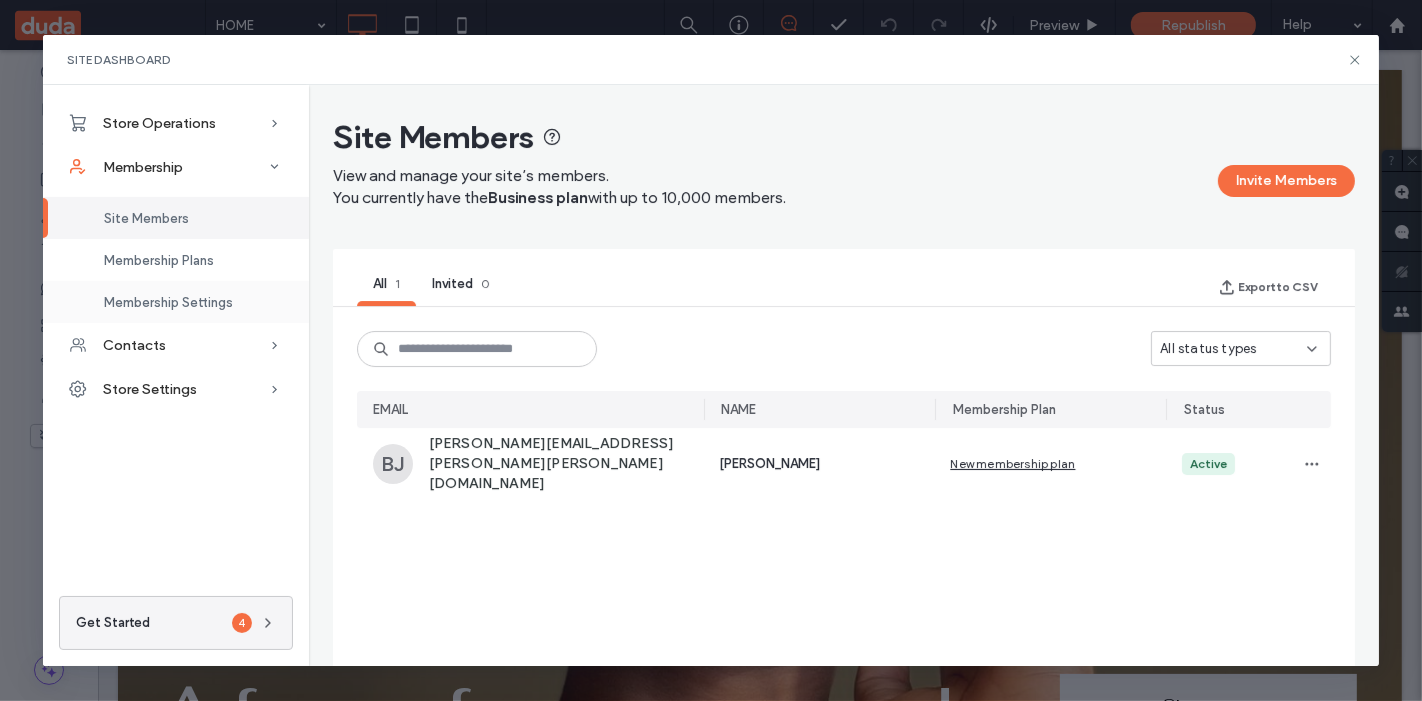 click on "Membership Settings" at bounding box center [168, 302] 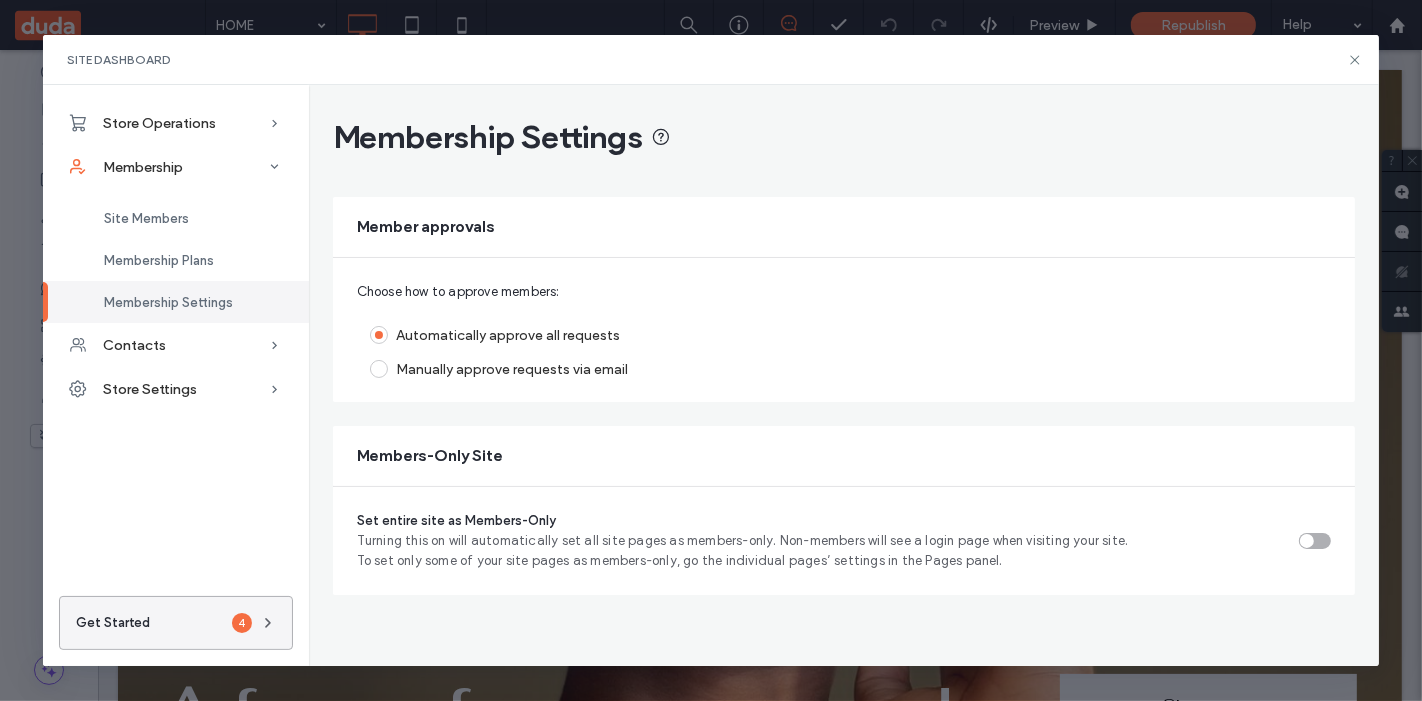 click on "4" at bounding box center (242, 623) 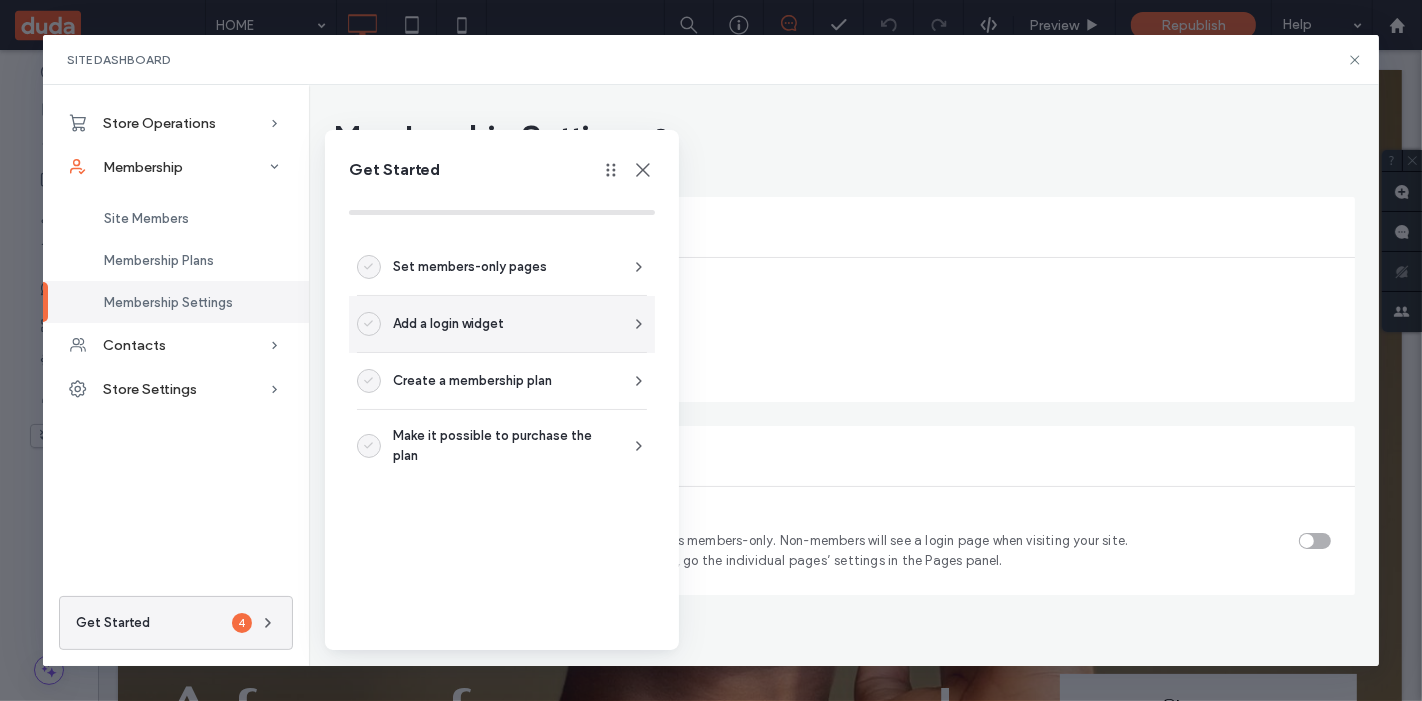 click on "Add a login widget" at bounding box center (448, 324) 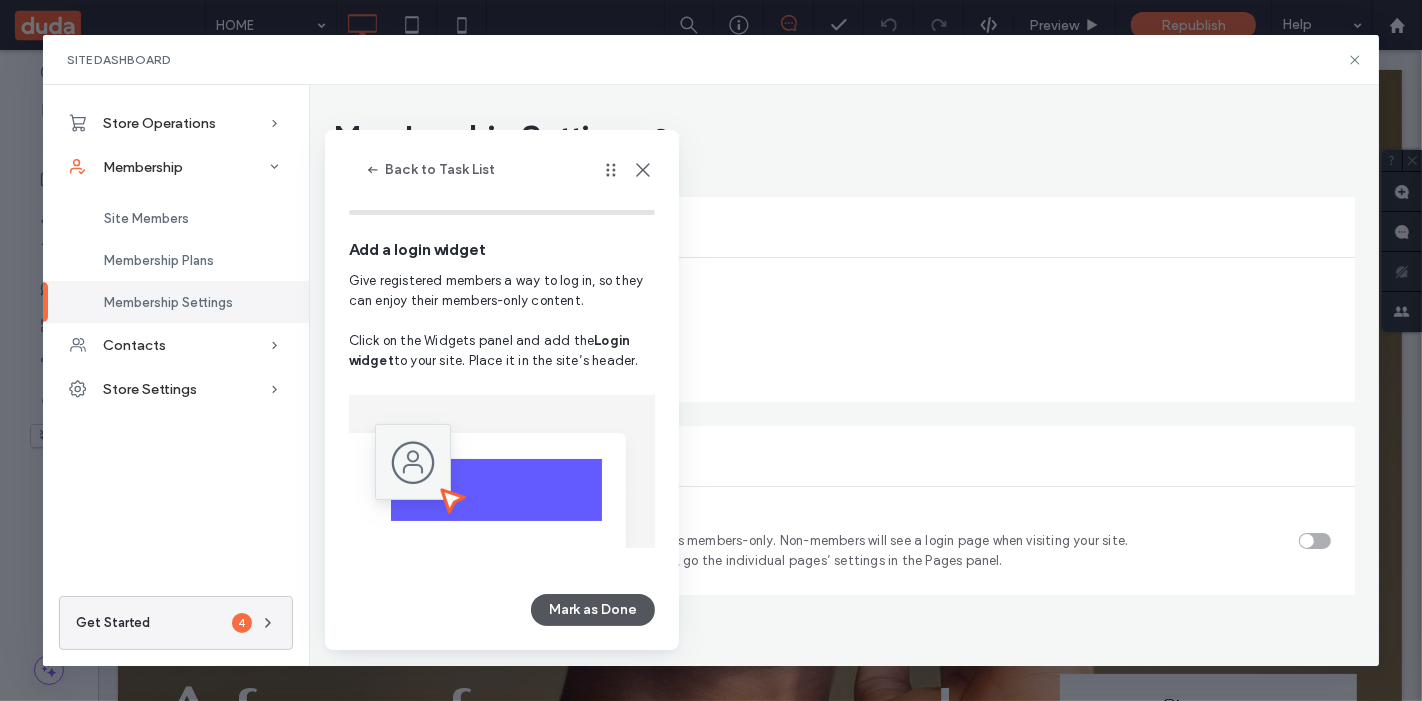 click on "Mark as Done" at bounding box center [593, 610] 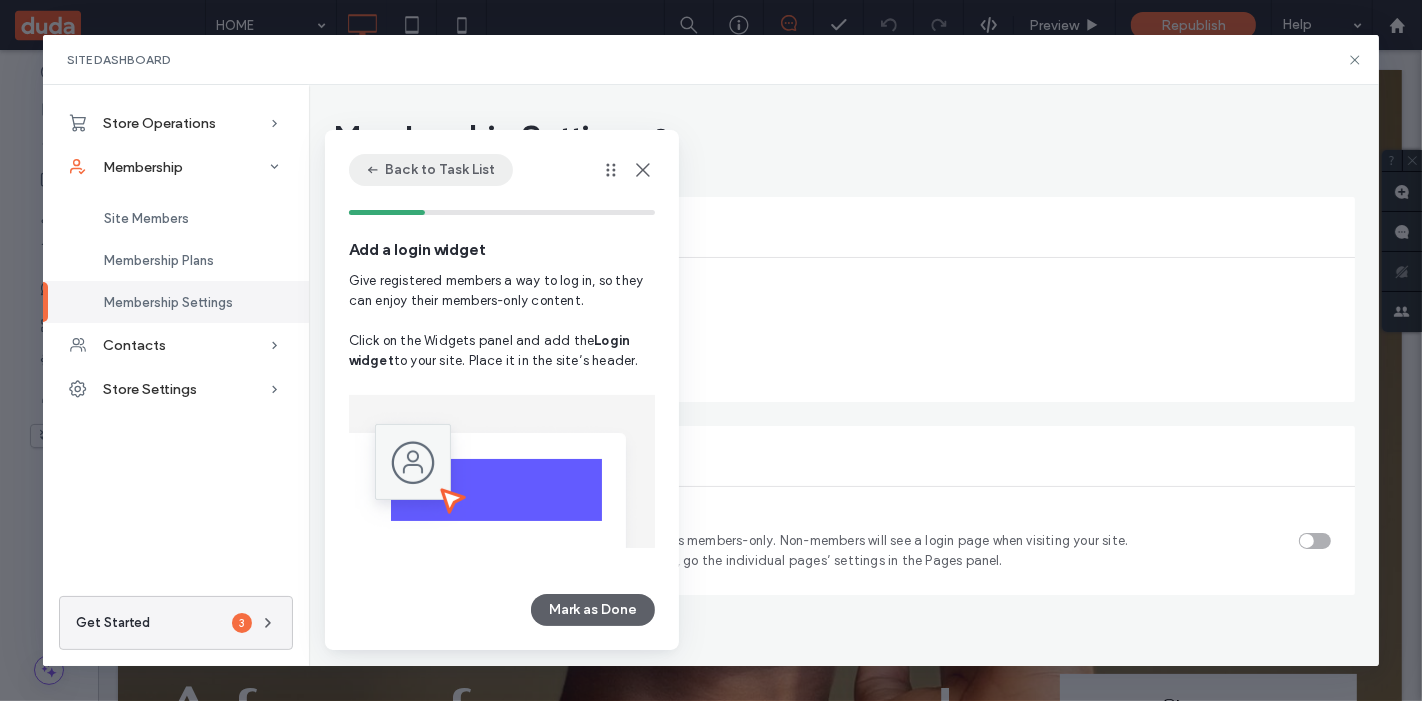 click on "Back to Task List" at bounding box center [431, 170] 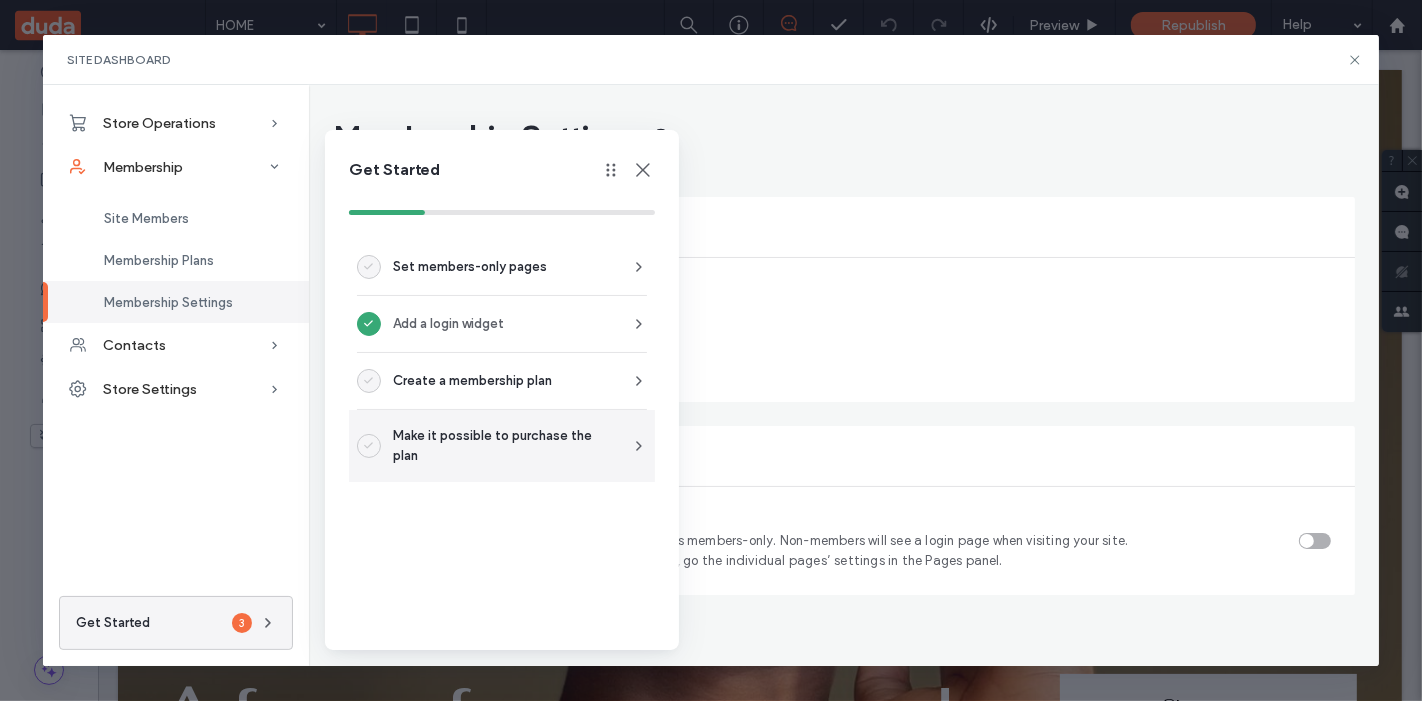 click on "Make it possible to purchase the plan" at bounding box center [500, 446] 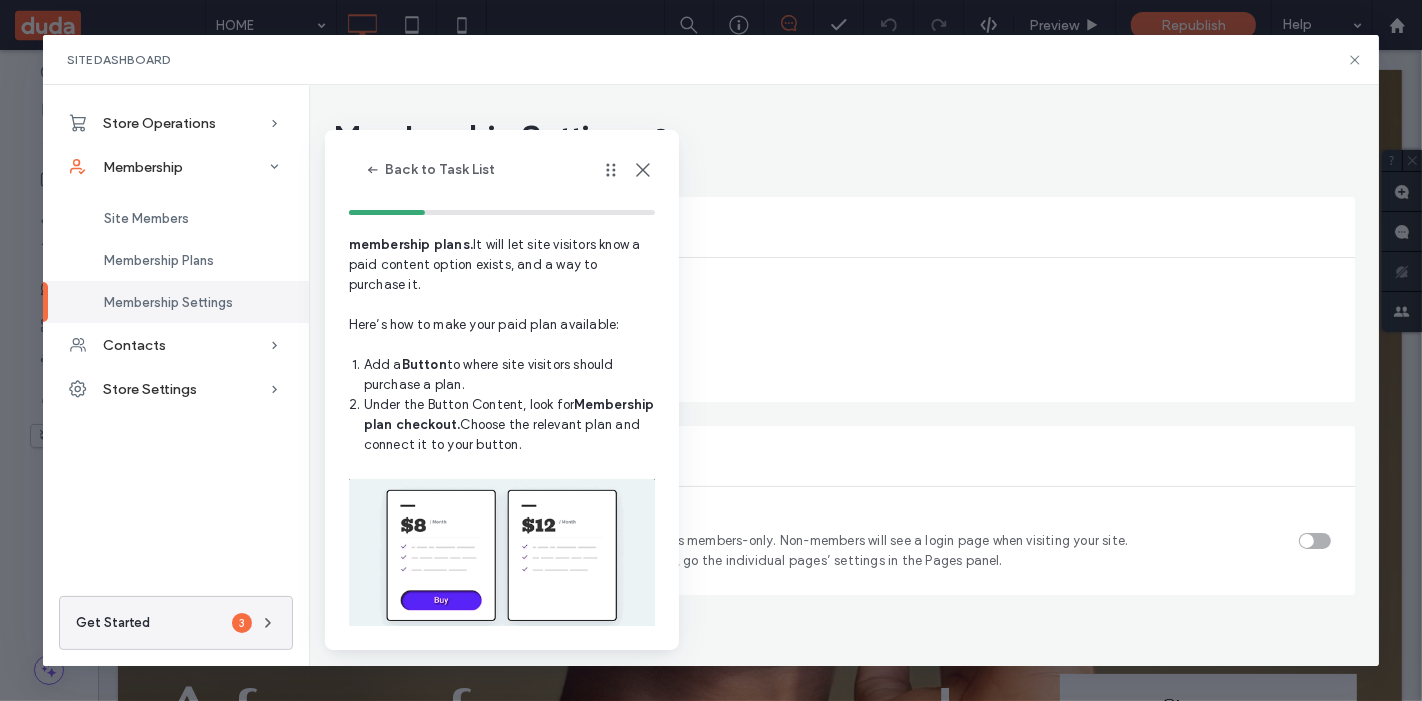 scroll, scrollTop: 109, scrollLeft: 0, axis: vertical 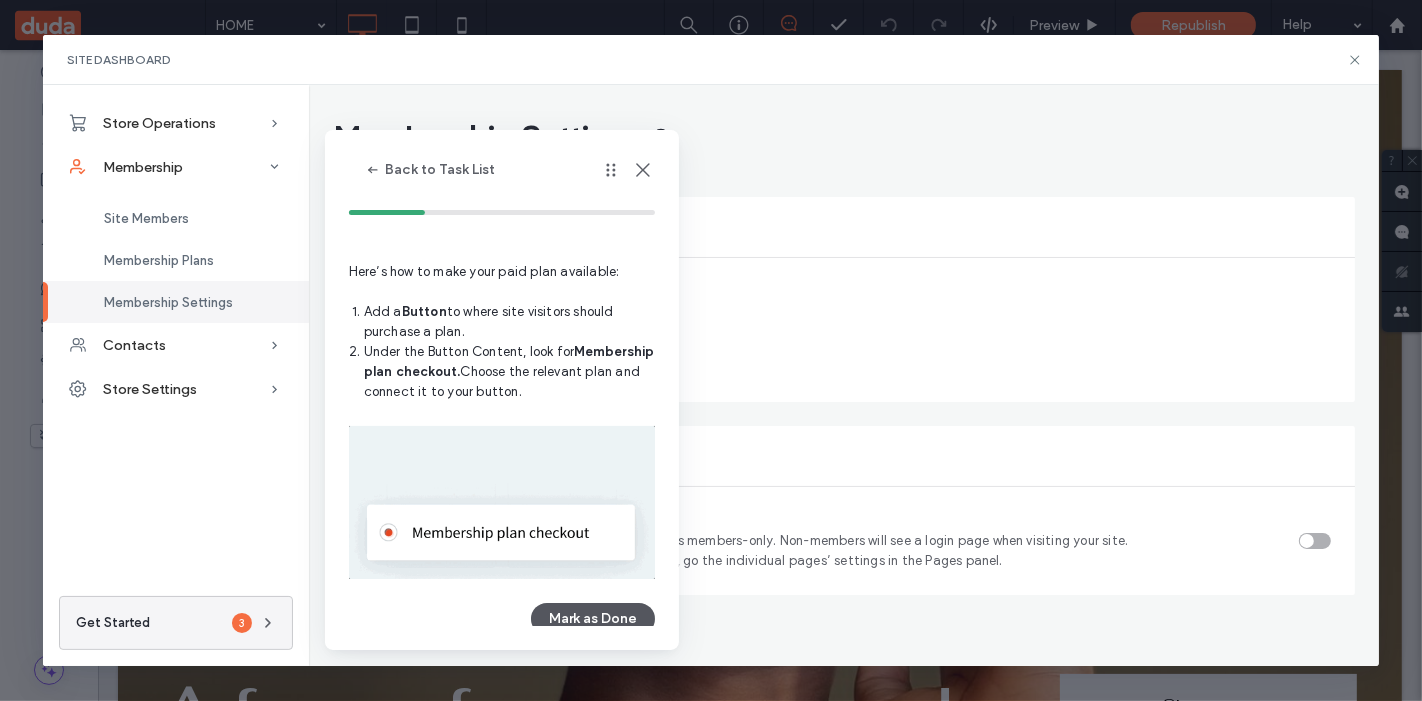 click on "Mark as Done" at bounding box center [593, 619] 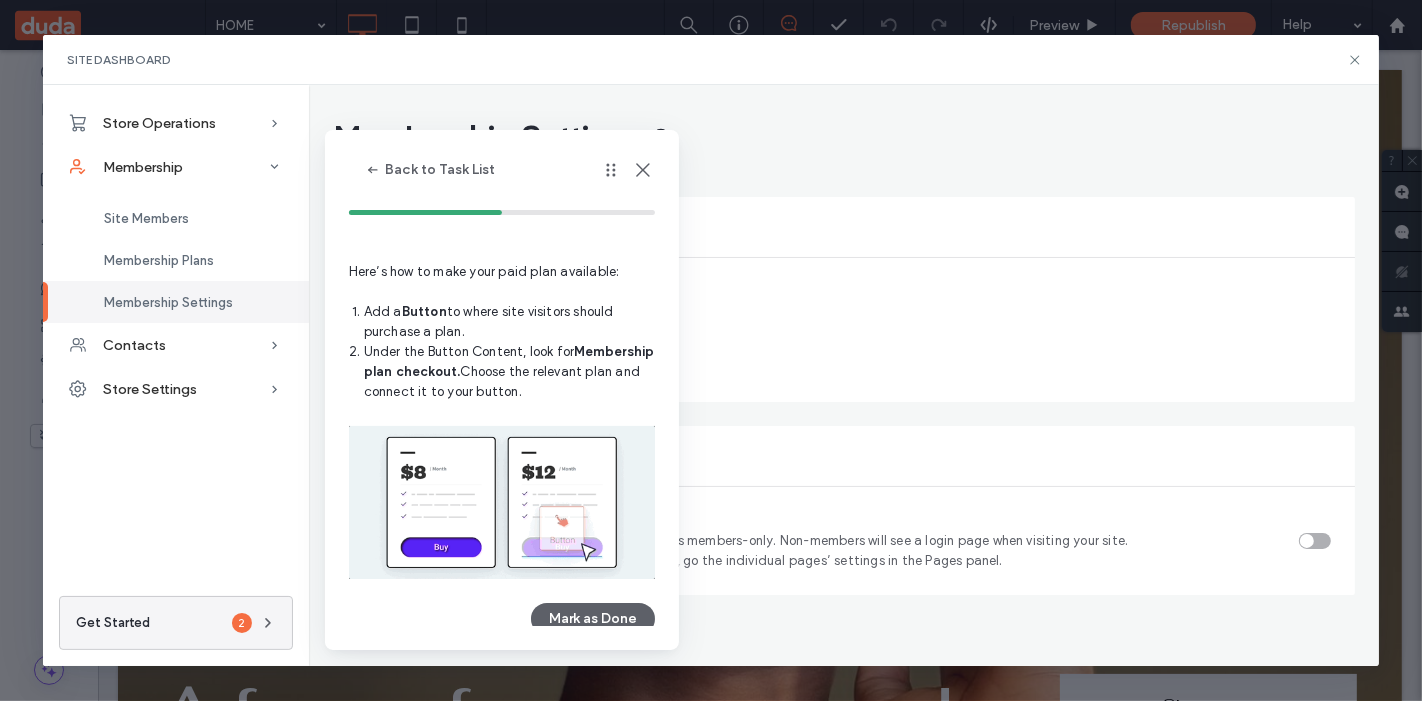 click 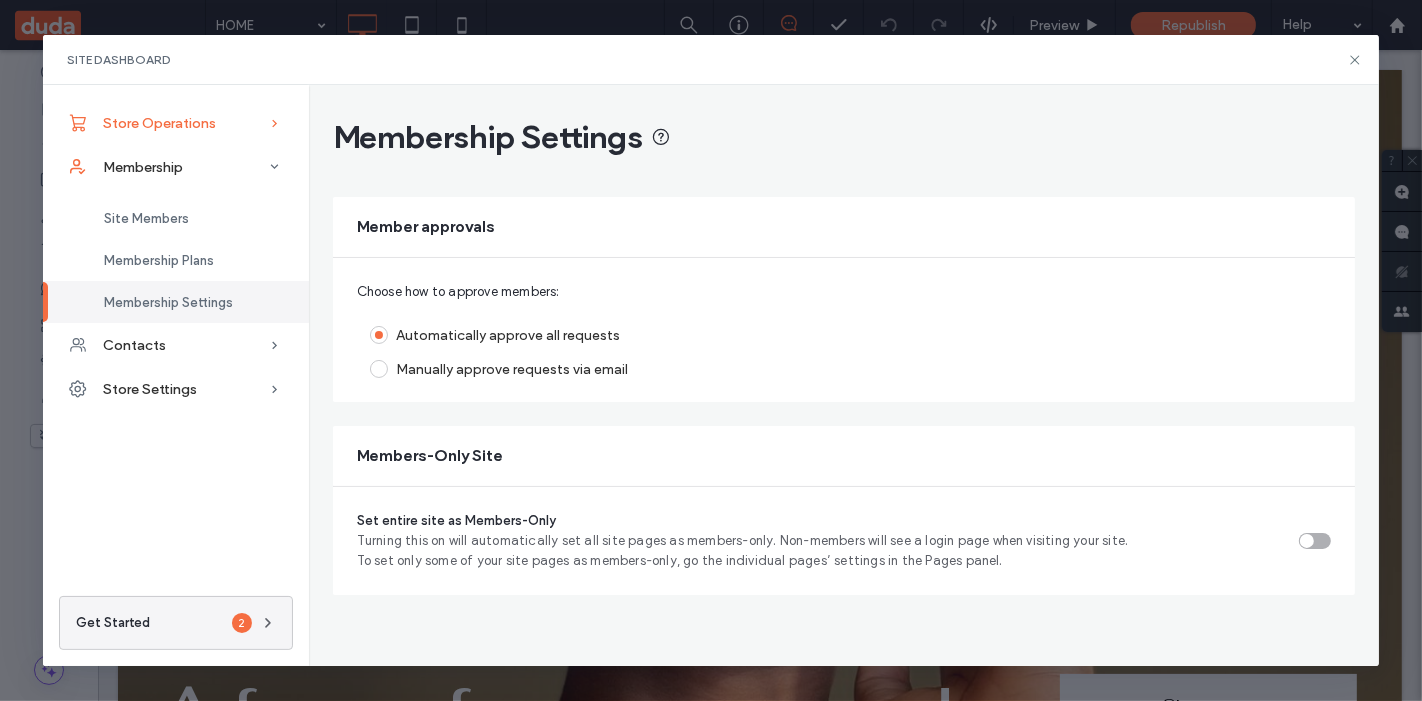 click on "Store Operations" at bounding box center (176, 123) 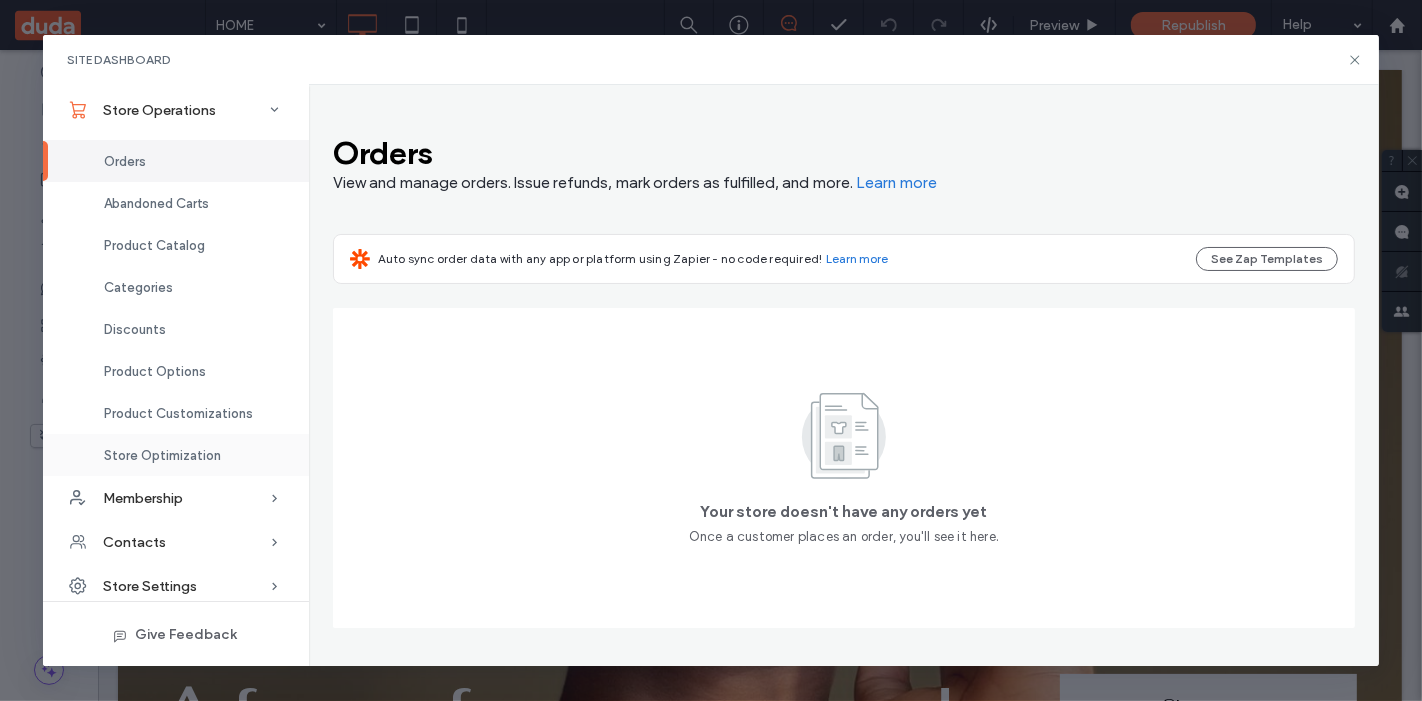 scroll, scrollTop: 19, scrollLeft: 0, axis: vertical 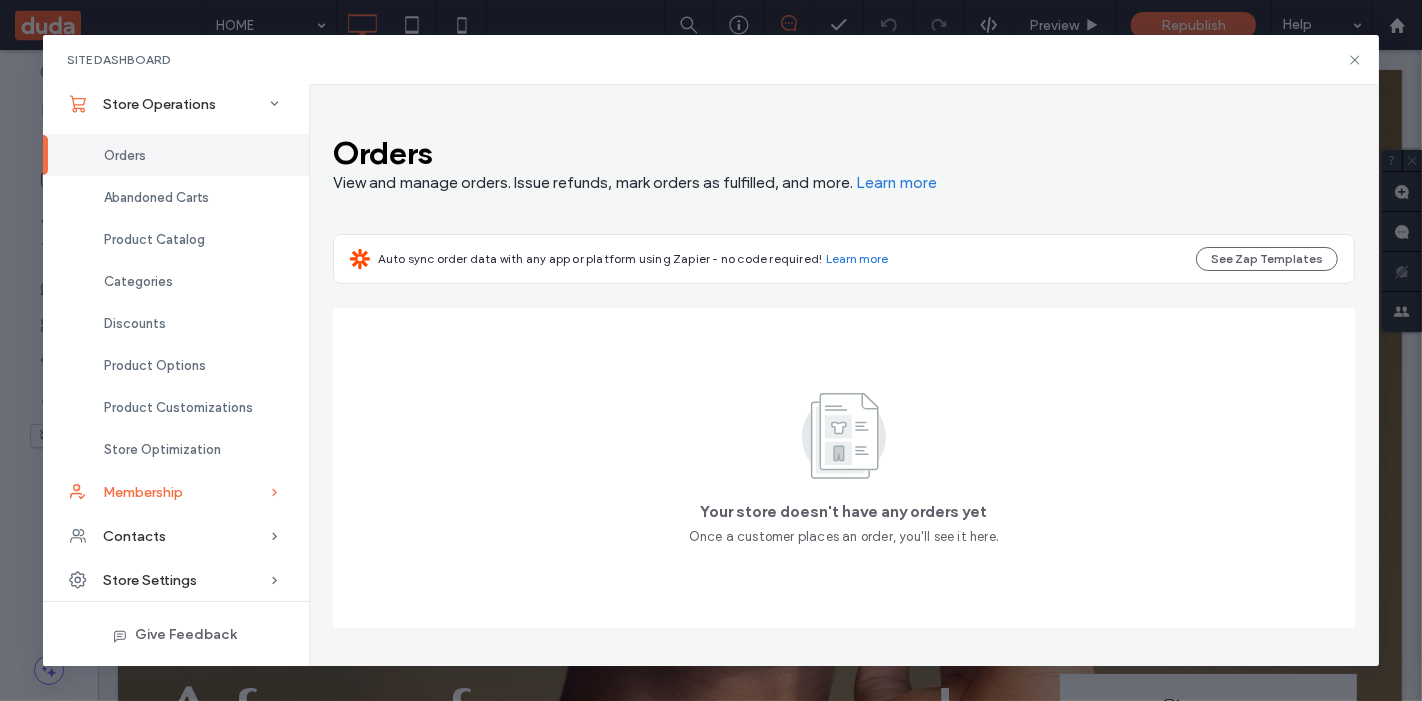 click on "Membership" at bounding box center (176, 492) 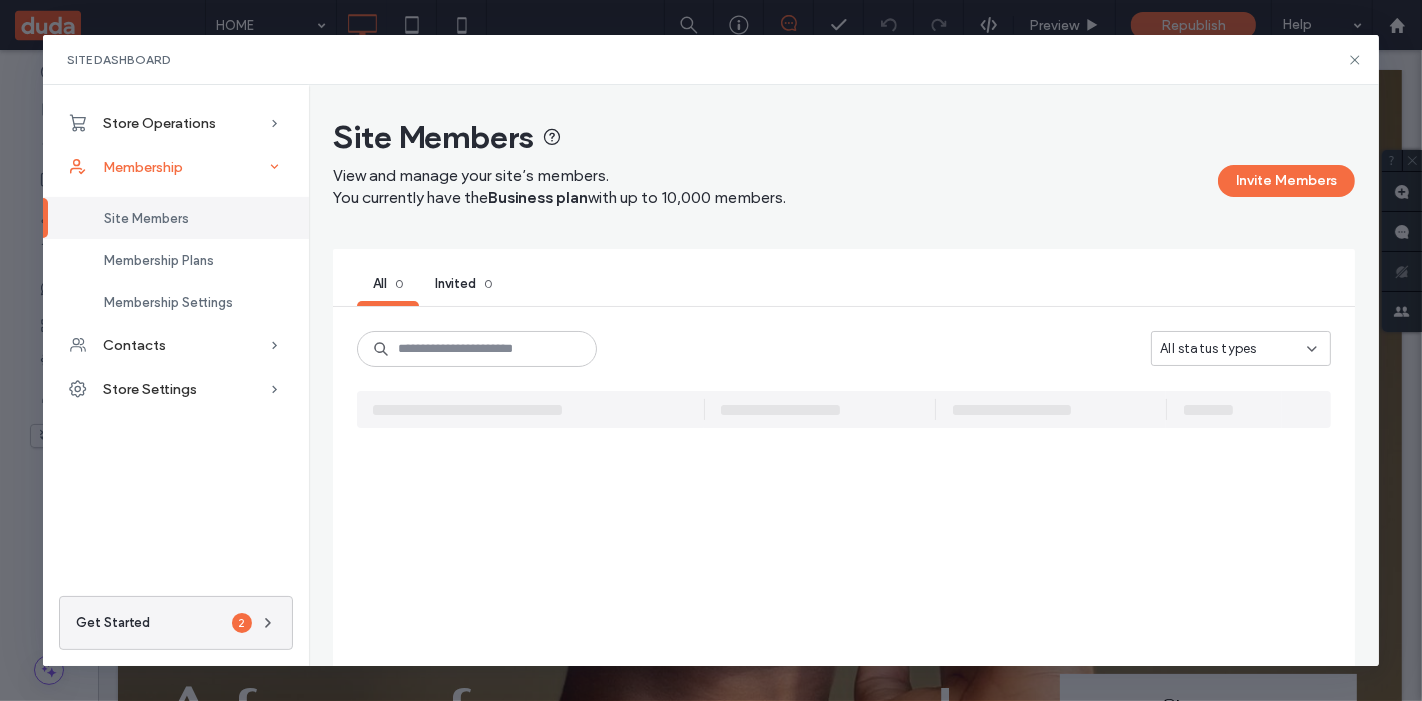 scroll, scrollTop: 0, scrollLeft: 0, axis: both 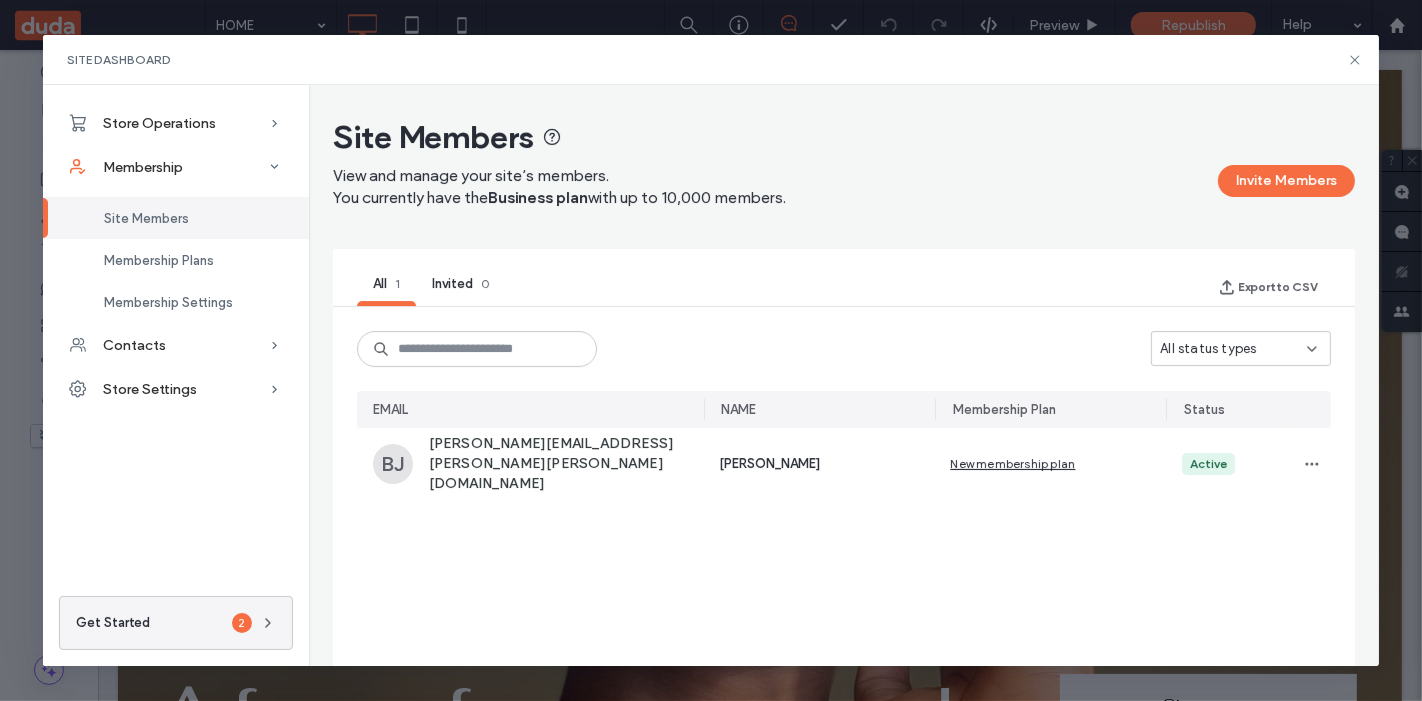 click on "Site Dashboard" at bounding box center (711, 60) 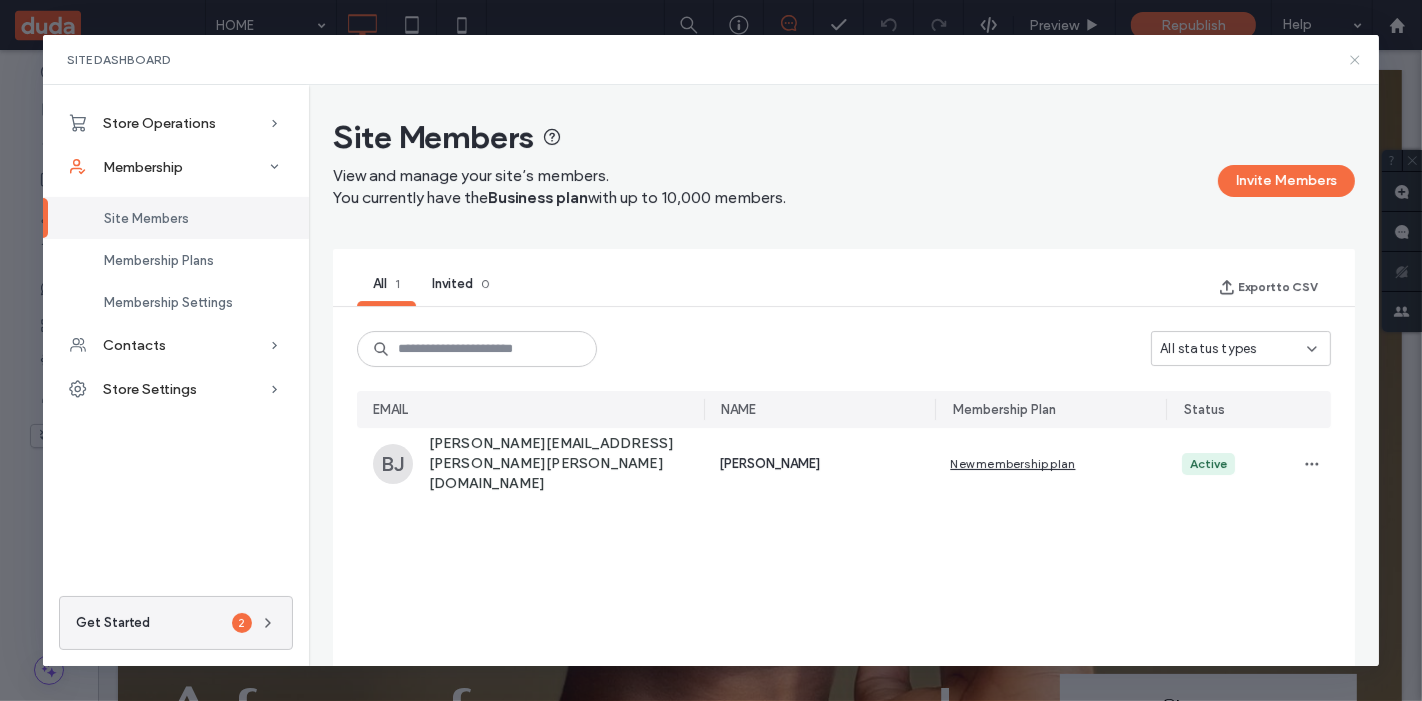 click 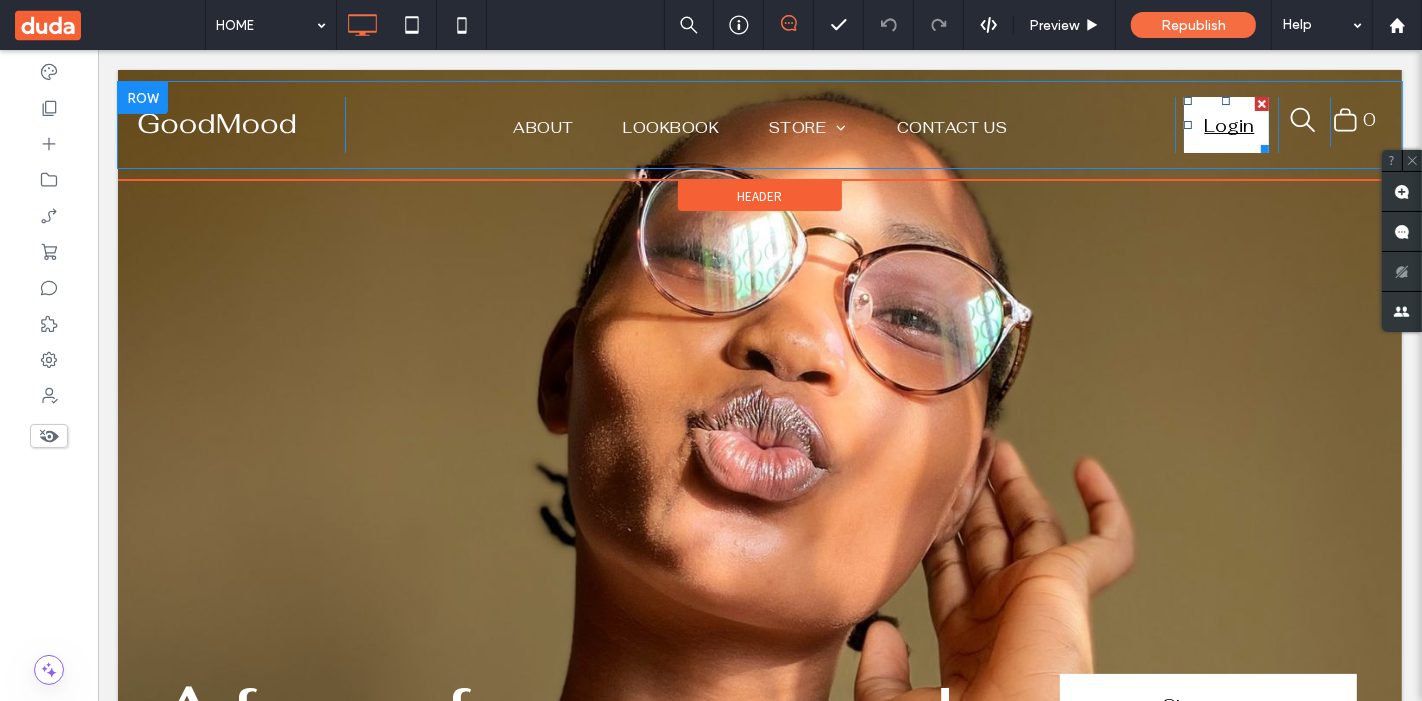 click on "Login" at bounding box center (1228, 125) 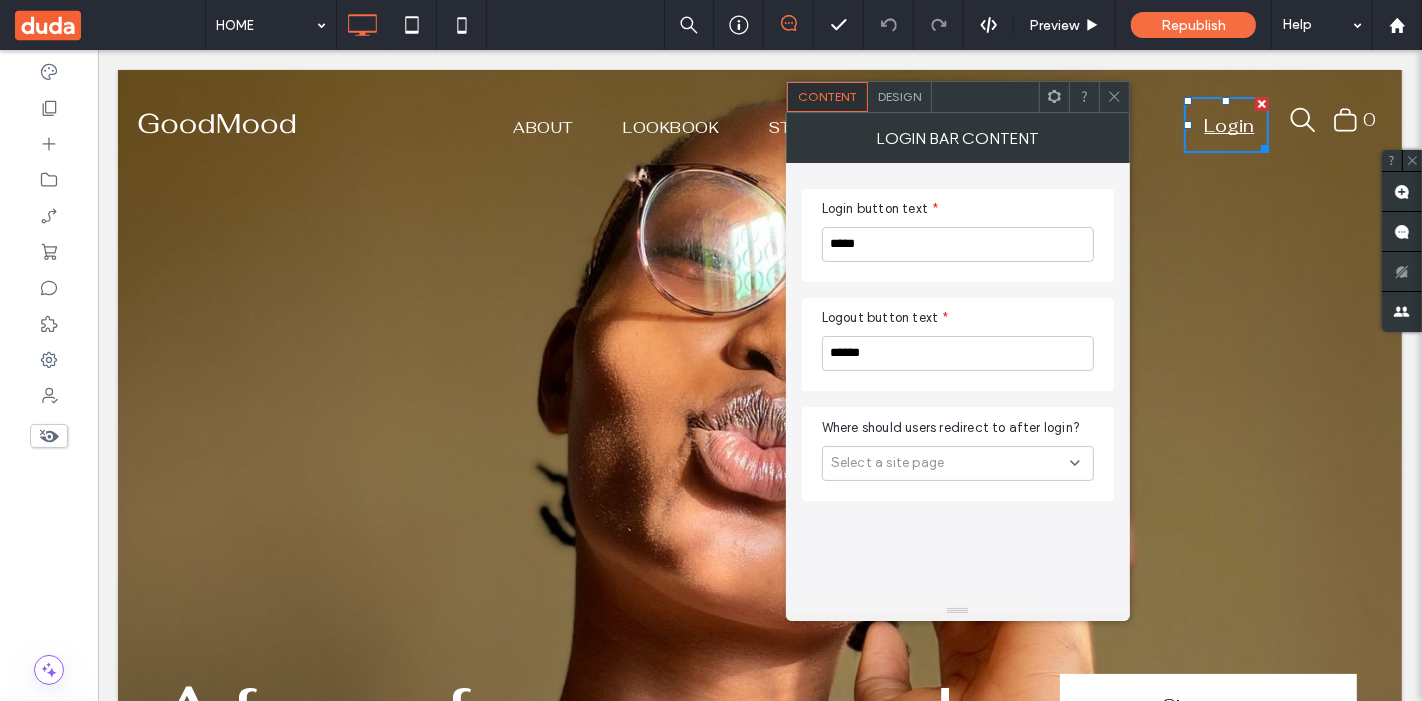 click on "Select a site page" at bounding box center [958, 463] 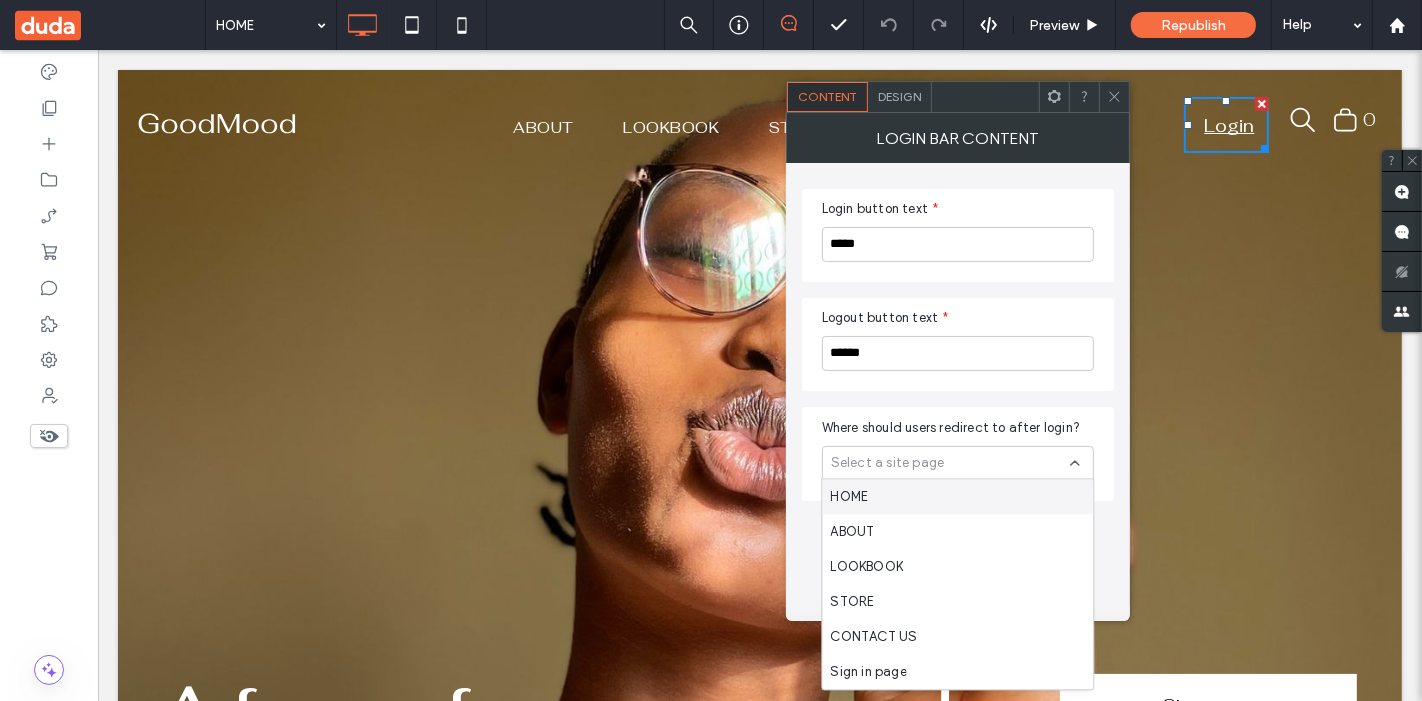 click on "Select a site page" at bounding box center (958, 463) 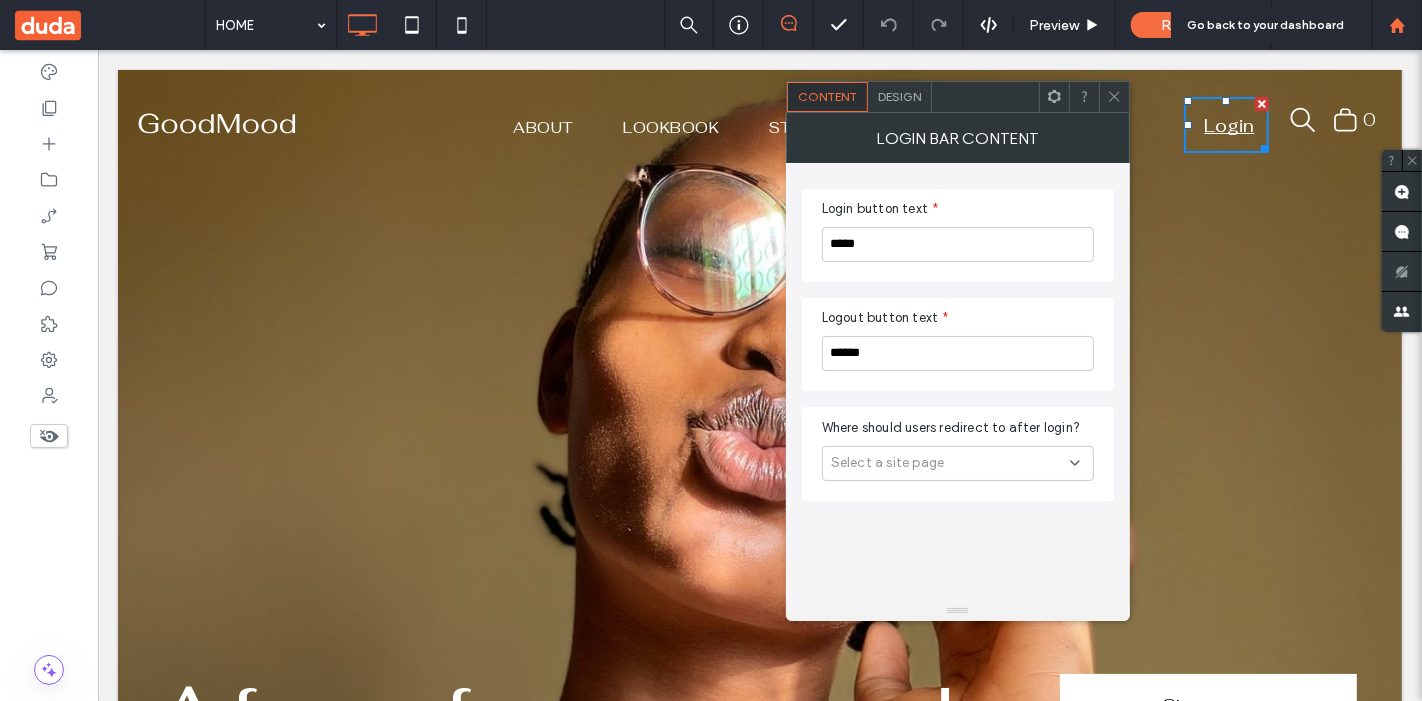 click 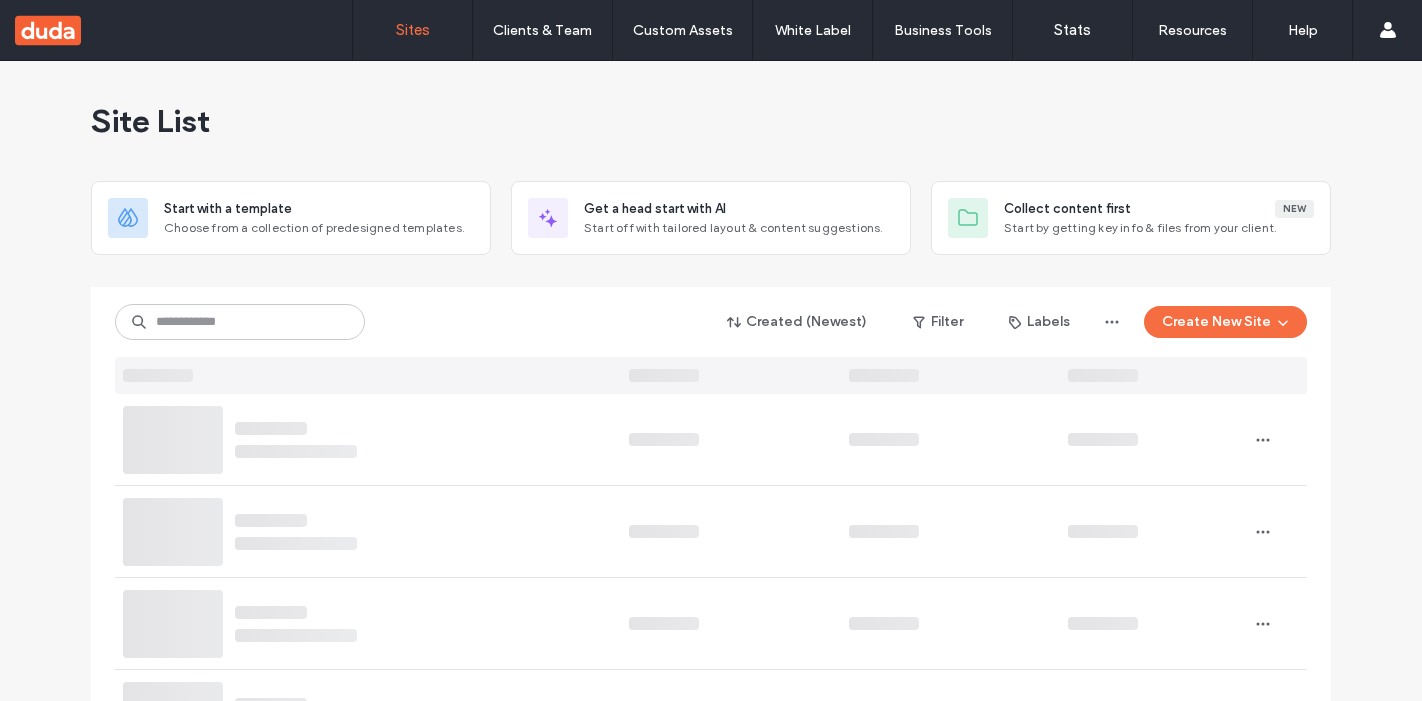 scroll, scrollTop: 0, scrollLeft: 0, axis: both 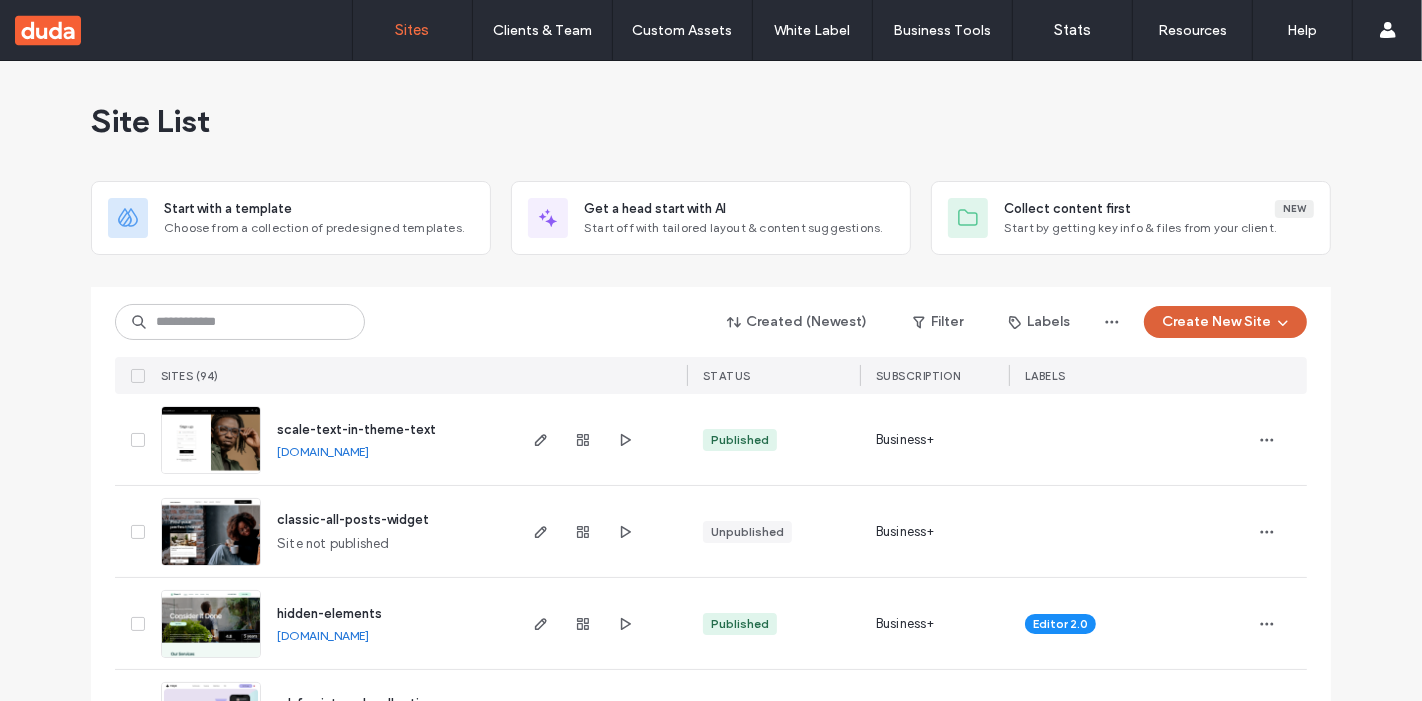 click on "Create New Site" at bounding box center (1225, 322) 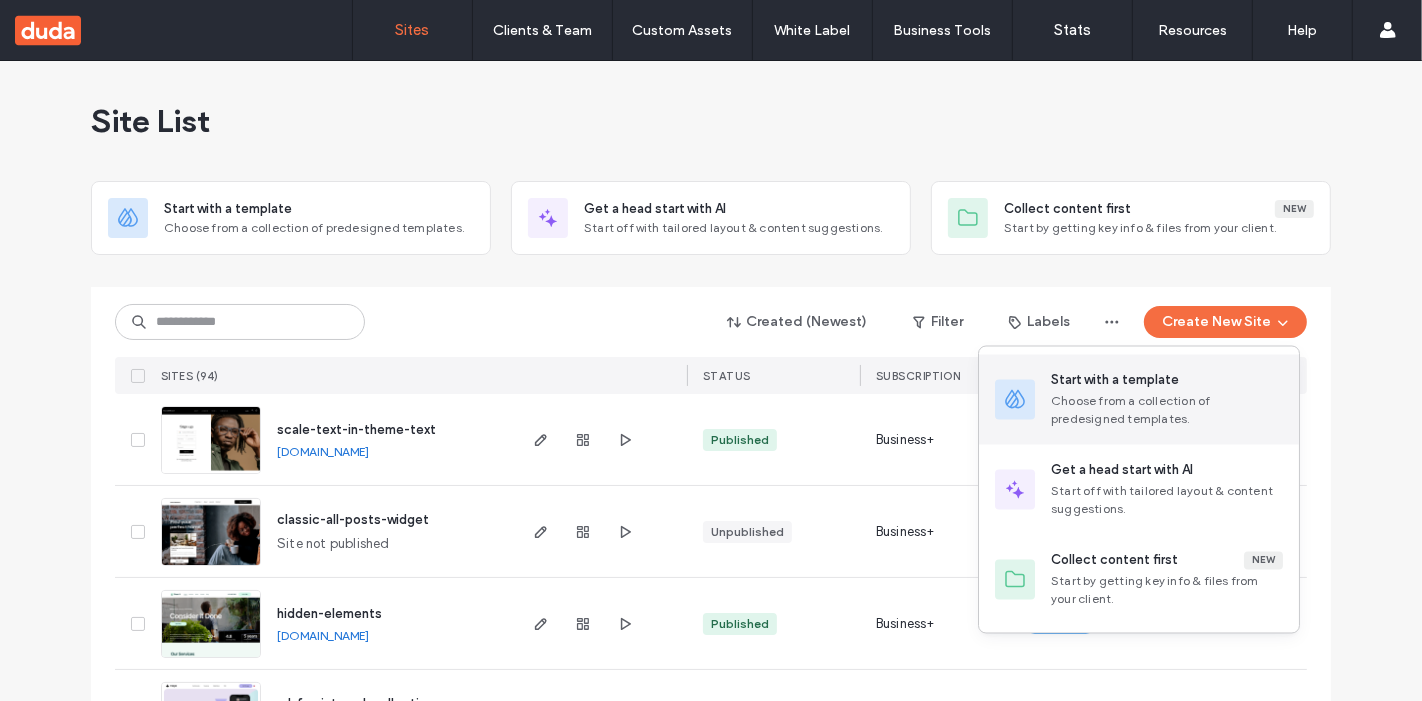 click on "Choose from a collection of predesigned templates." at bounding box center (1167, 411) 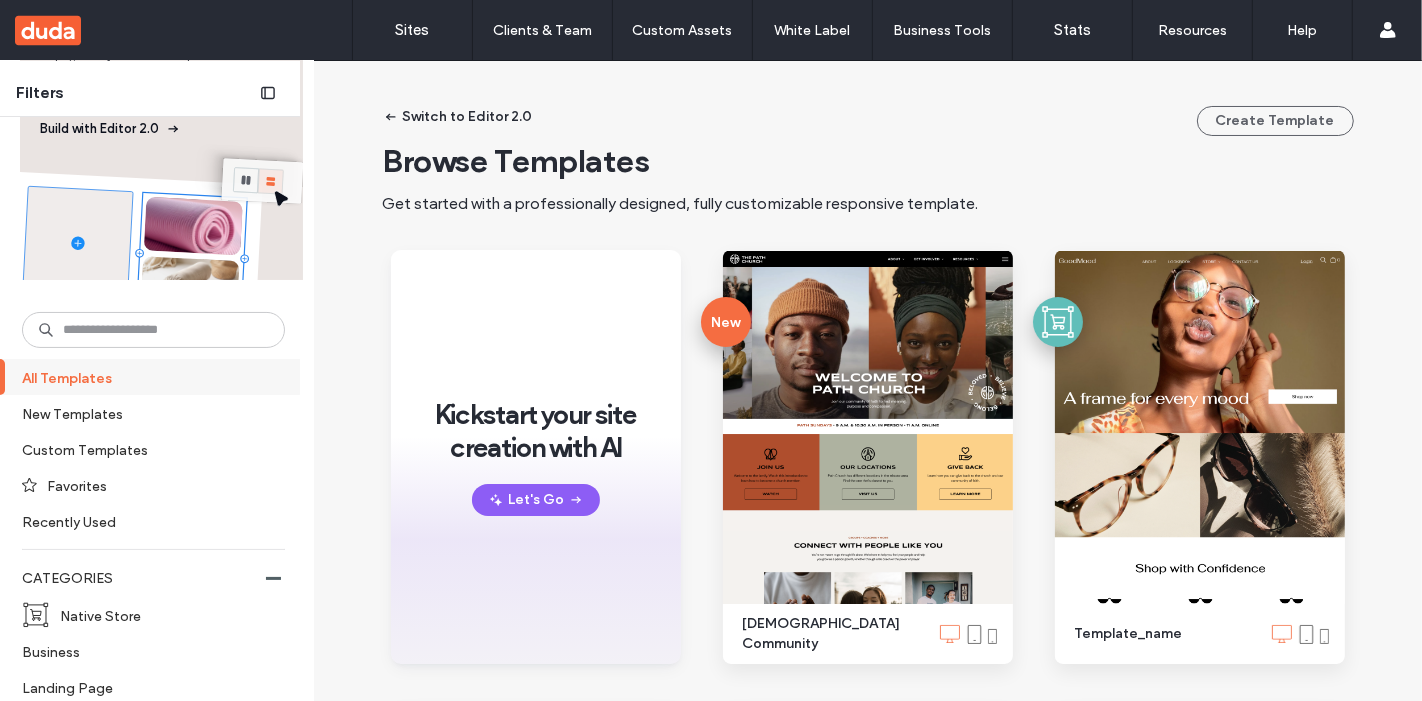 scroll, scrollTop: 0, scrollLeft: 0, axis: both 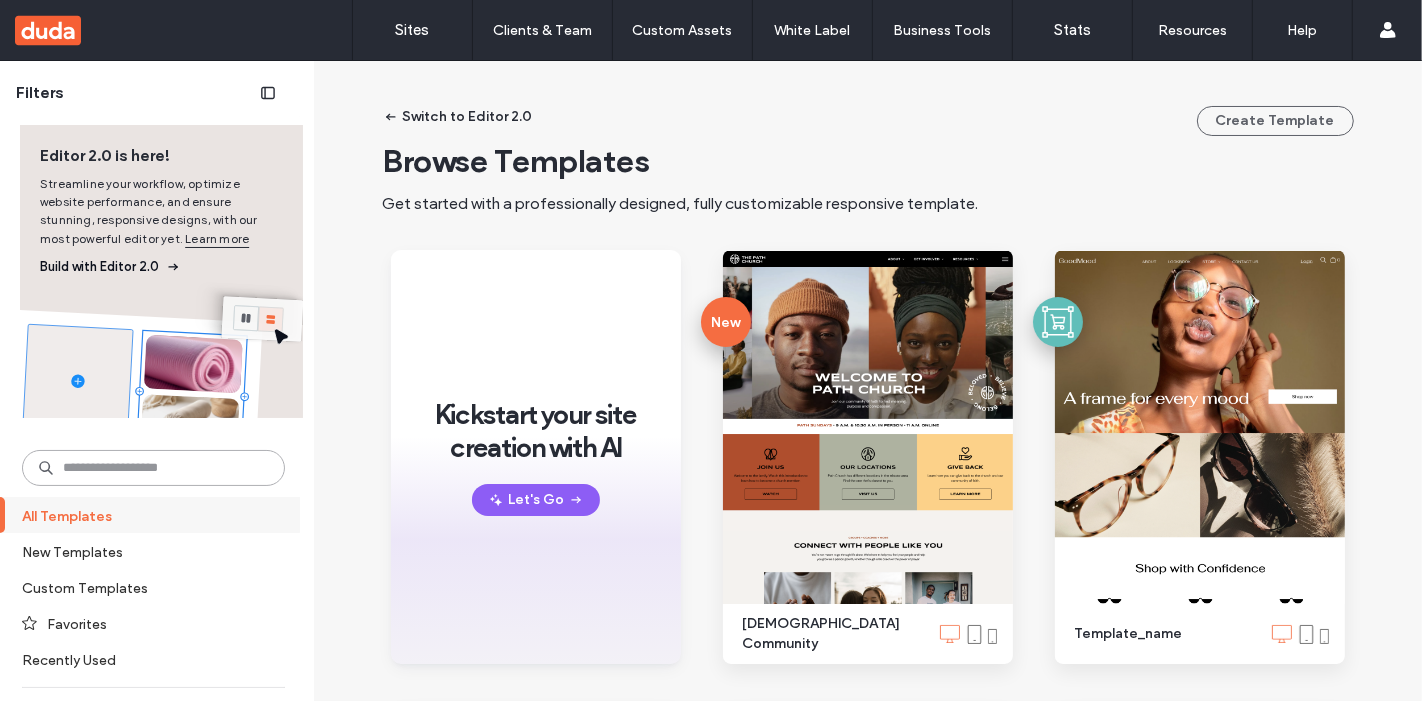 click at bounding box center [153, 468] 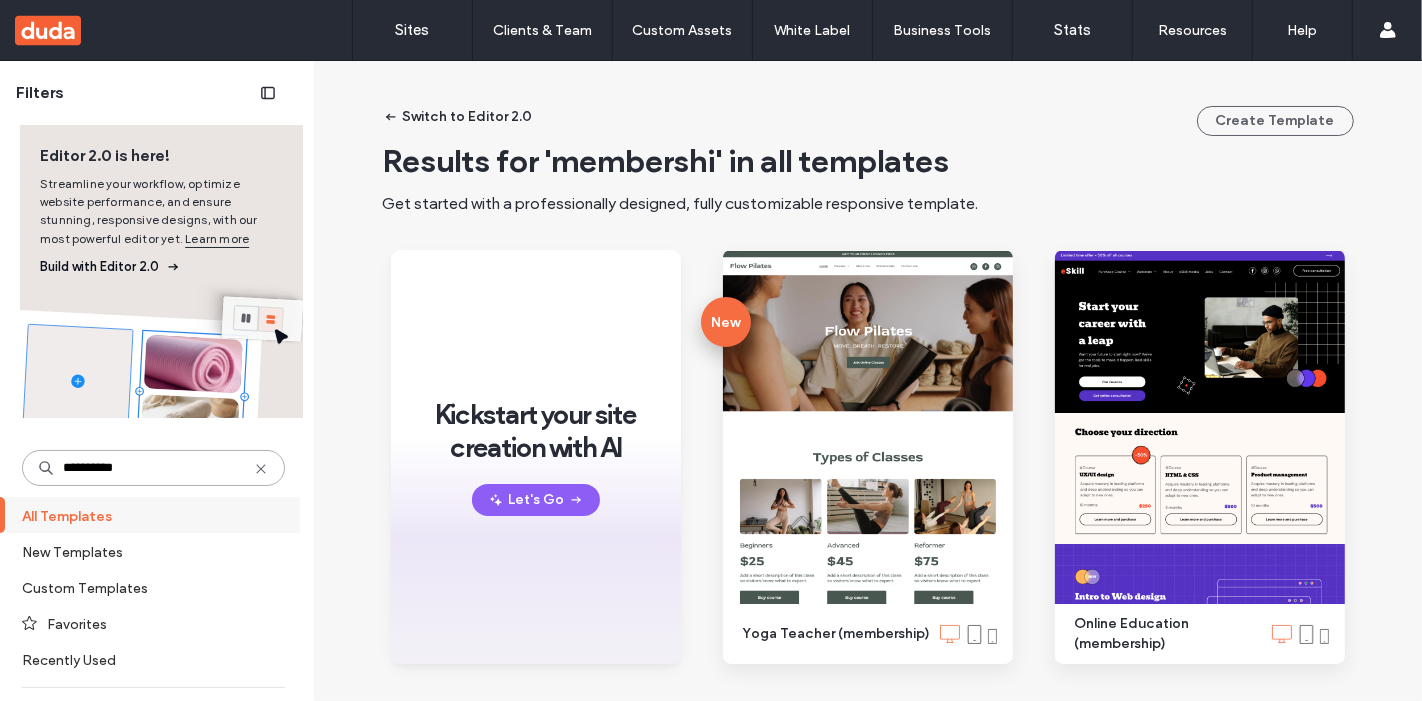 type on "**********" 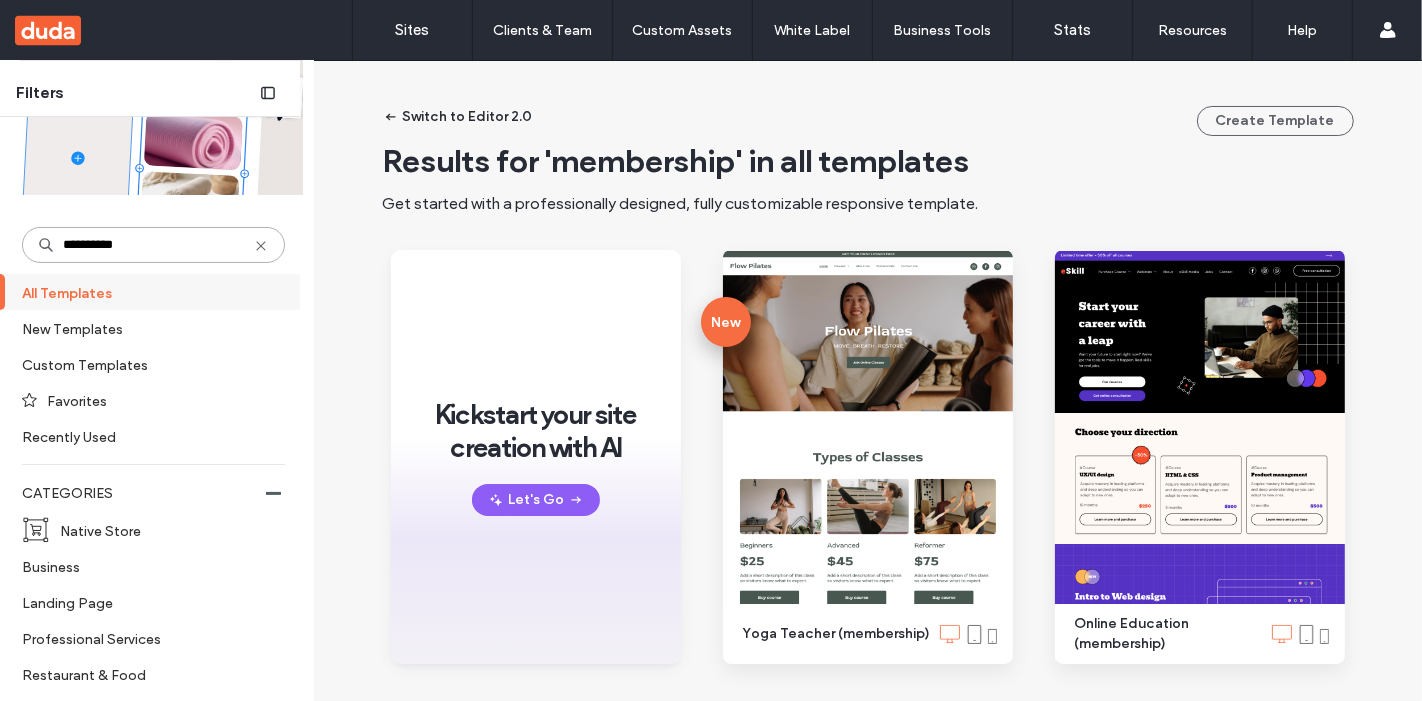 scroll, scrollTop: 224, scrollLeft: 0, axis: vertical 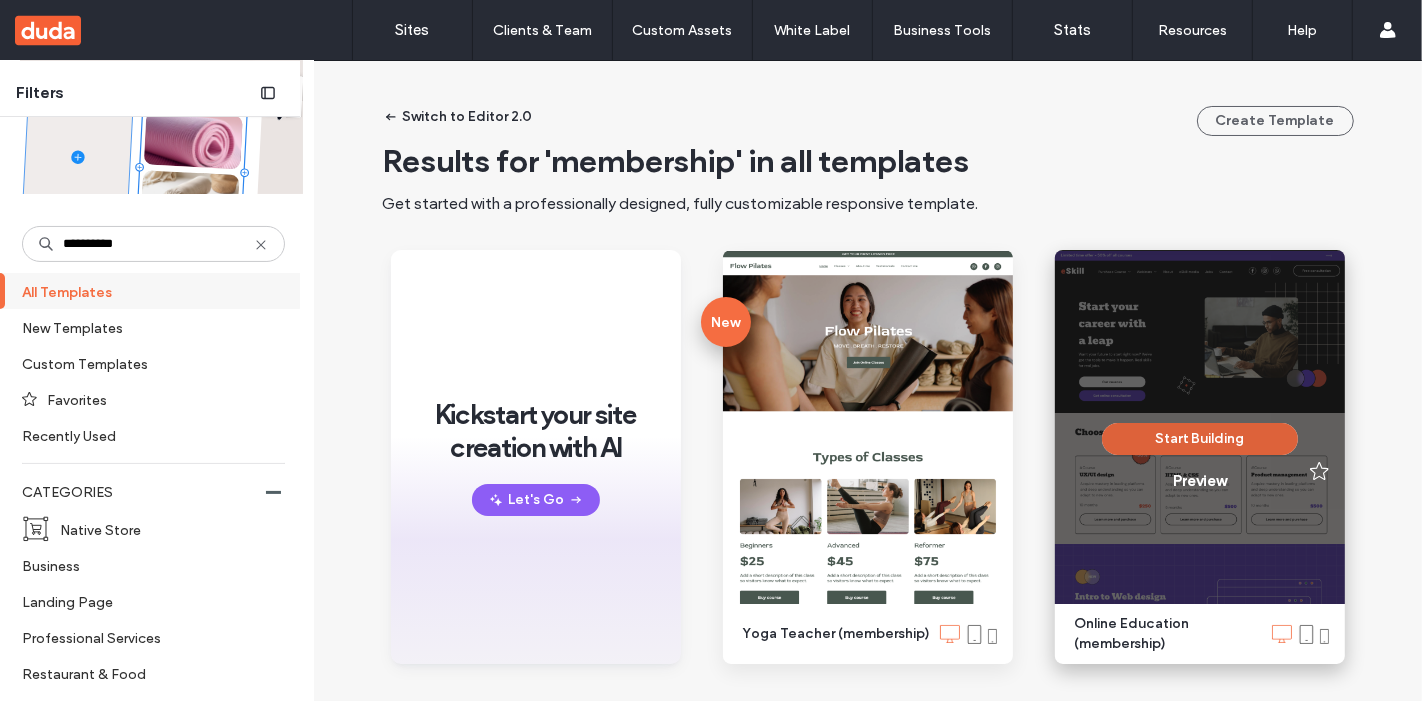 click on "Start Building" at bounding box center [1200, 439] 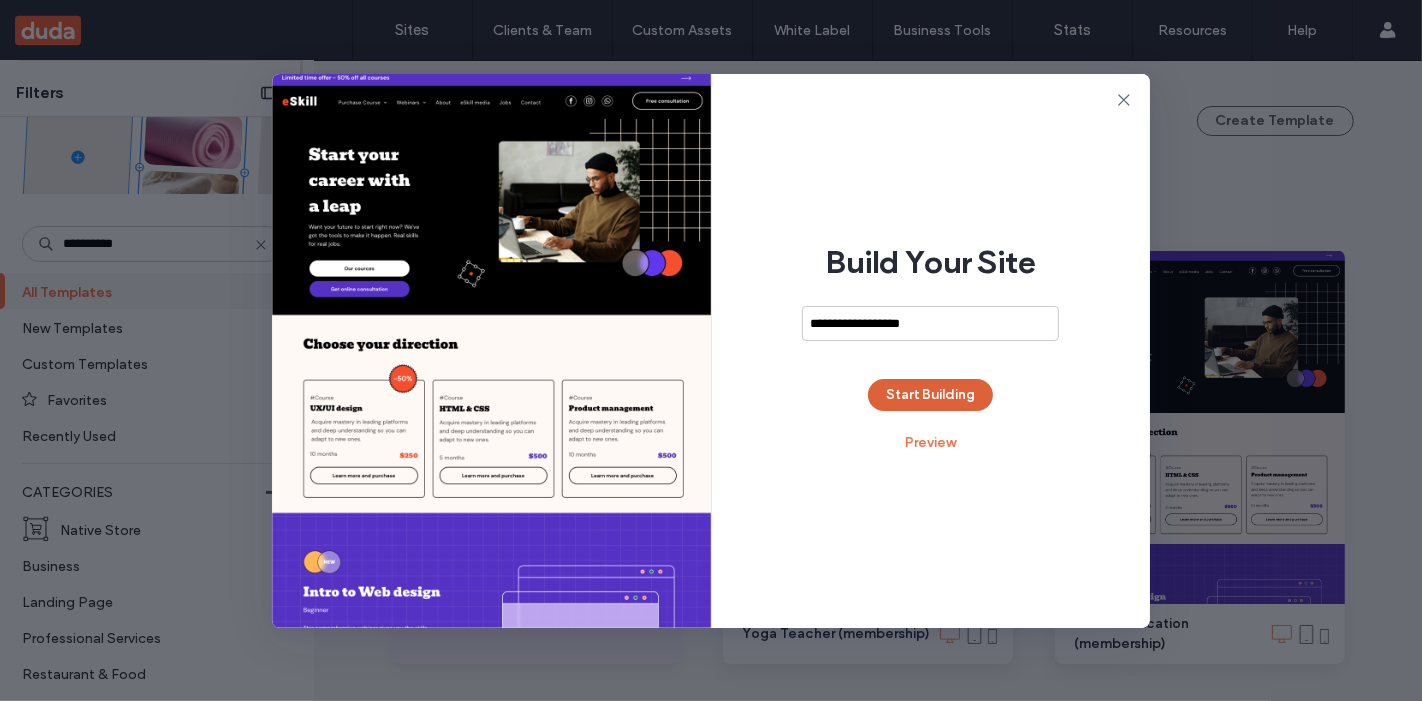 type on "**********" 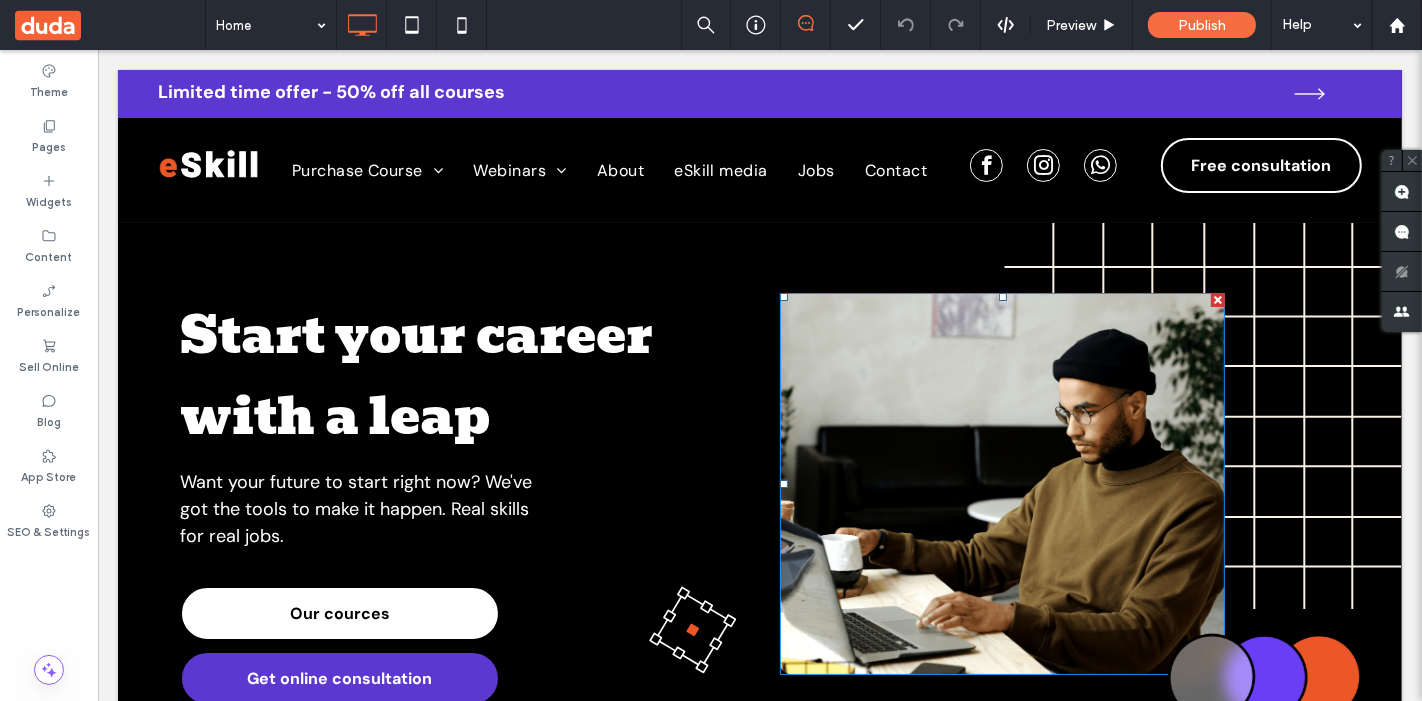 scroll, scrollTop: 0, scrollLeft: 0, axis: both 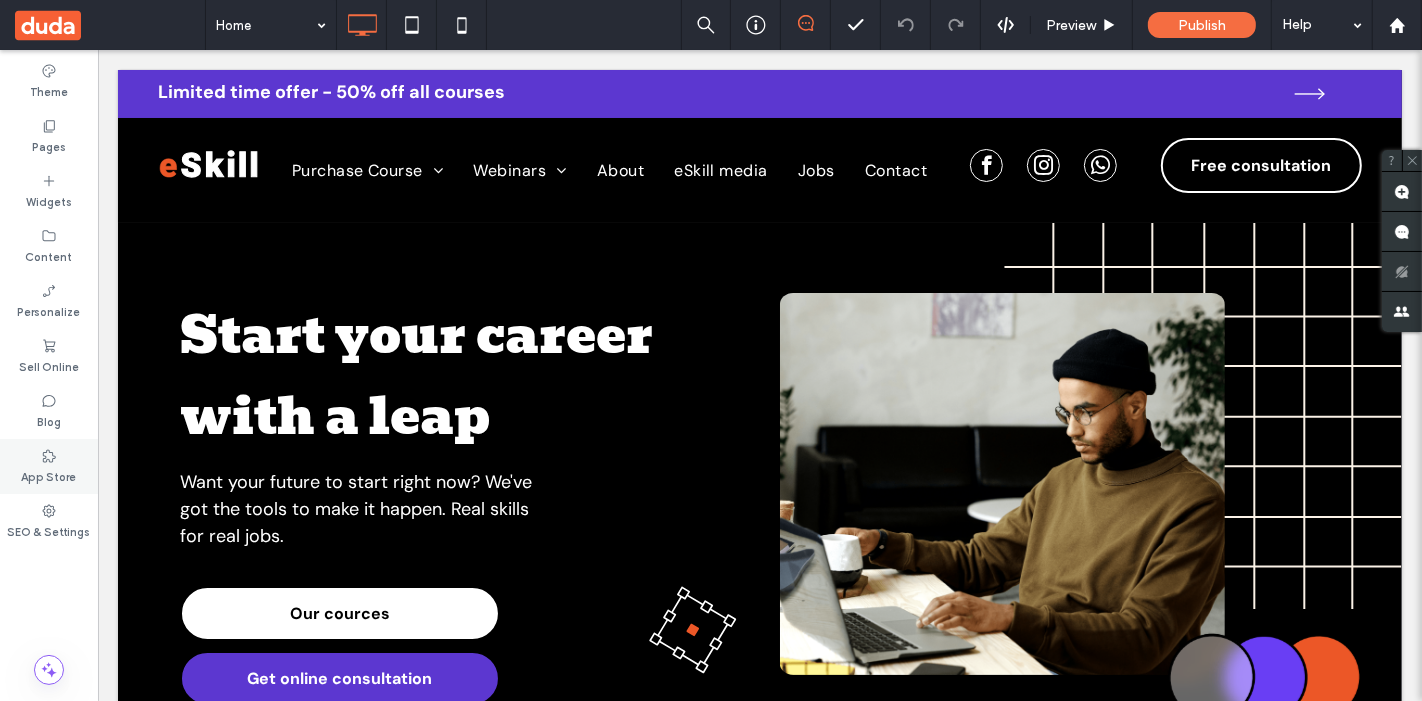 click on "App Store" at bounding box center (49, 475) 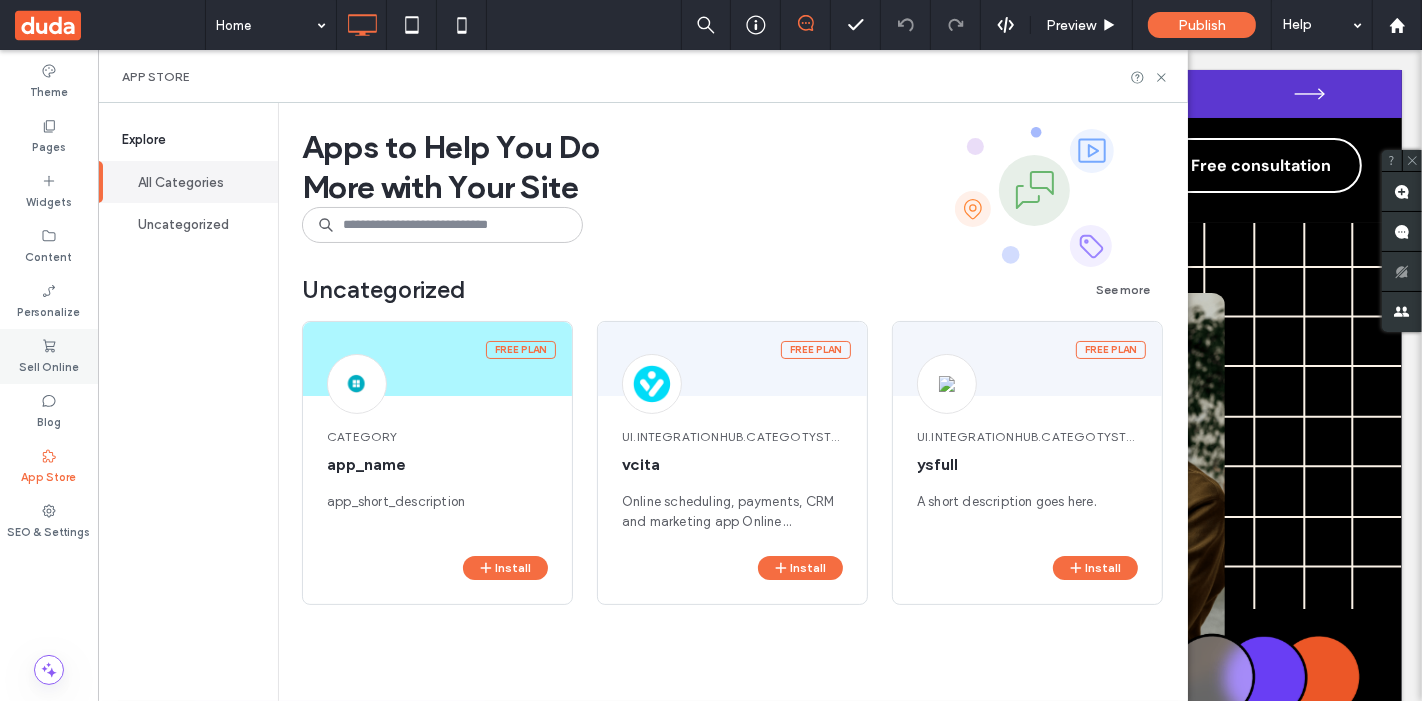 click 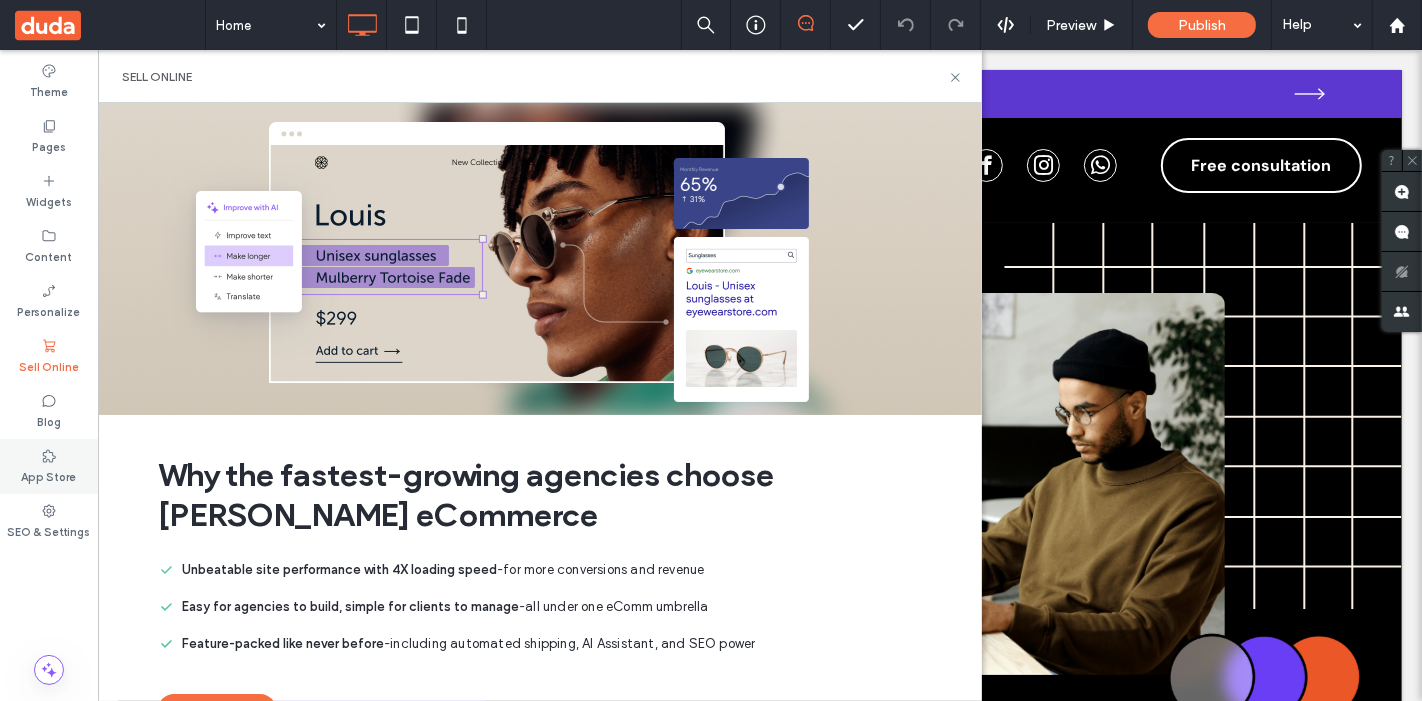click 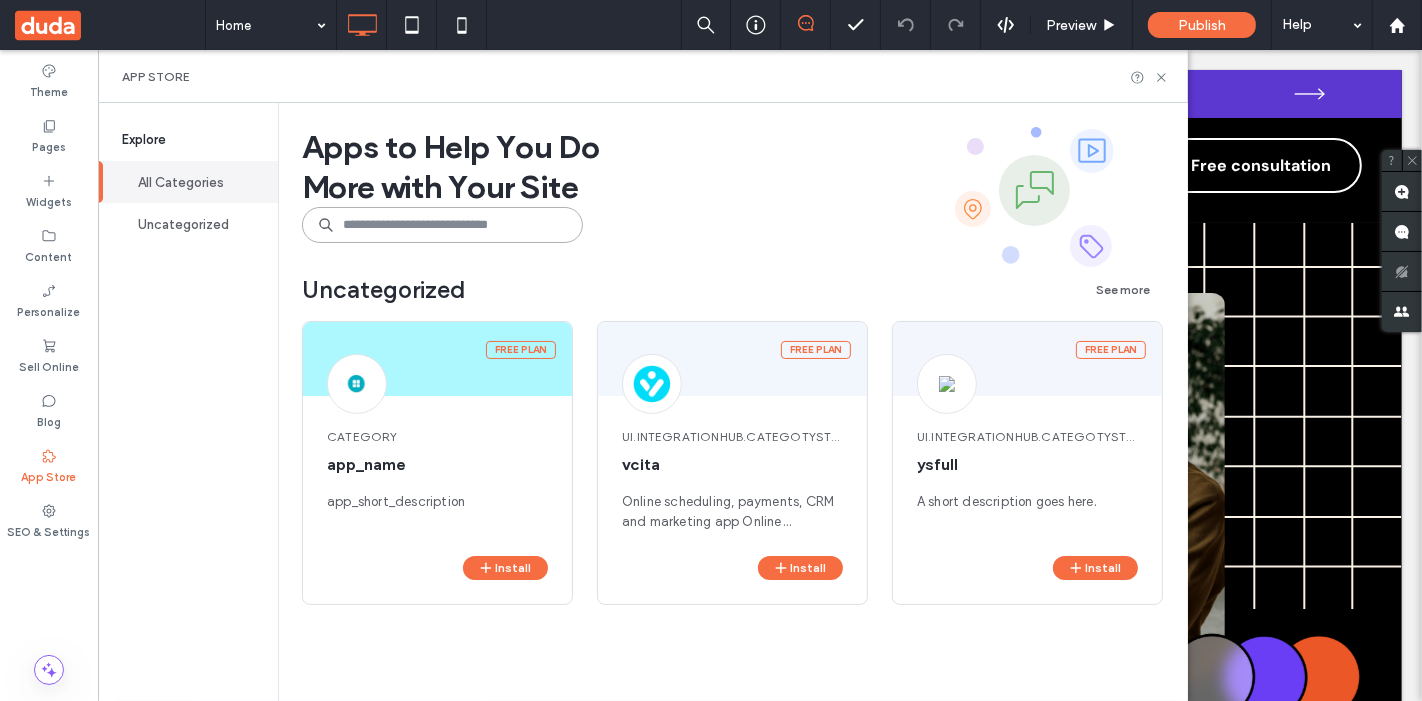 click at bounding box center [442, 225] 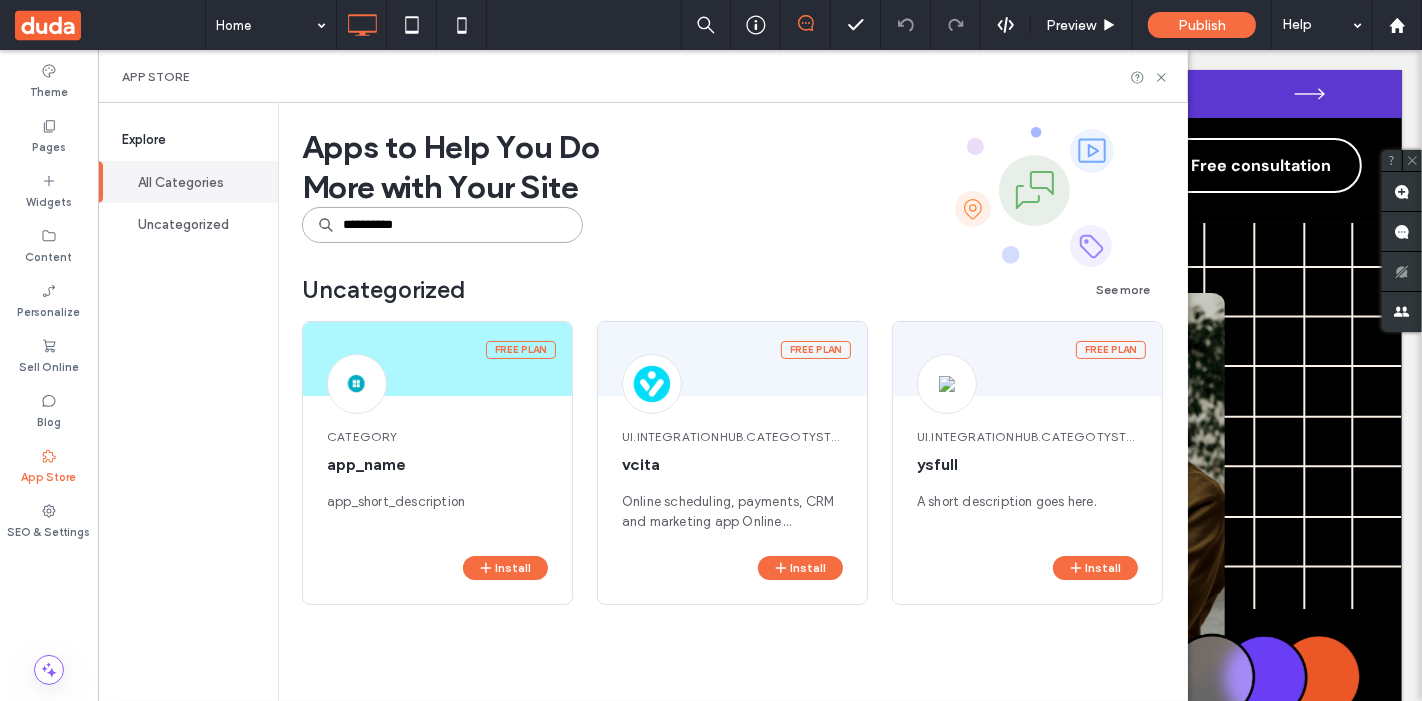 type on "**********" 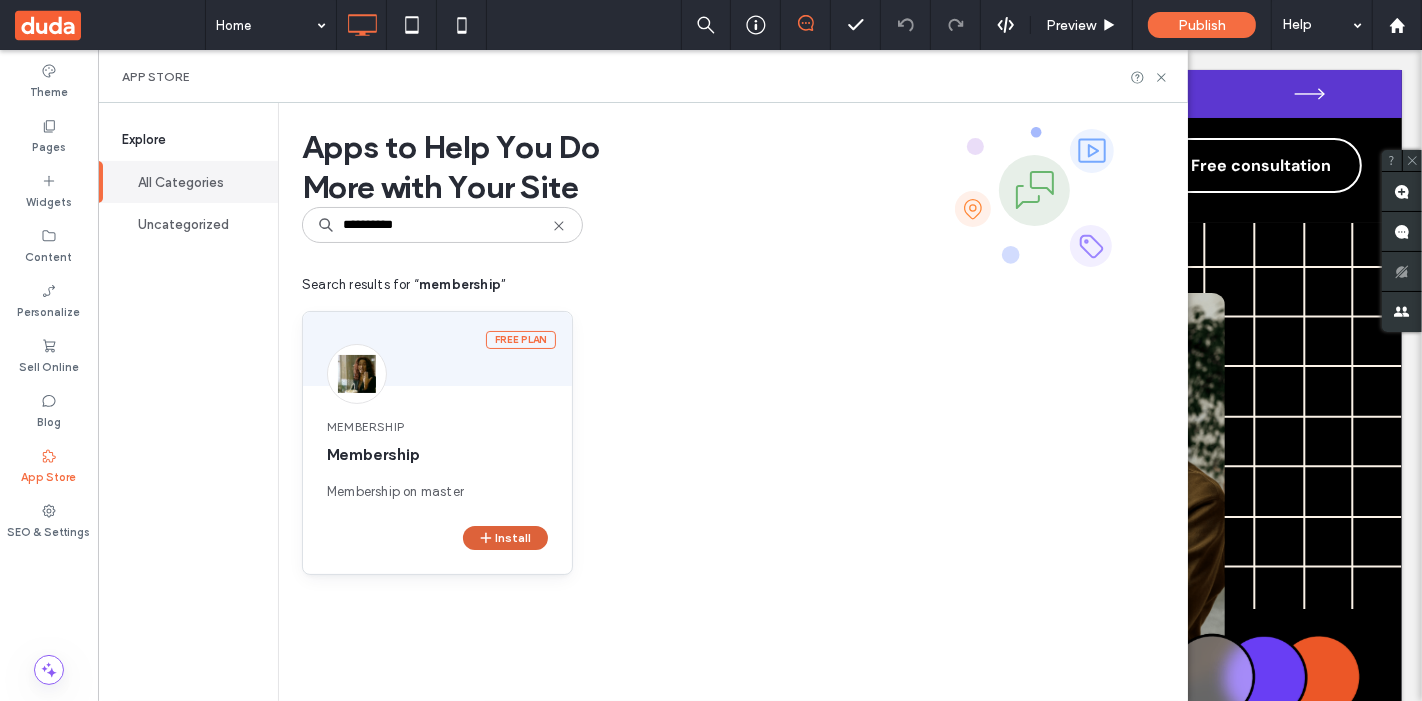 click on "Install" at bounding box center (505, 538) 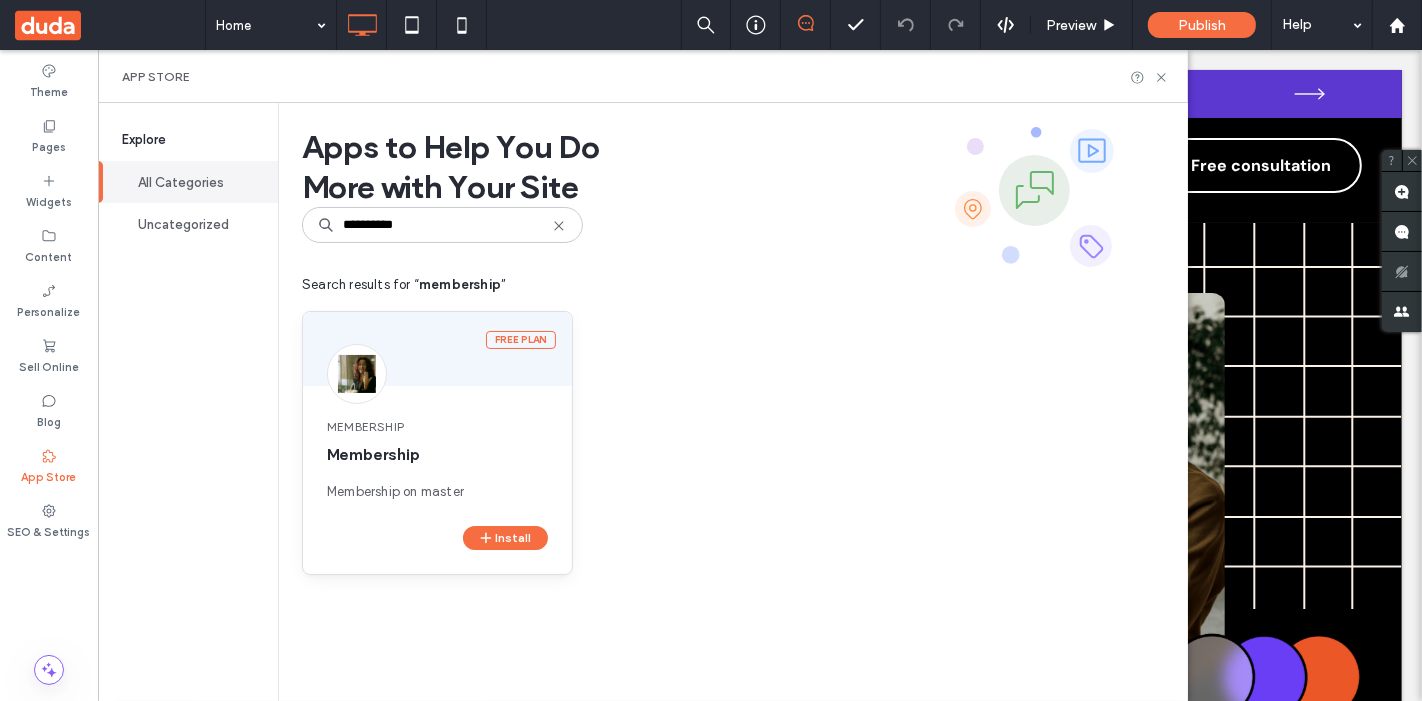 click on "Add Membership" at bounding box center (711, 350) 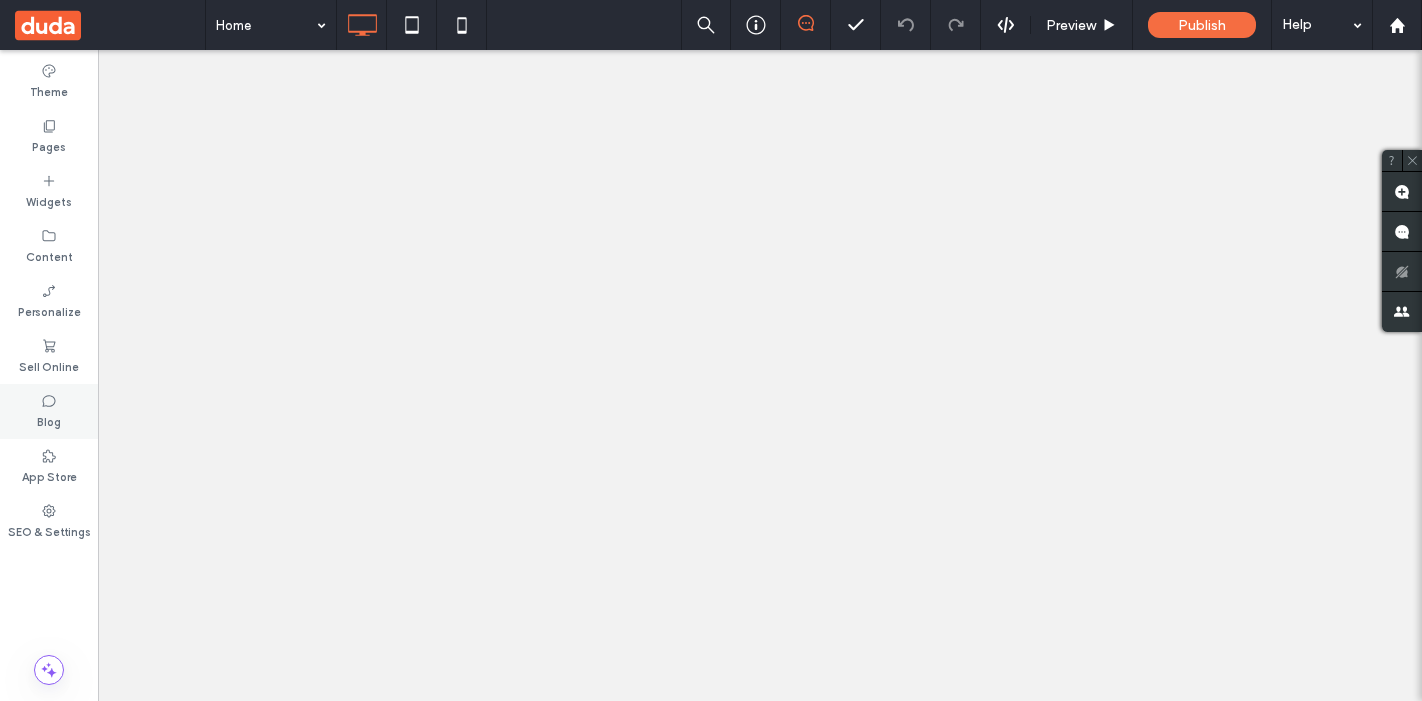 scroll, scrollTop: 0, scrollLeft: 0, axis: both 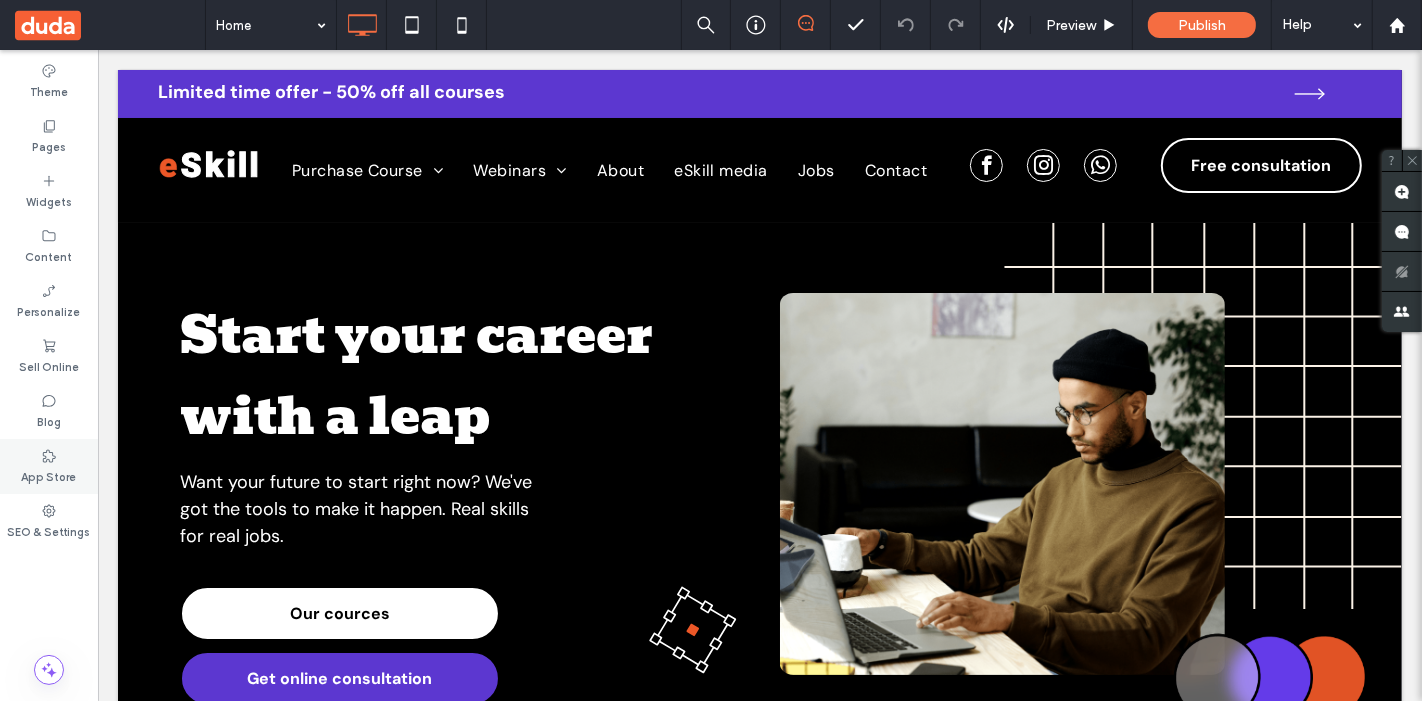 click on "App Store" at bounding box center [49, 466] 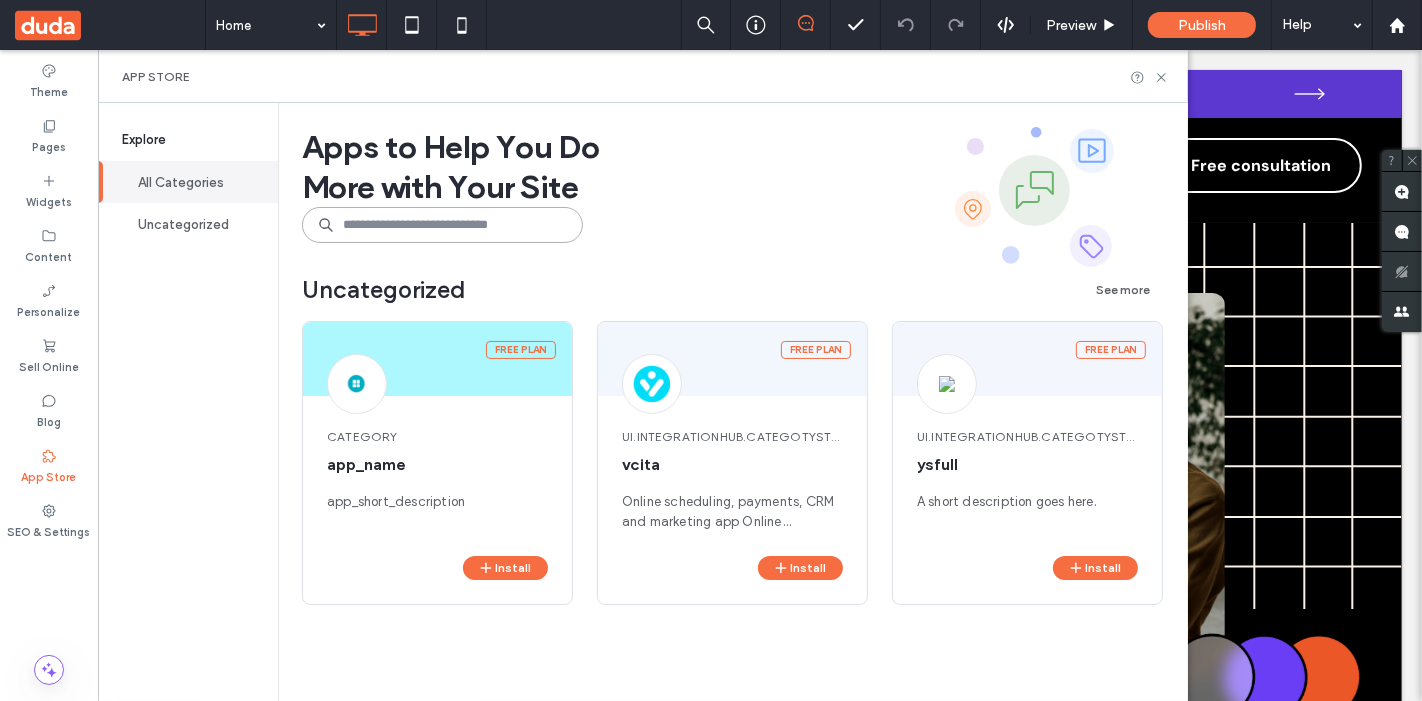 click at bounding box center [442, 225] 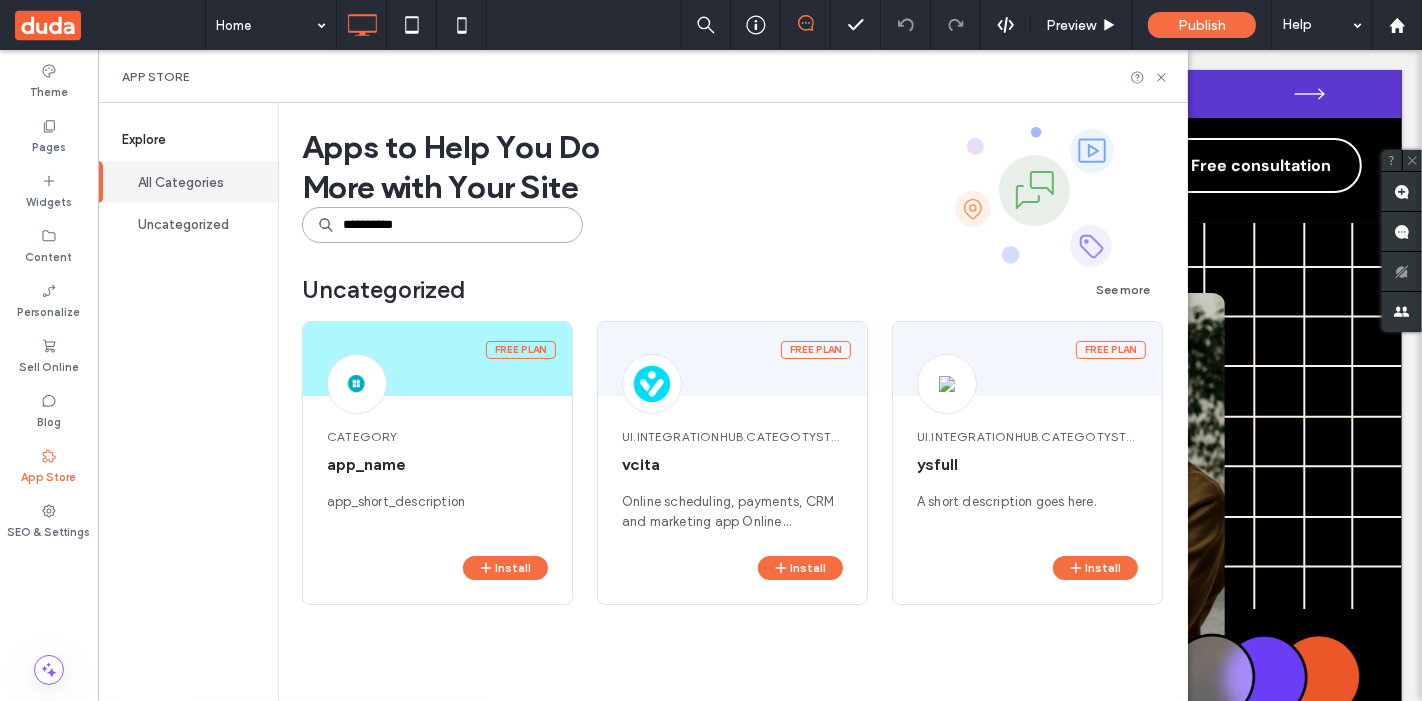 type on "**********" 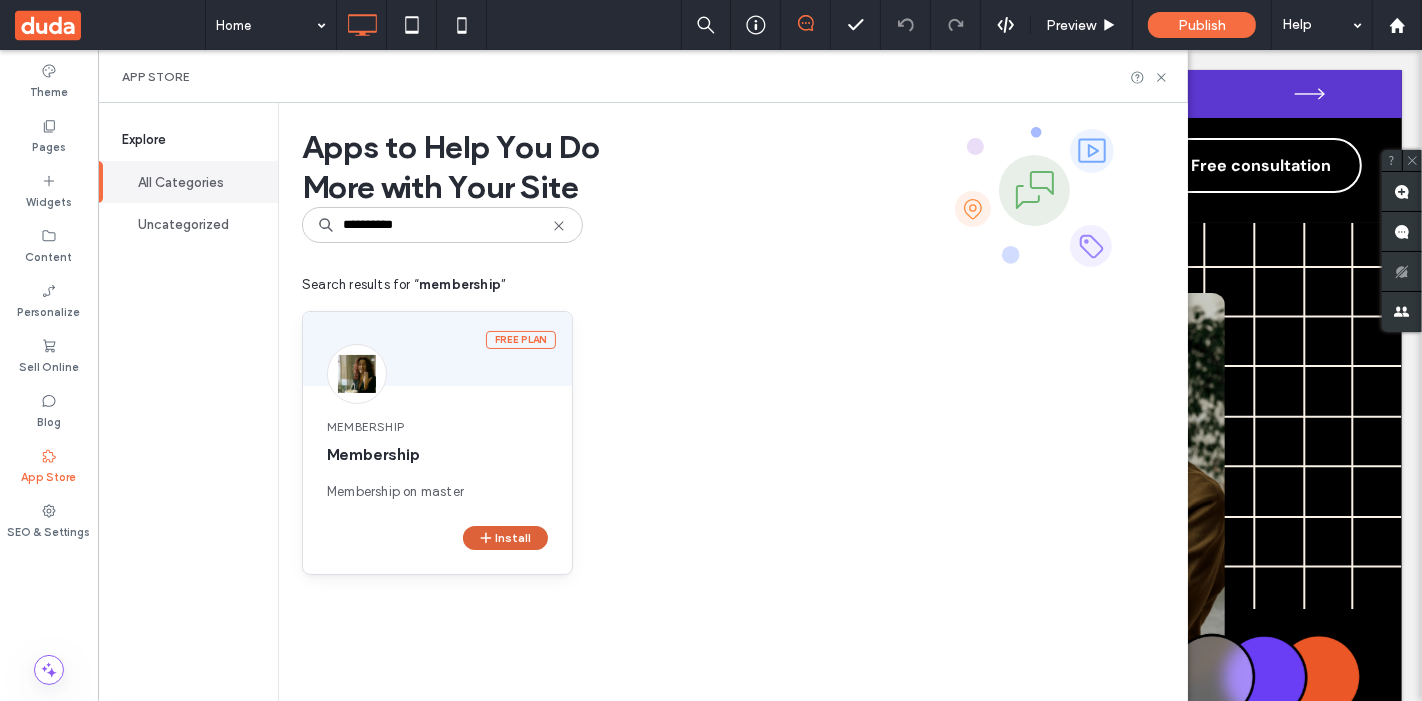 click on "Install" at bounding box center (505, 538) 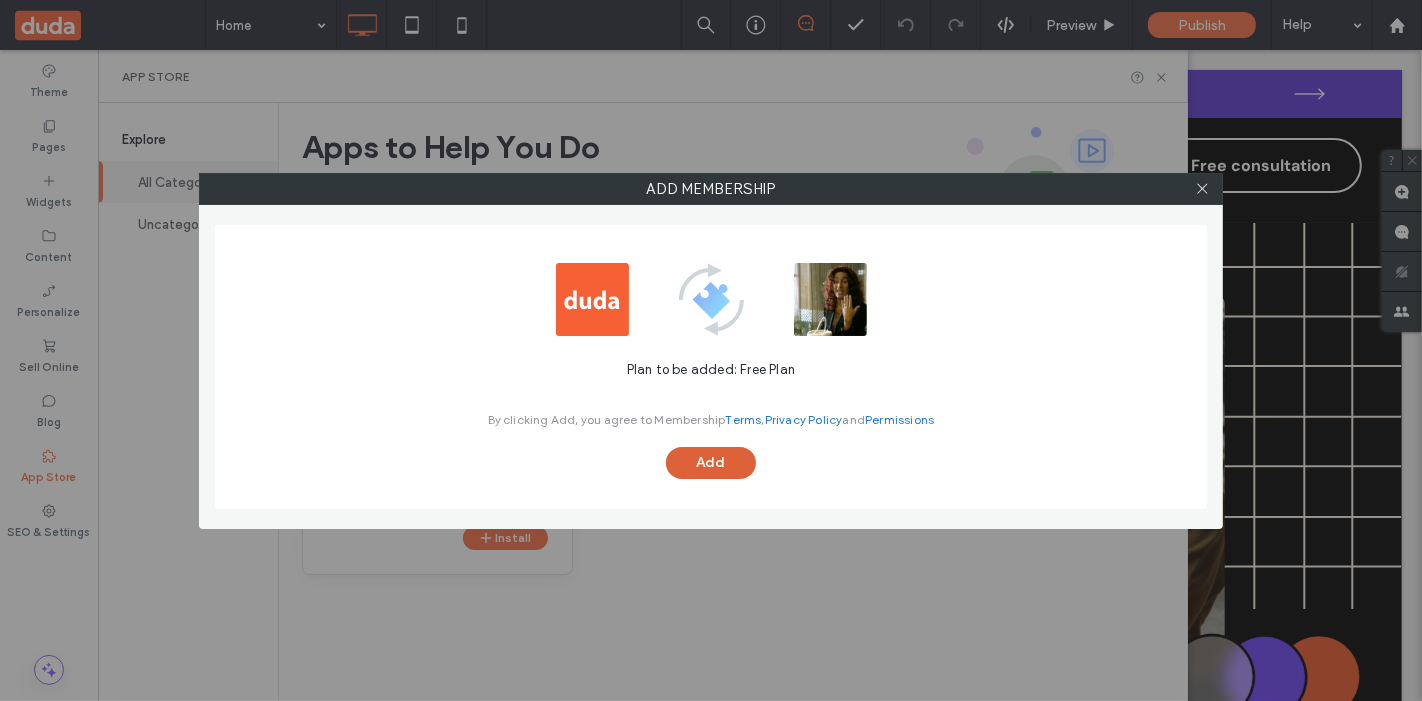 click on "Add" at bounding box center (711, 463) 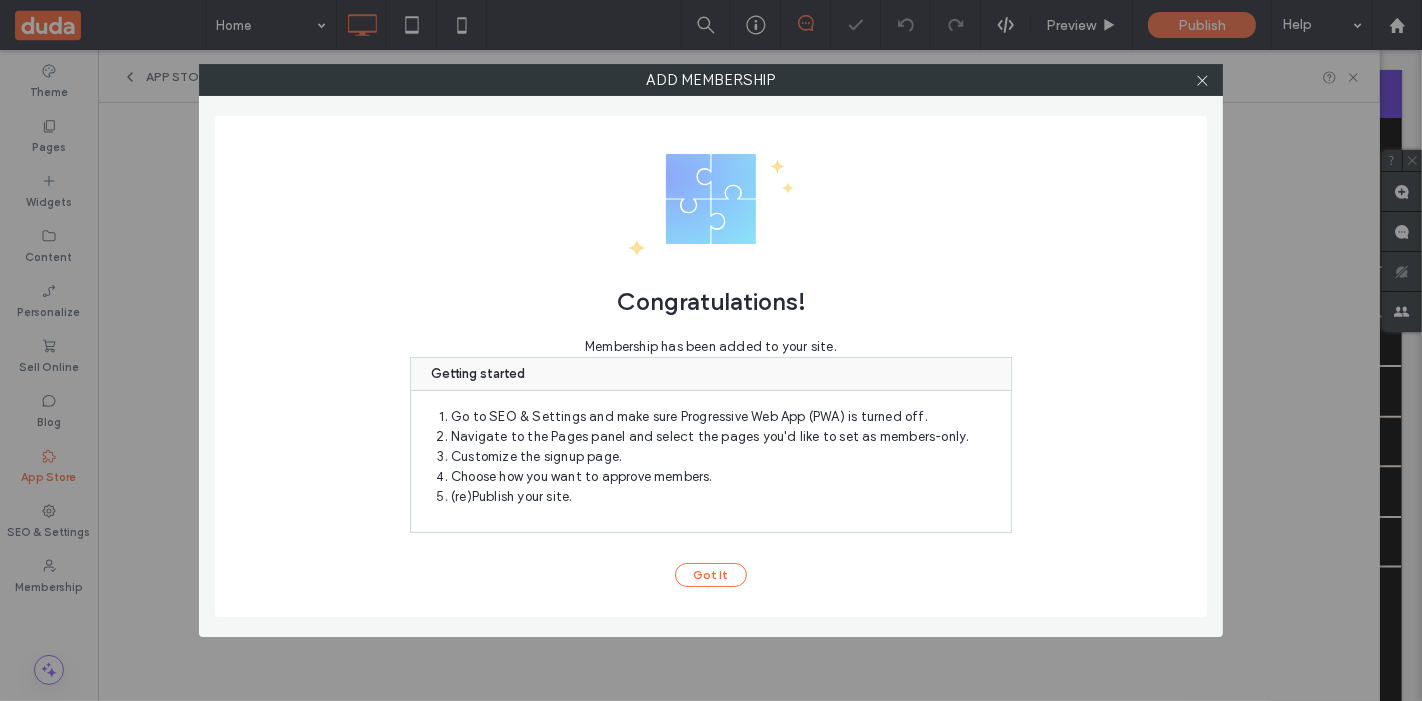 scroll, scrollTop: 0, scrollLeft: 0, axis: both 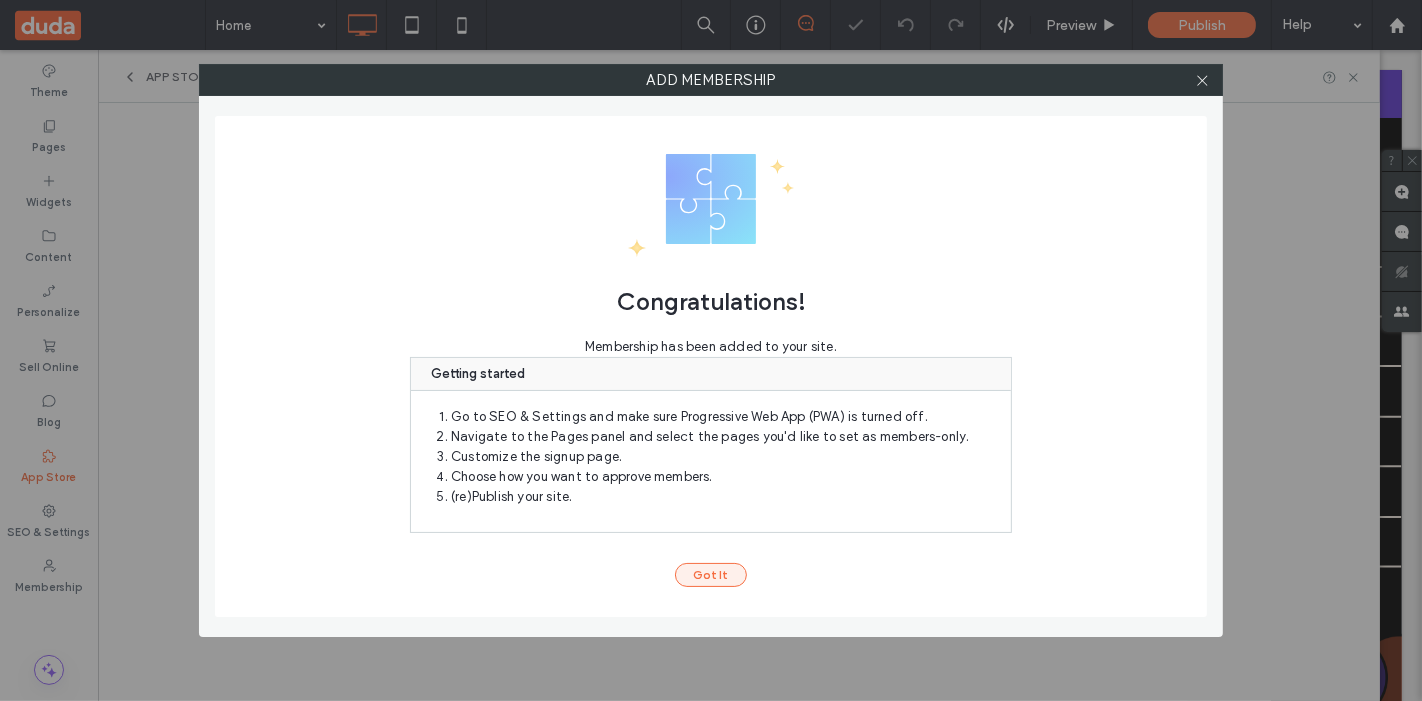 click on "Got It" at bounding box center [711, 575] 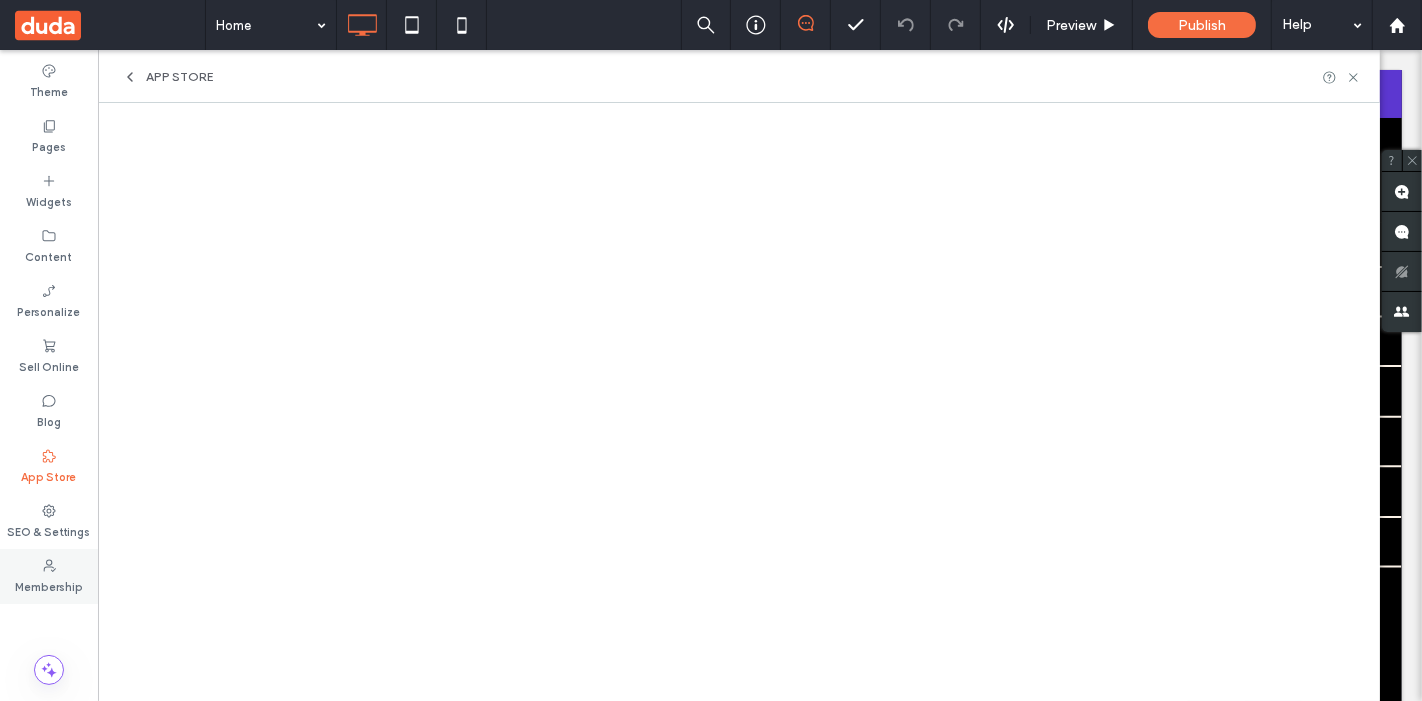 click on "Membership" at bounding box center (49, 576) 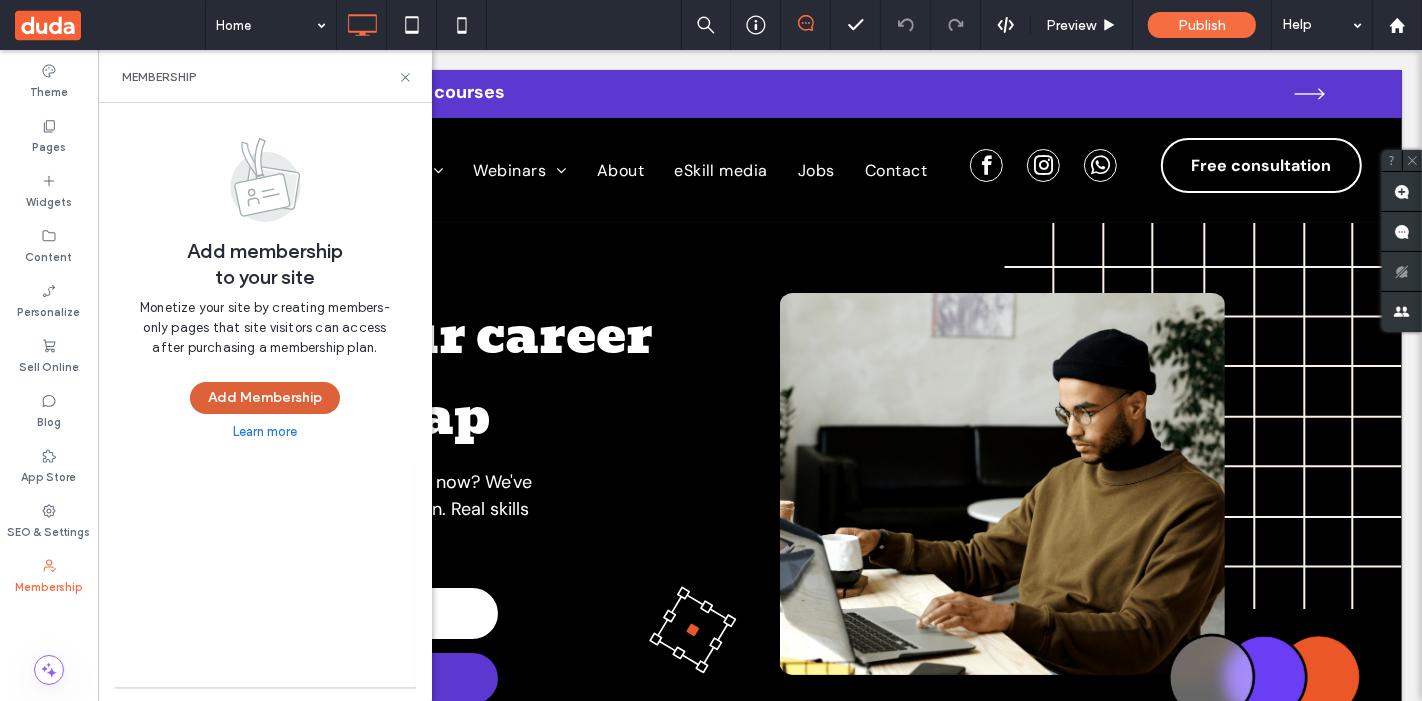 click on "Add Membership" at bounding box center [265, 398] 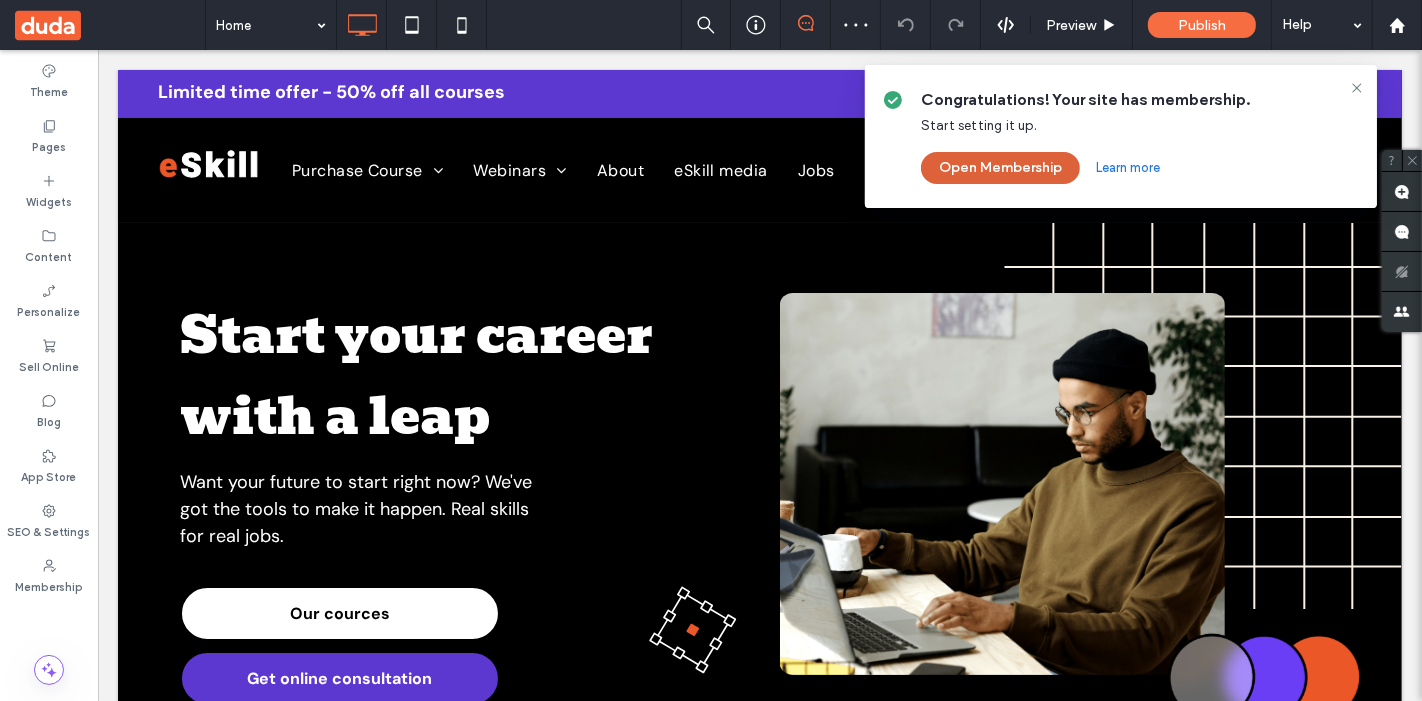 click on "Open Membership" at bounding box center [1000, 168] 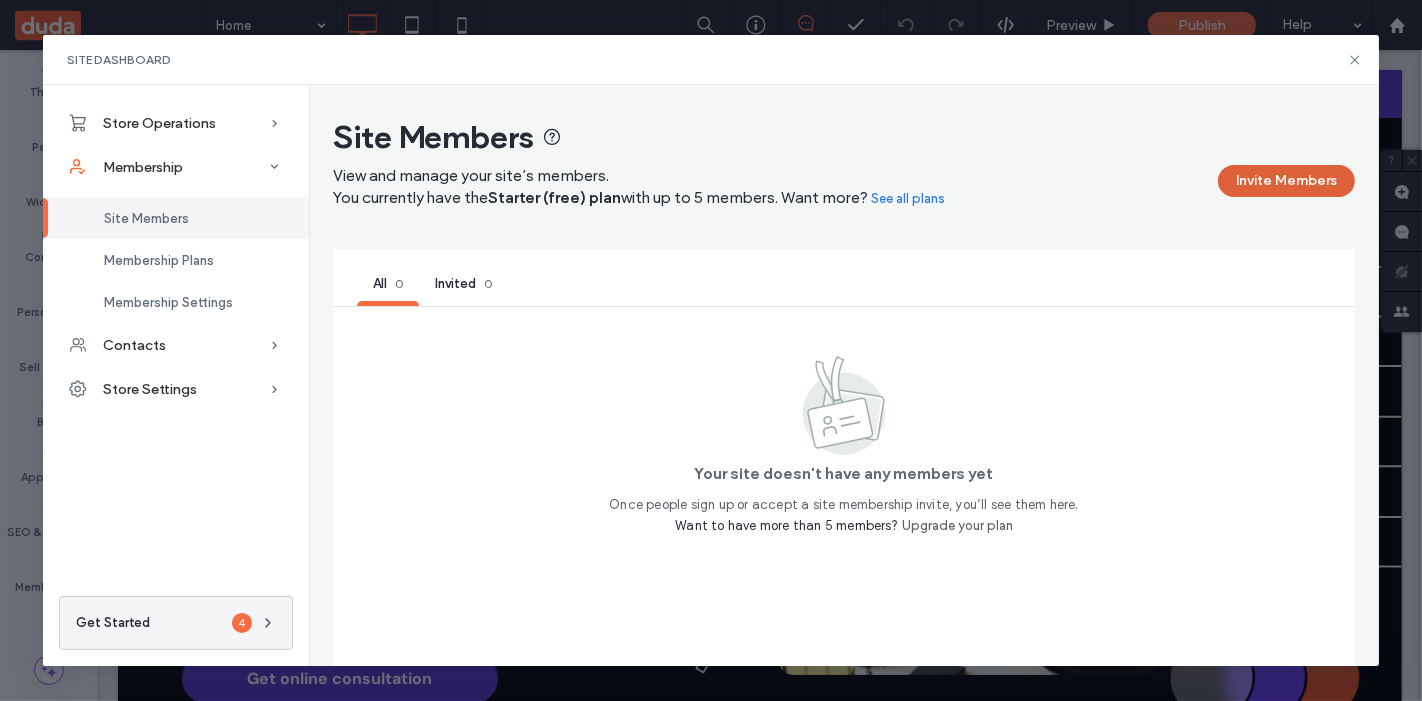 click on "Invite Members" at bounding box center [1286, 181] 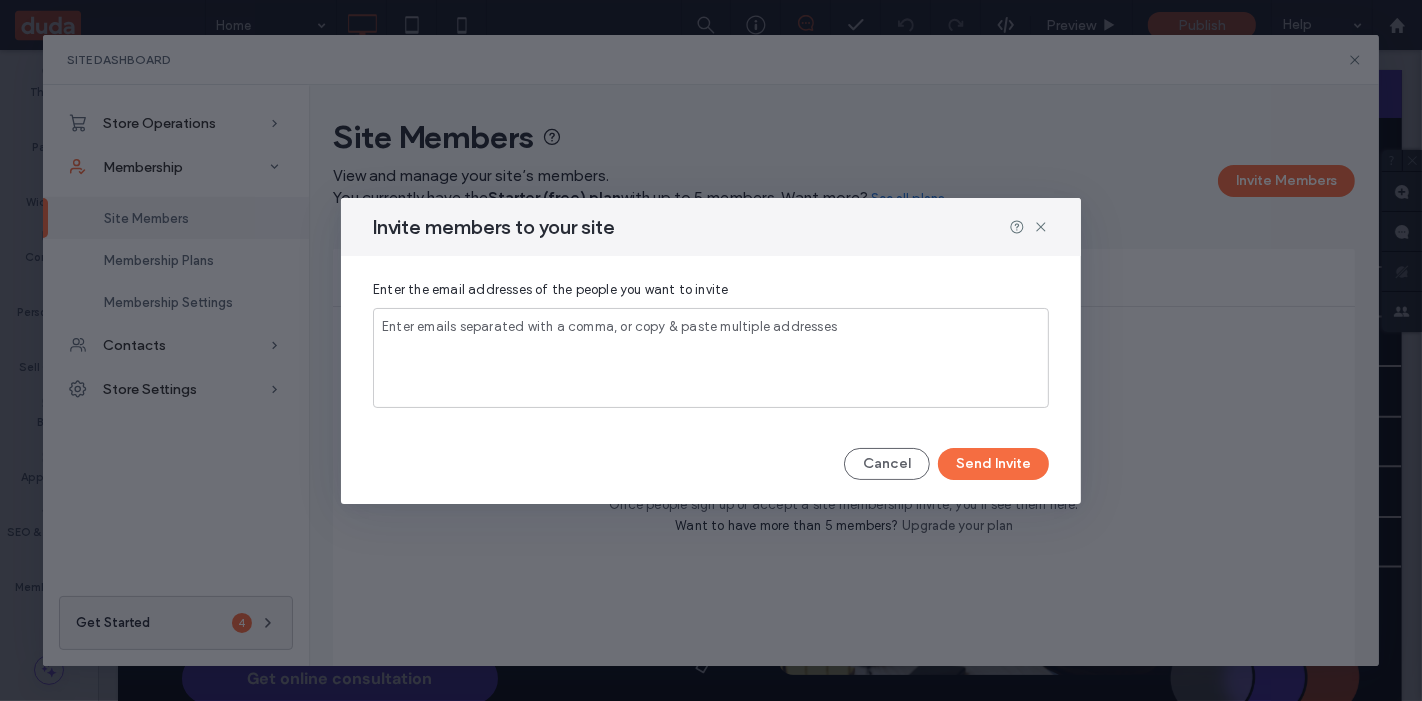 click at bounding box center [711, 345] 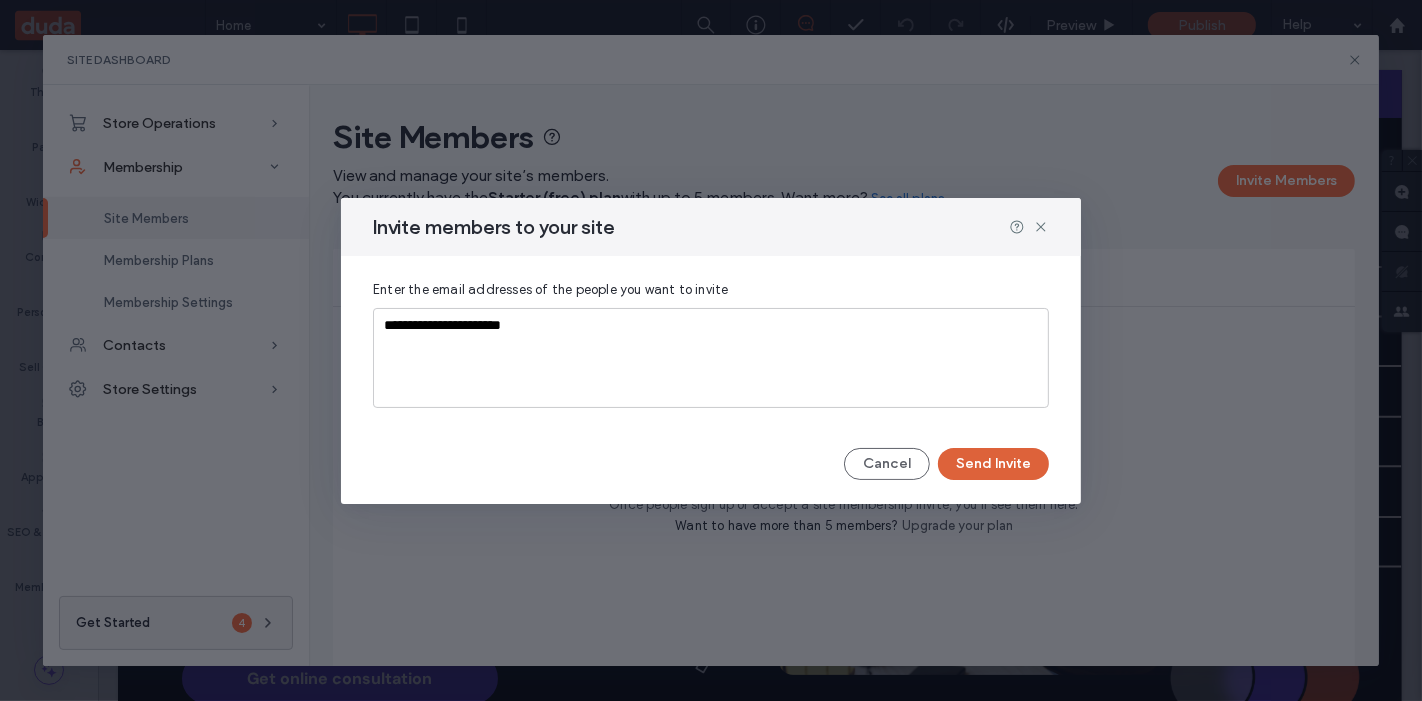 type on "**********" 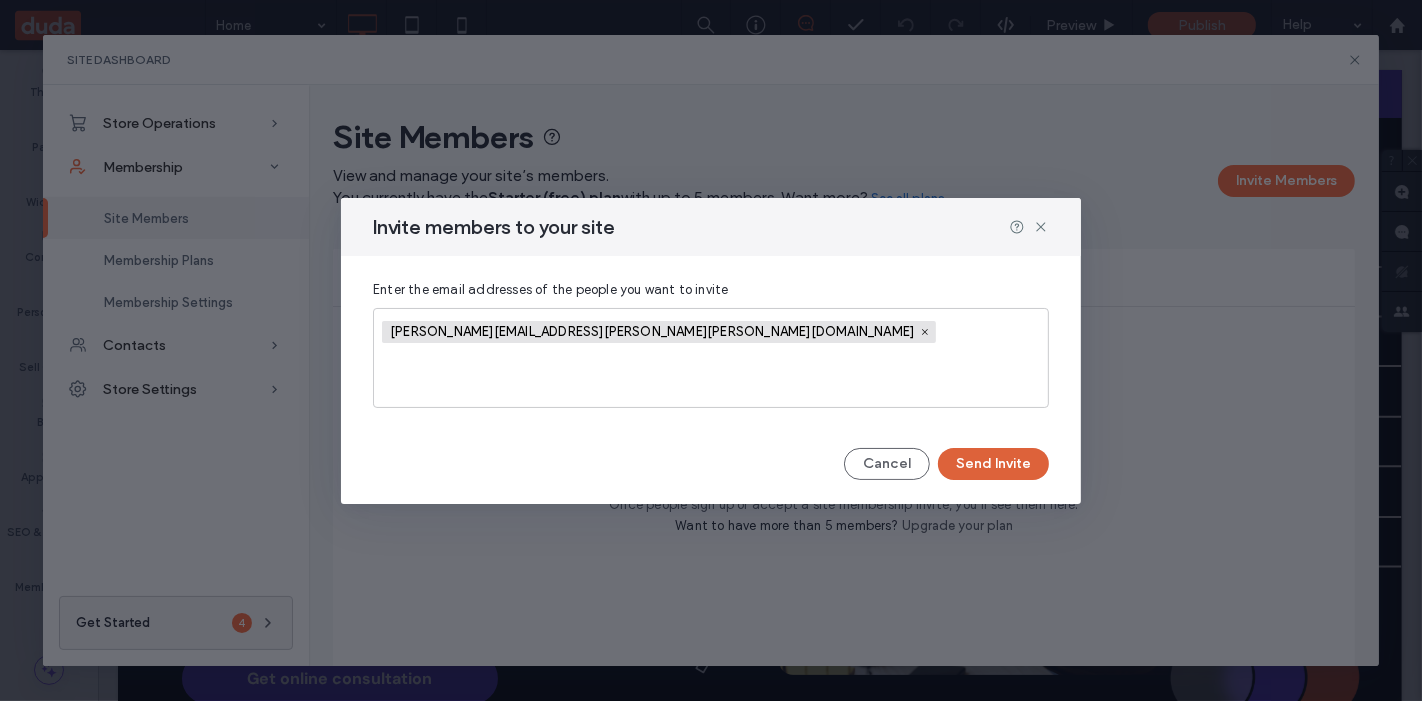 click on "Send Invite" at bounding box center (993, 464) 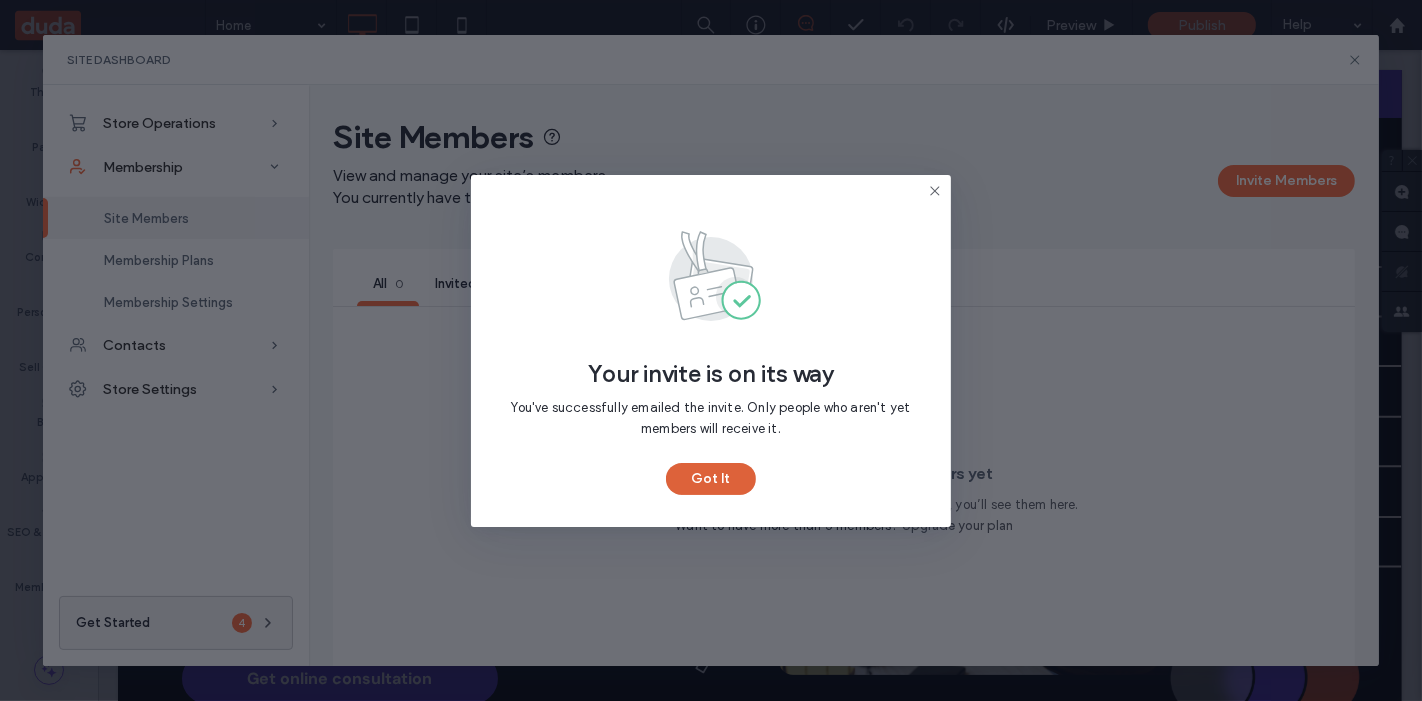 click on "Got It" at bounding box center [711, 479] 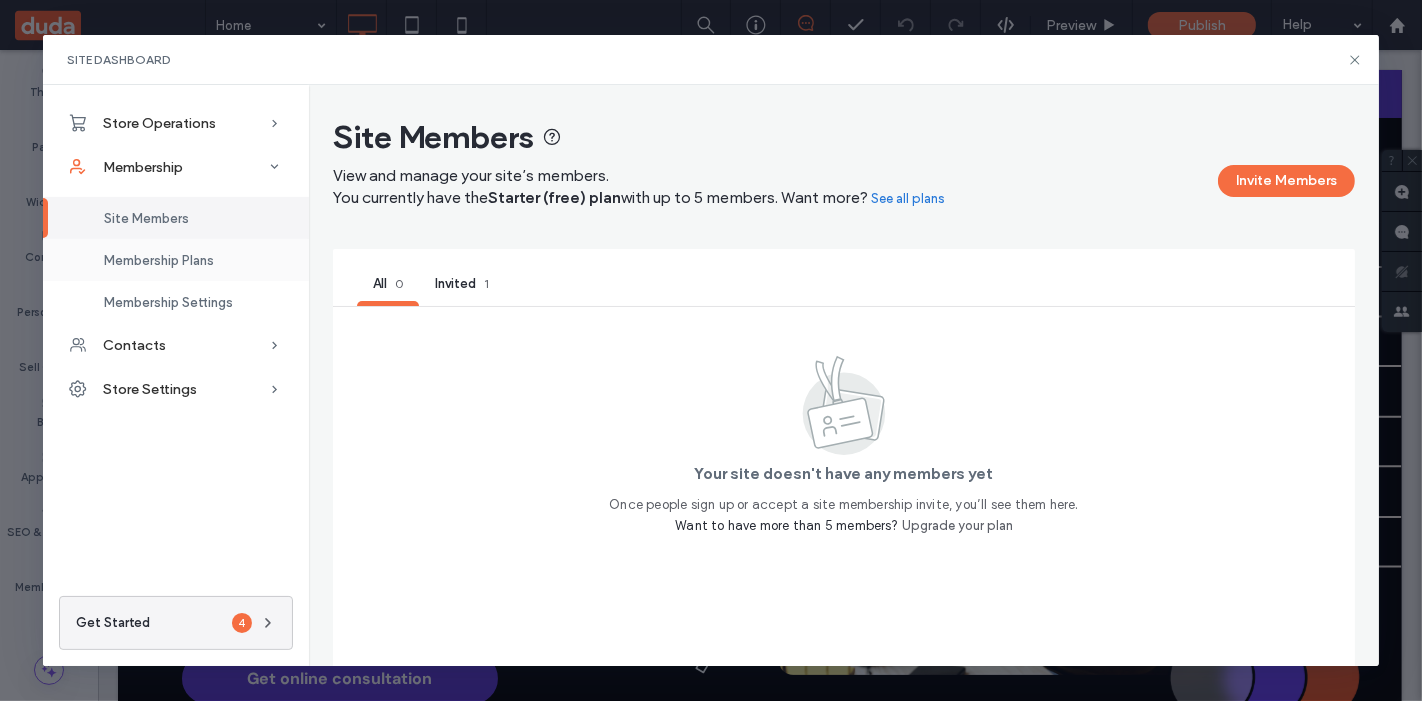 click on "Membership Plans" at bounding box center (176, 260) 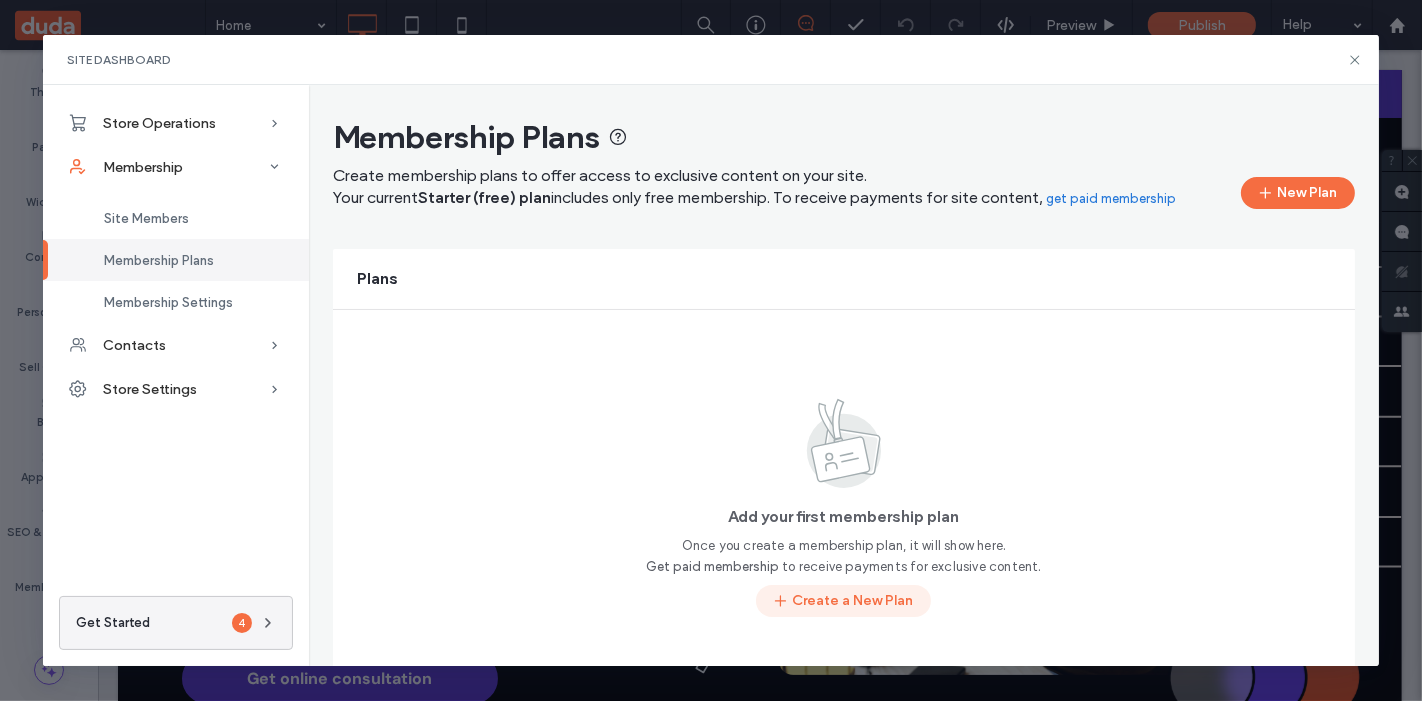 click on "Create a New Plan" at bounding box center (843, 601) 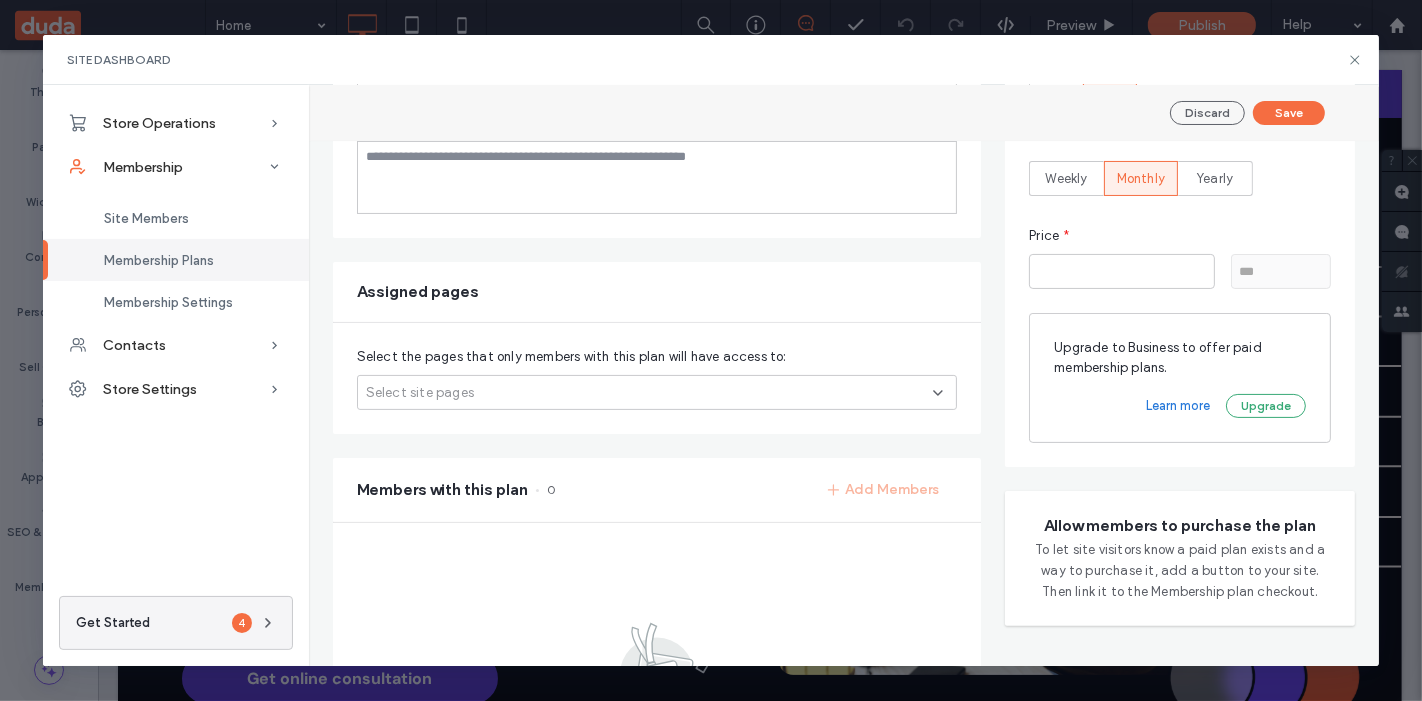 scroll, scrollTop: 287, scrollLeft: 0, axis: vertical 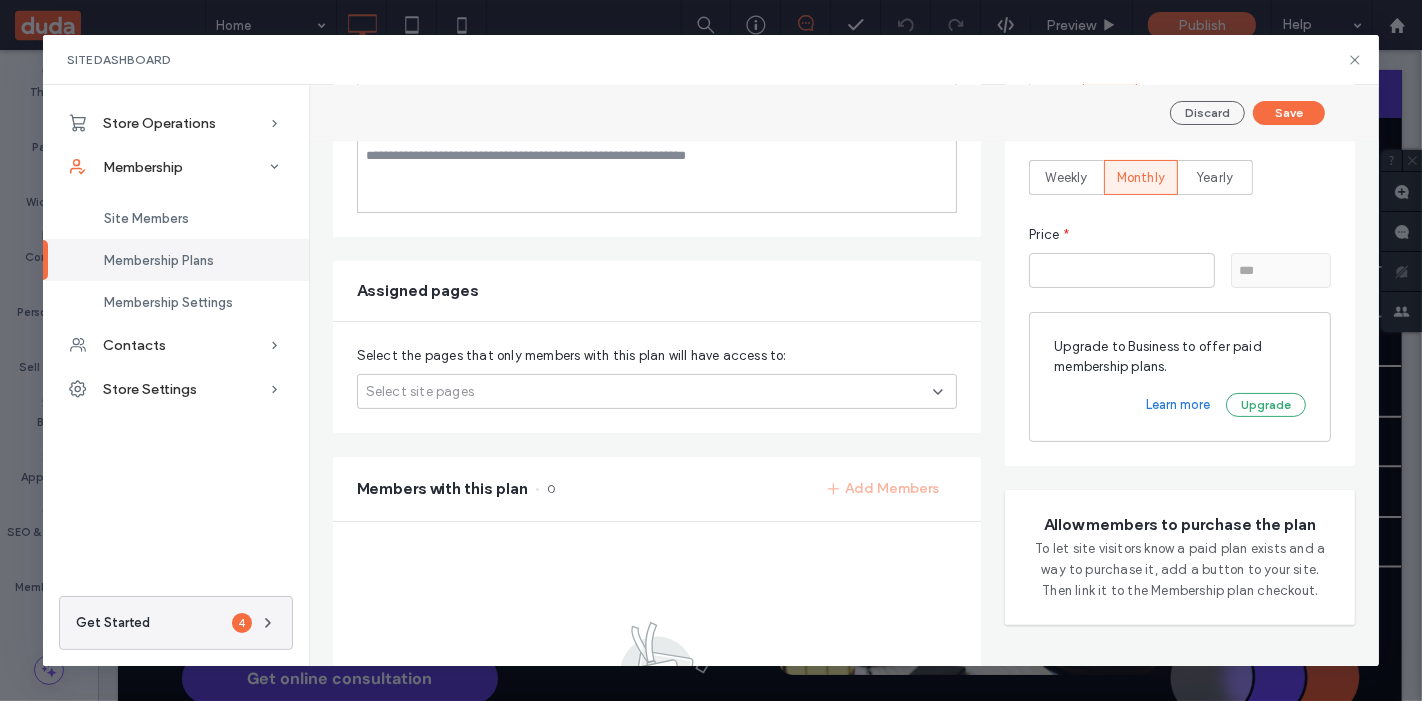click on "Select site pages" at bounding box center [657, 391] 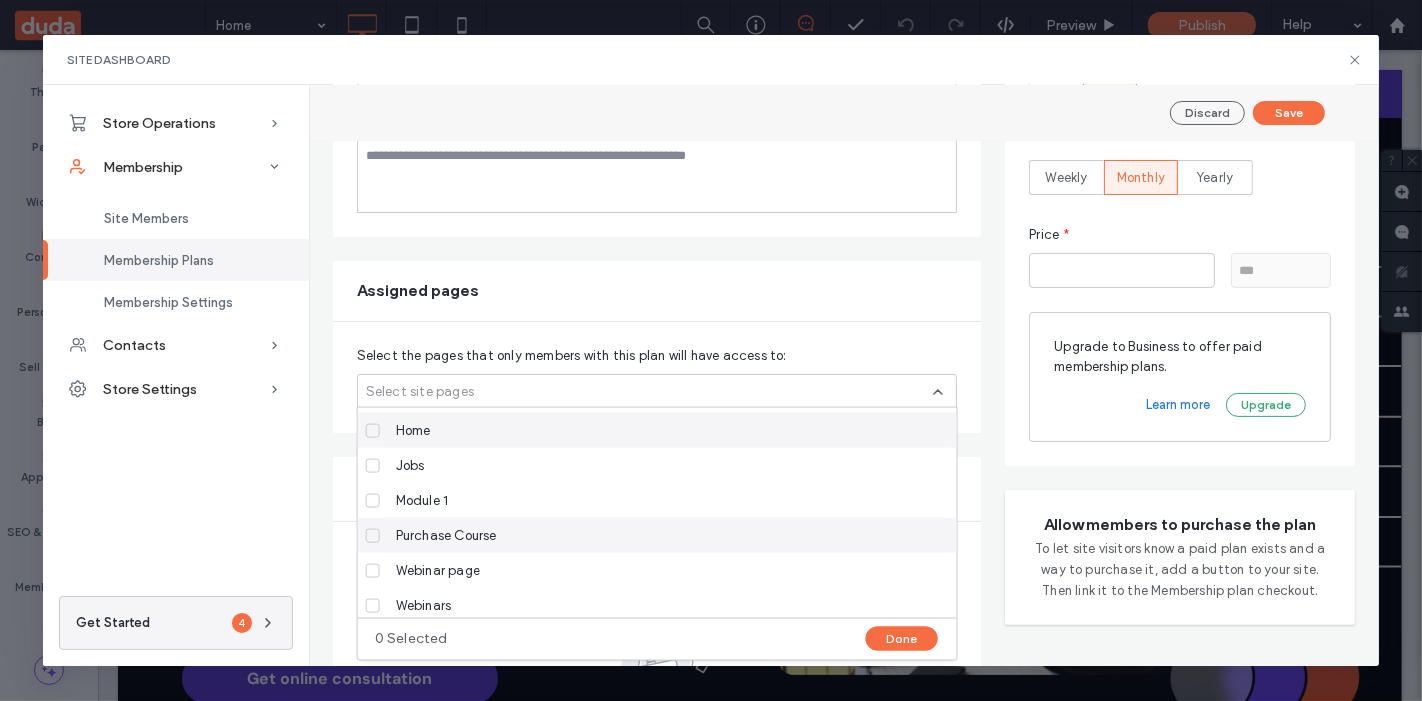 scroll, scrollTop: 104, scrollLeft: 0, axis: vertical 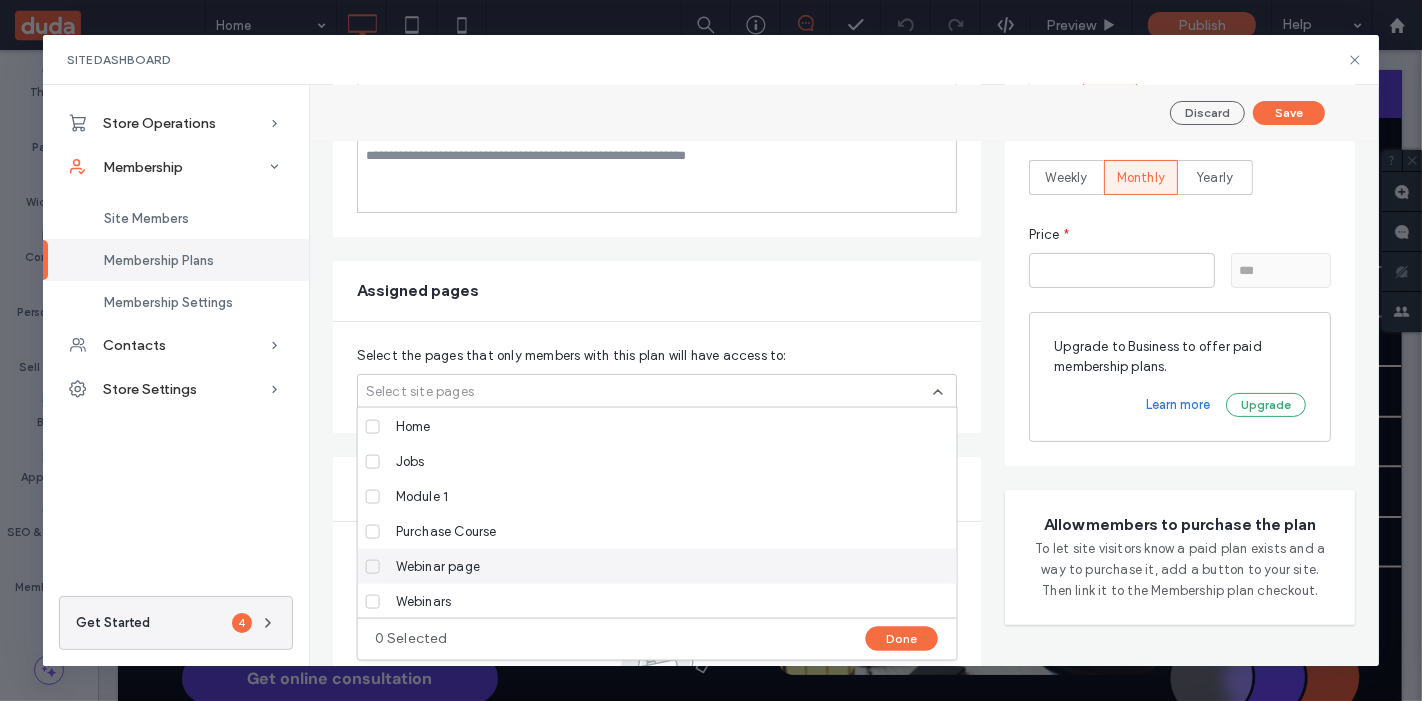click at bounding box center (373, 566) 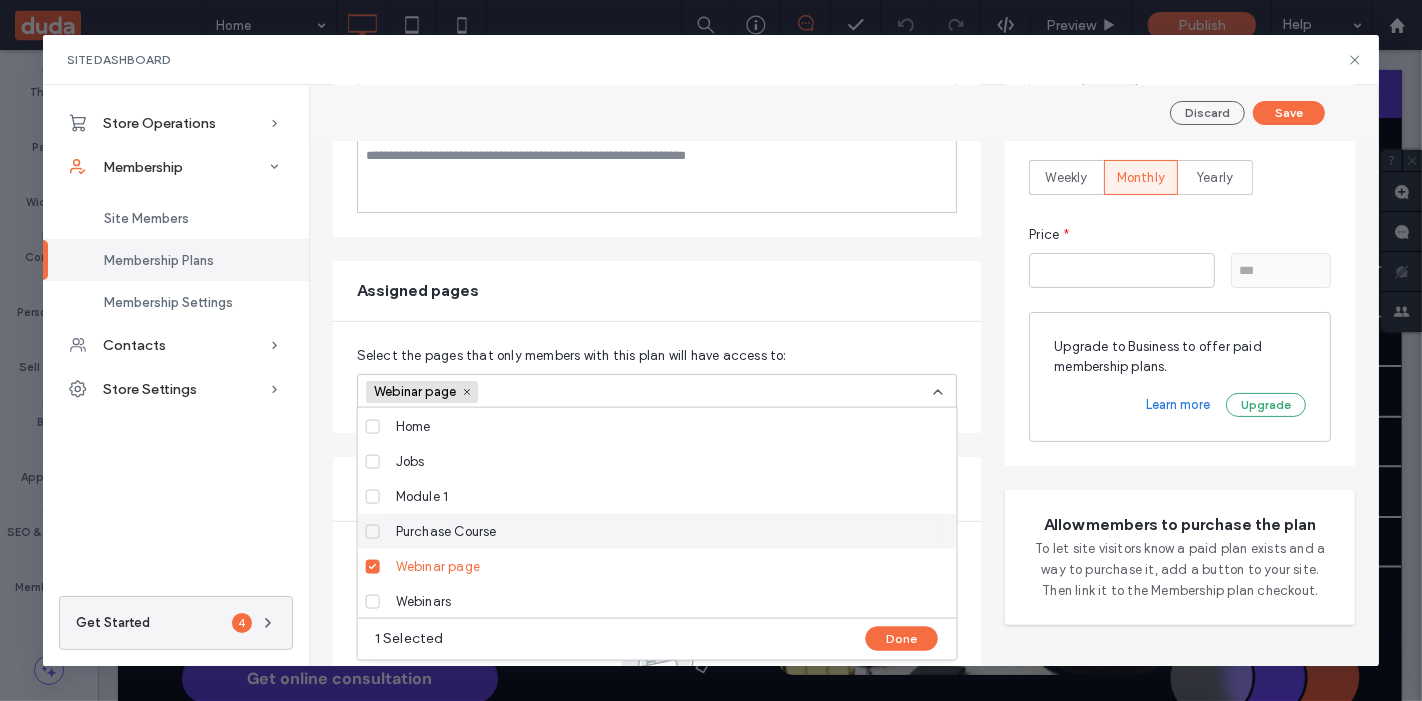 click on "Purchase Course" at bounding box center [653, 531] 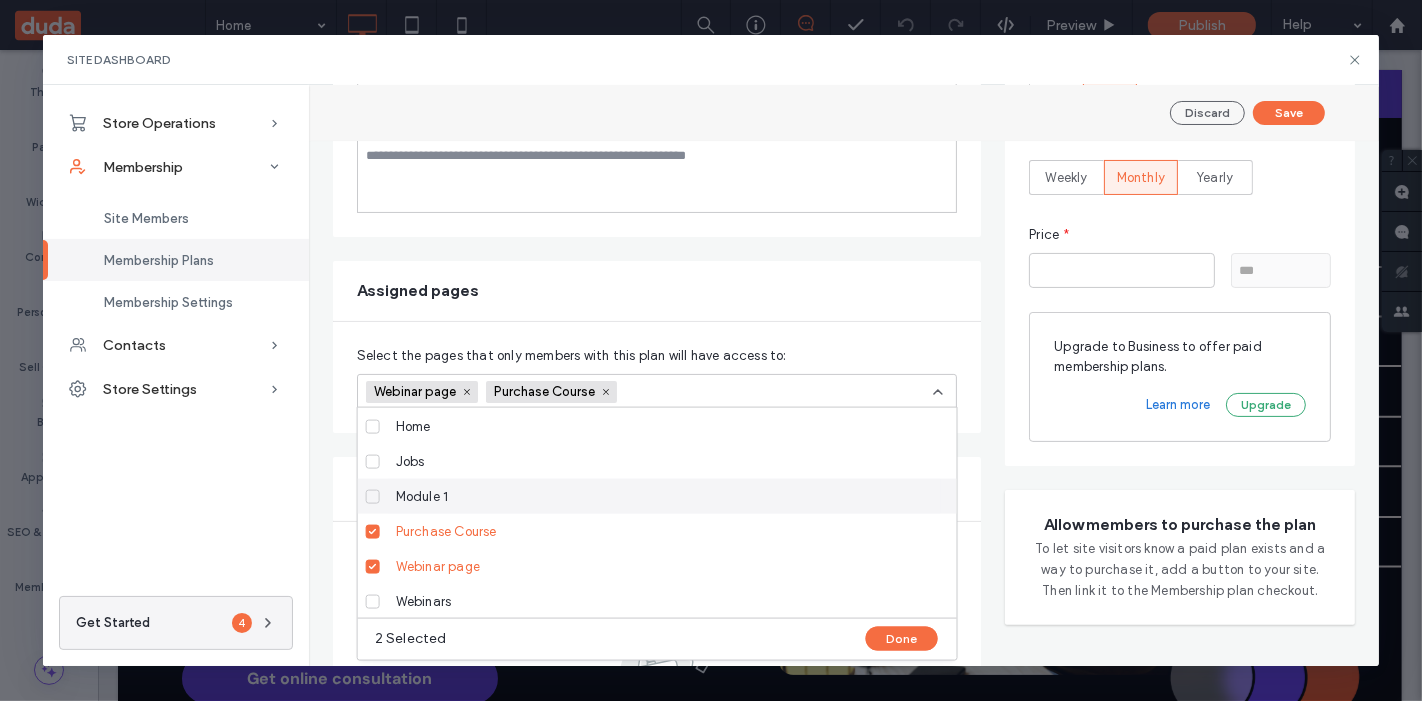 click at bounding box center [373, 496] 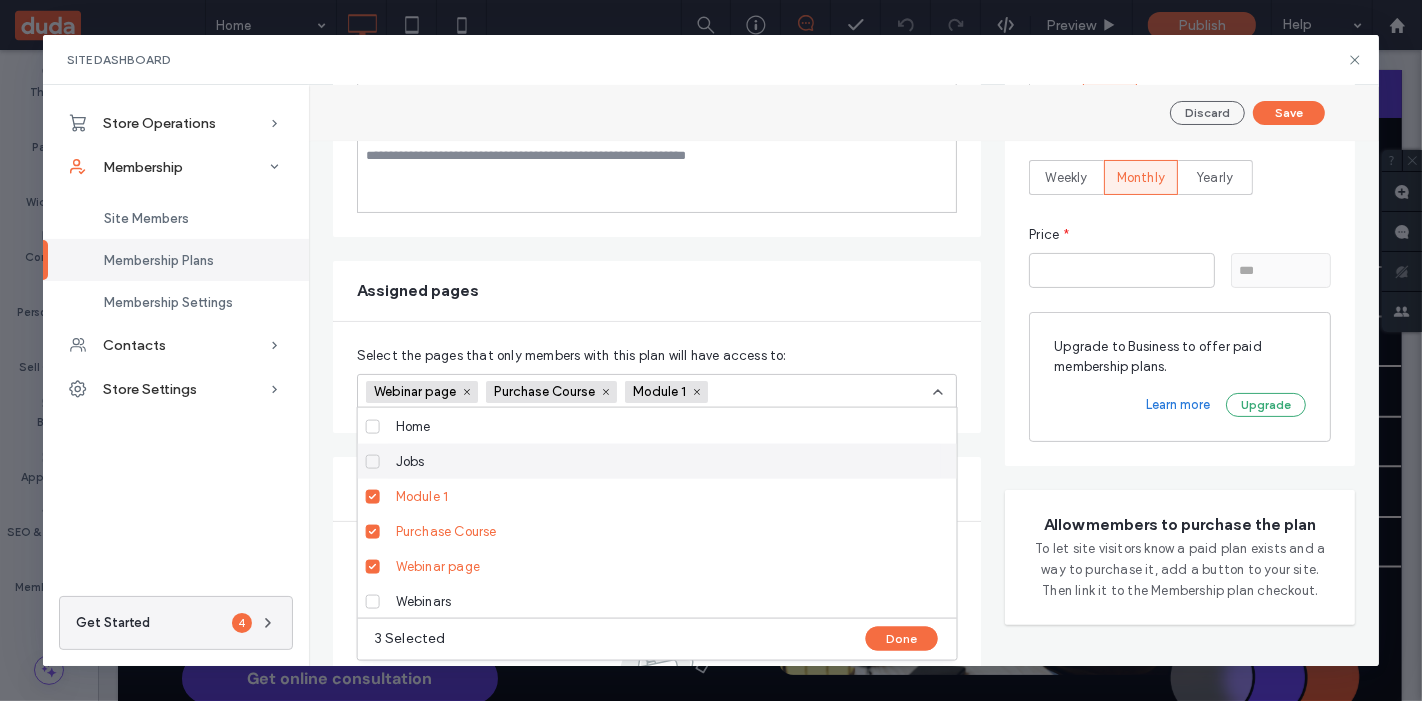 click on "Jobs" at bounding box center [653, 461] 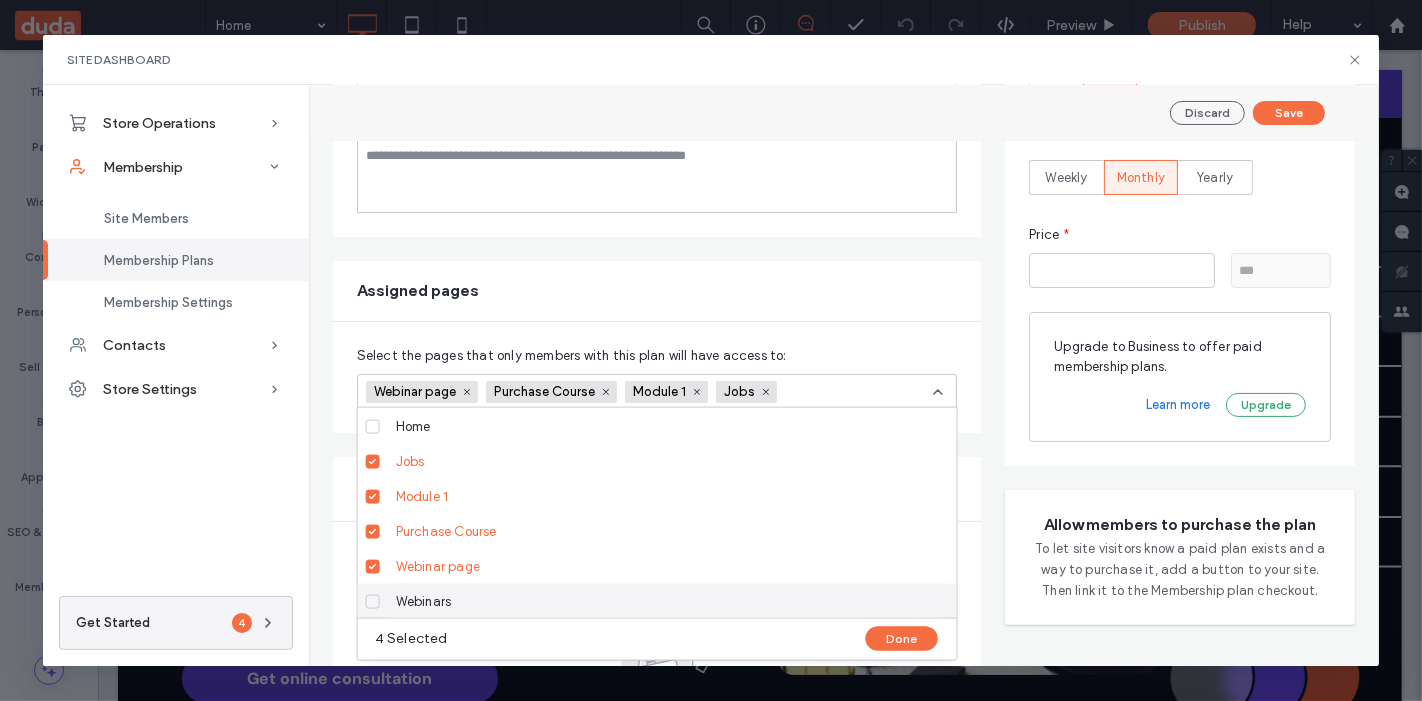 click 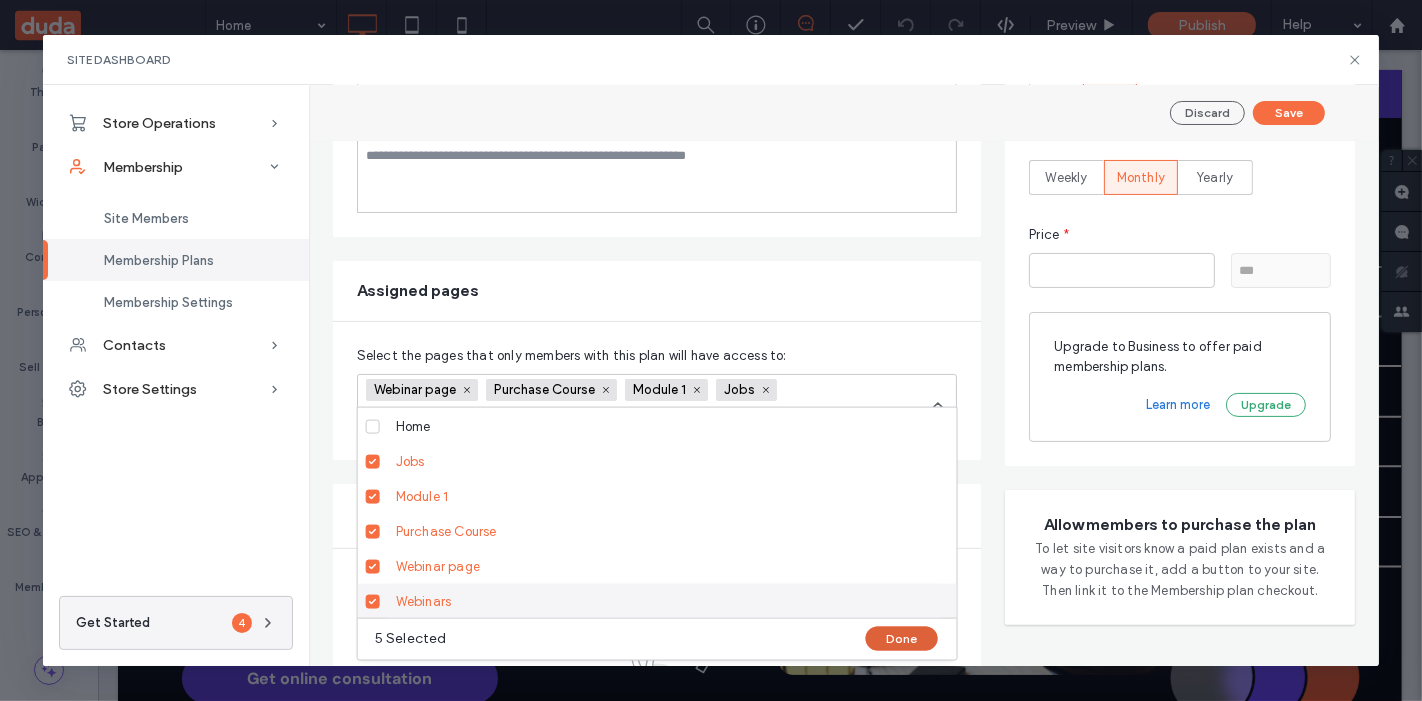 click on "Done" at bounding box center (902, 639) 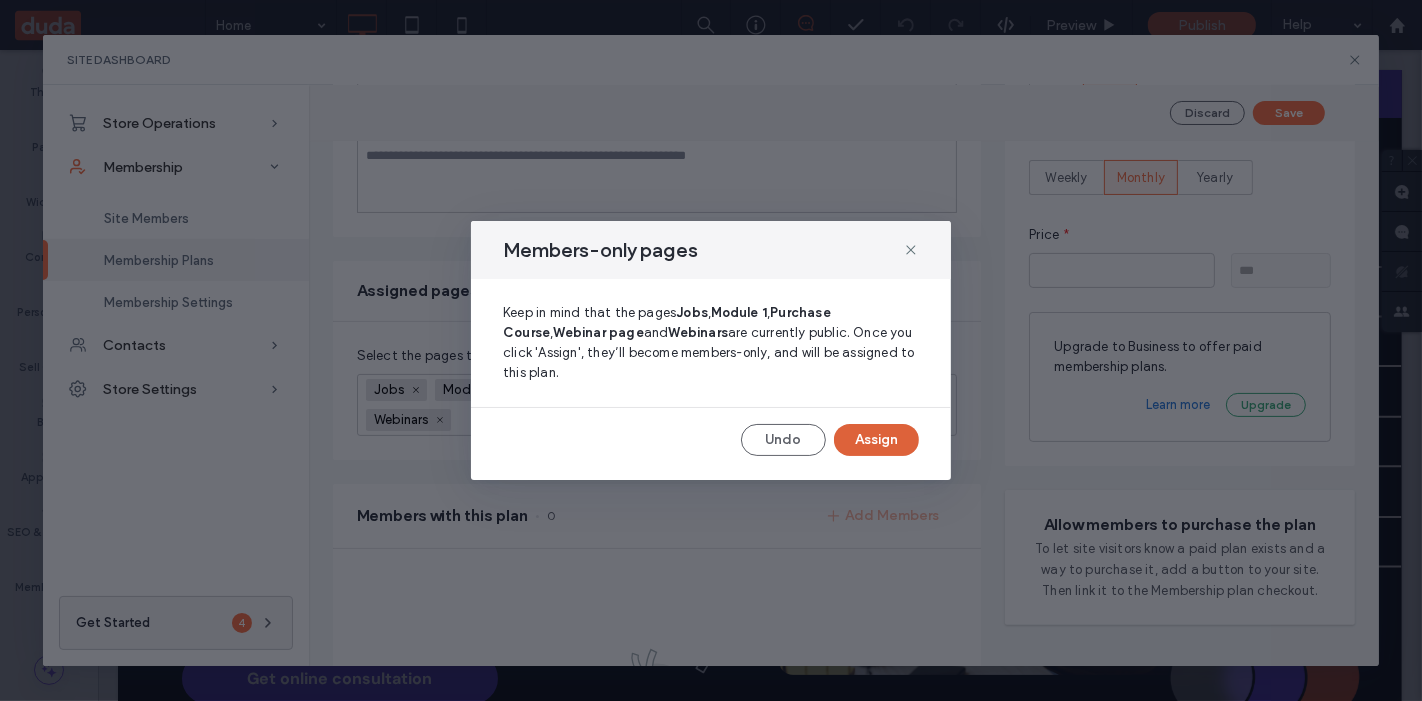 click on "Assign" at bounding box center (876, 440) 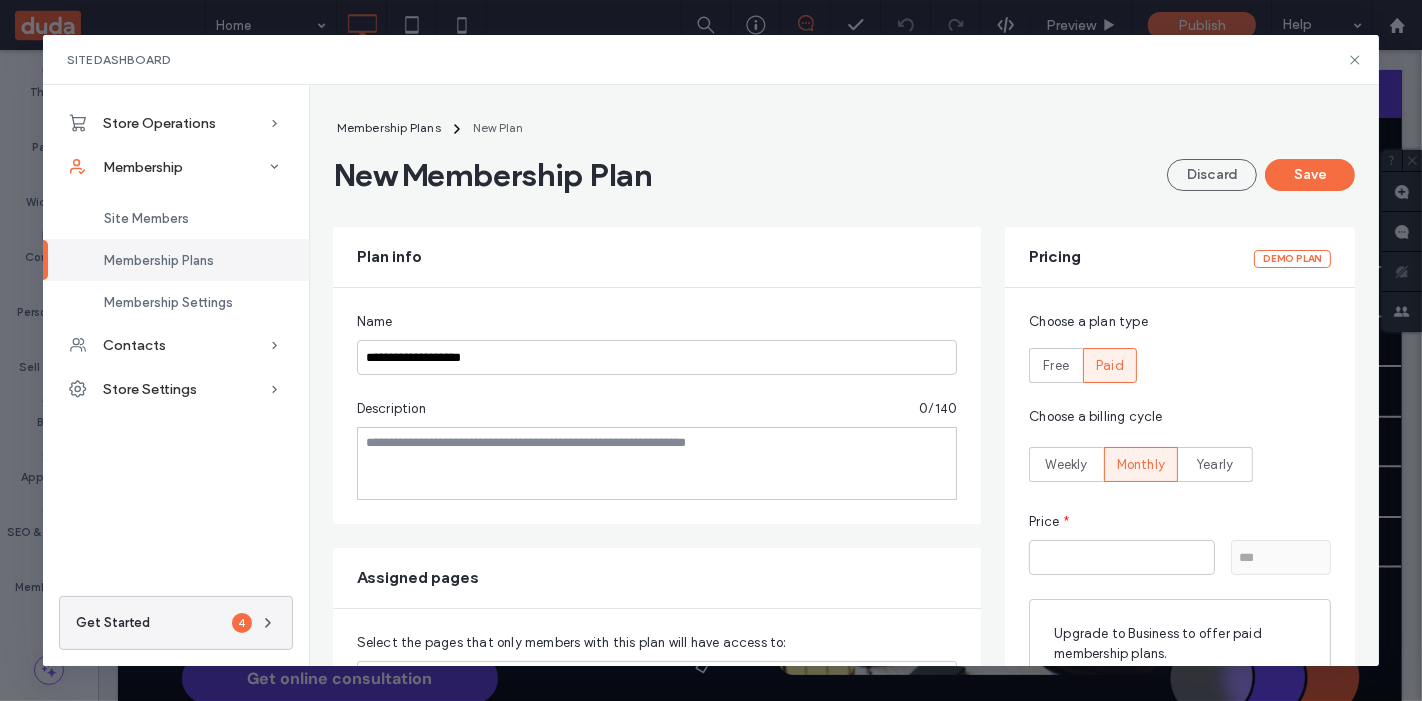 scroll, scrollTop: 165, scrollLeft: 0, axis: vertical 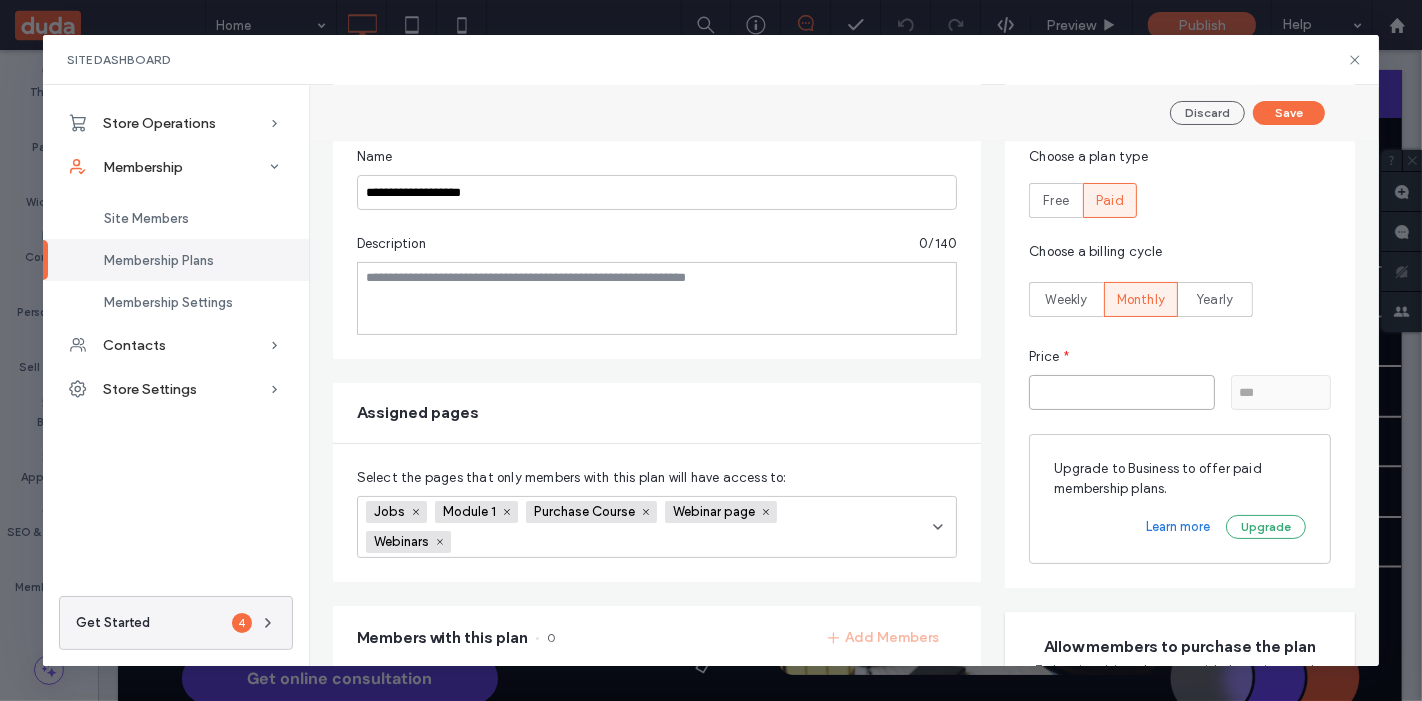click on "*" at bounding box center [1122, 392] 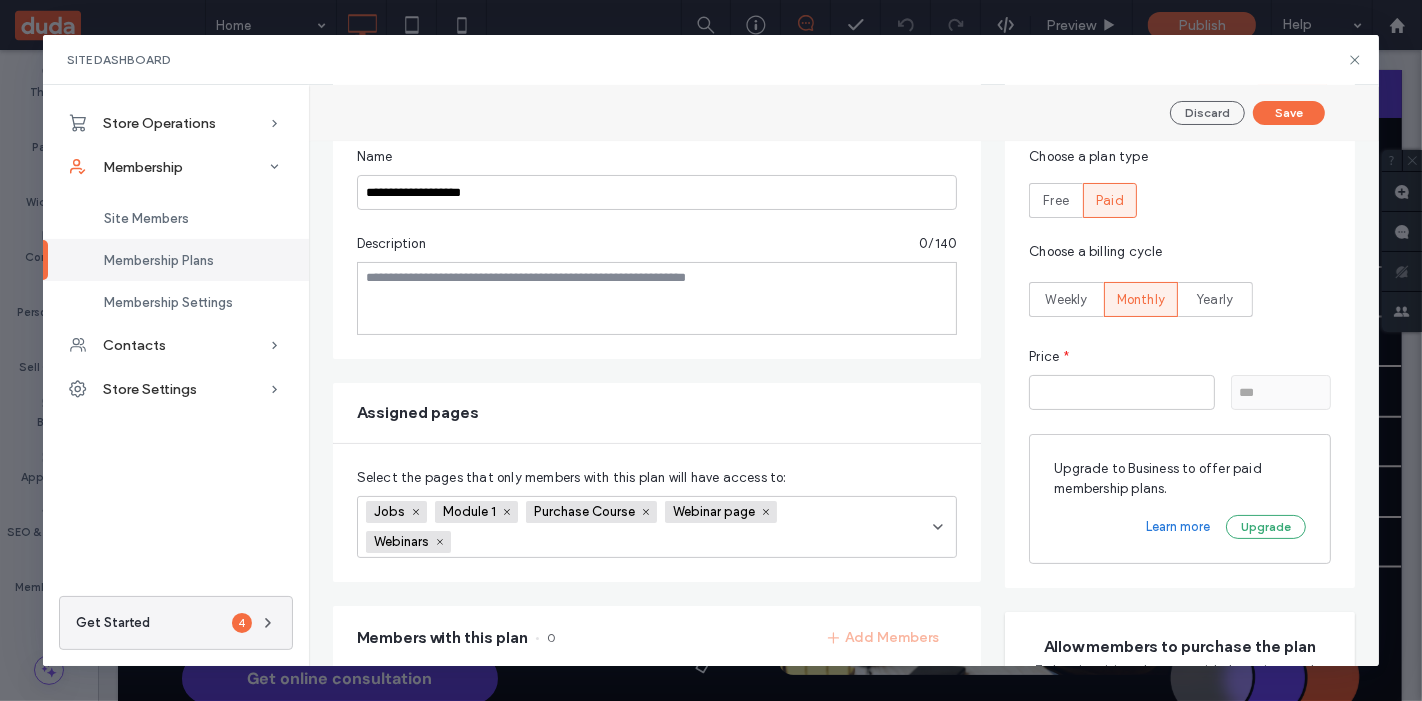 click on "Free" at bounding box center [1056, 201] 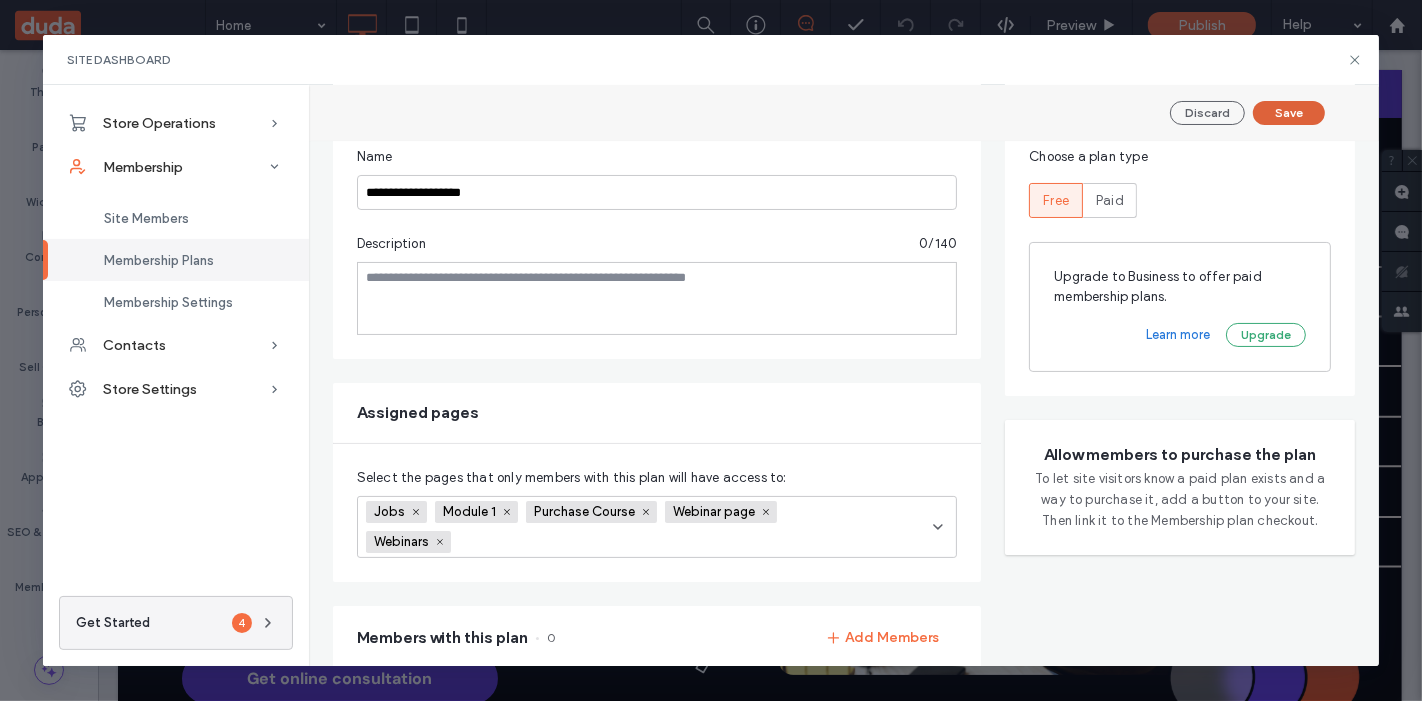 click on "Save" at bounding box center (1289, 113) 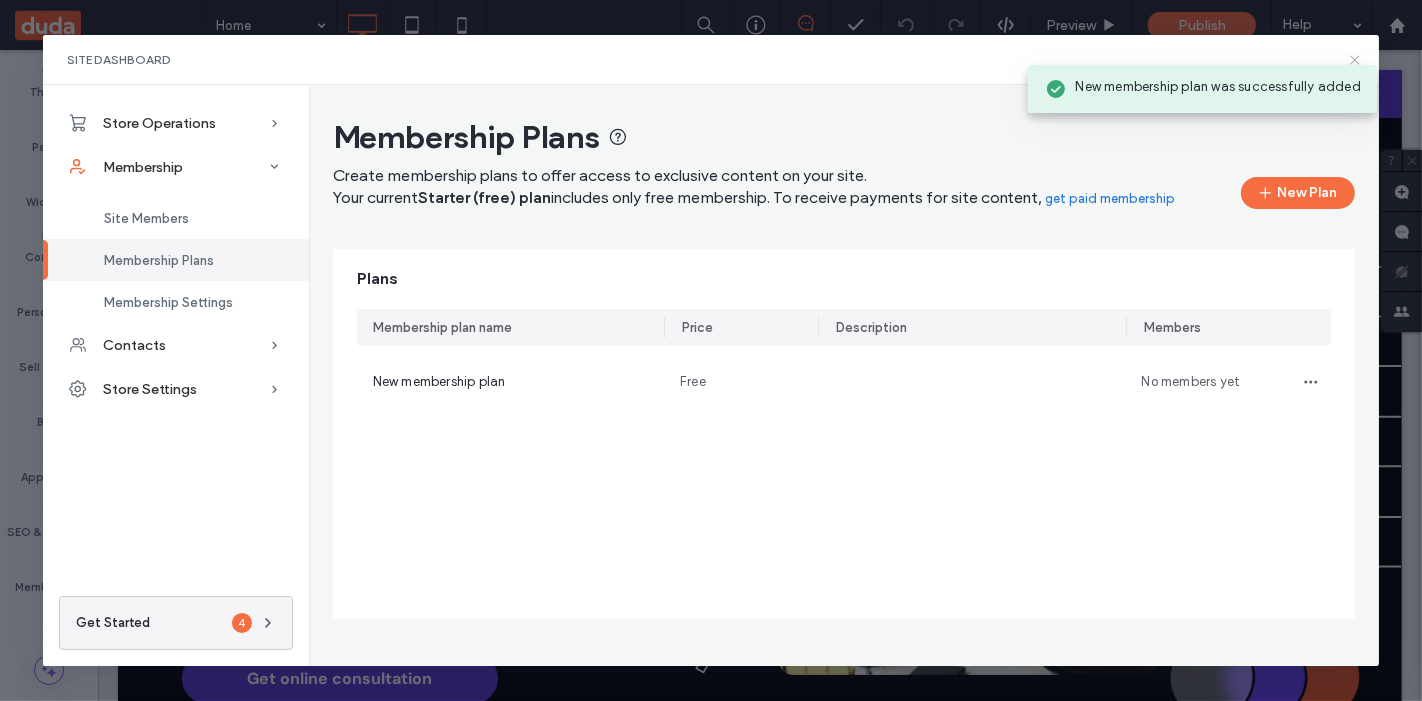 click 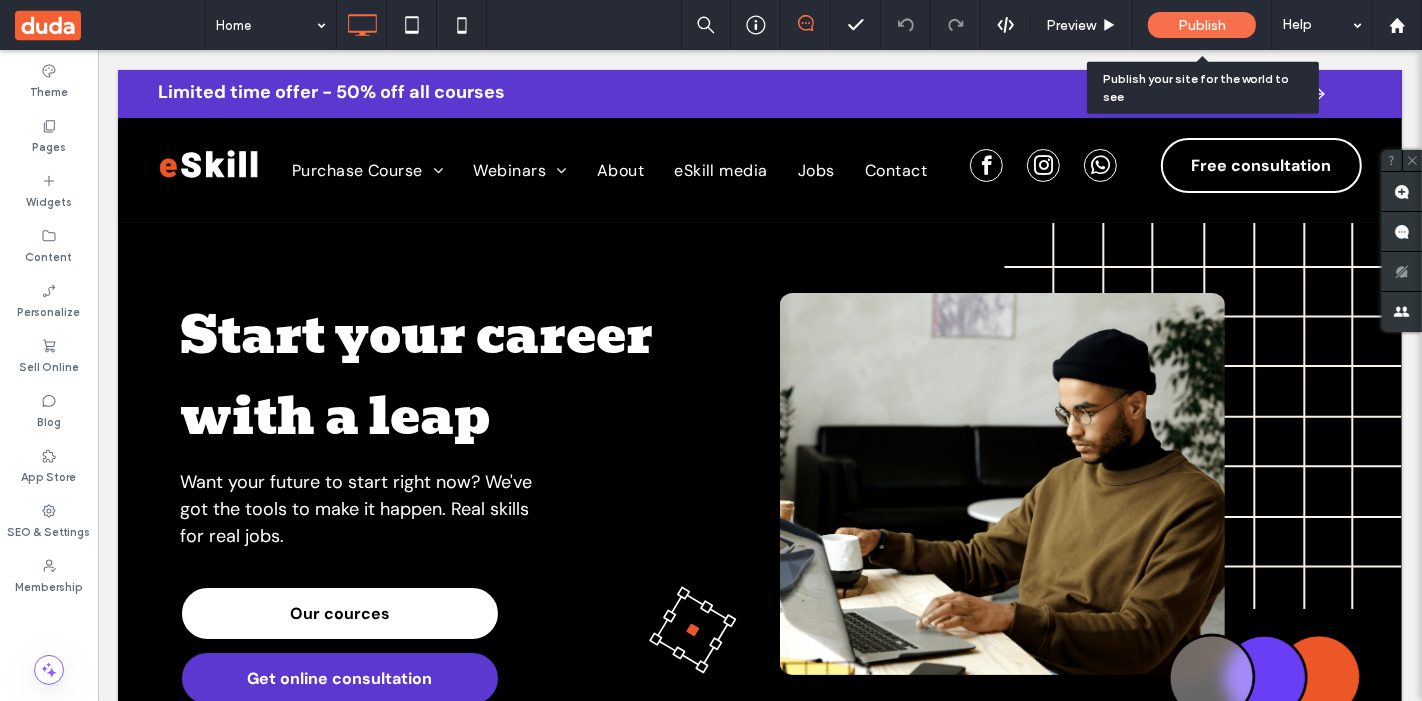 click on "Publish" at bounding box center [1202, 25] 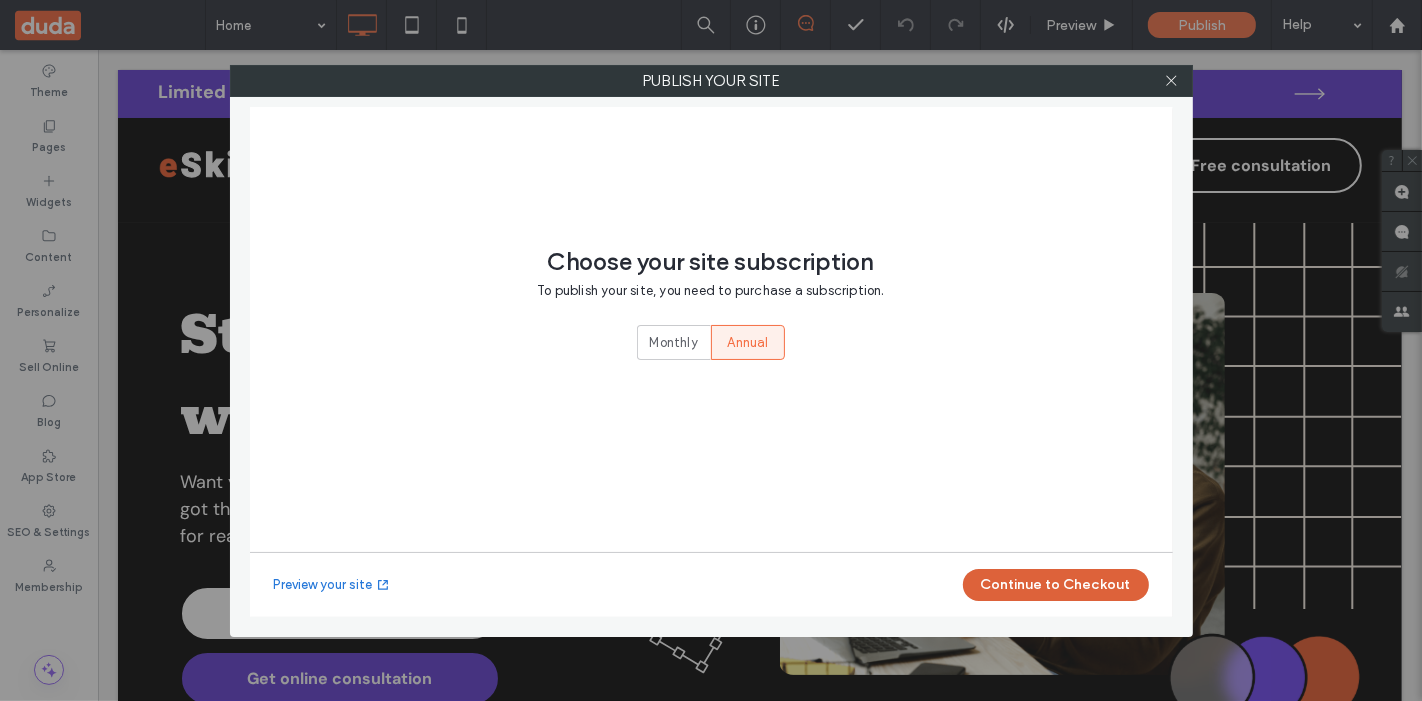 click on "Continue to Checkout" at bounding box center [1056, 585] 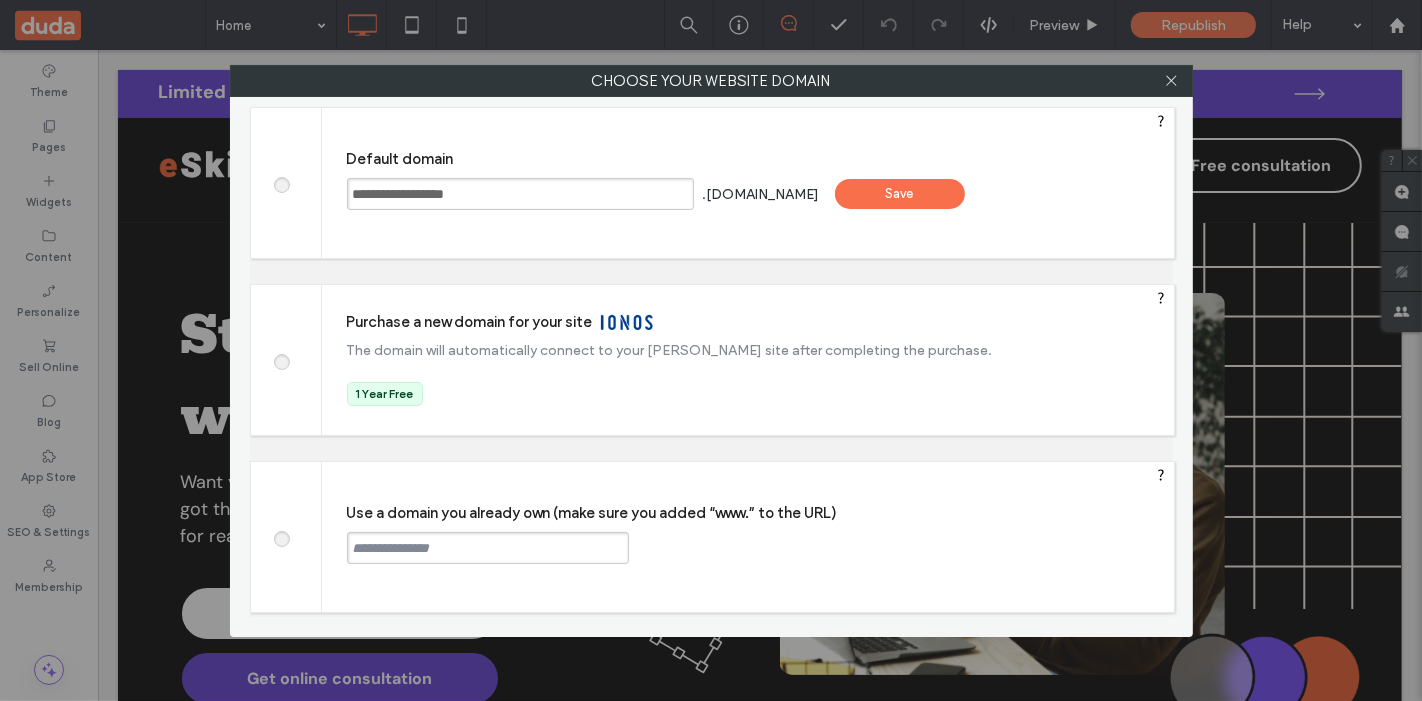 click on "Save" at bounding box center [900, 194] 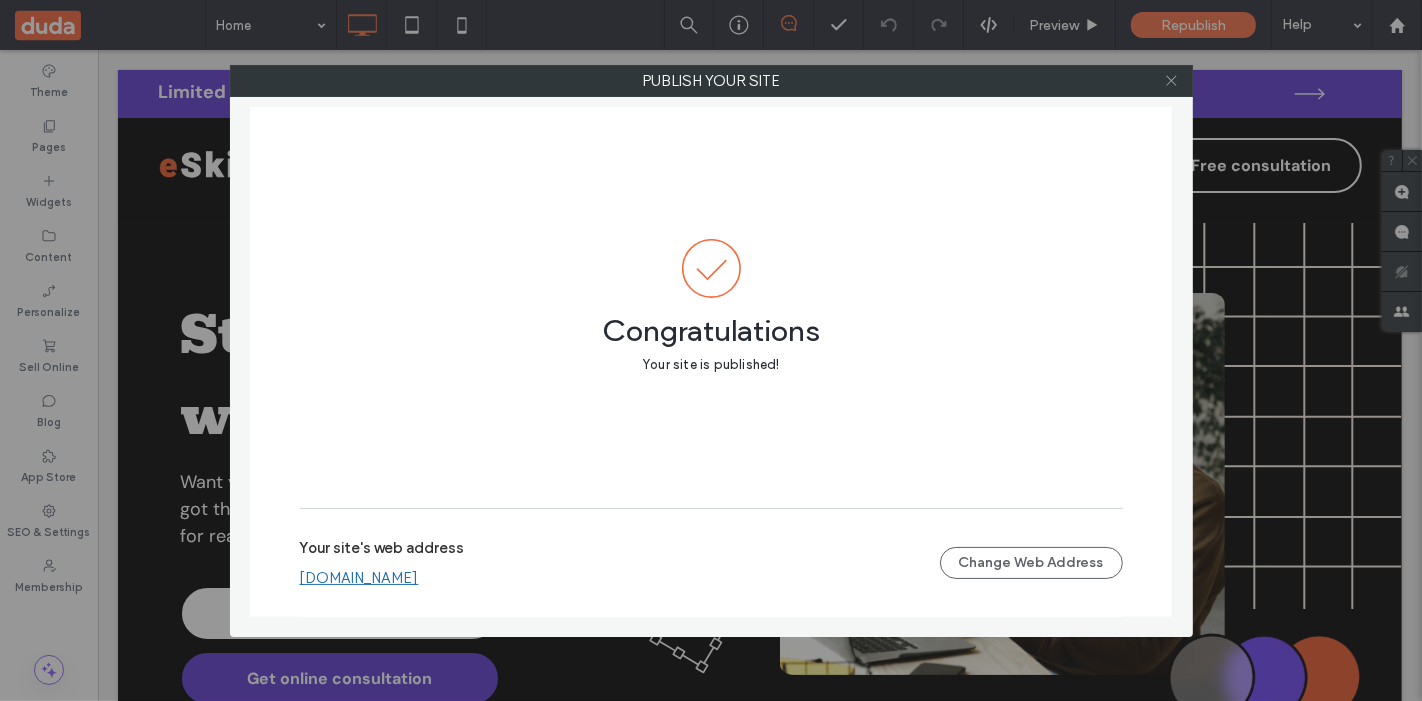 click 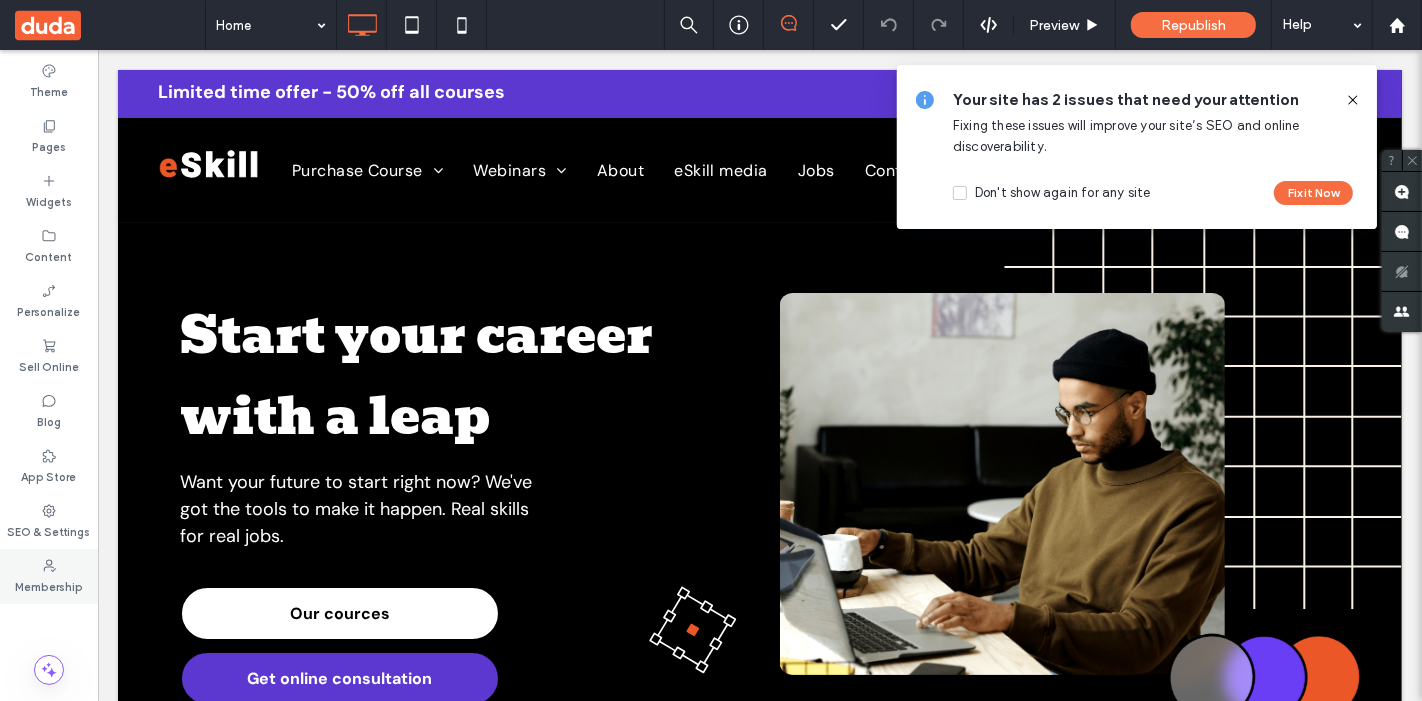 click on "Membership" at bounding box center (49, 576) 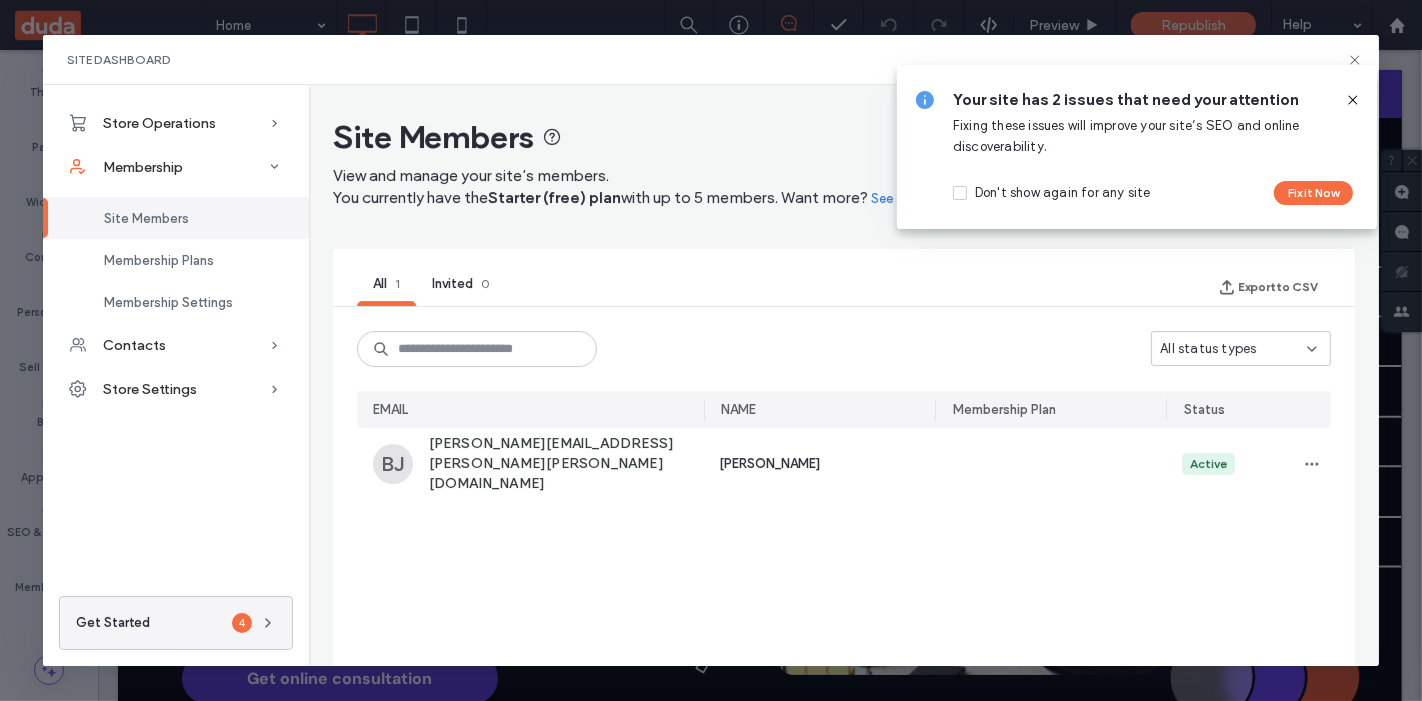 click 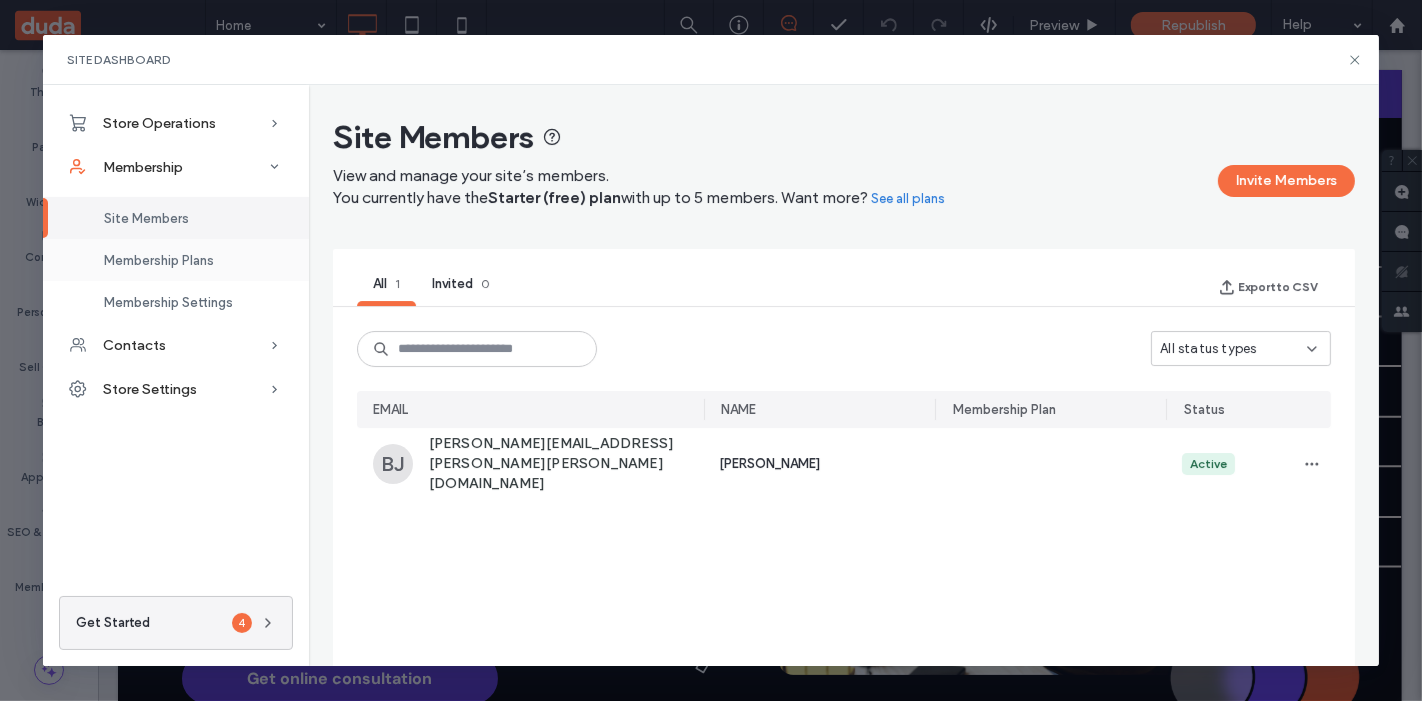 click on "Membership Plans" at bounding box center [159, 260] 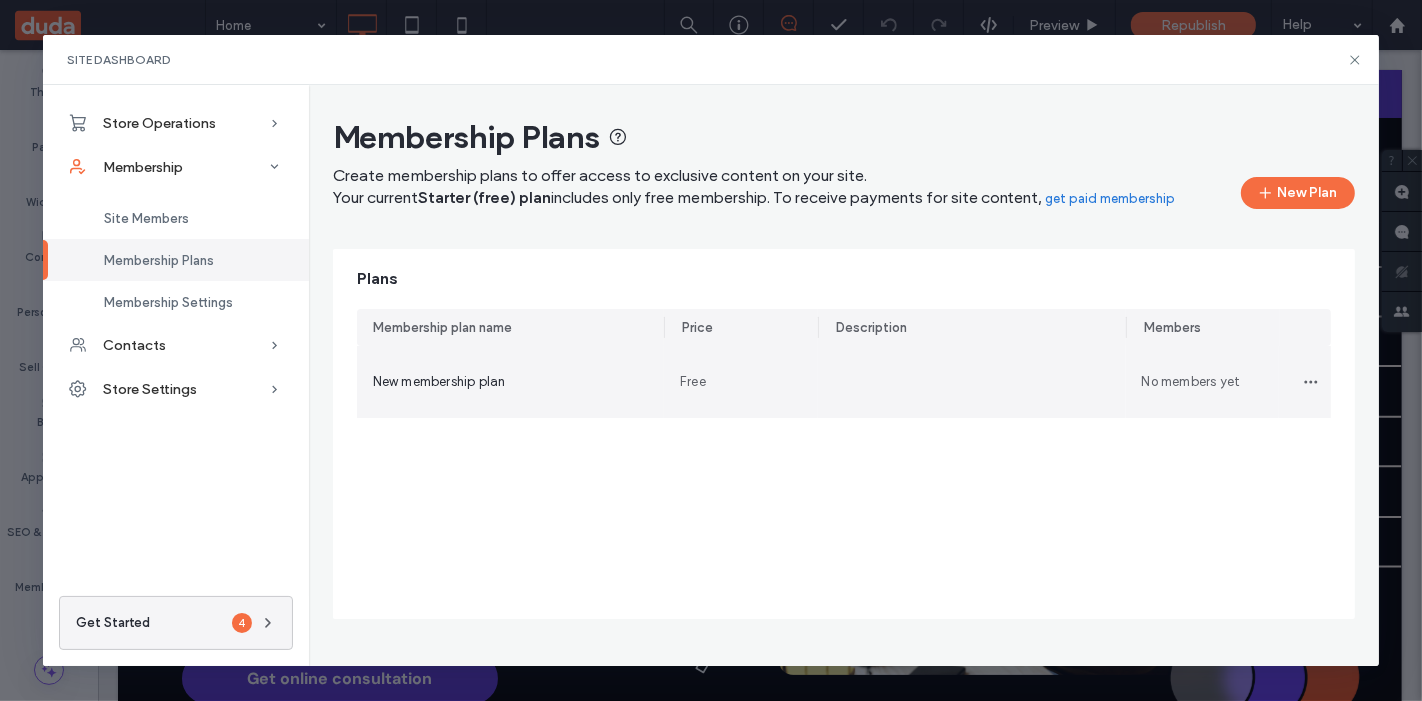 click on "No members yet" at bounding box center (1191, 382) 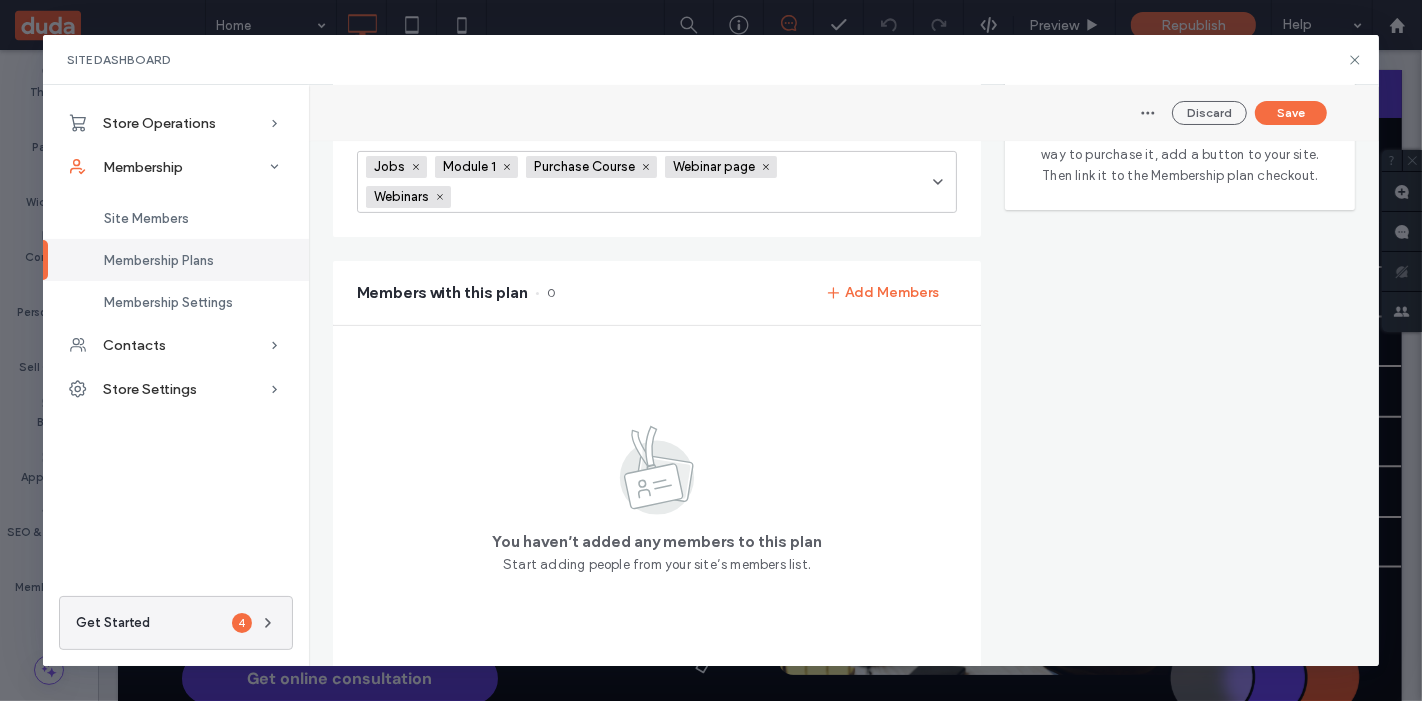 scroll, scrollTop: 511, scrollLeft: 0, axis: vertical 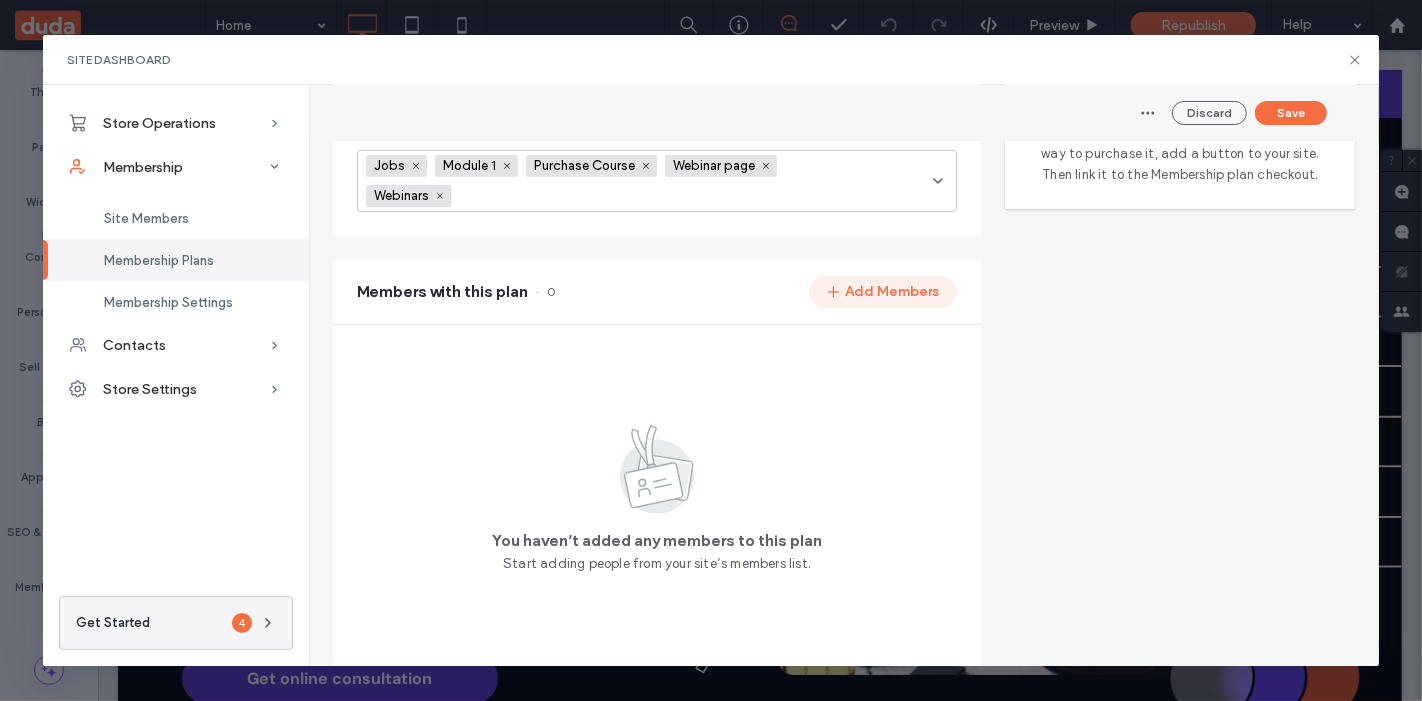 click on "Add Members" at bounding box center [883, 292] 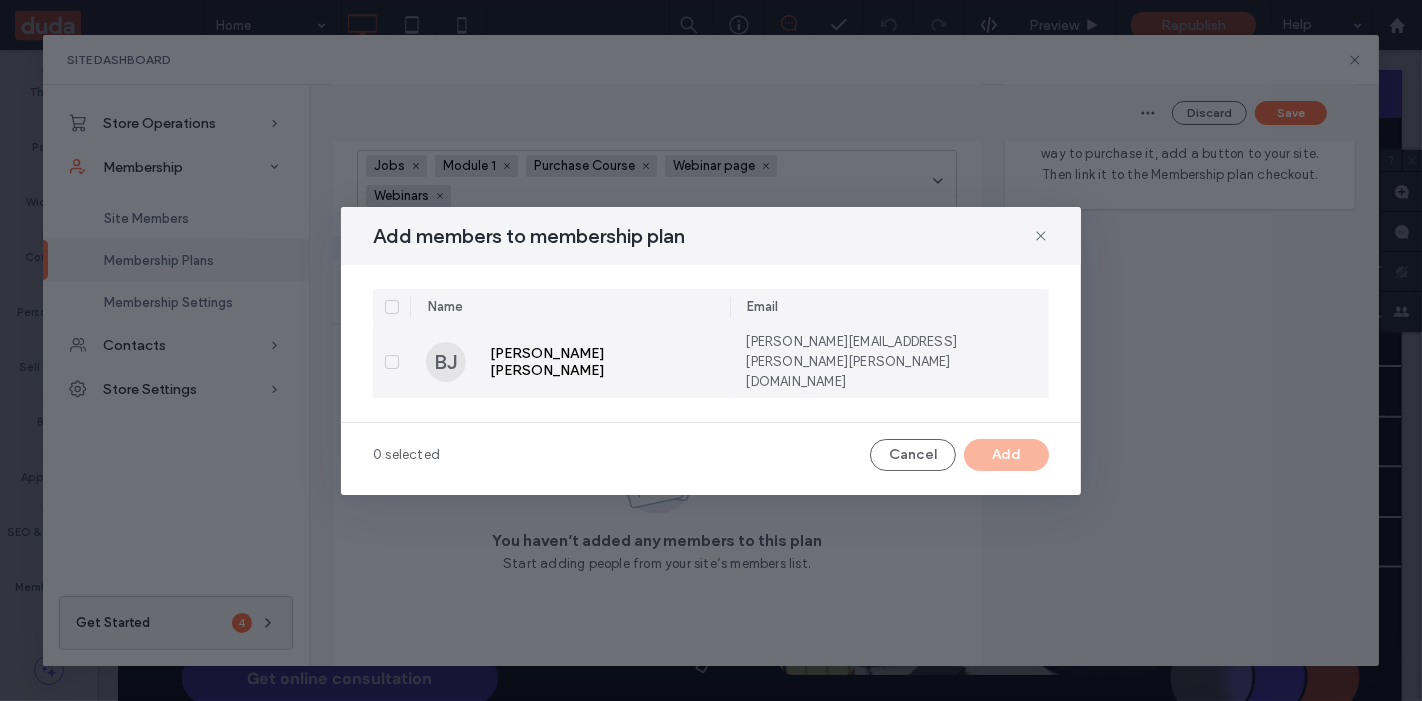 click on "[PERSON_NAME]" at bounding box center [602, 362] 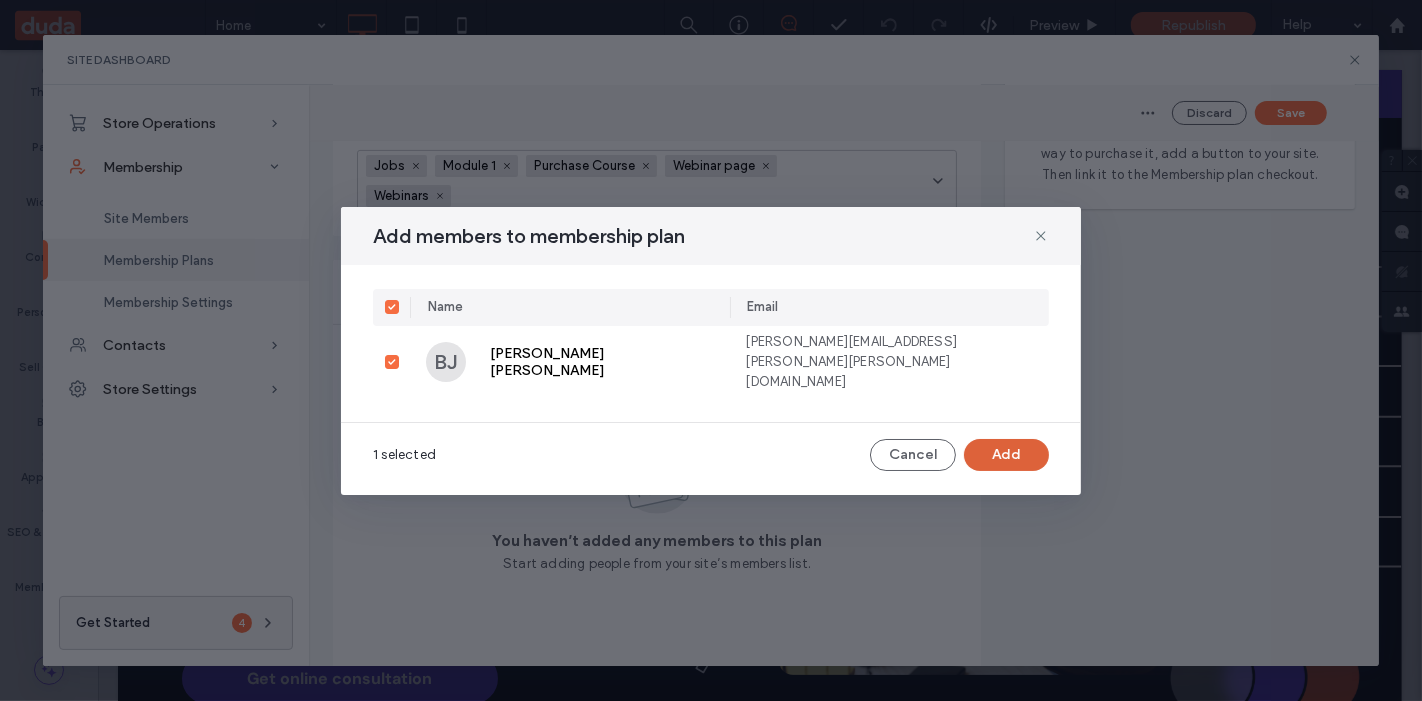 click on "Add" at bounding box center (1006, 455) 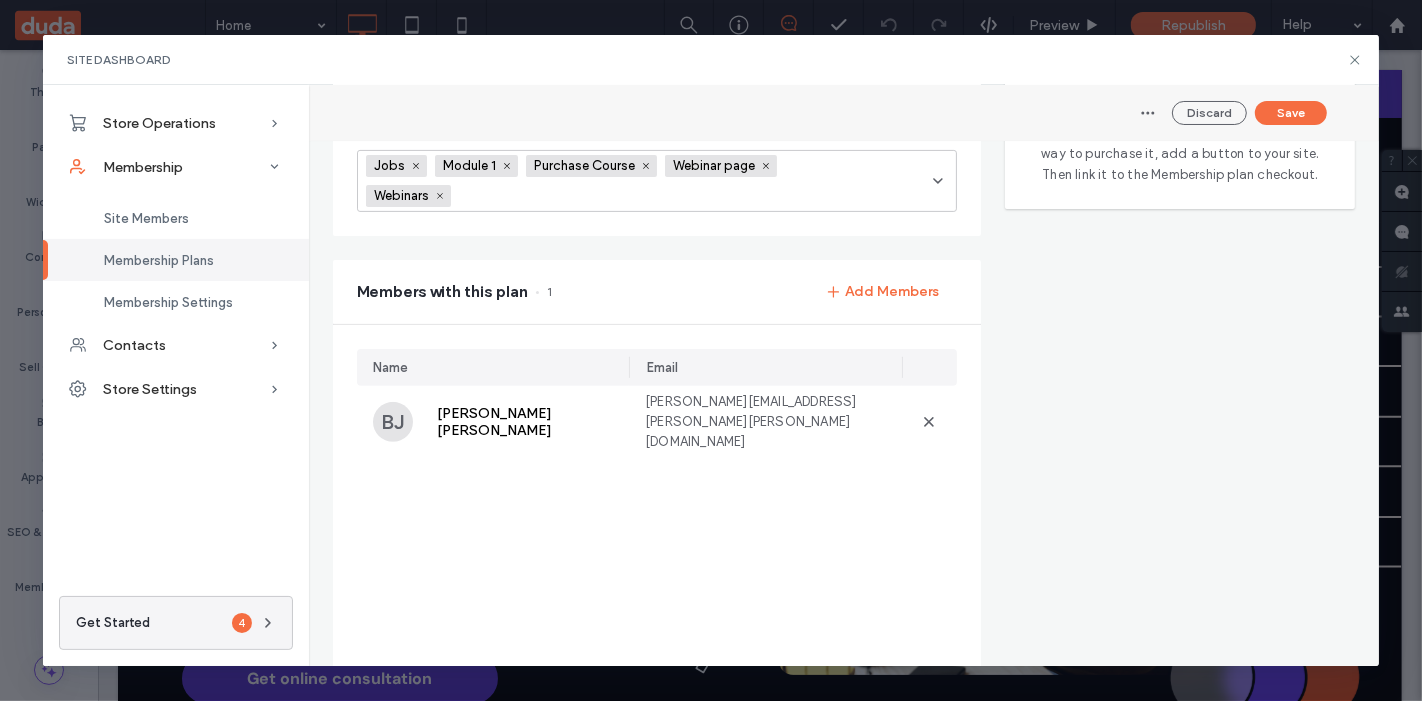 scroll, scrollTop: 0, scrollLeft: 0, axis: both 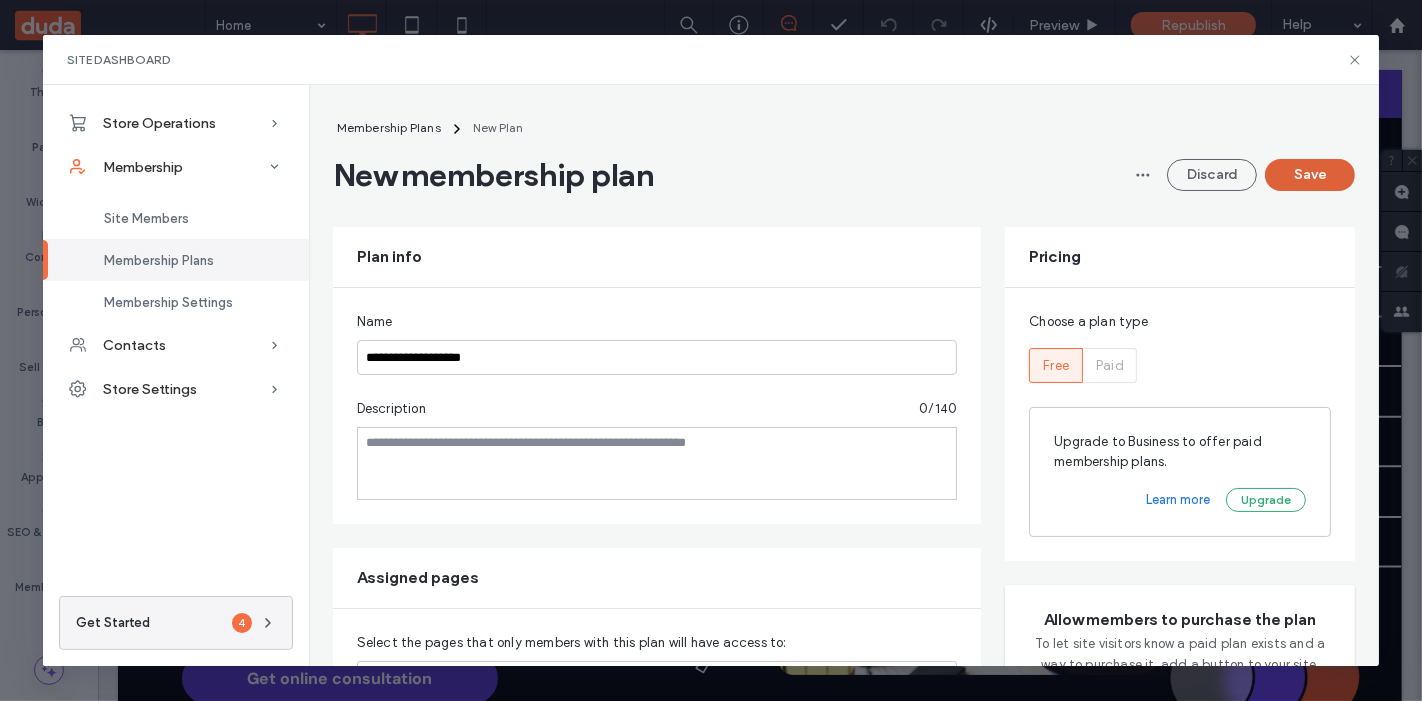 click on "Save" at bounding box center [1310, 175] 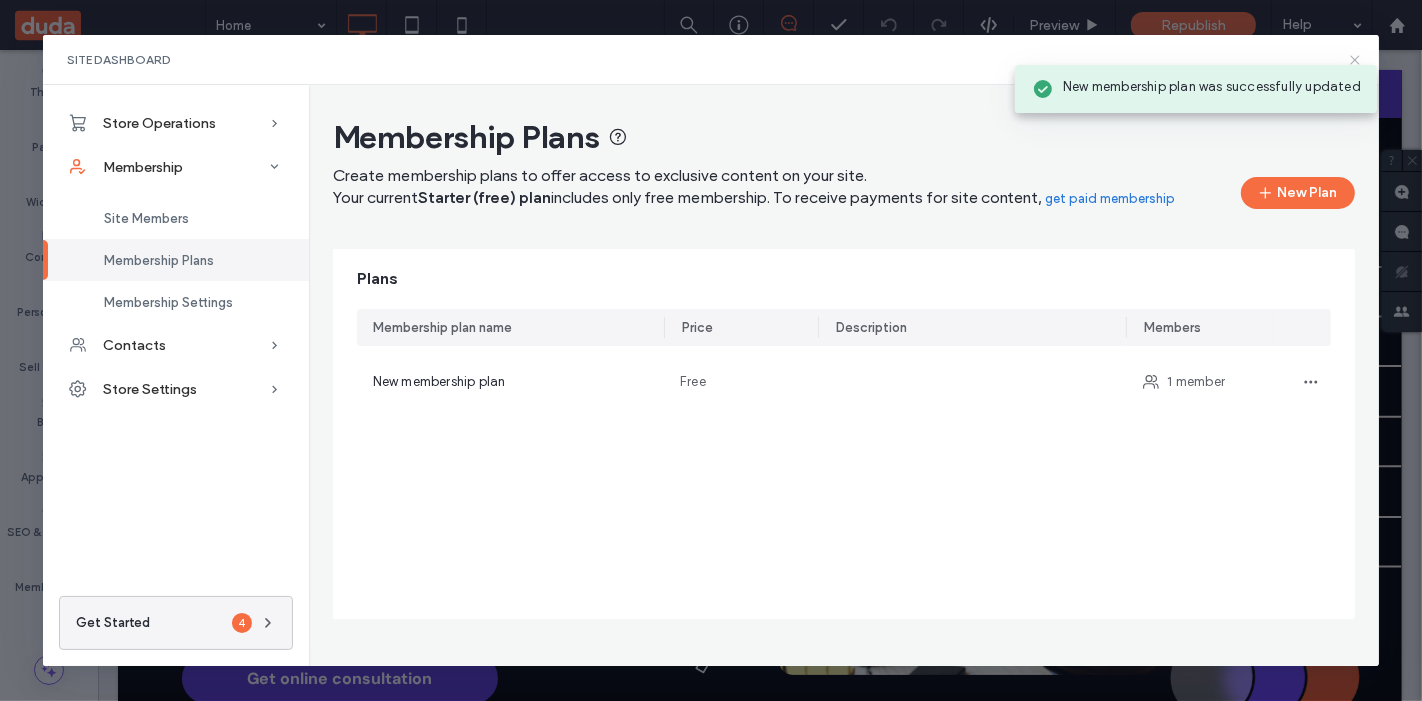 click 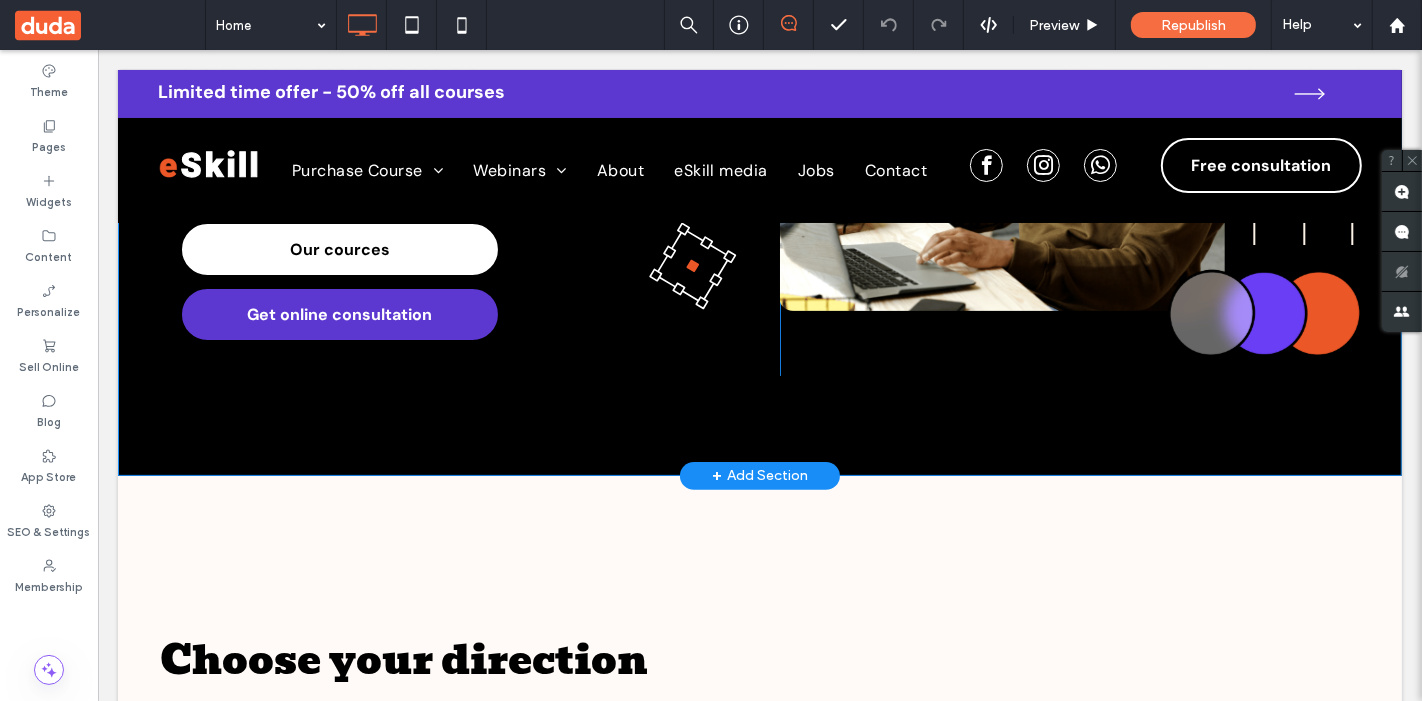 scroll, scrollTop: 0, scrollLeft: 0, axis: both 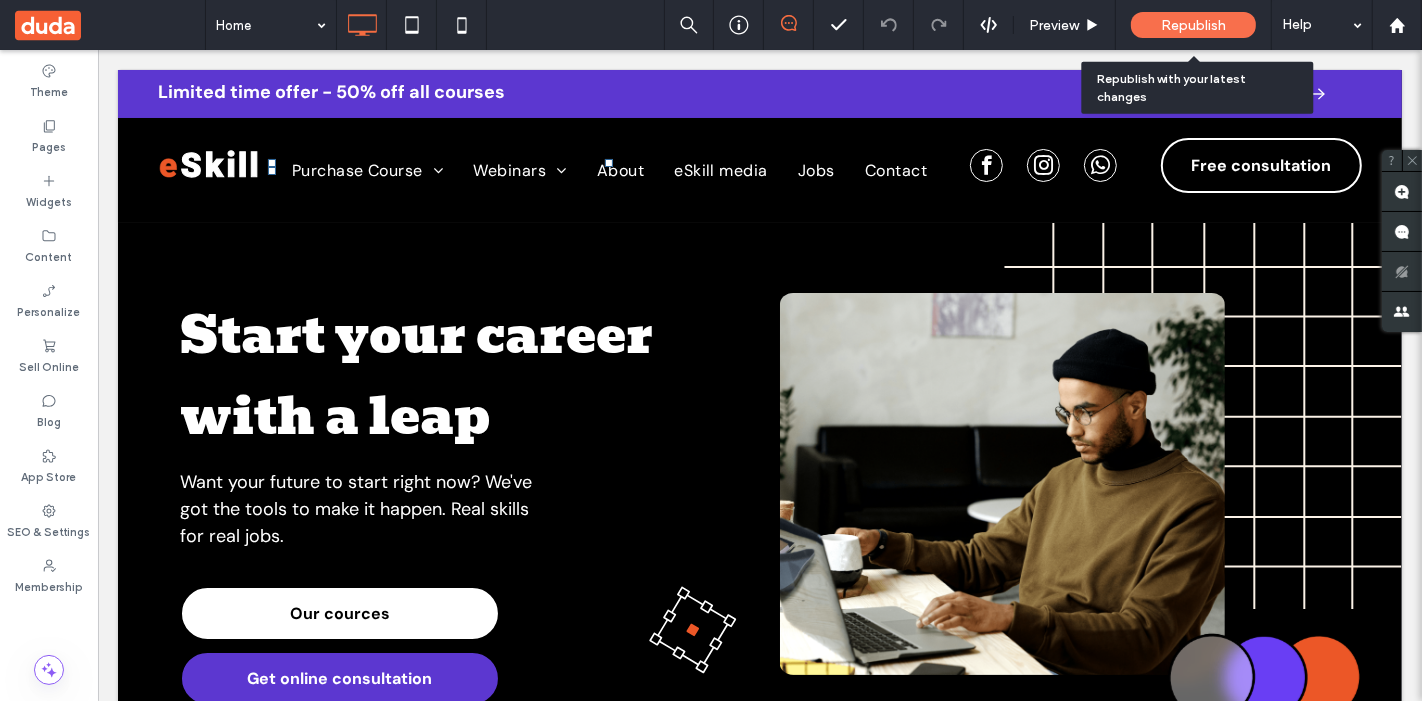 click on "Republish" at bounding box center (1193, 25) 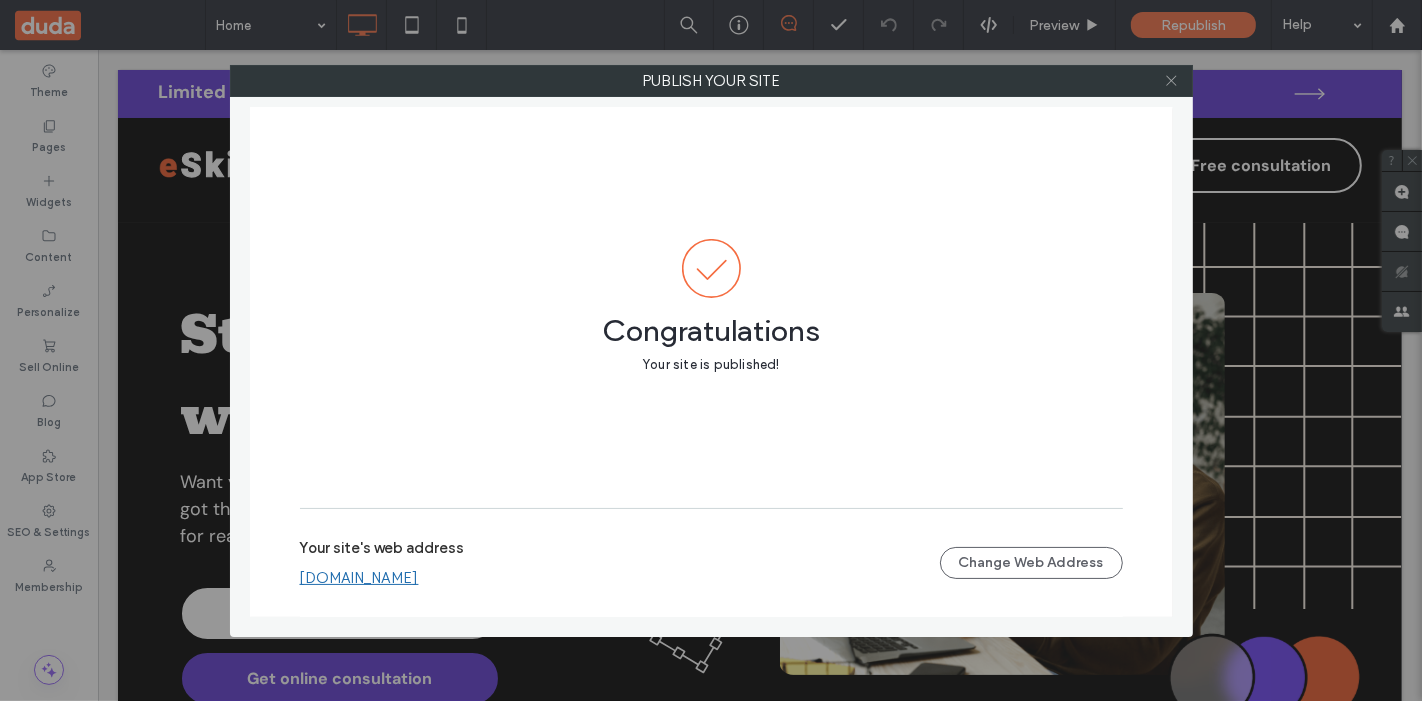 click 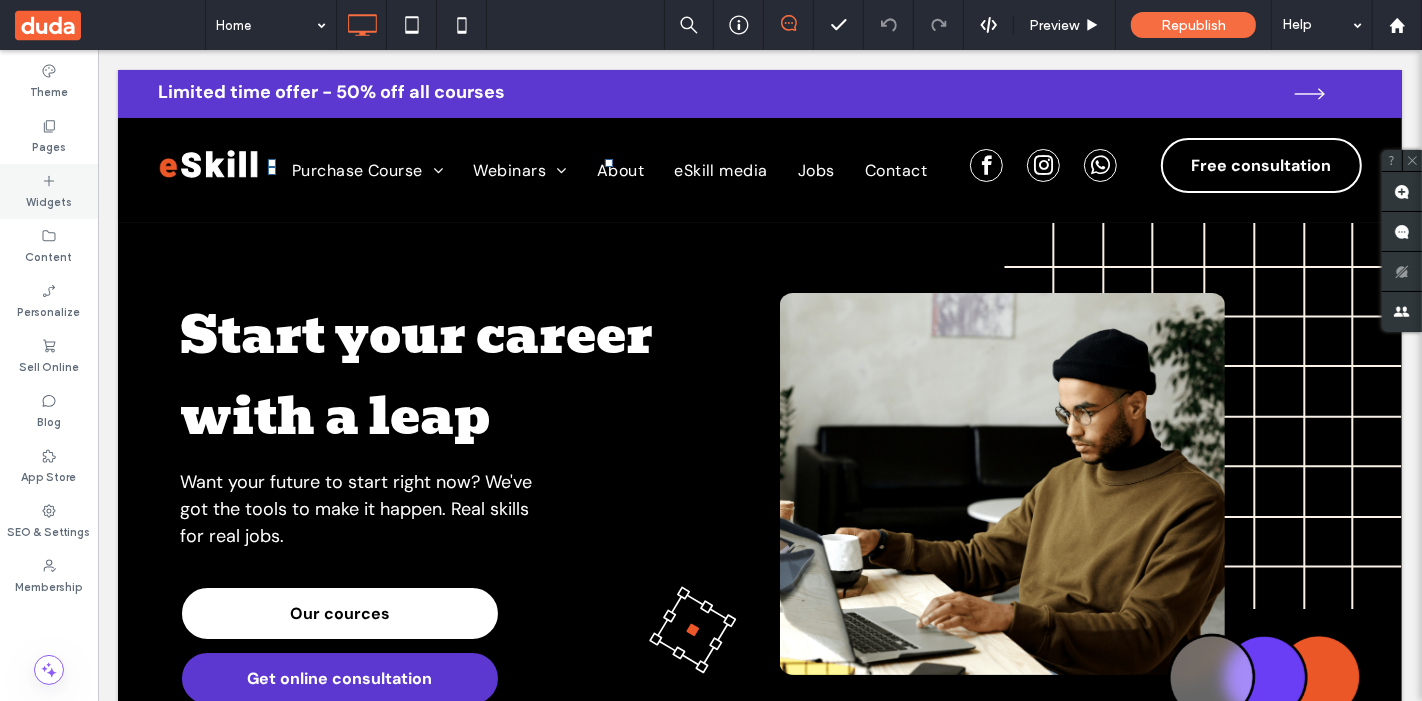 click on "Widgets" at bounding box center (49, 191) 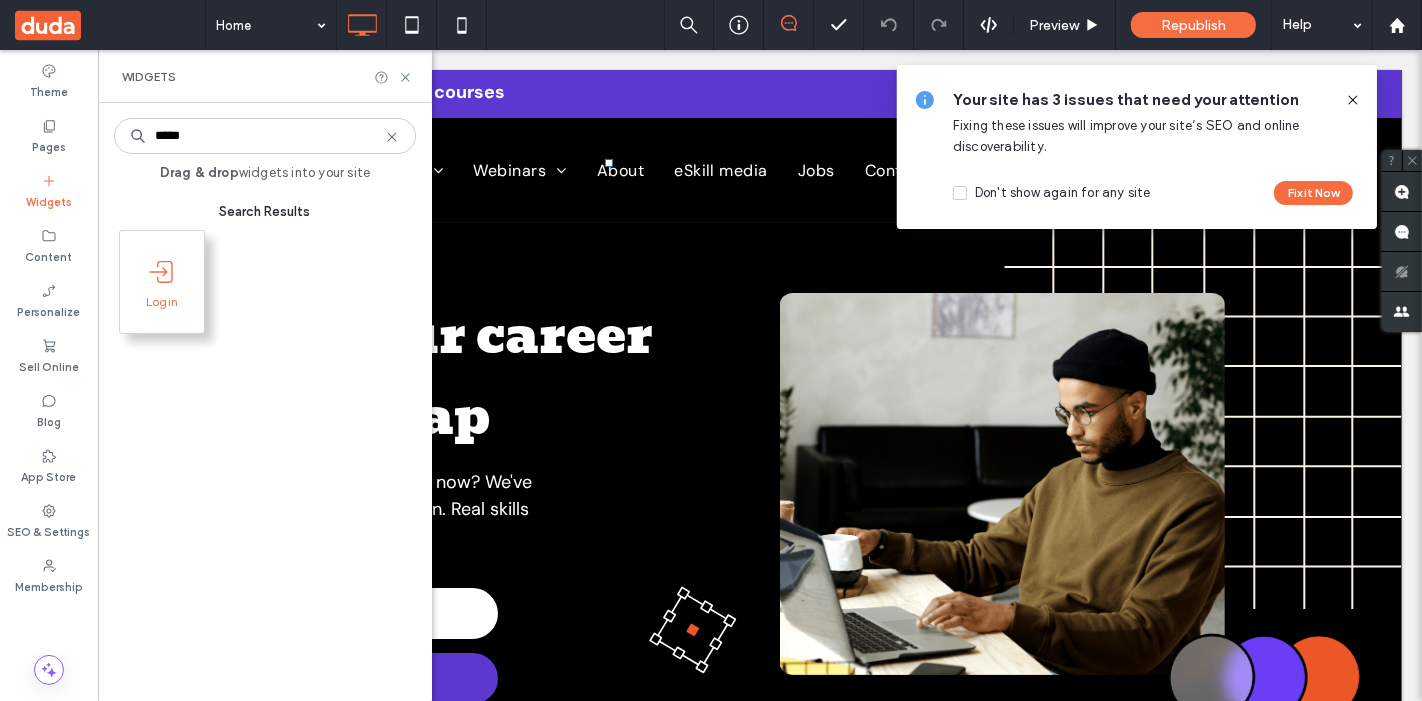 type on "*****" 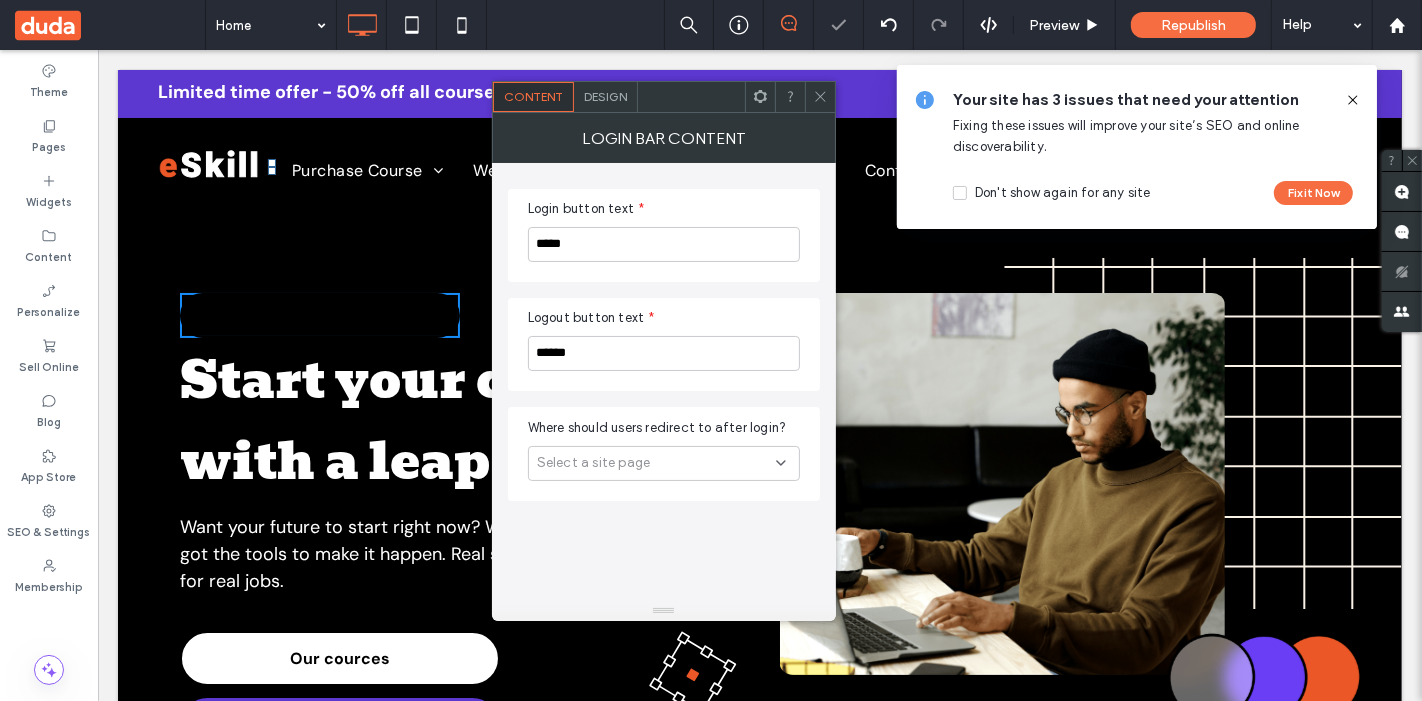 click 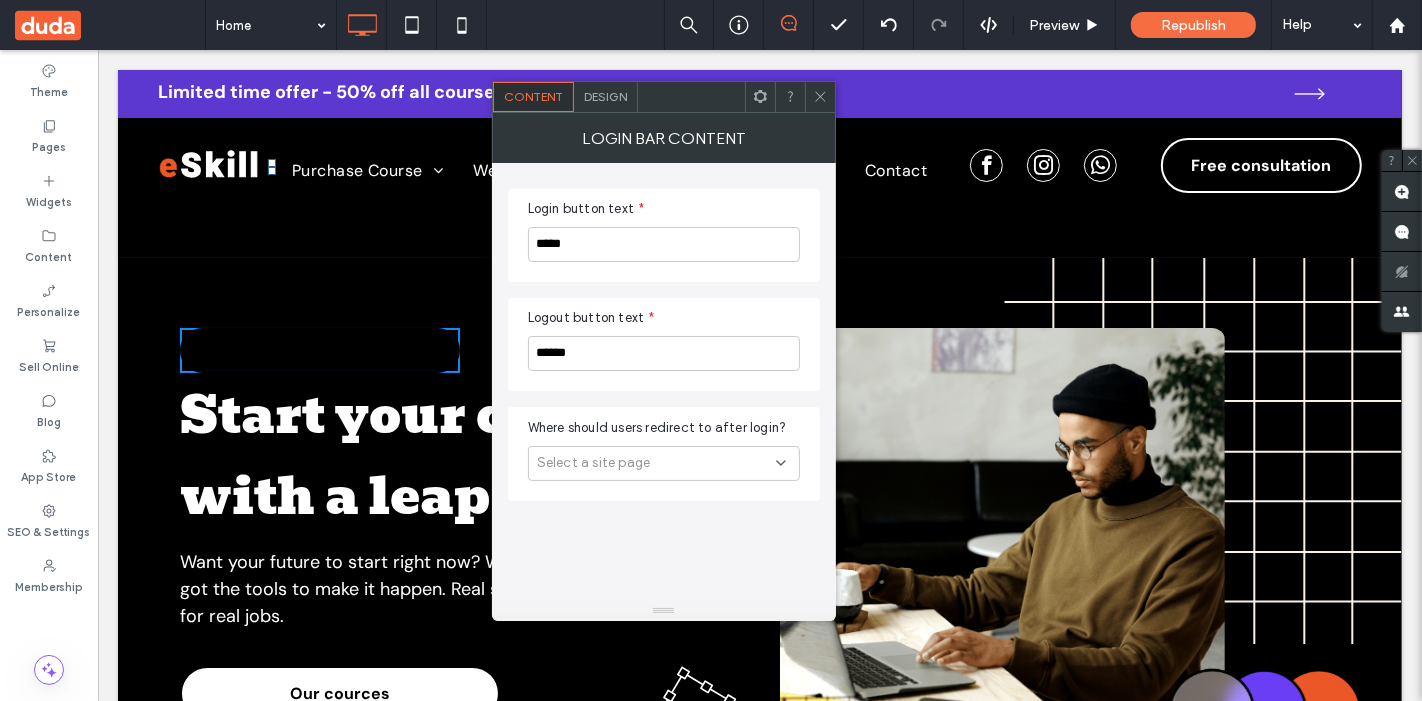 click on "Design" at bounding box center [606, 97] 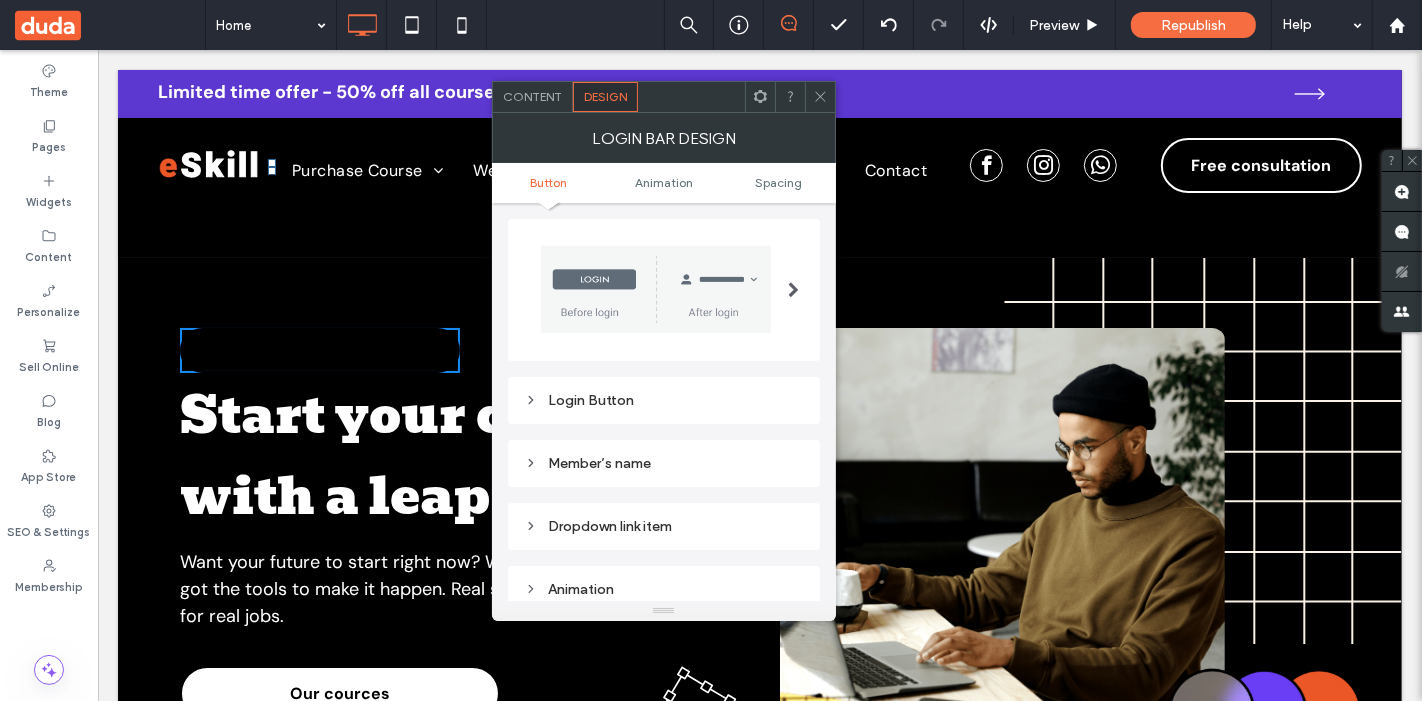 click on "Login Button" at bounding box center [664, 400] 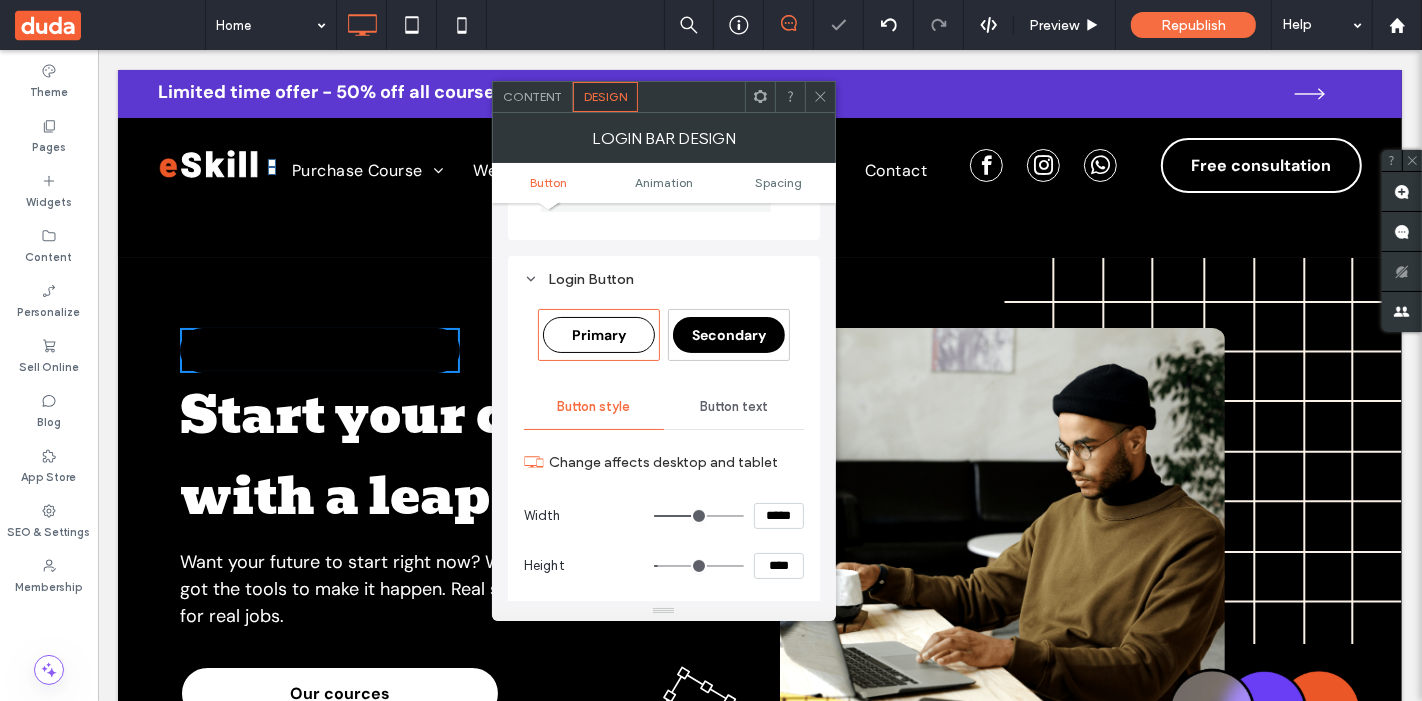 scroll, scrollTop: 124, scrollLeft: 0, axis: vertical 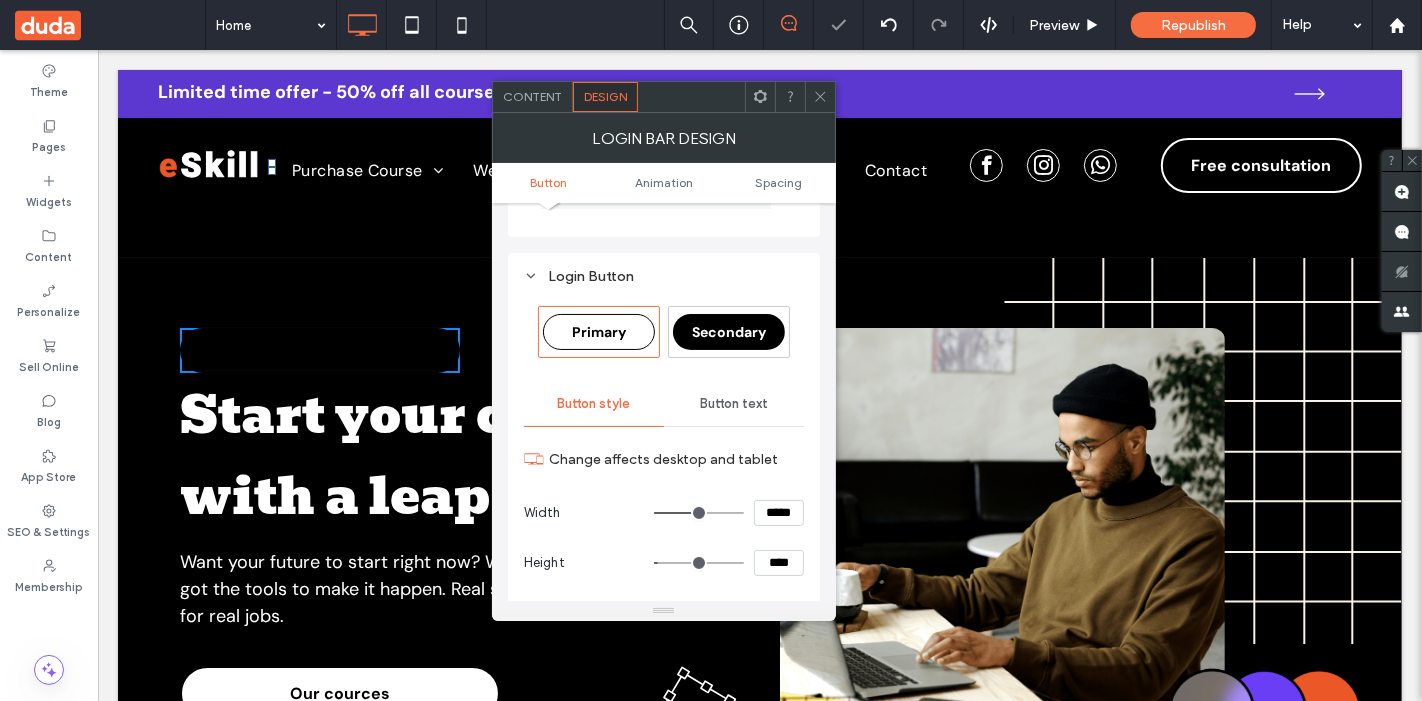 click on "Primary" at bounding box center (599, 332) 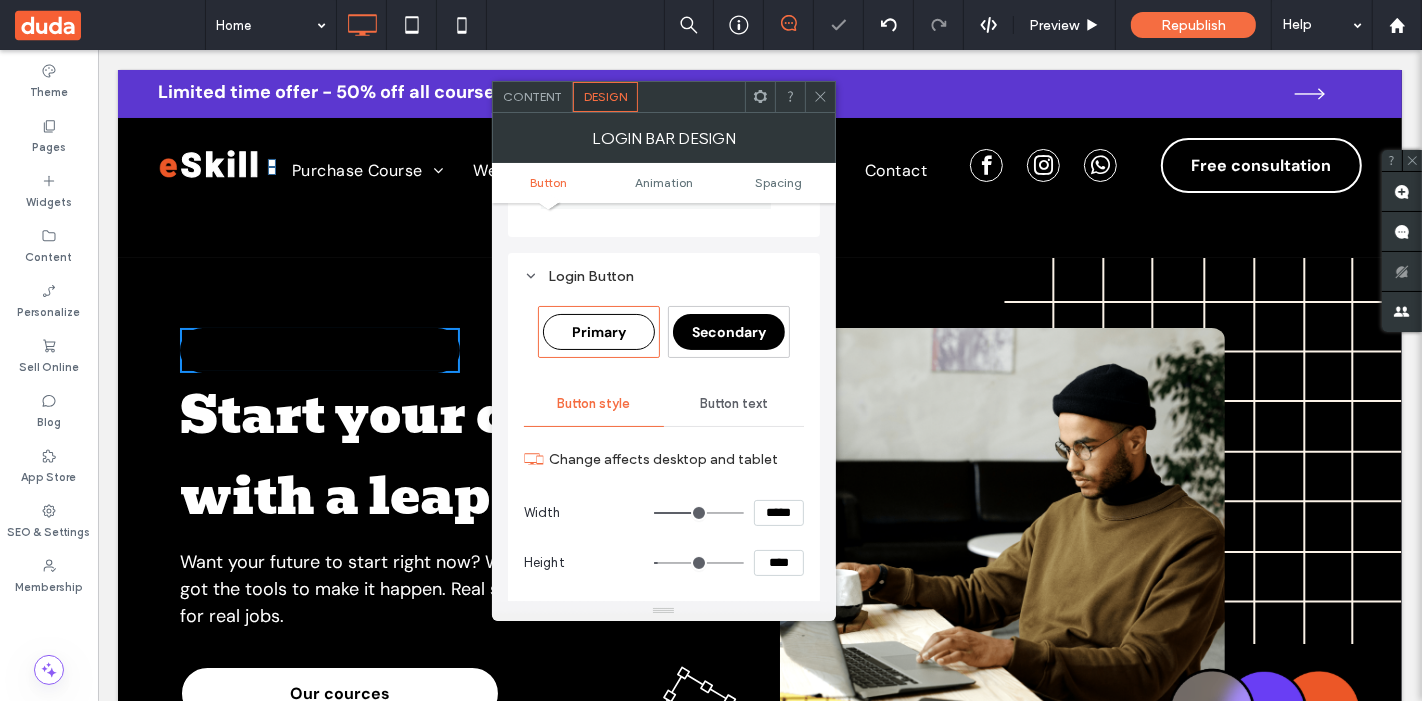 click on "Secondary" at bounding box center (729, 331) 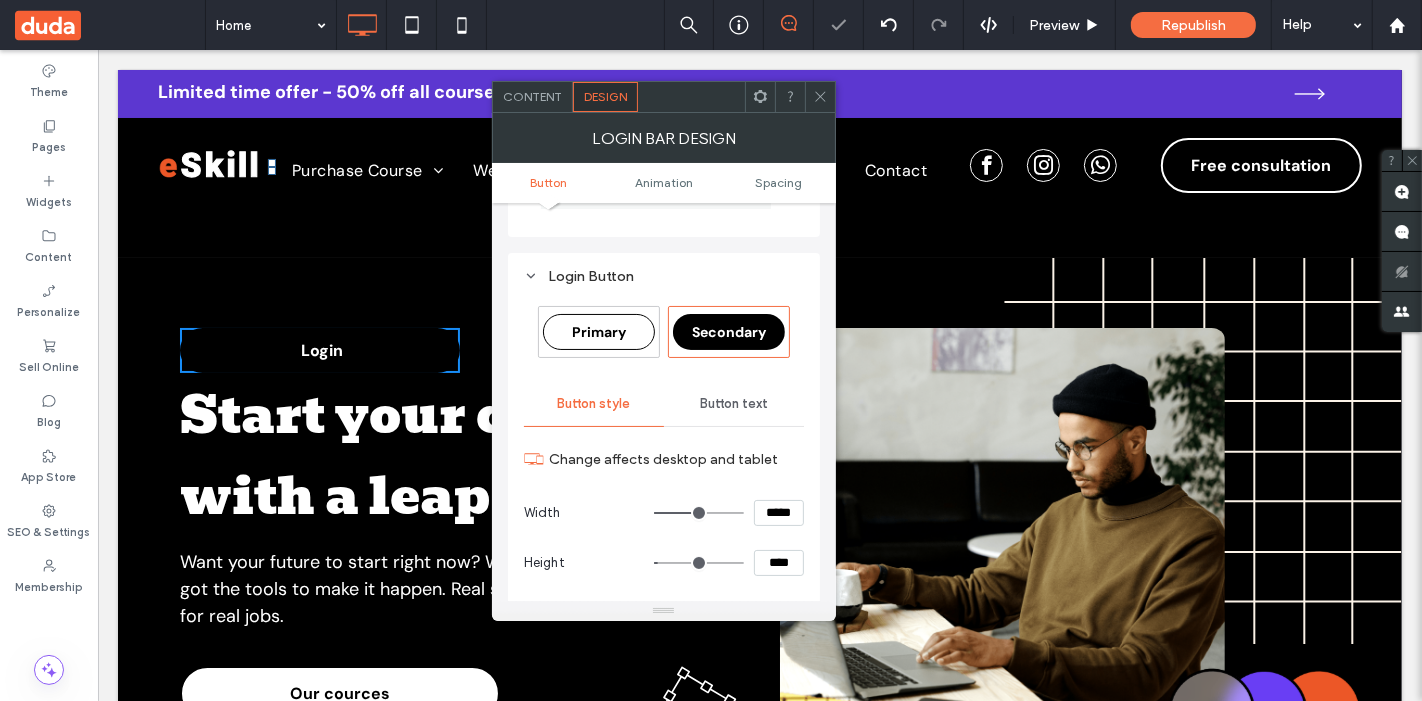 type on "*" 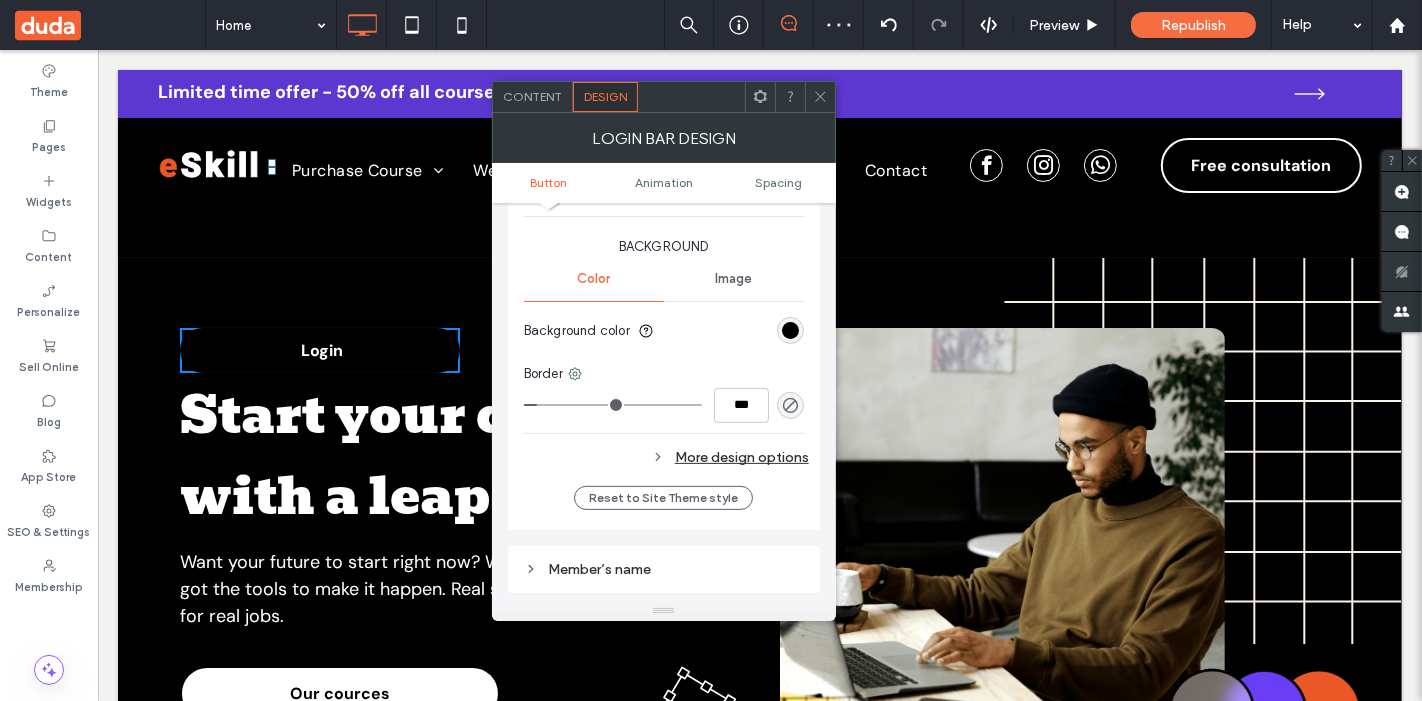 scroll, scrollTop: 557, scrollLeft: 0, axis: vertical 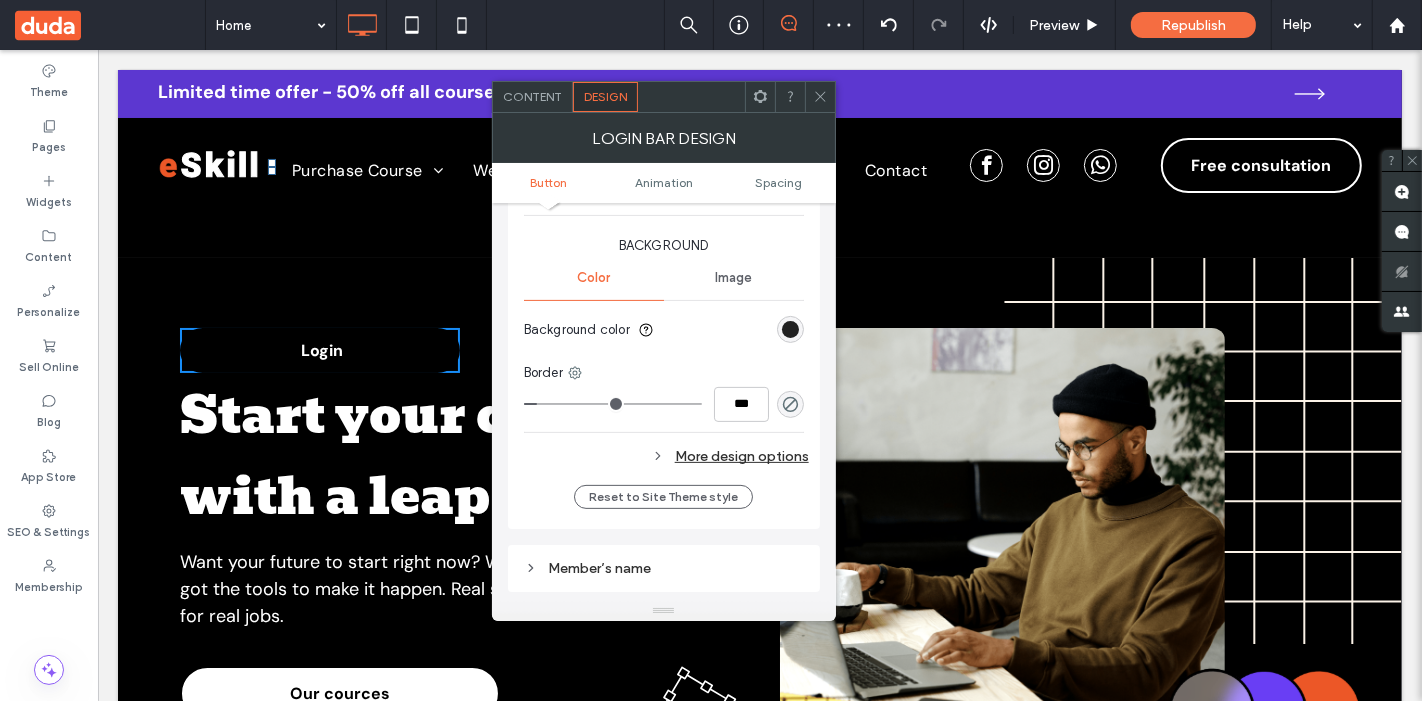 click at bounding box center [790, 329] 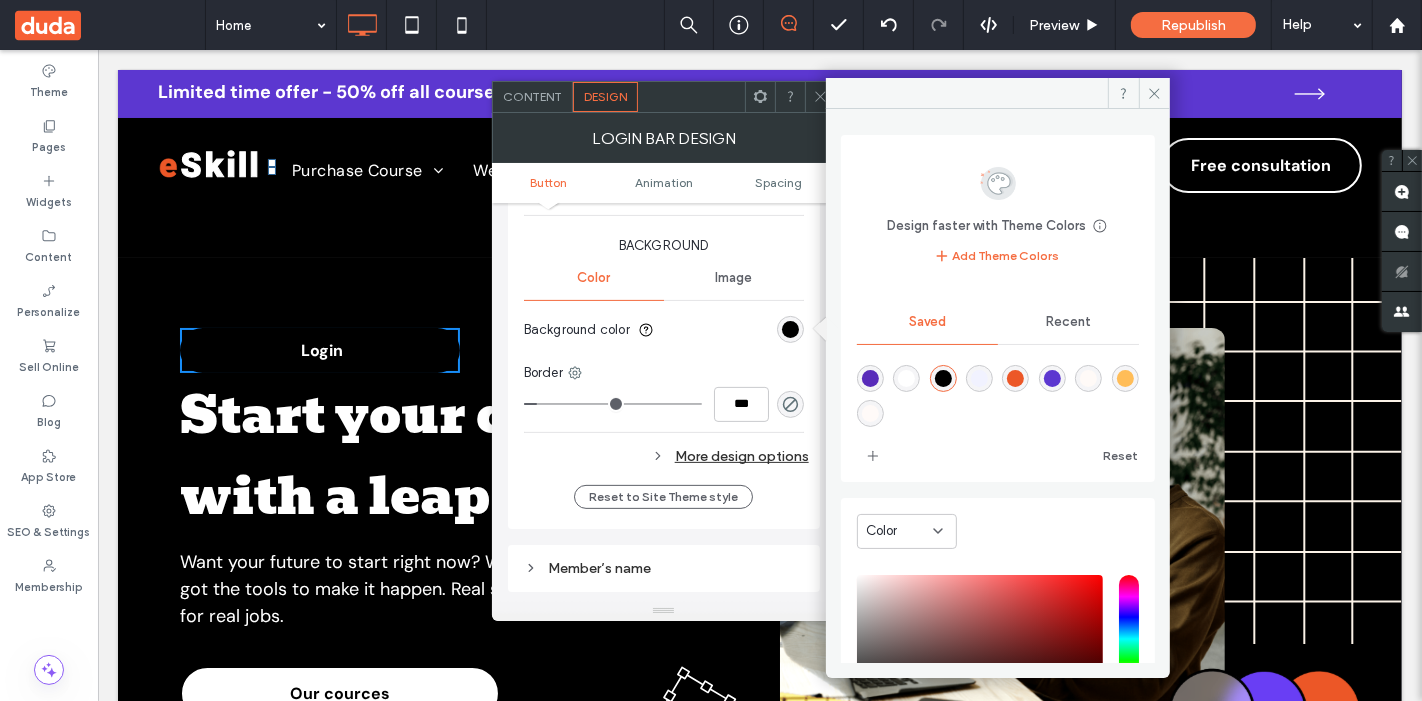 click at bounding box center [870, 378] 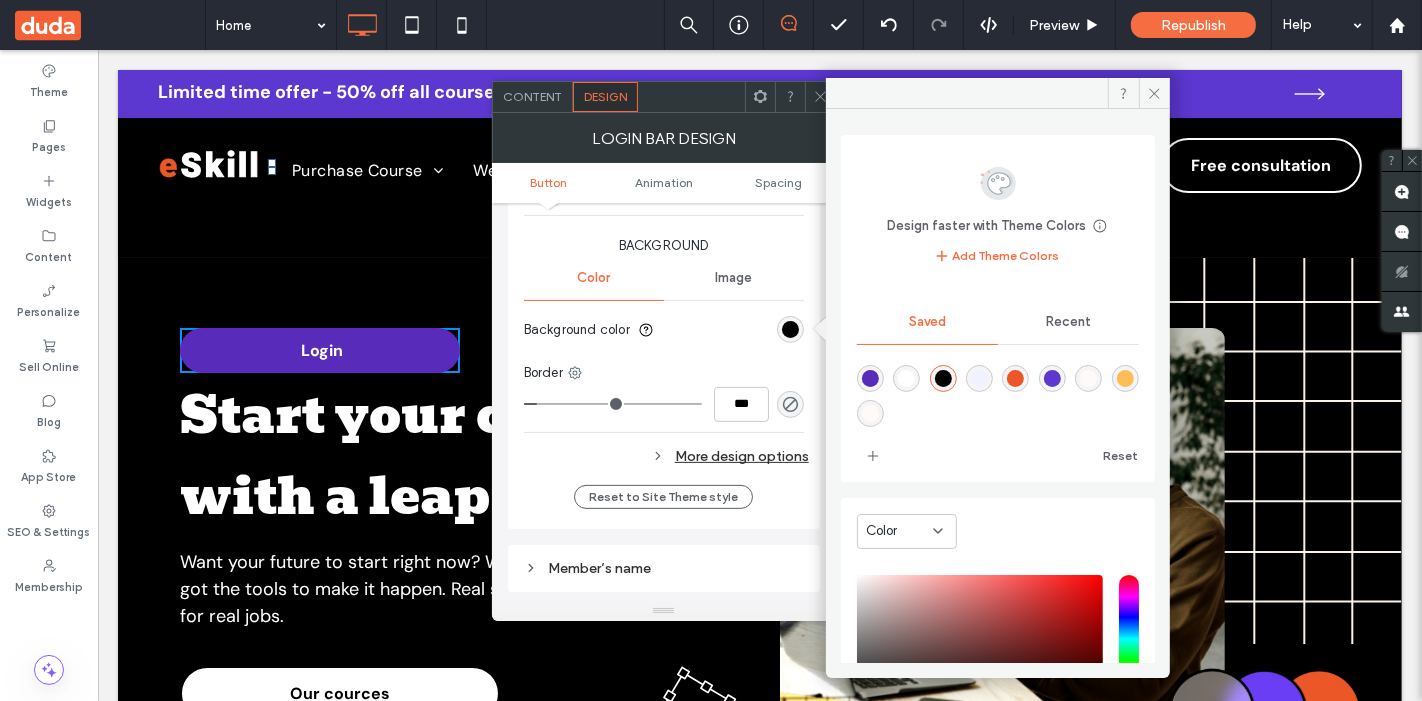 type on "*******" 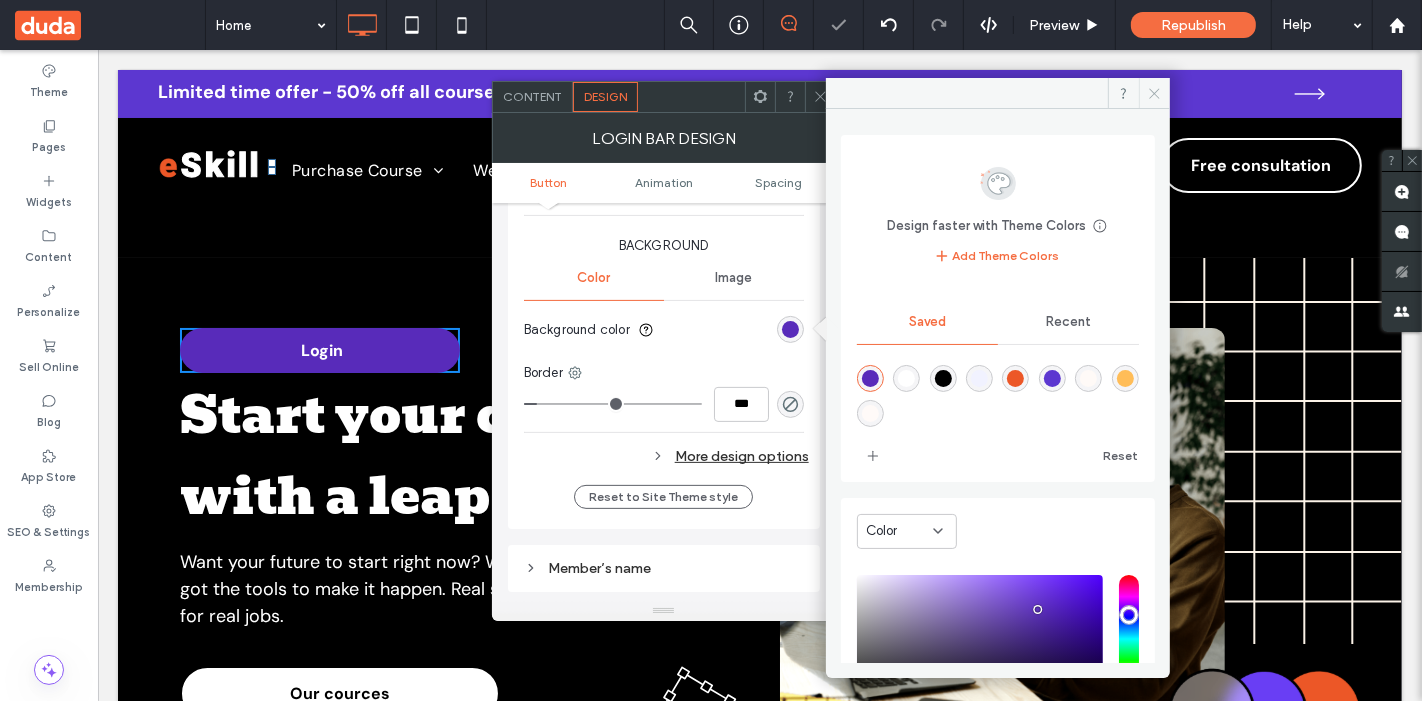 click at bounding box center (1154, 93) 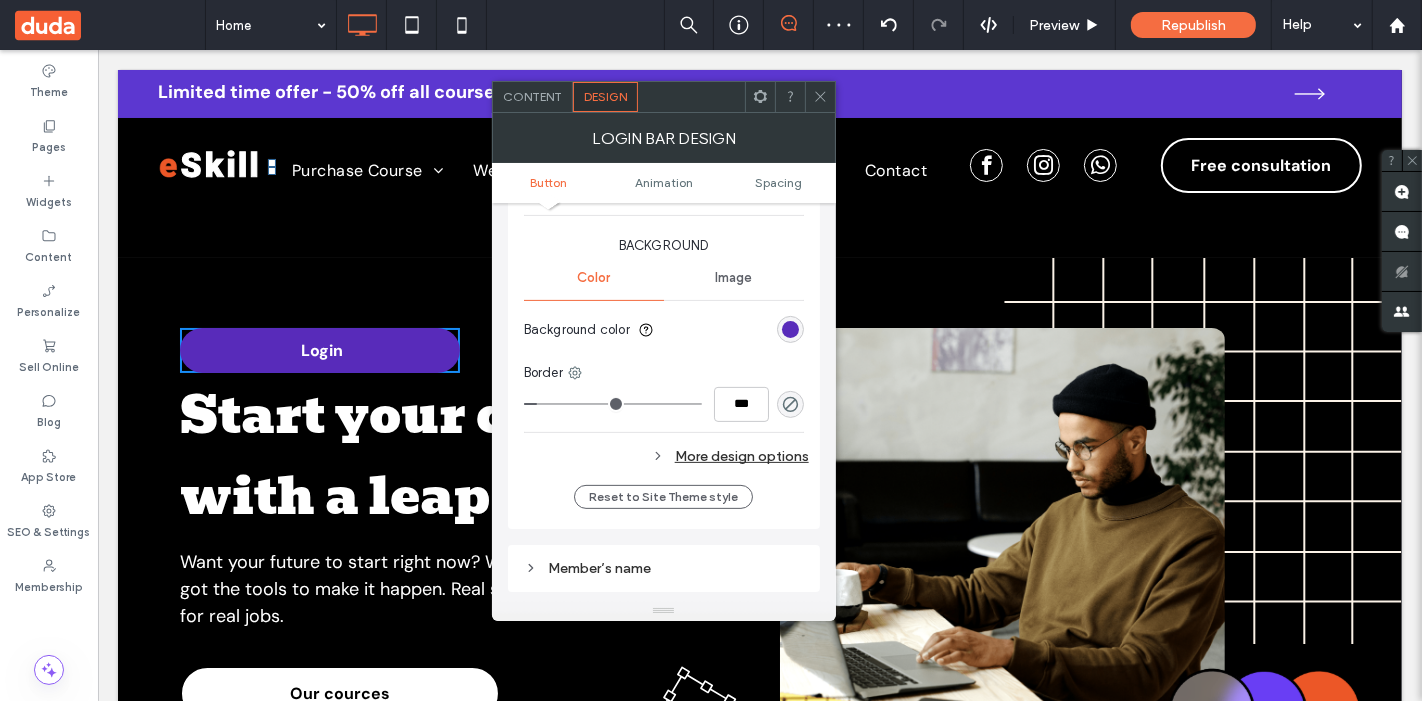 click on "Content" at bounding box center (533, 97) 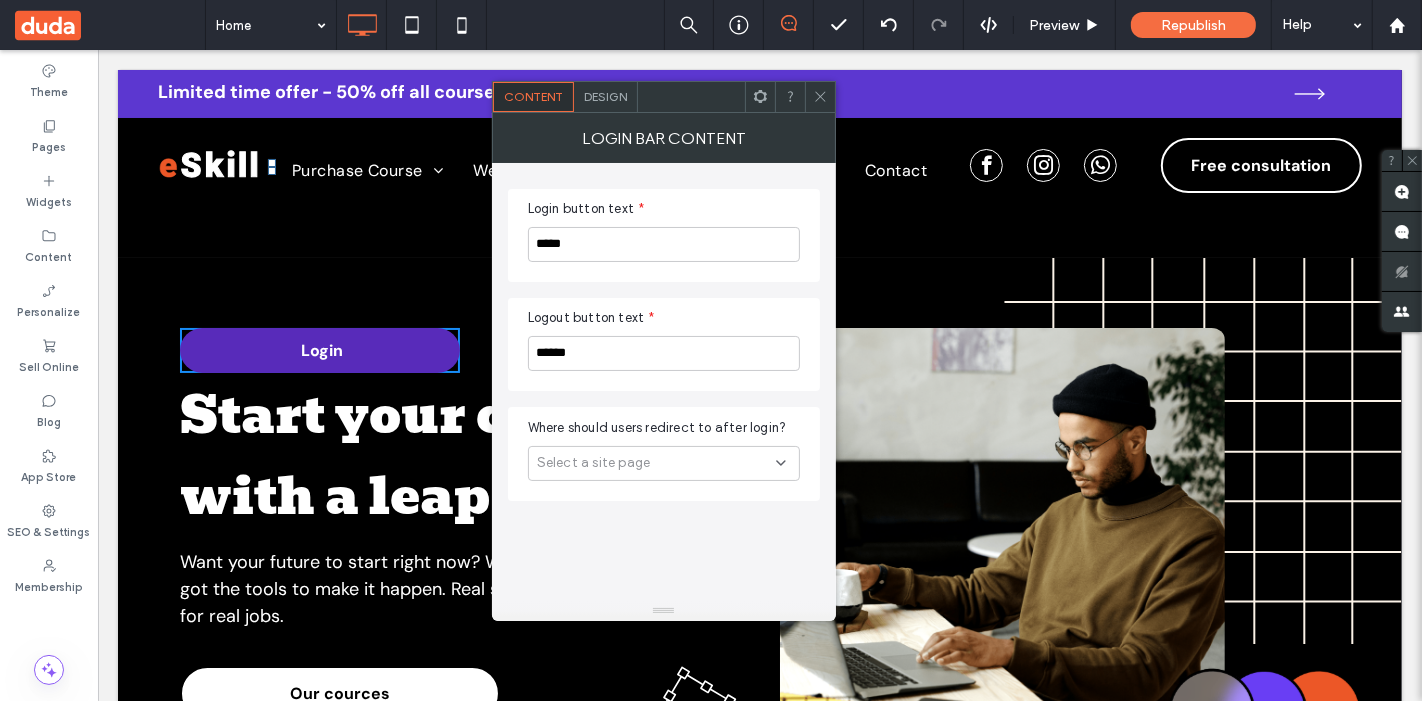 click on "Design" at bounding box center [606, 97] 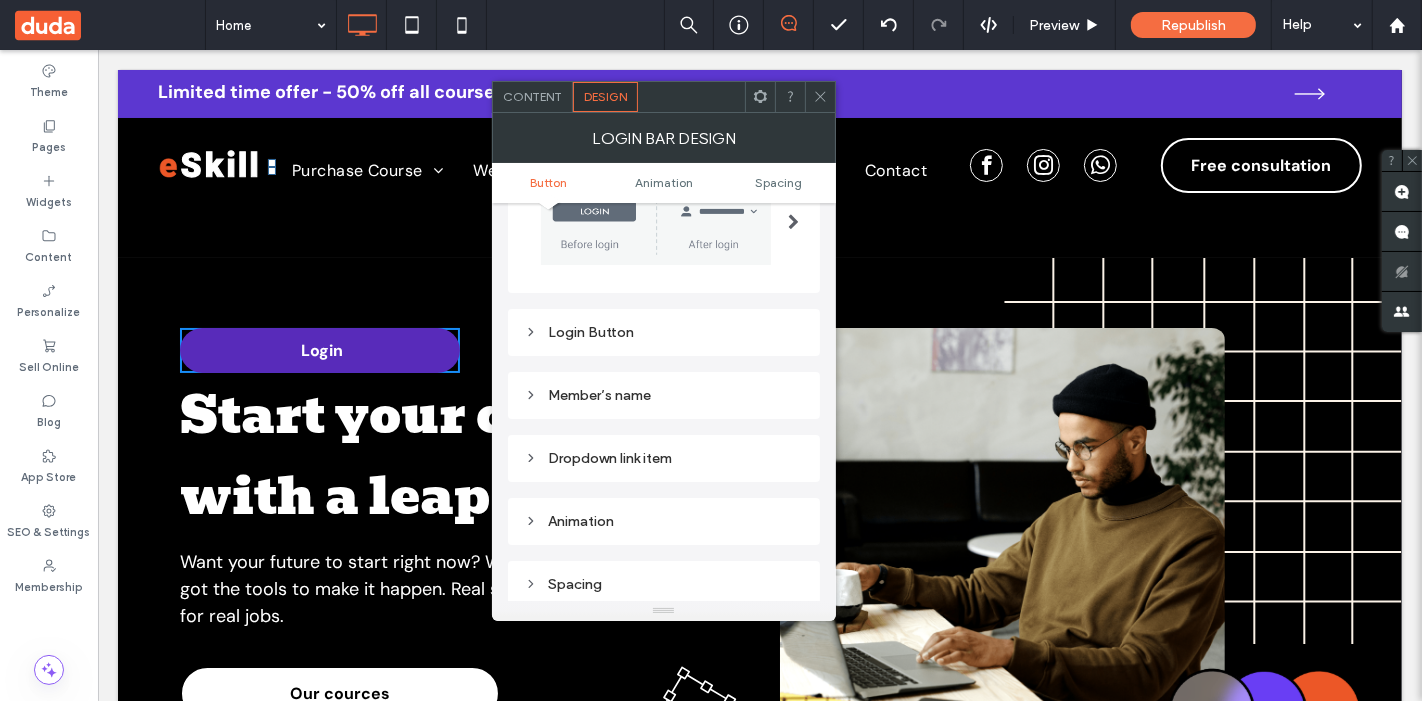 scroll, scrollTop: 70, scrollLeft: 0, axis: vertical 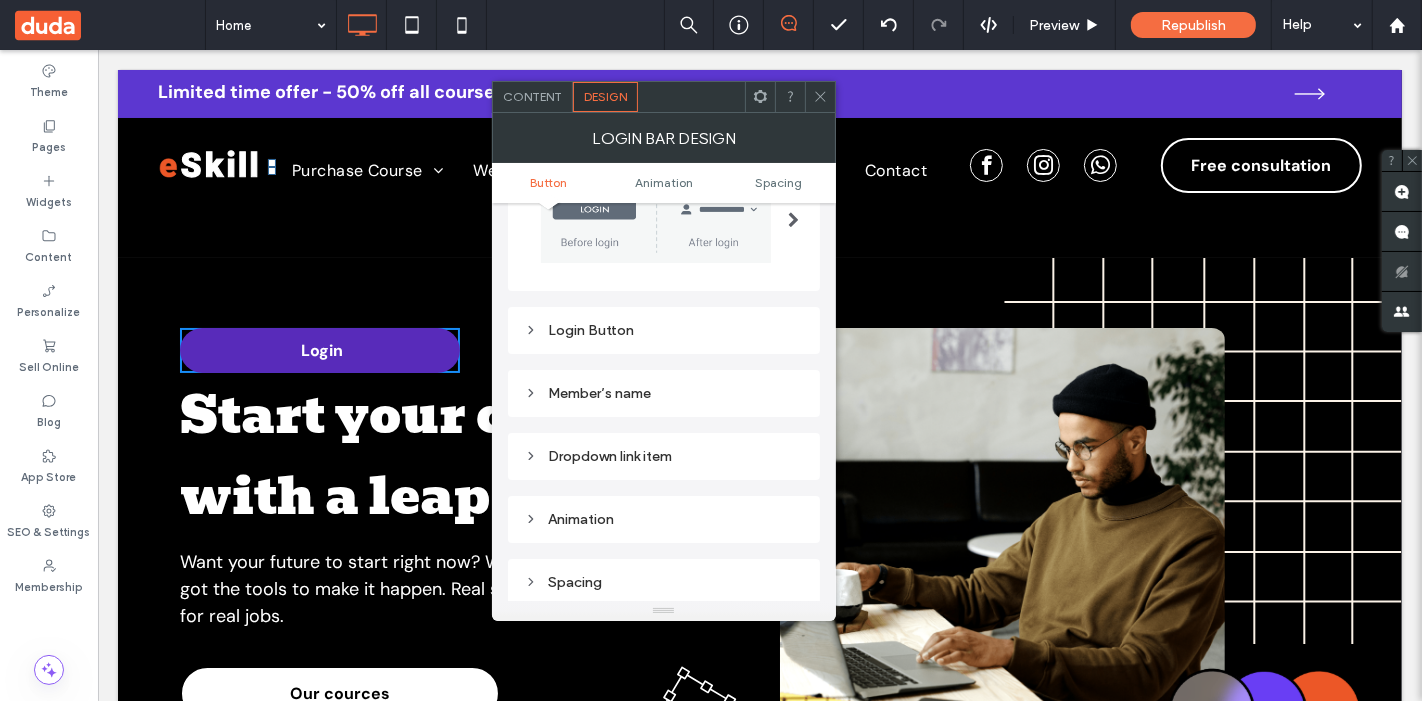 click 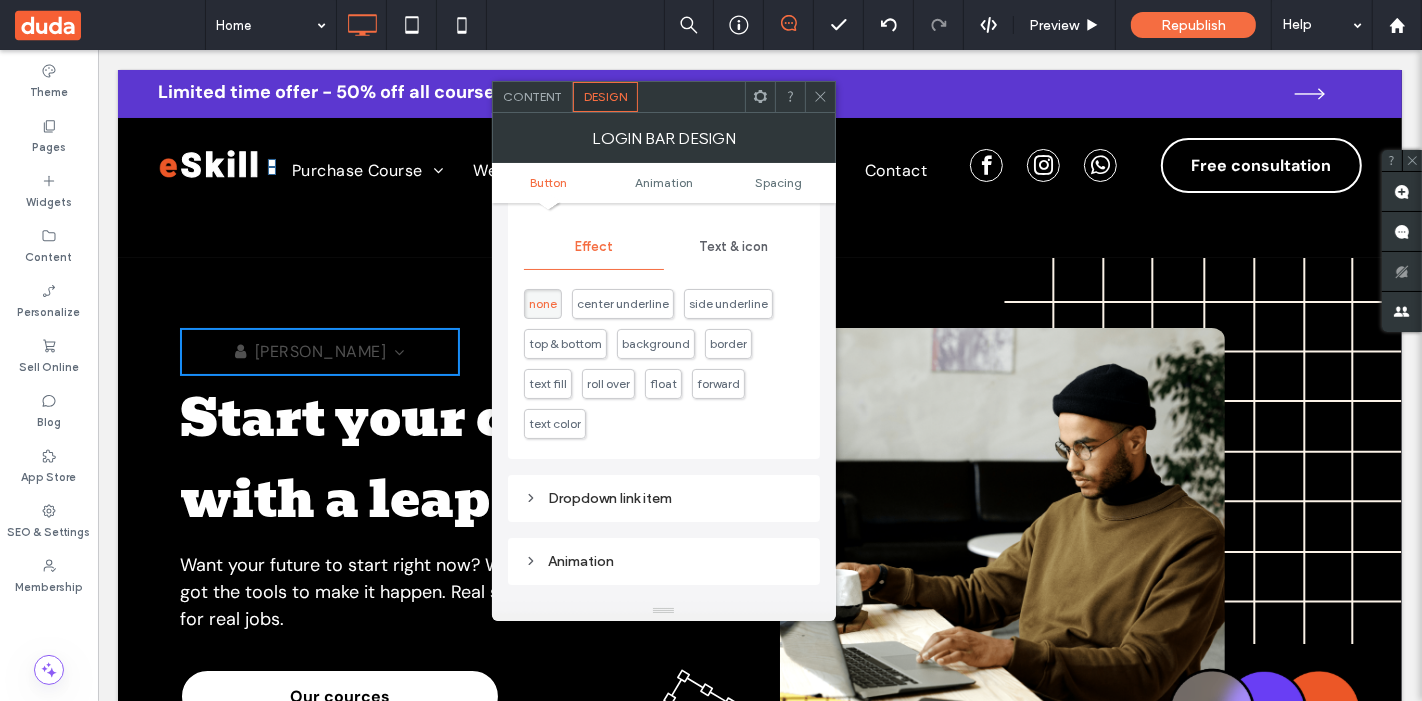 scroll, scrollTop: 0, scrollLeft: 0, axis: both 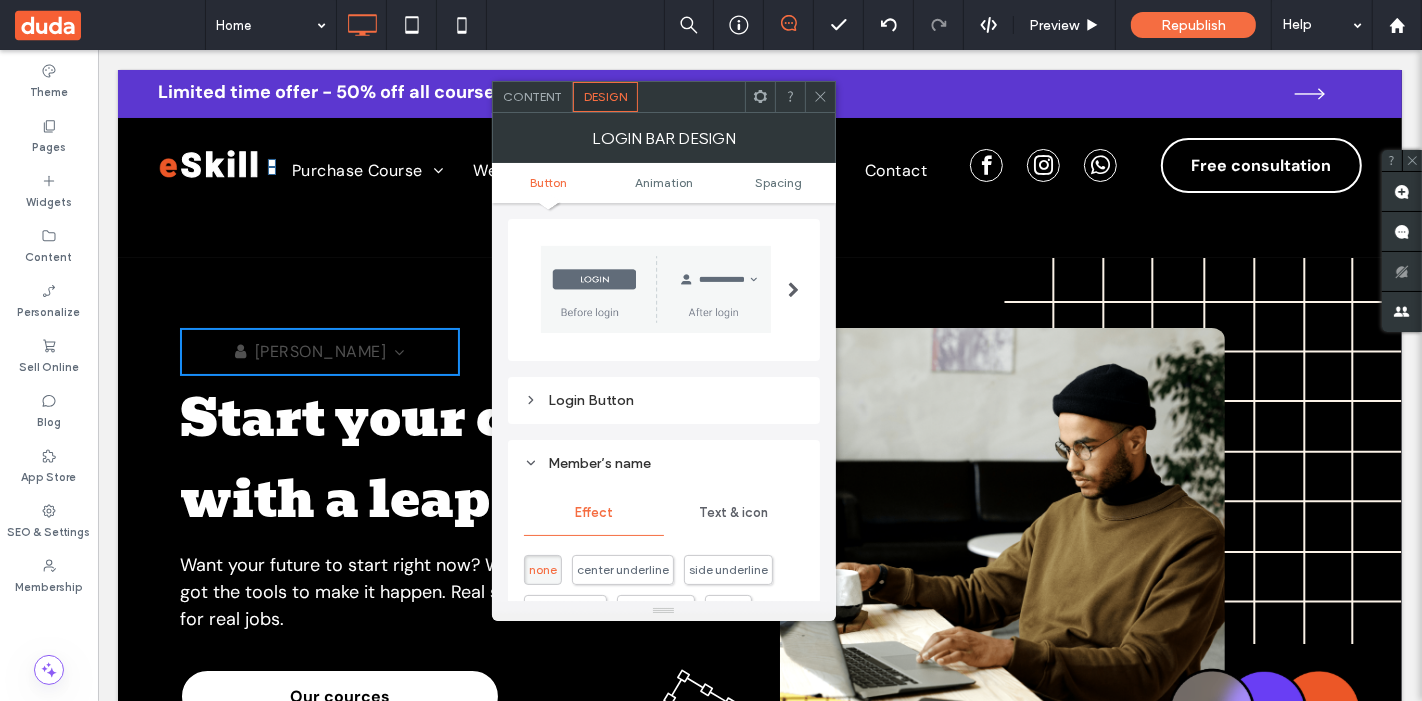 click on "Login Button" at bounding box center (664, 400) 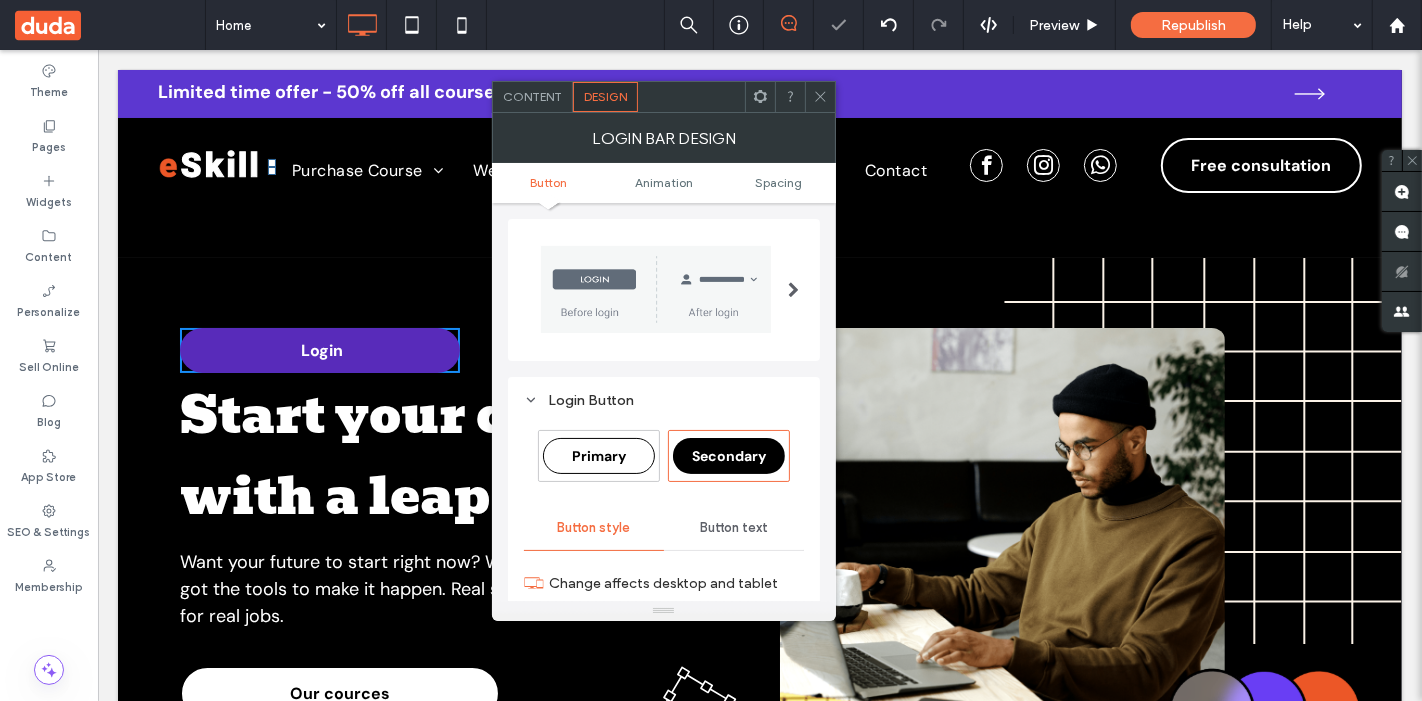 click on "Content" at bounding box center [533, 97] 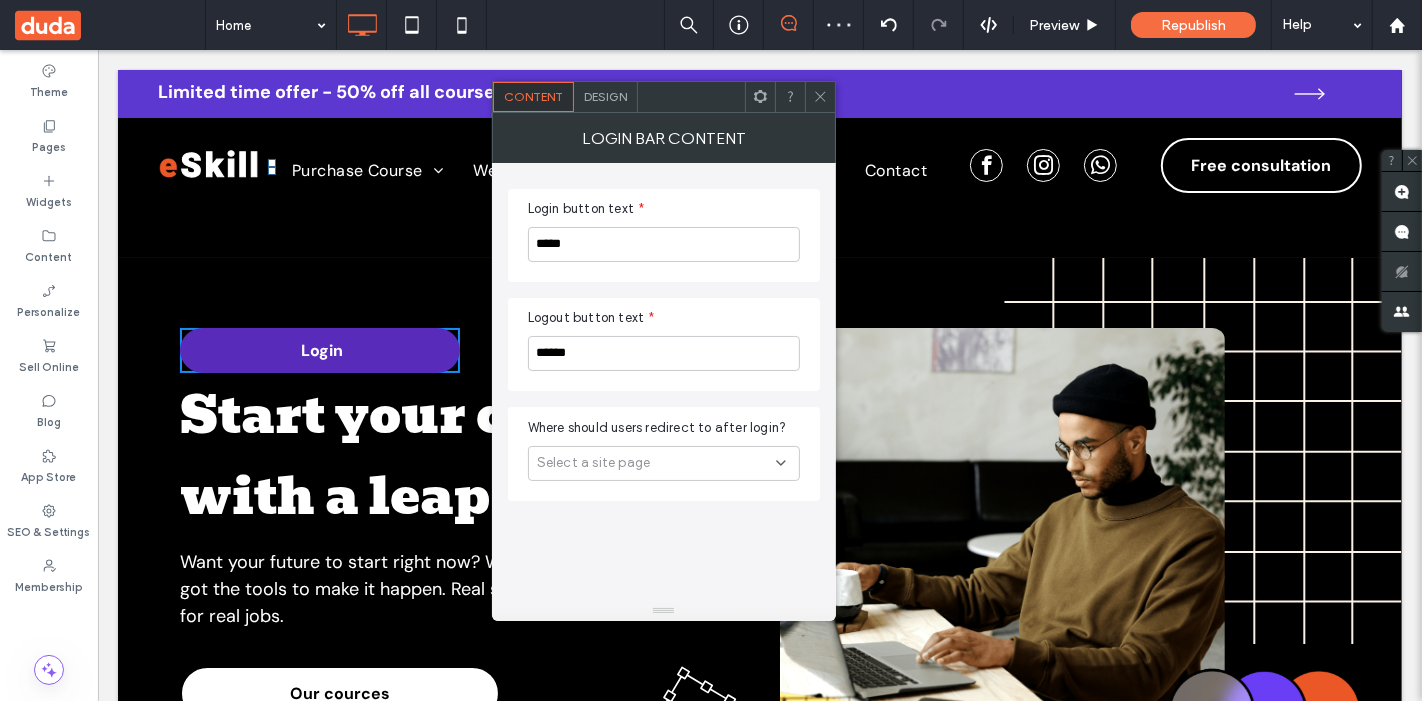 click on "Select a site page" at bounding box center [664, 463] 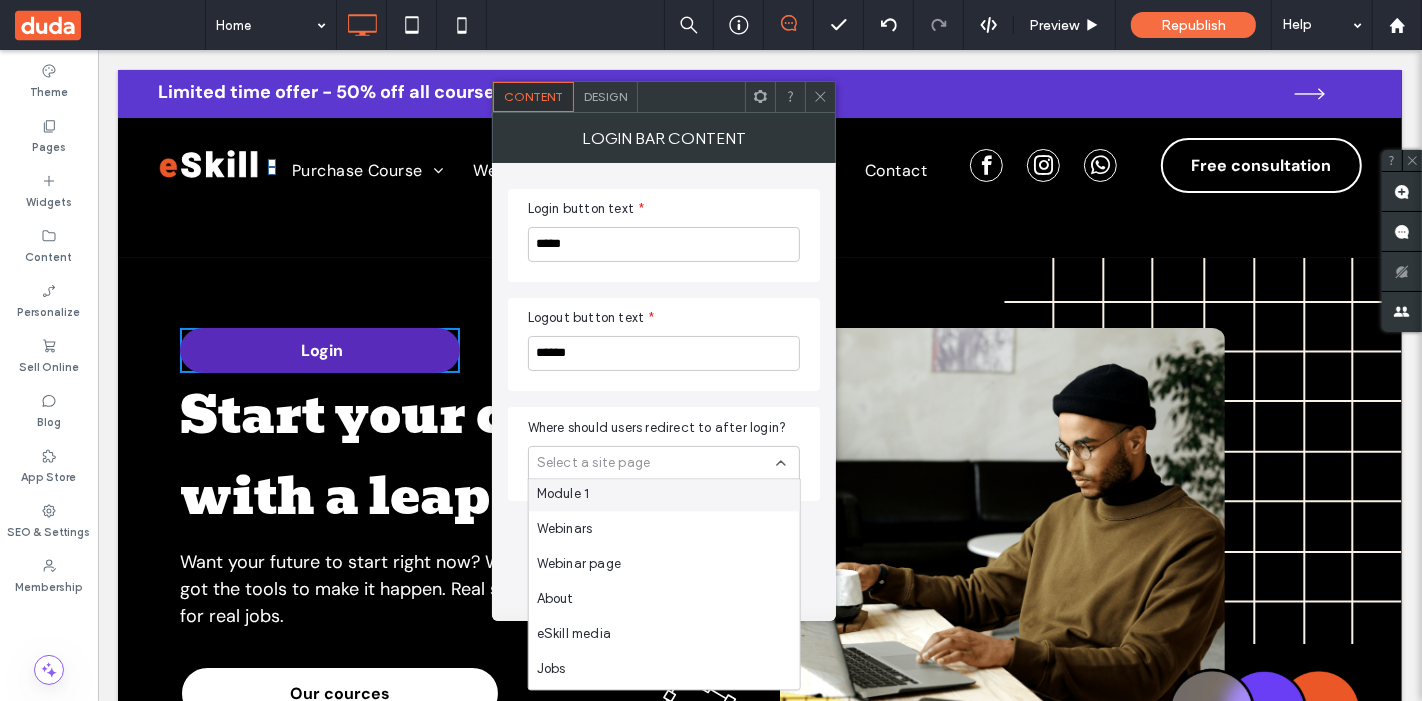 scroll, scrollTop: 75, scrollLeft: 0, axis: vertical 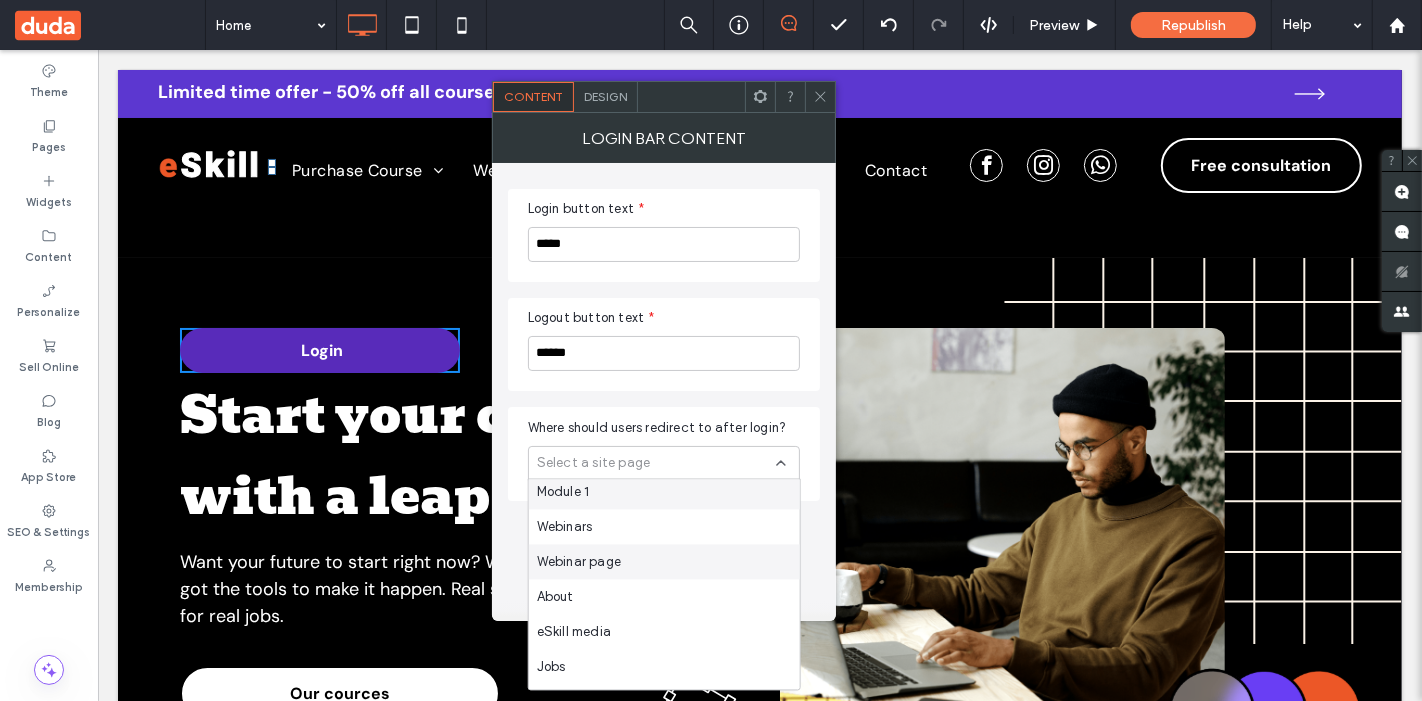 click on "Webinar page" at bounding box center [664, 562] 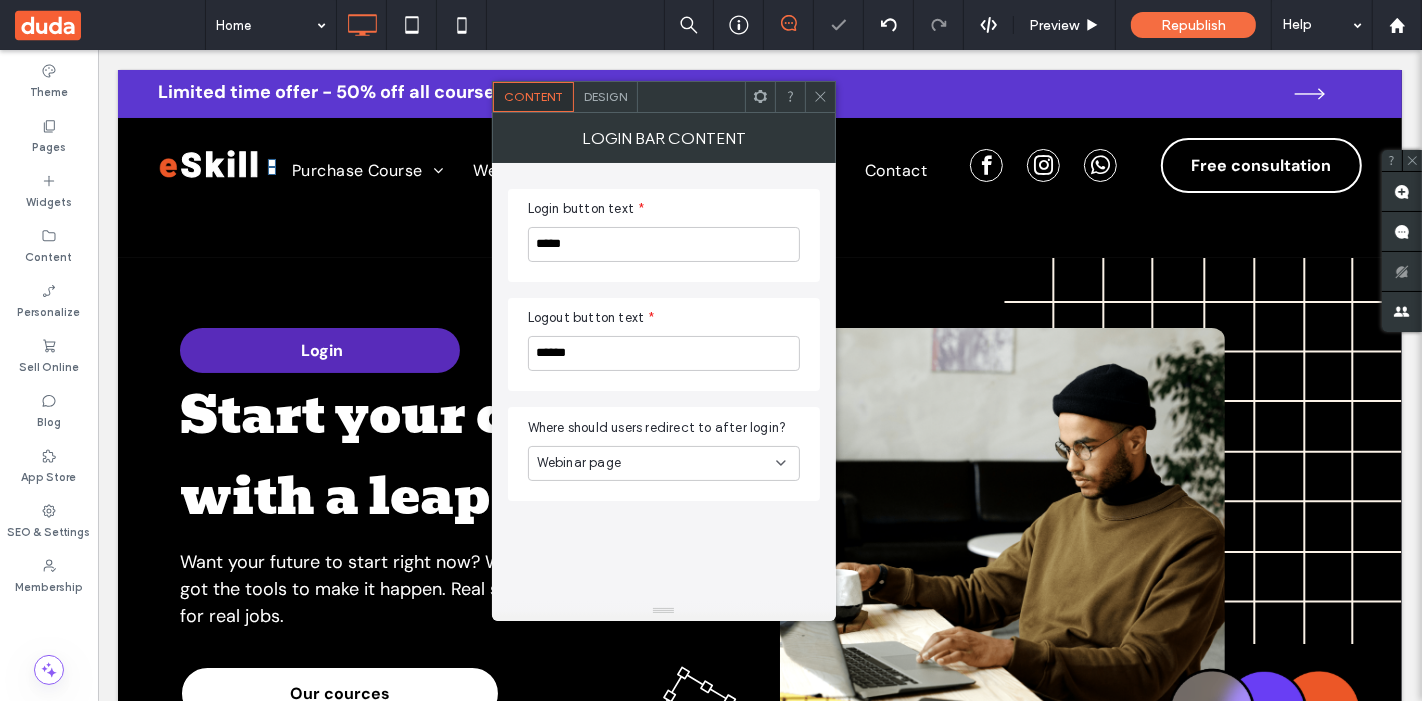 click on "Login button text * ***** Logout button text * ****** Where should users redirect to after login? Webinar page" at bounding box center [664, 382] 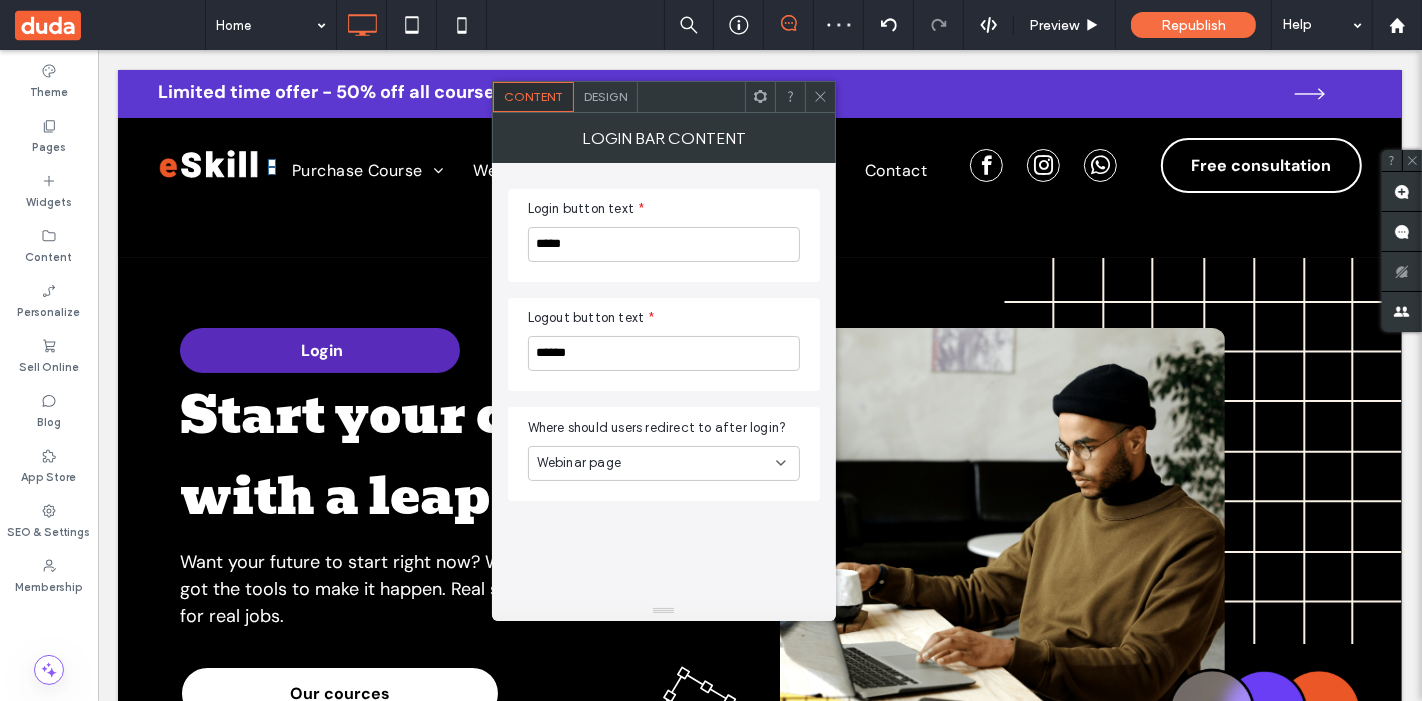 click at bounding box center [820, 97] 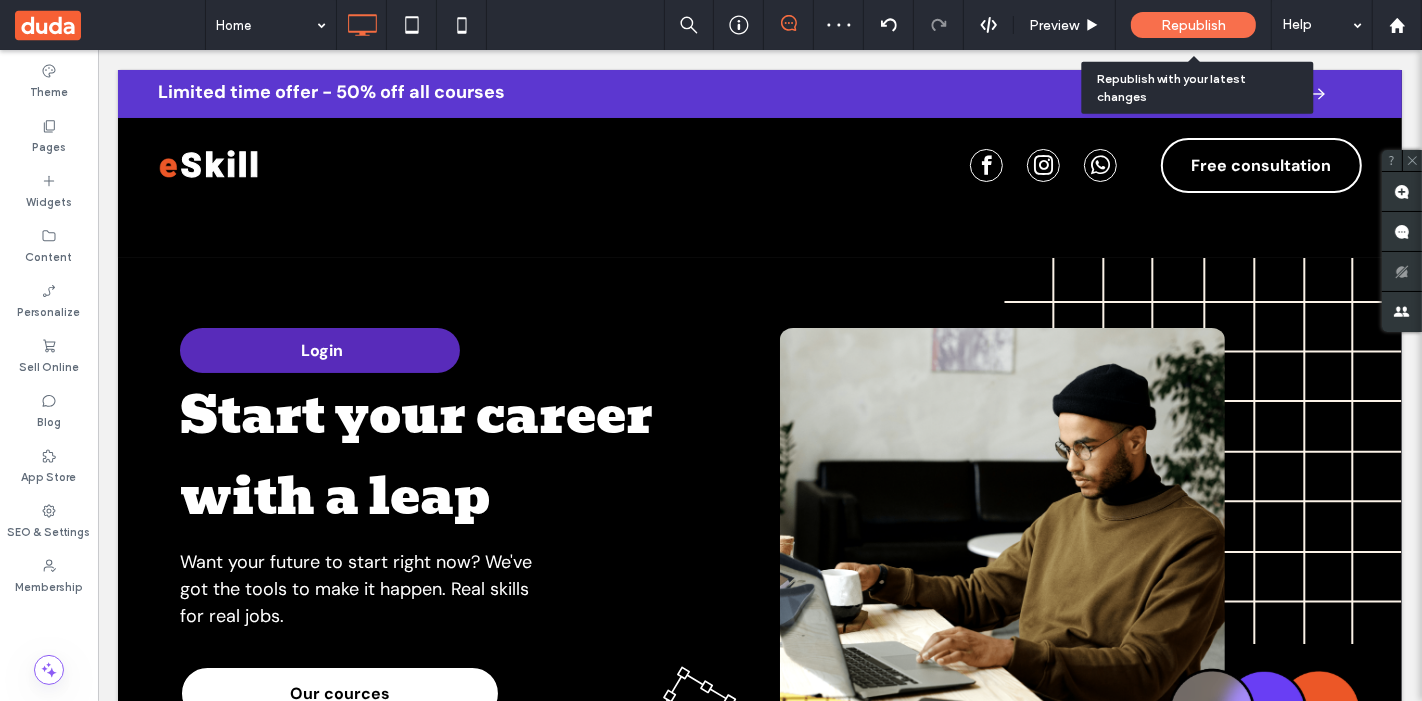 click on "Republish" at bounding box center (1193, 25) 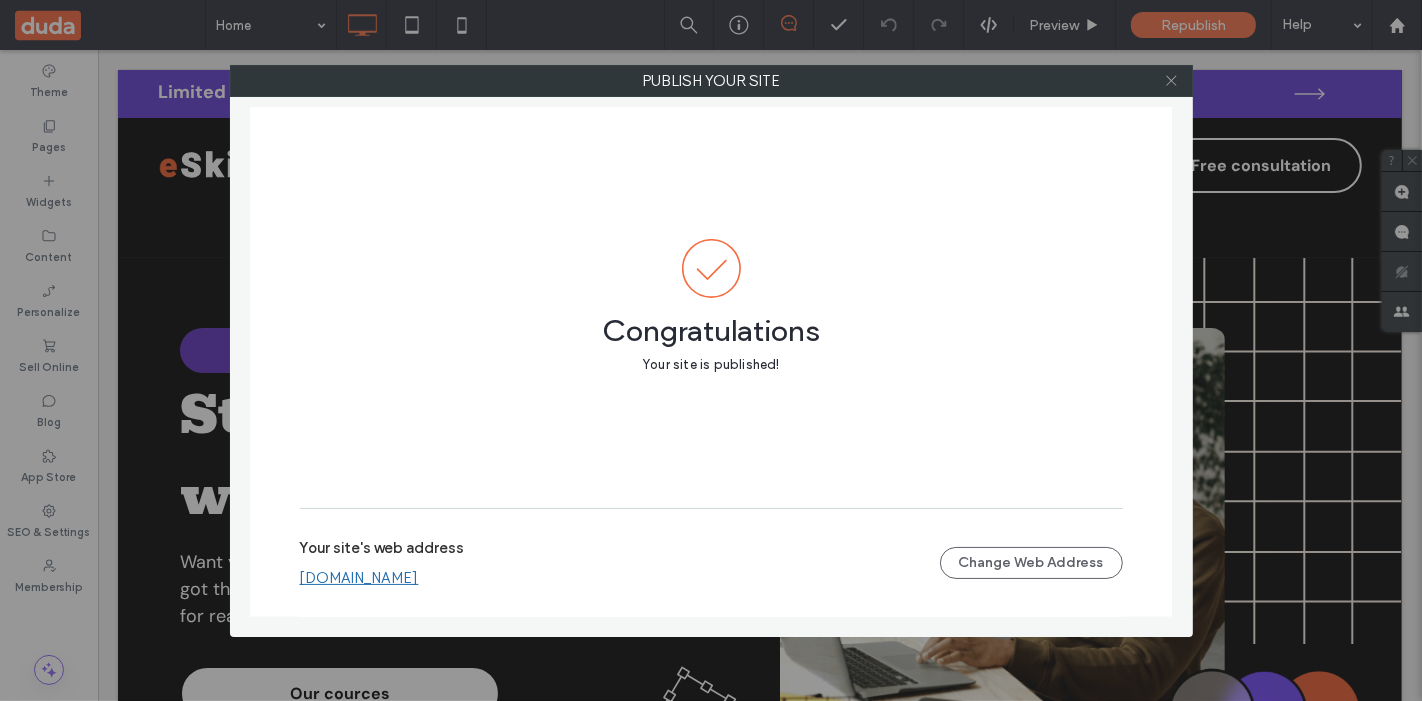 click 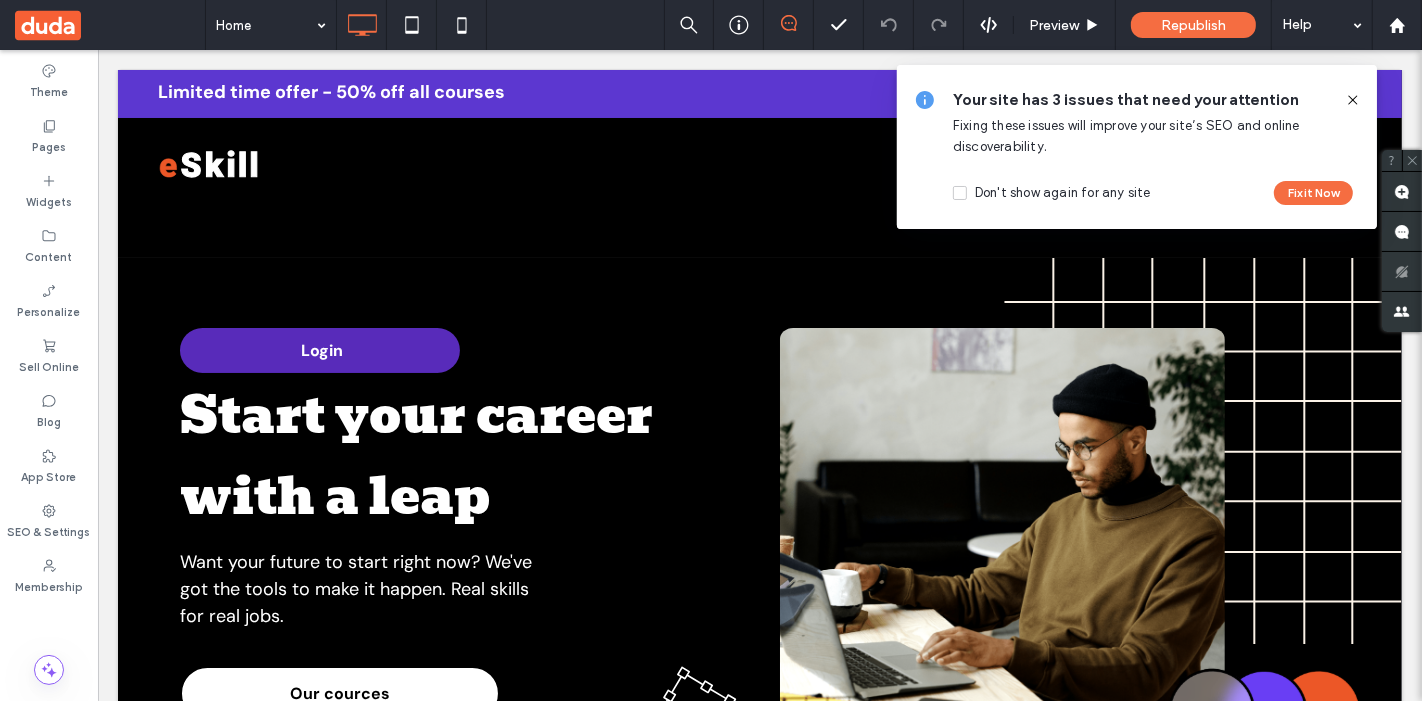 click 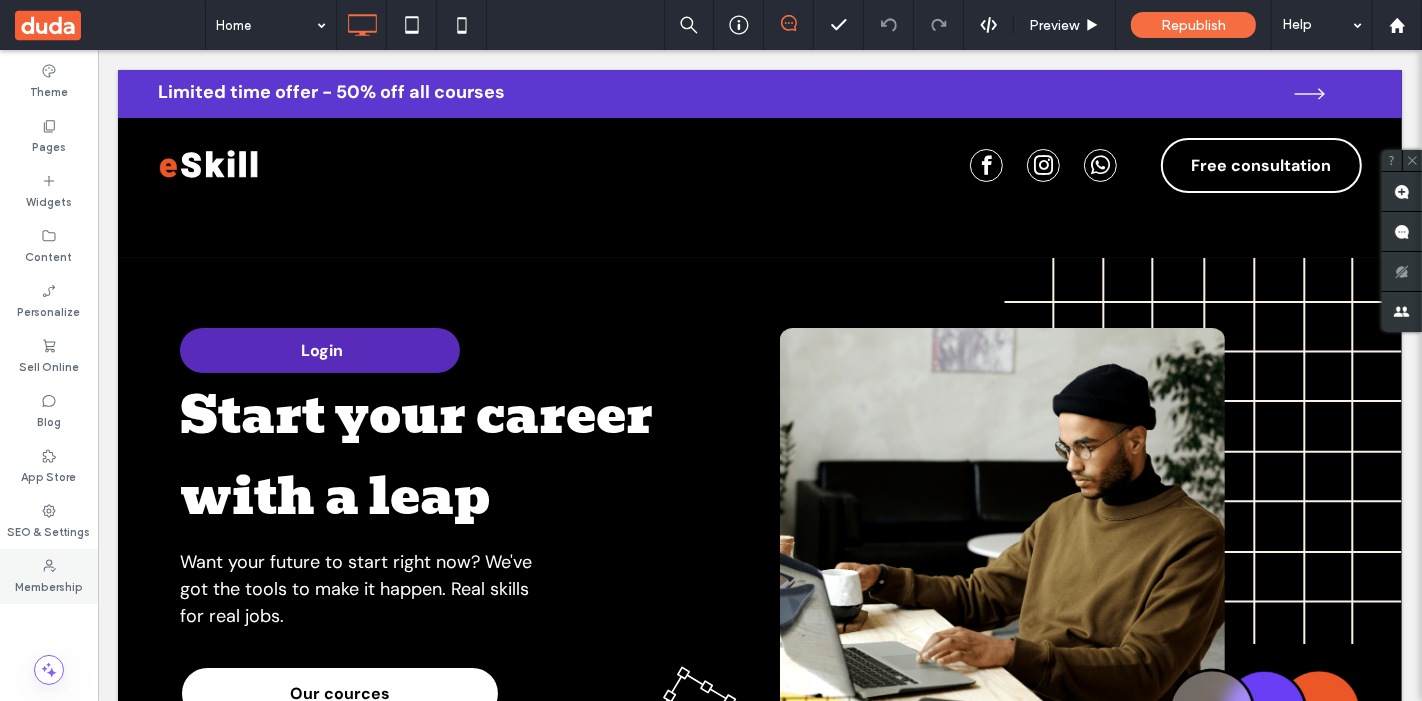 click 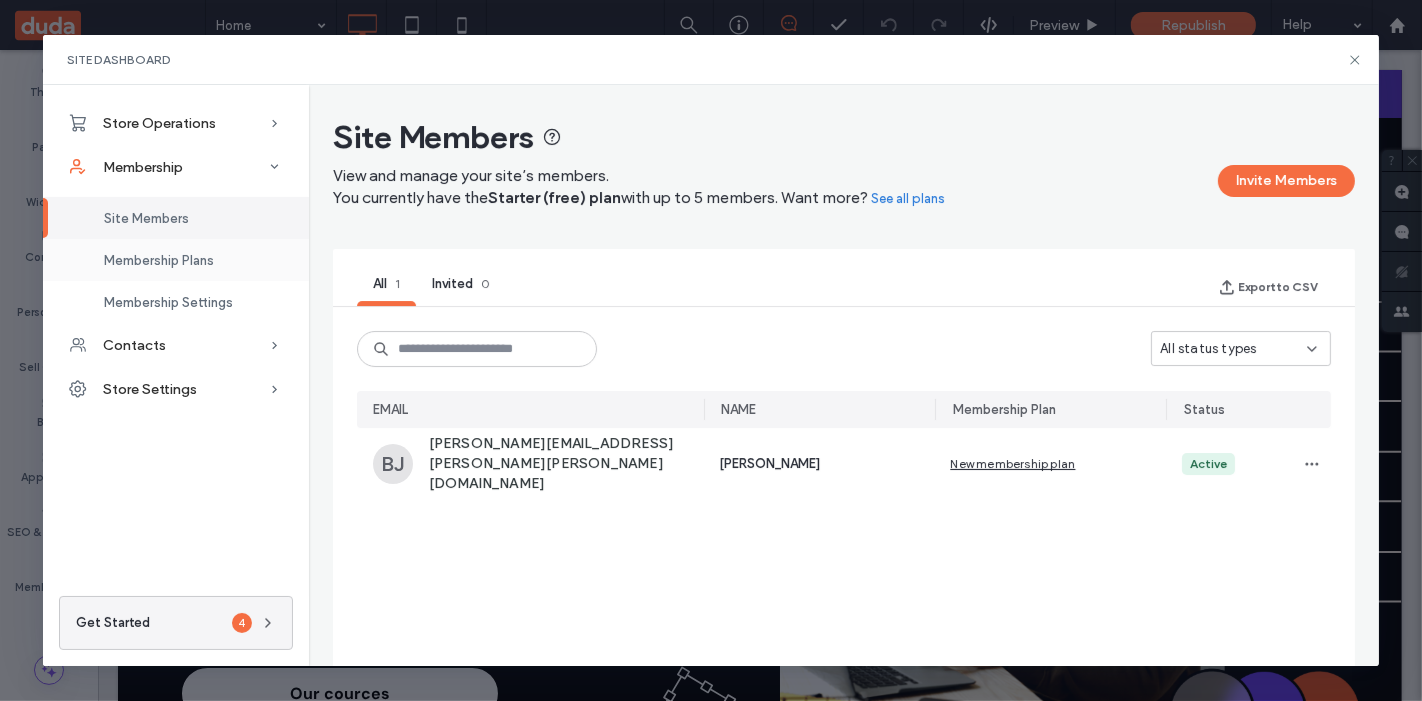 click on "Membership Plans" at bounding box center [159, 260] 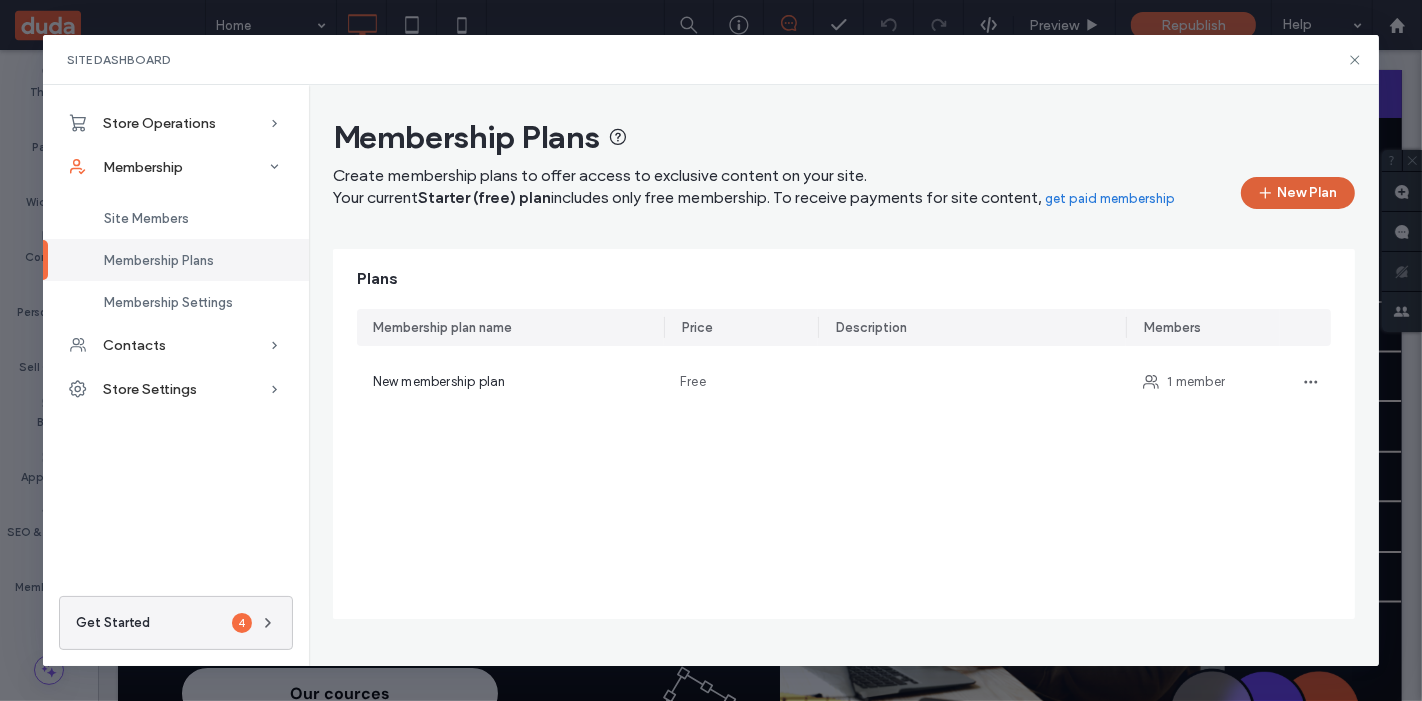 click on "New Plan" at bounding box center (1298, 193) 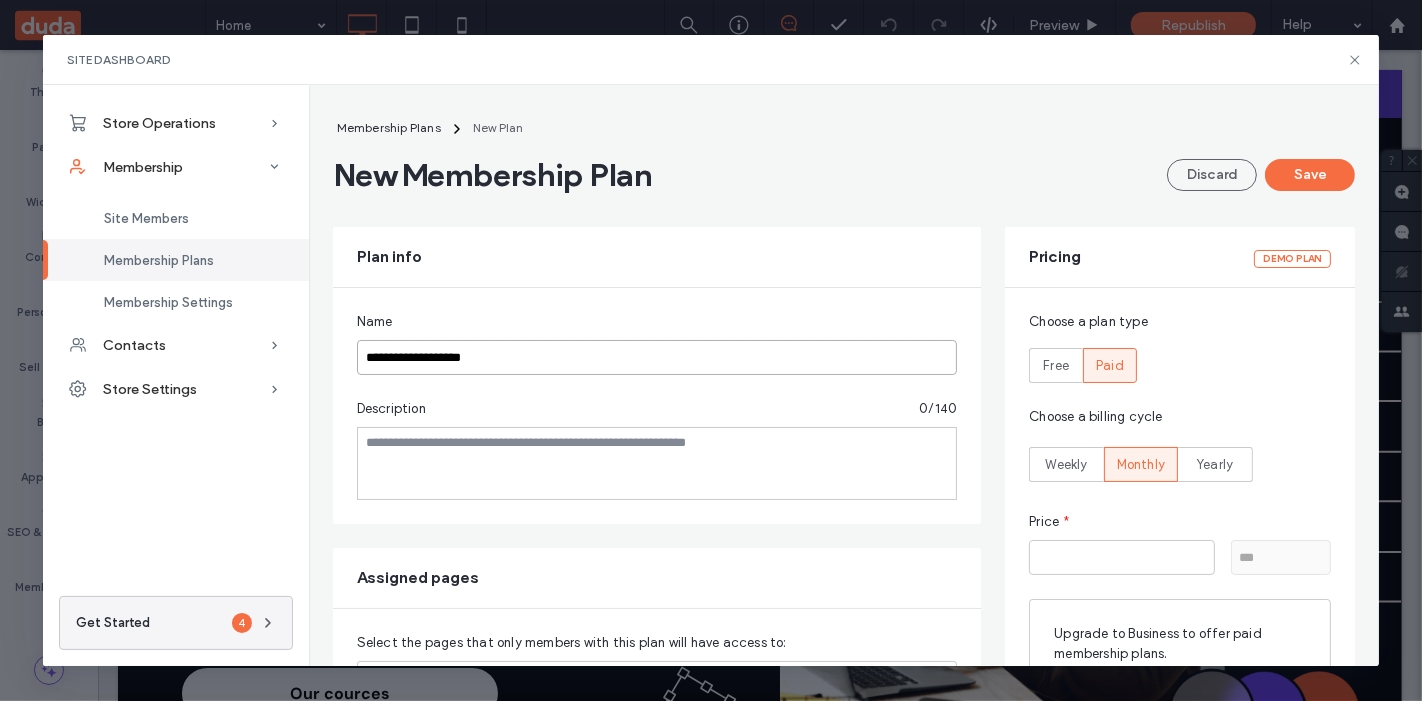 click on "**********" at bounding box center (657, 357) 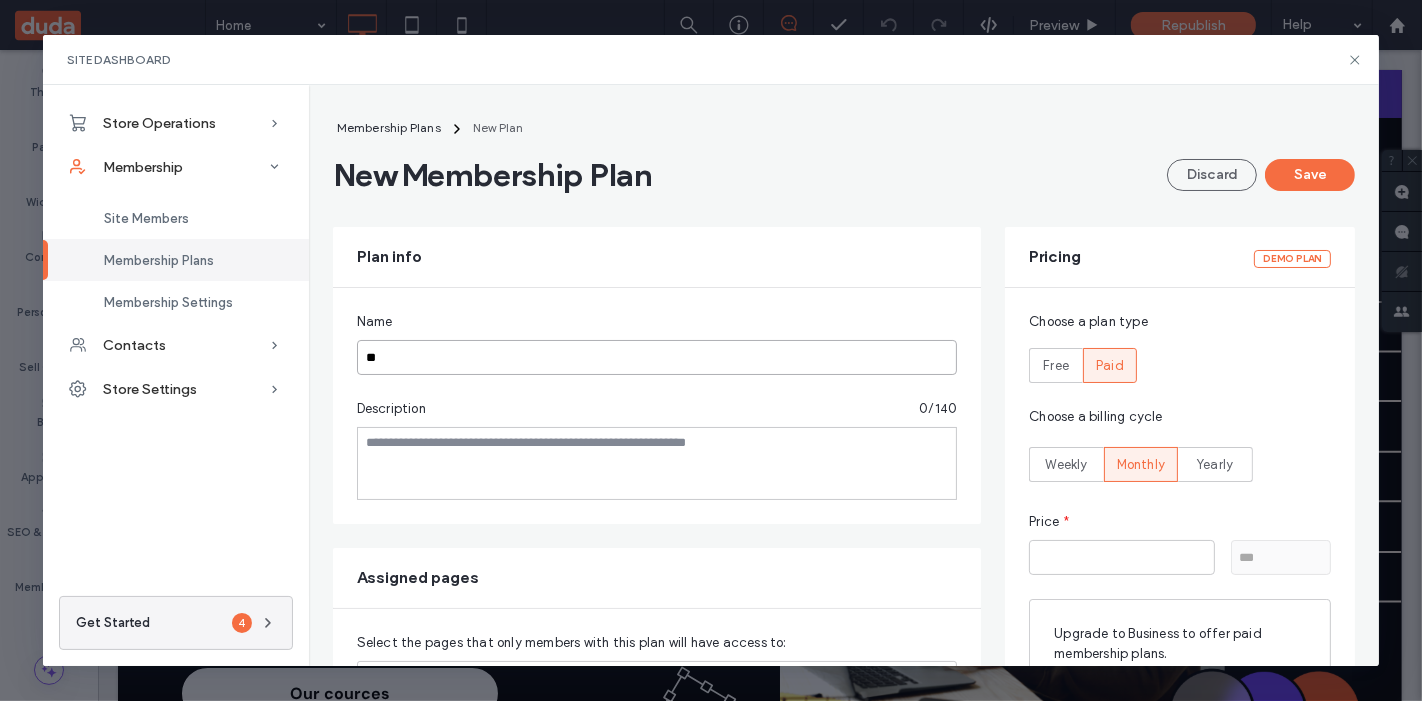 type on "*" 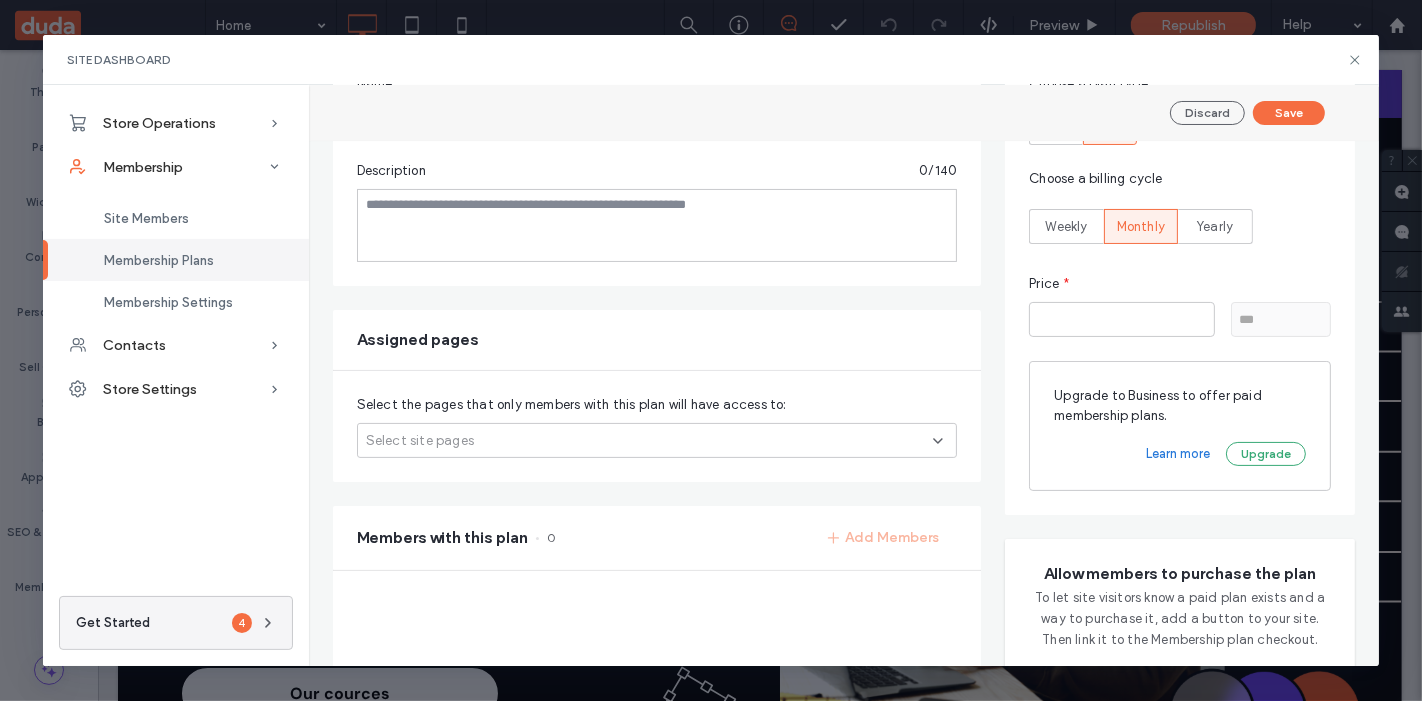 scroll, scrollTop: 287, scrollLeft: 0, axis: vertical 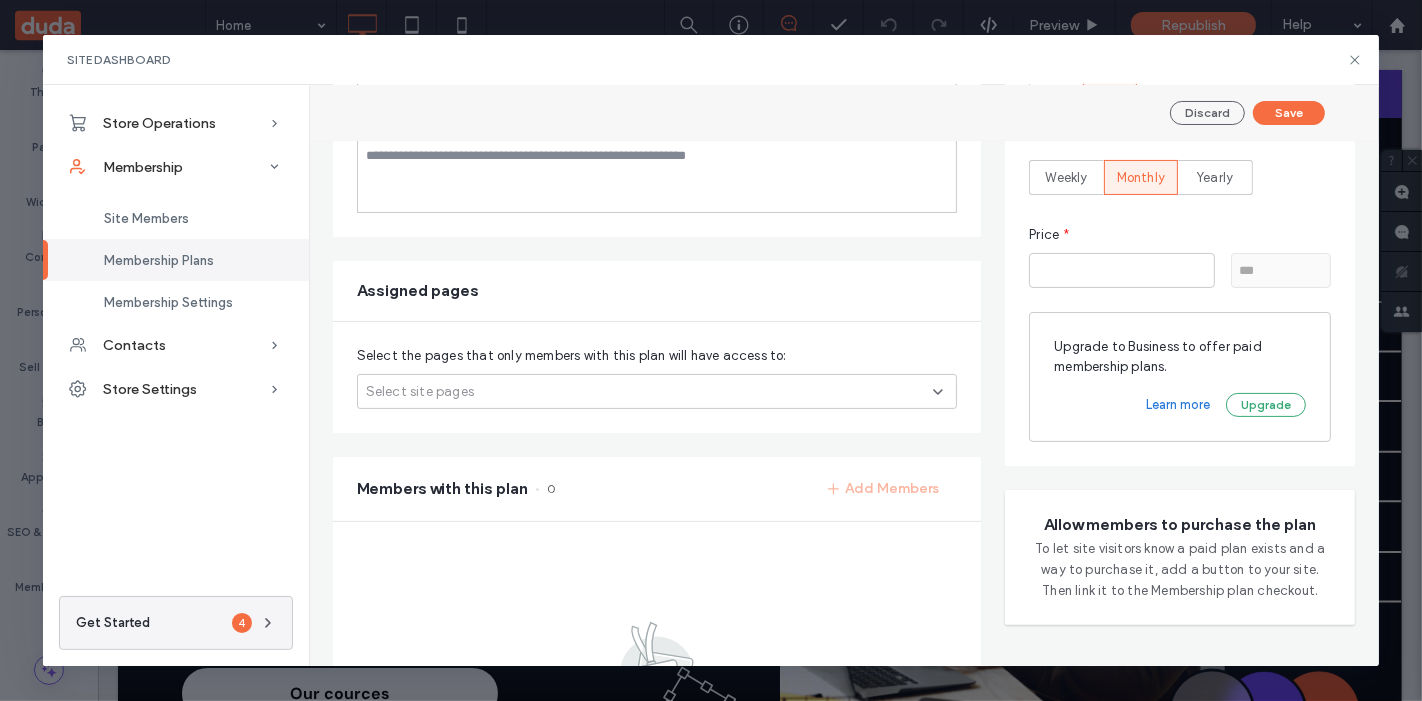 type on "*********" 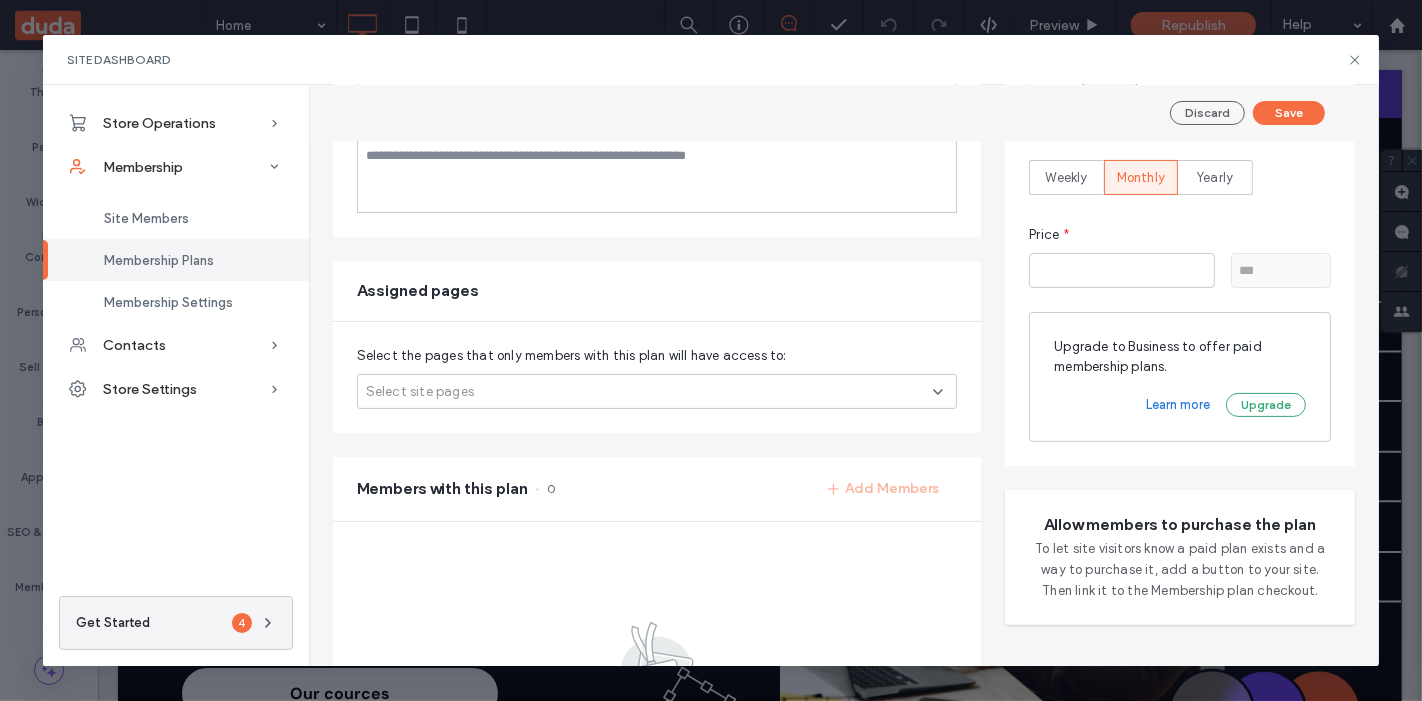 click on "Select site pages" at bounding box center (657, 391) 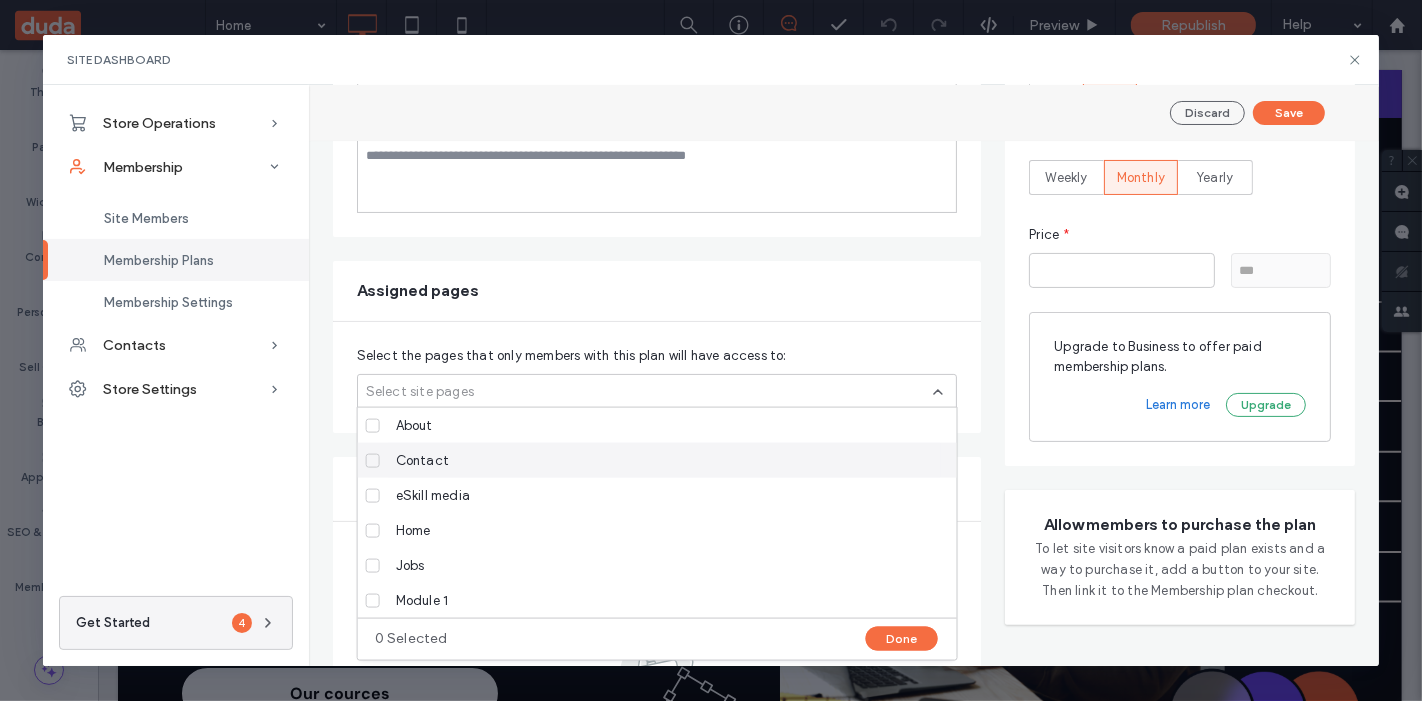 click 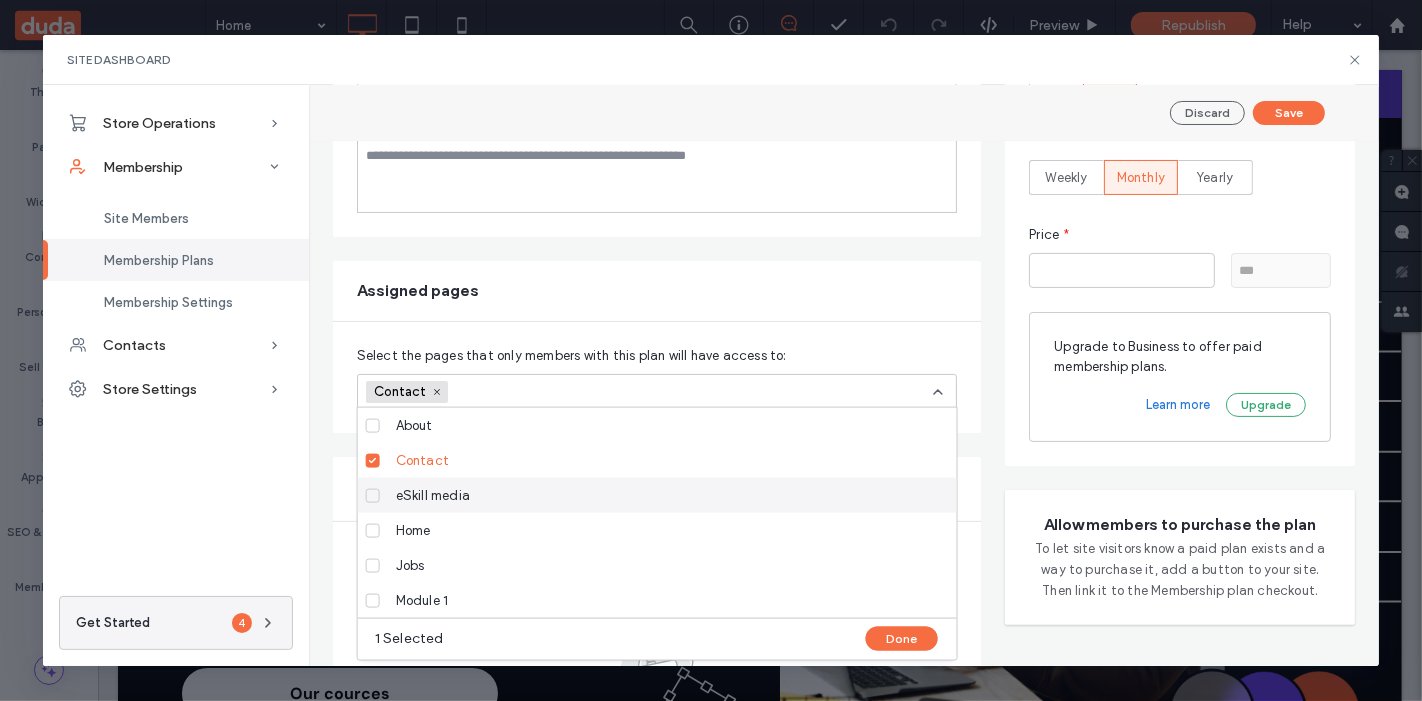 click 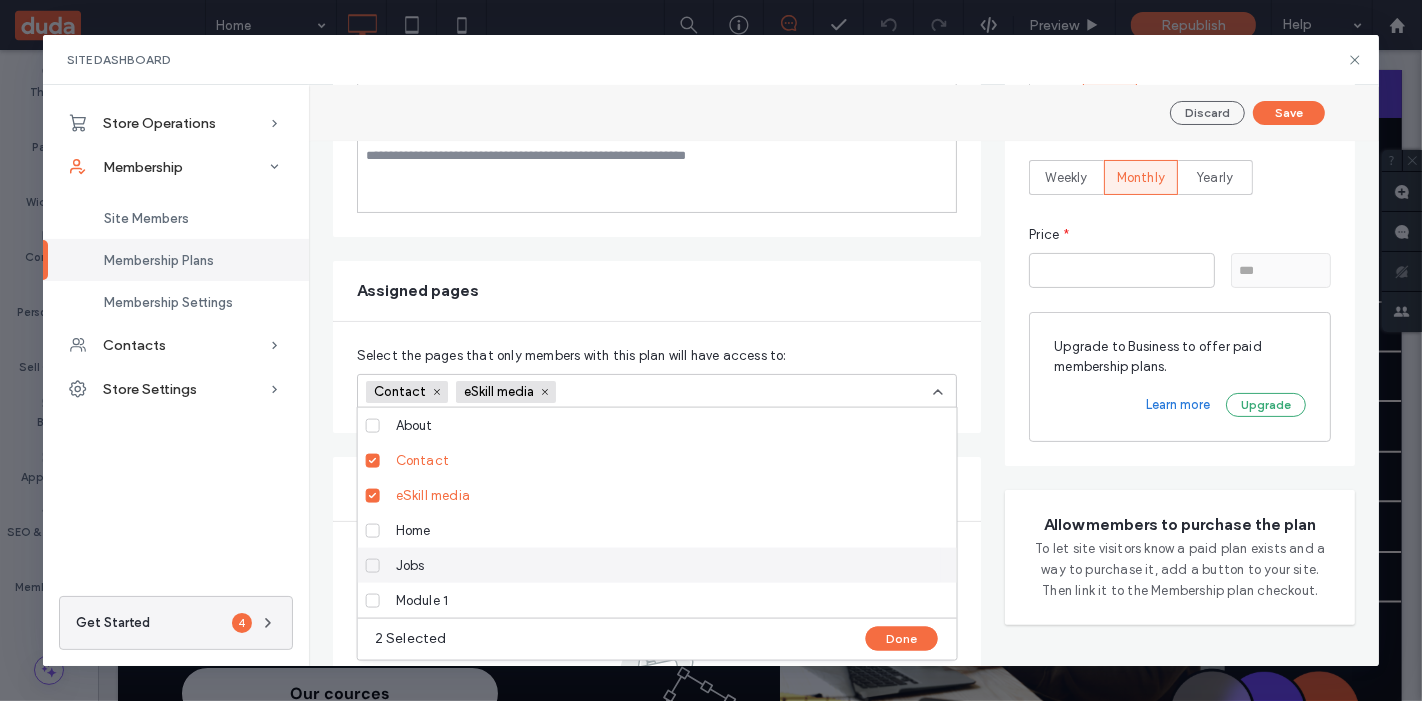 click on "Jobs" at bounding box center (657, 565) 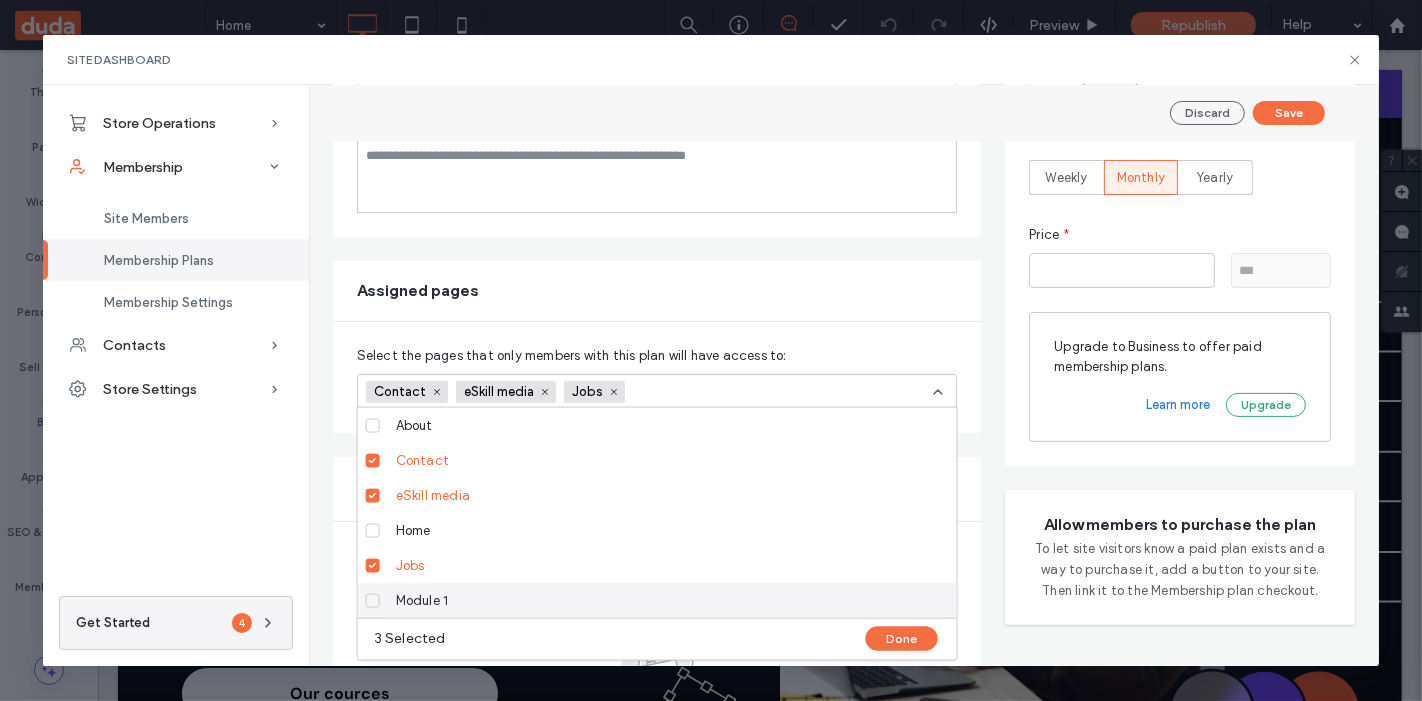 click at bounding box center (373, 600) 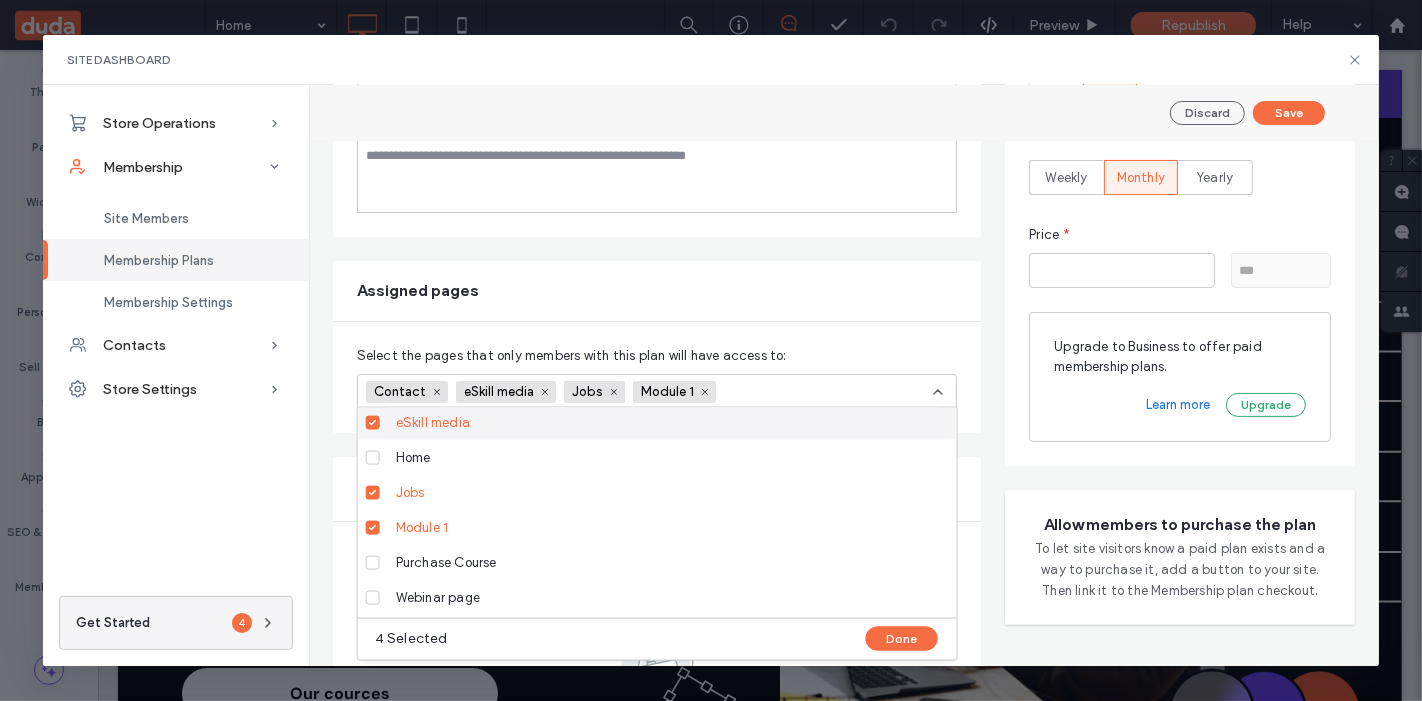 scroll, scrollTop: 104, scrollLeft: 0, axis: vertical 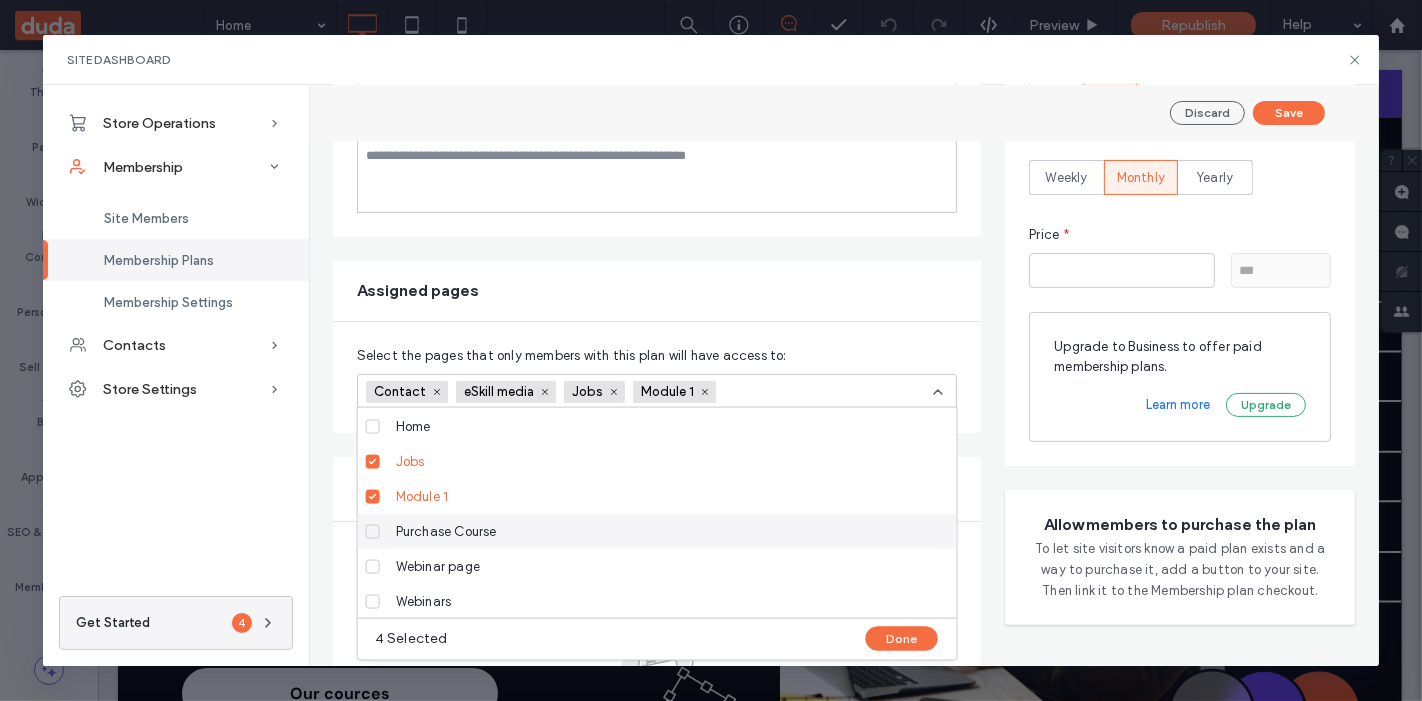 click on "Purchase Course" at bounding box center [653, 531] 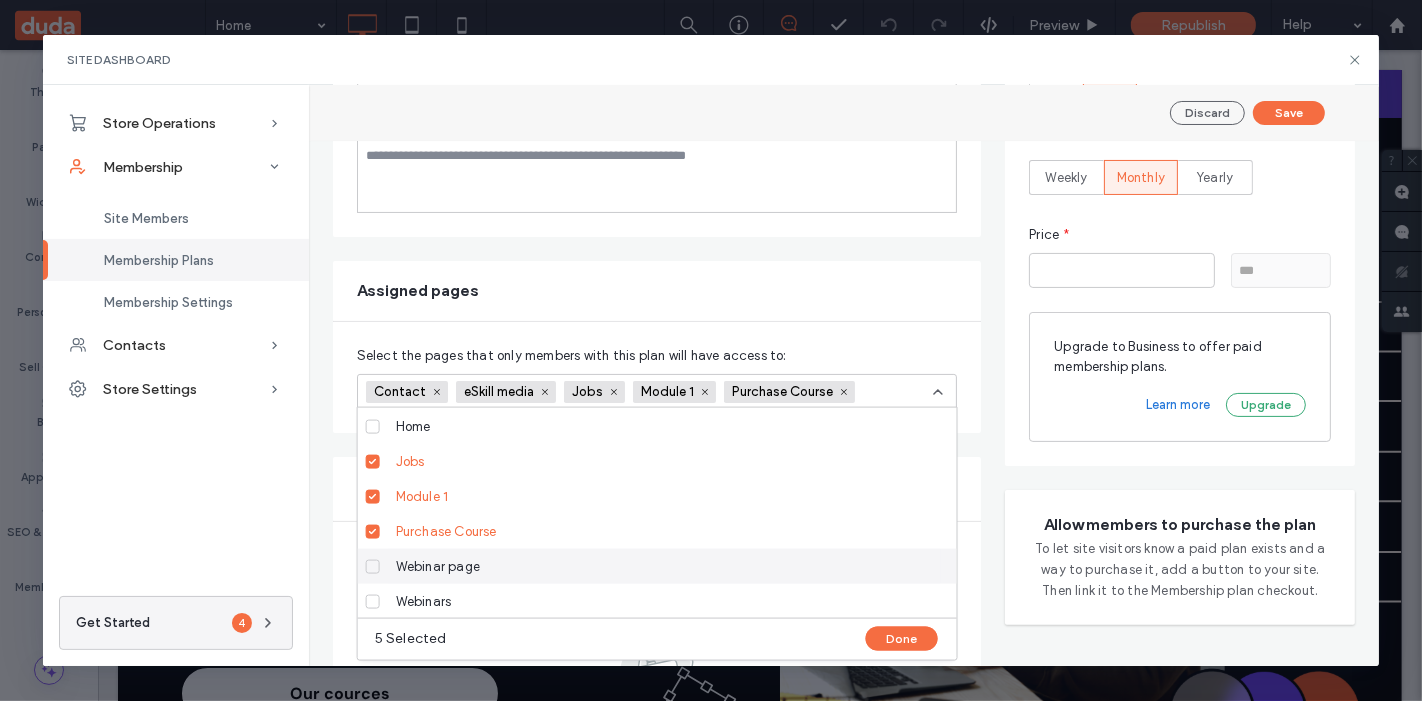 click at bounding box center [373, 566] 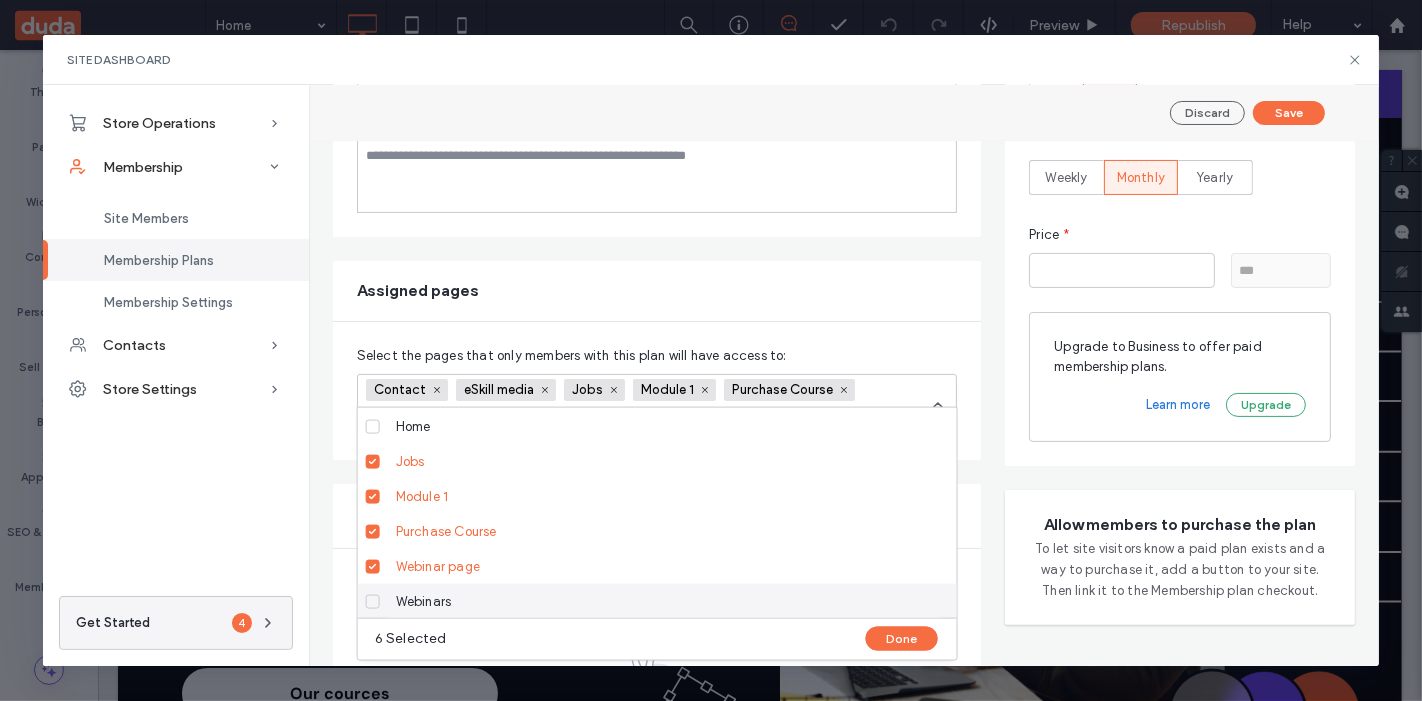 click 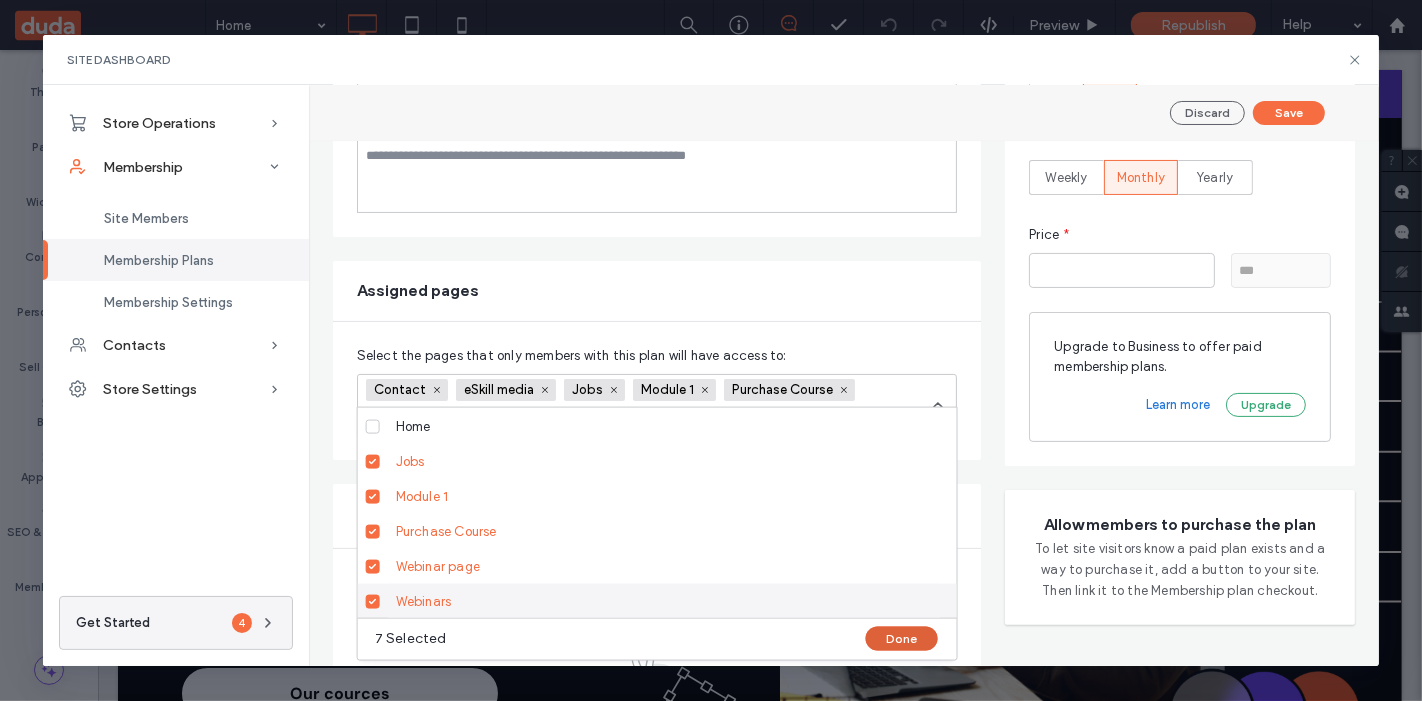 click on "Done" at bounding box center (902, 639) 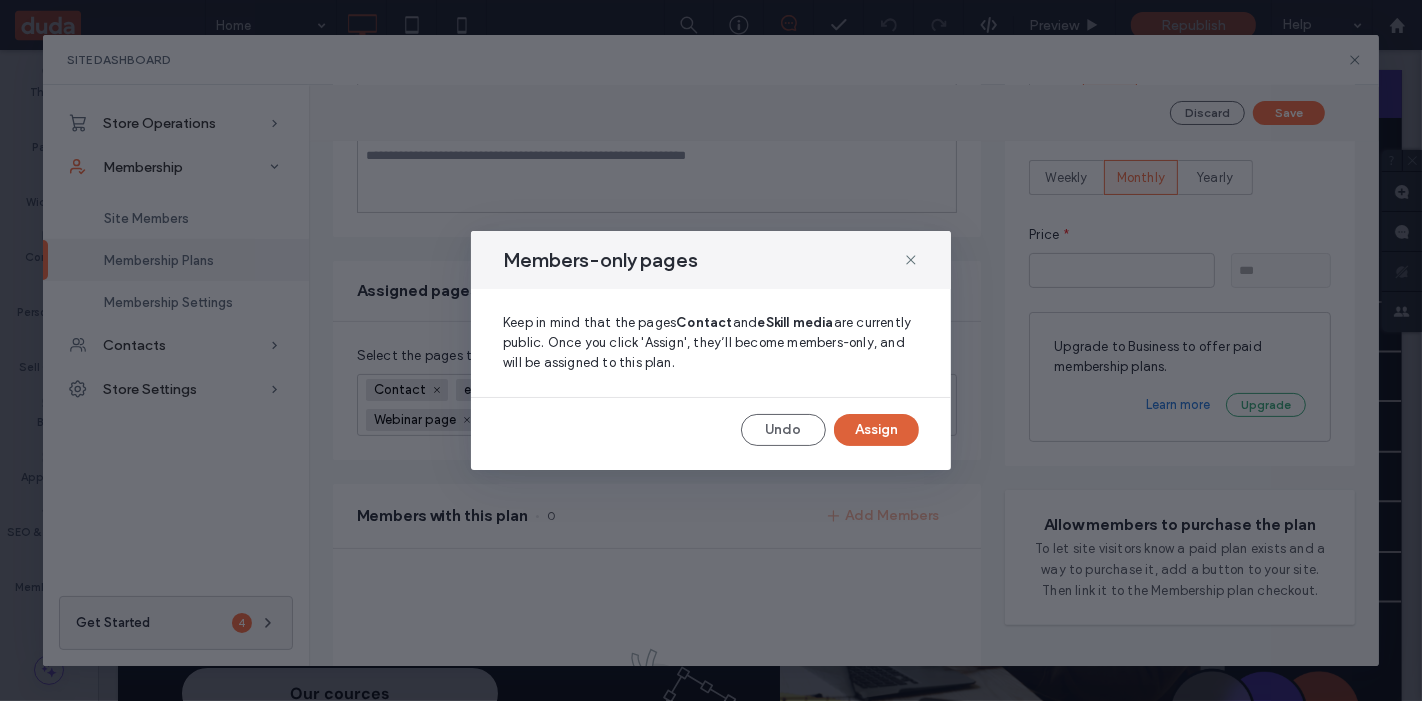 click on "Assign" at bounding box center (876, 430) 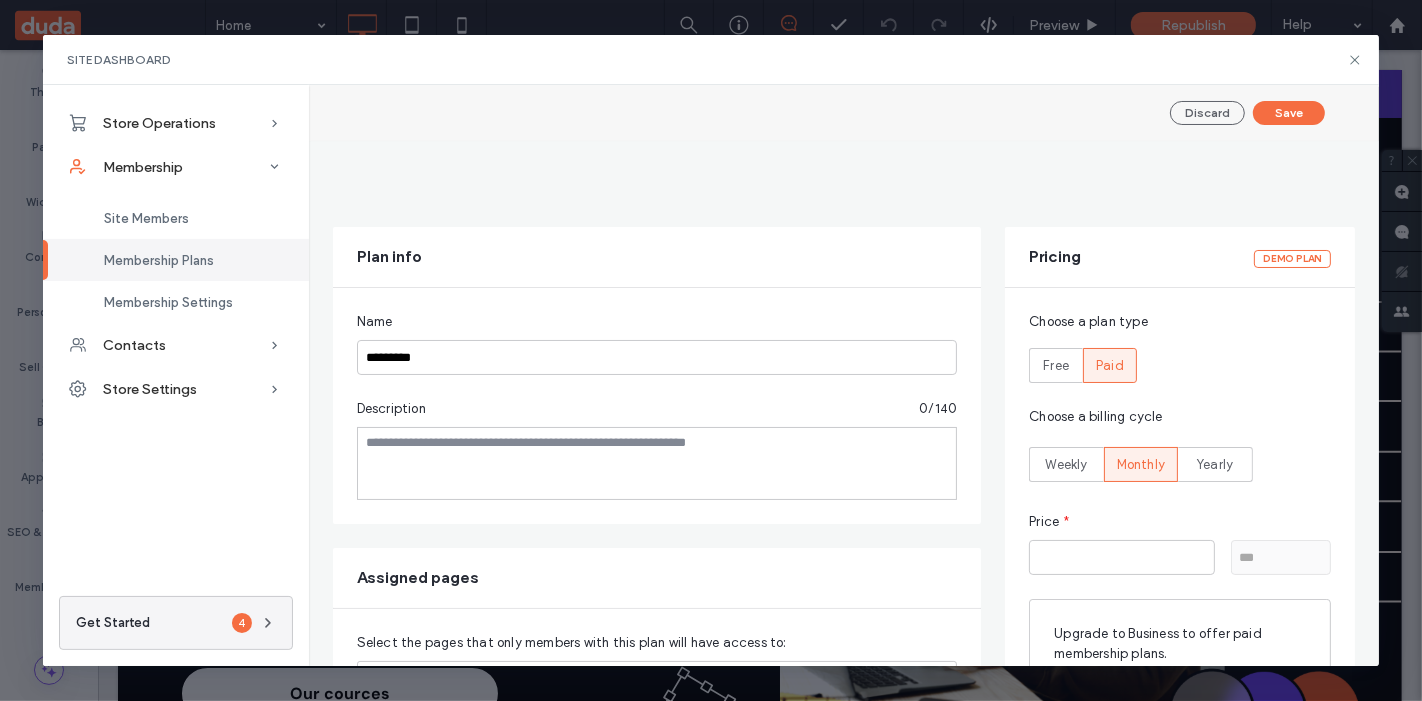 scroll, scrollTop: 564, scrollLeft: 0, axis: vertical 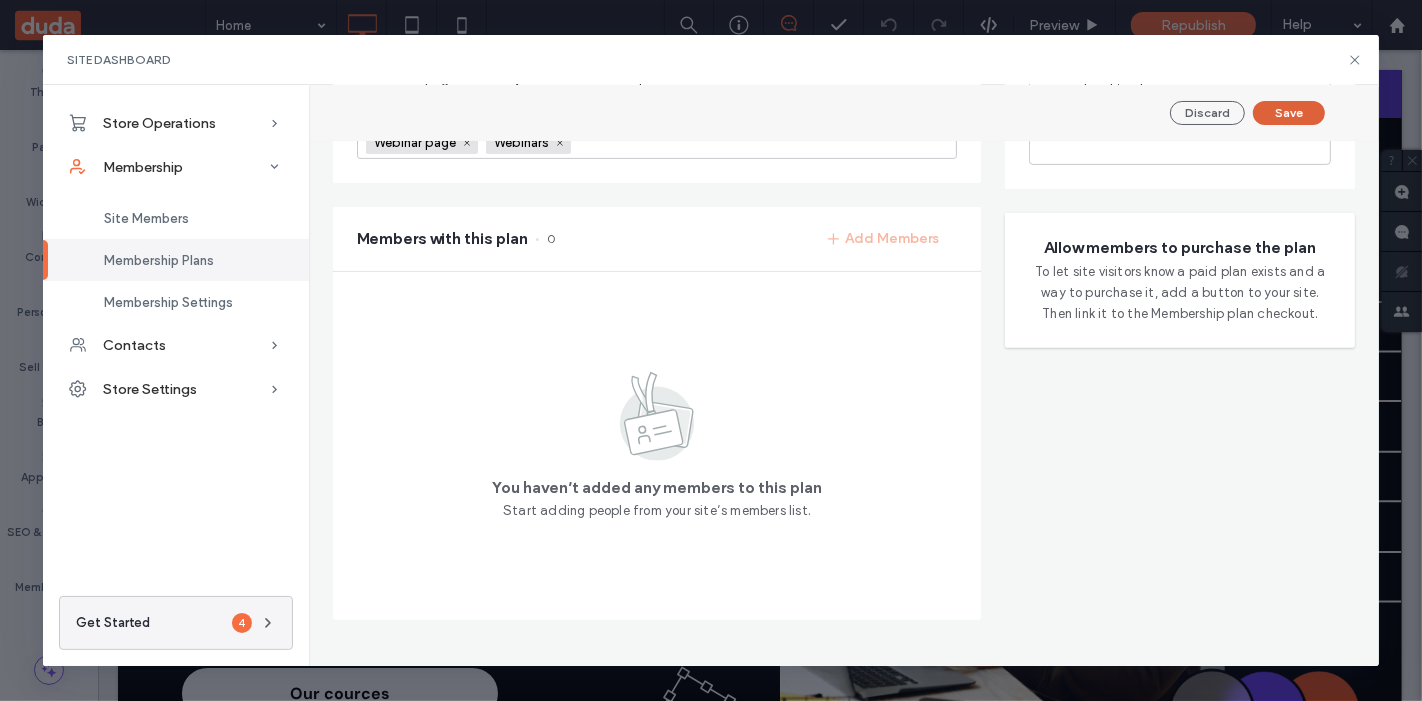 click on "Save" at bounding box center (1289, 113) 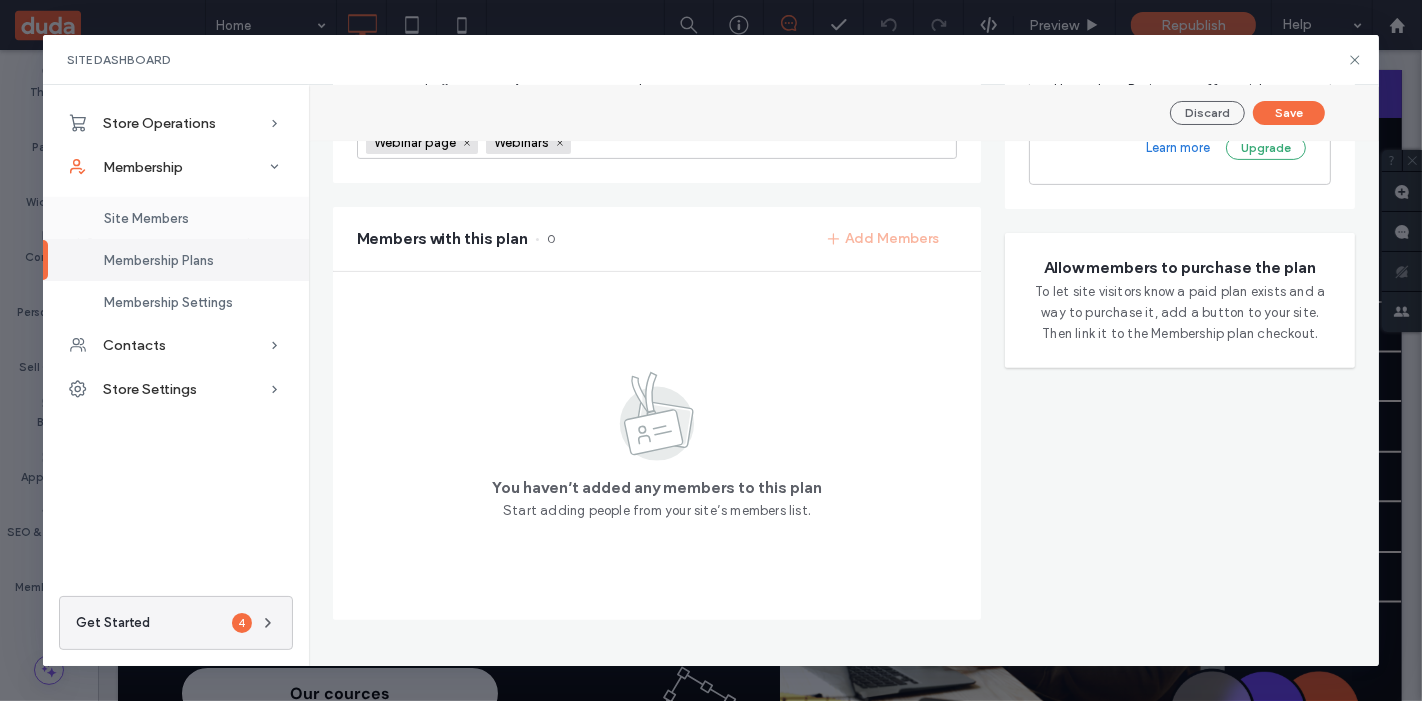 click on "Site Members" at bounding box center [176, 218] 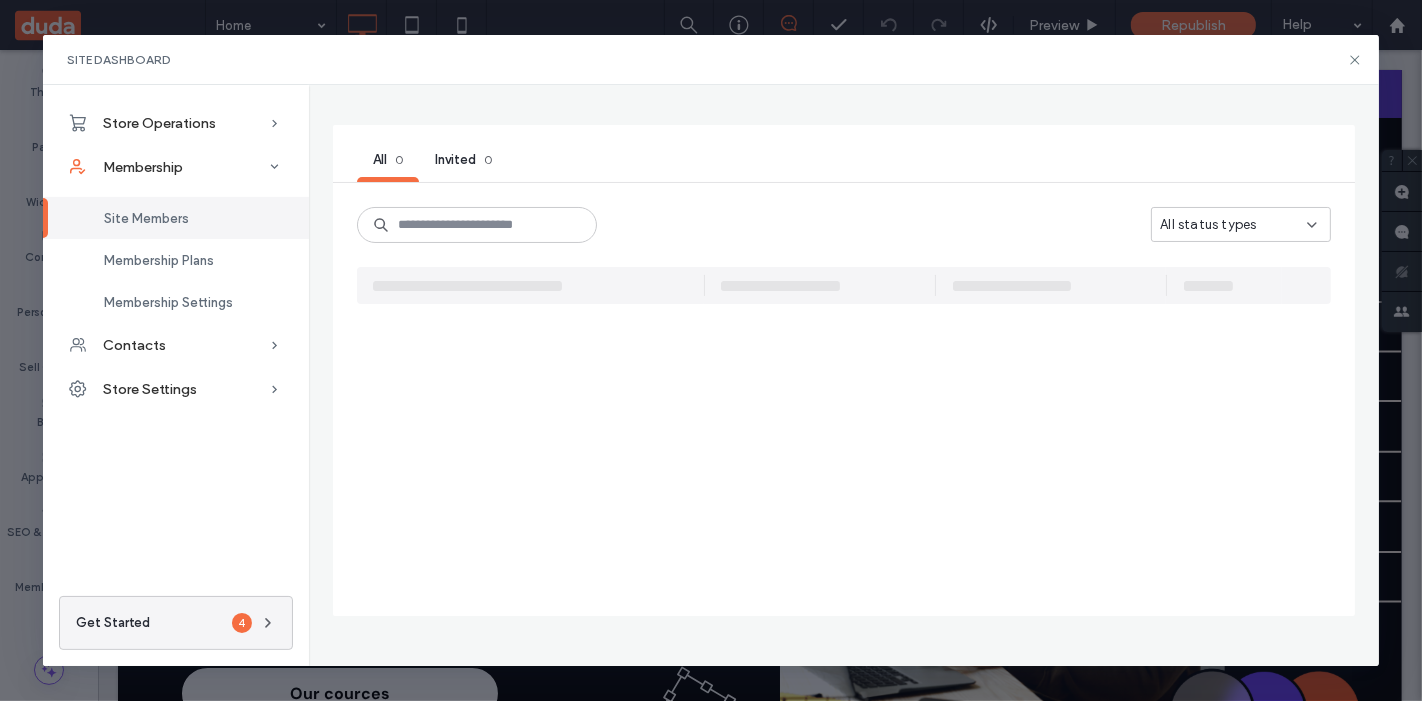 scroll, scrollTop: 123, scrollLeft: 0, axis: vertical 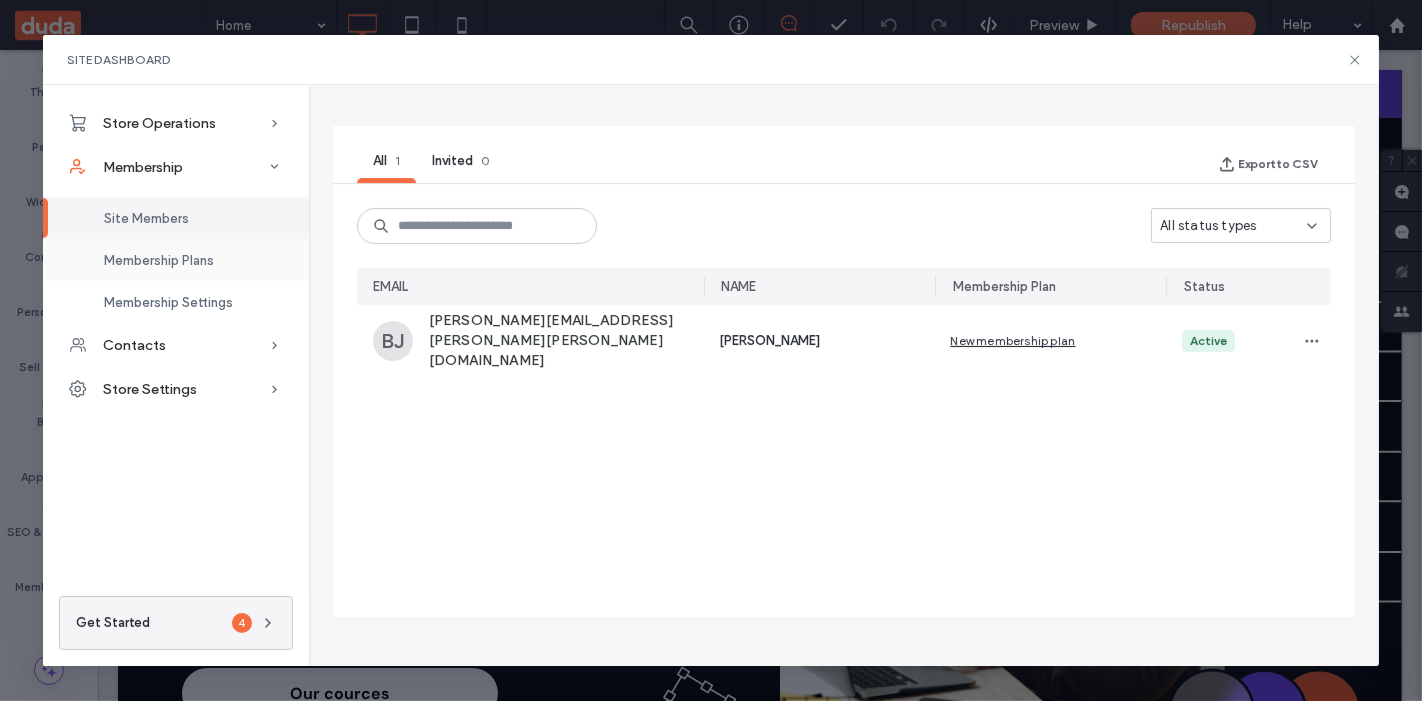 click on "Membership Plans" at bounding box center [176, 260] 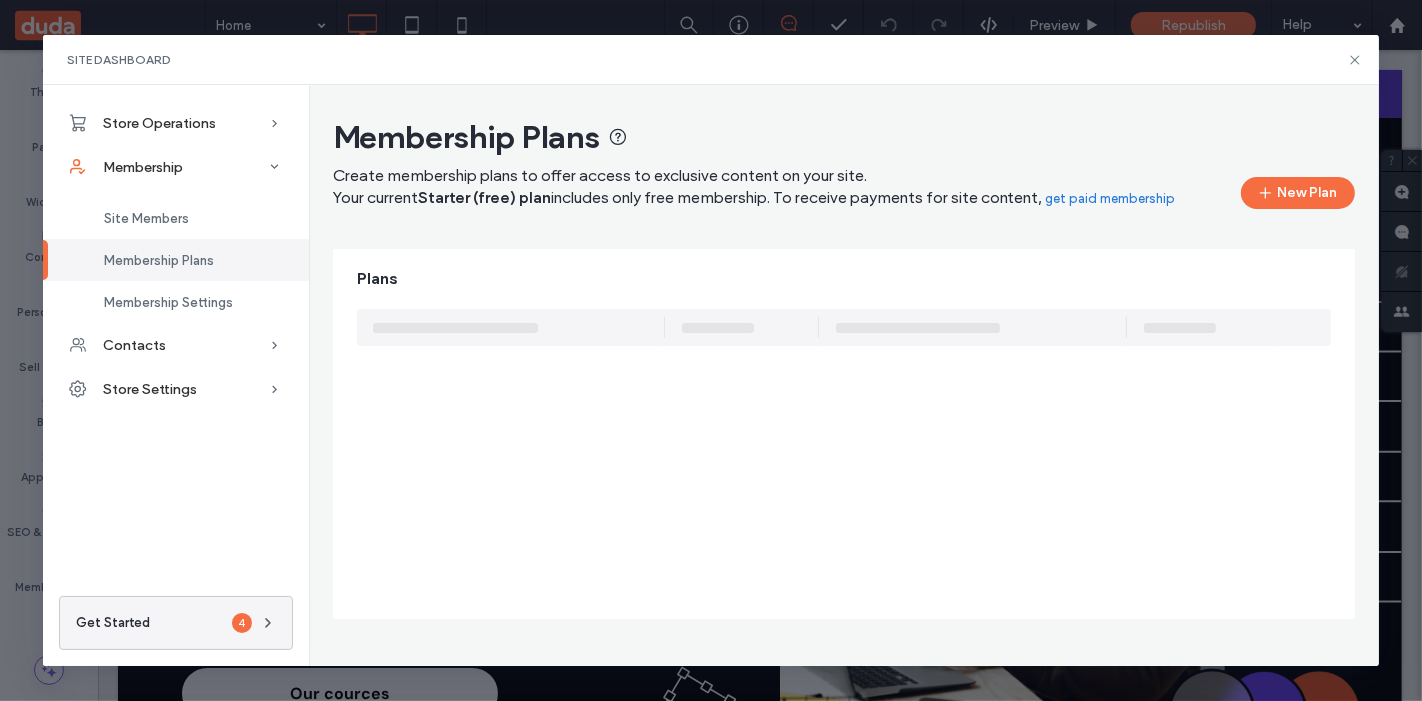 scroll, scrollTop: 0, scrollLeft: 0, axis: both 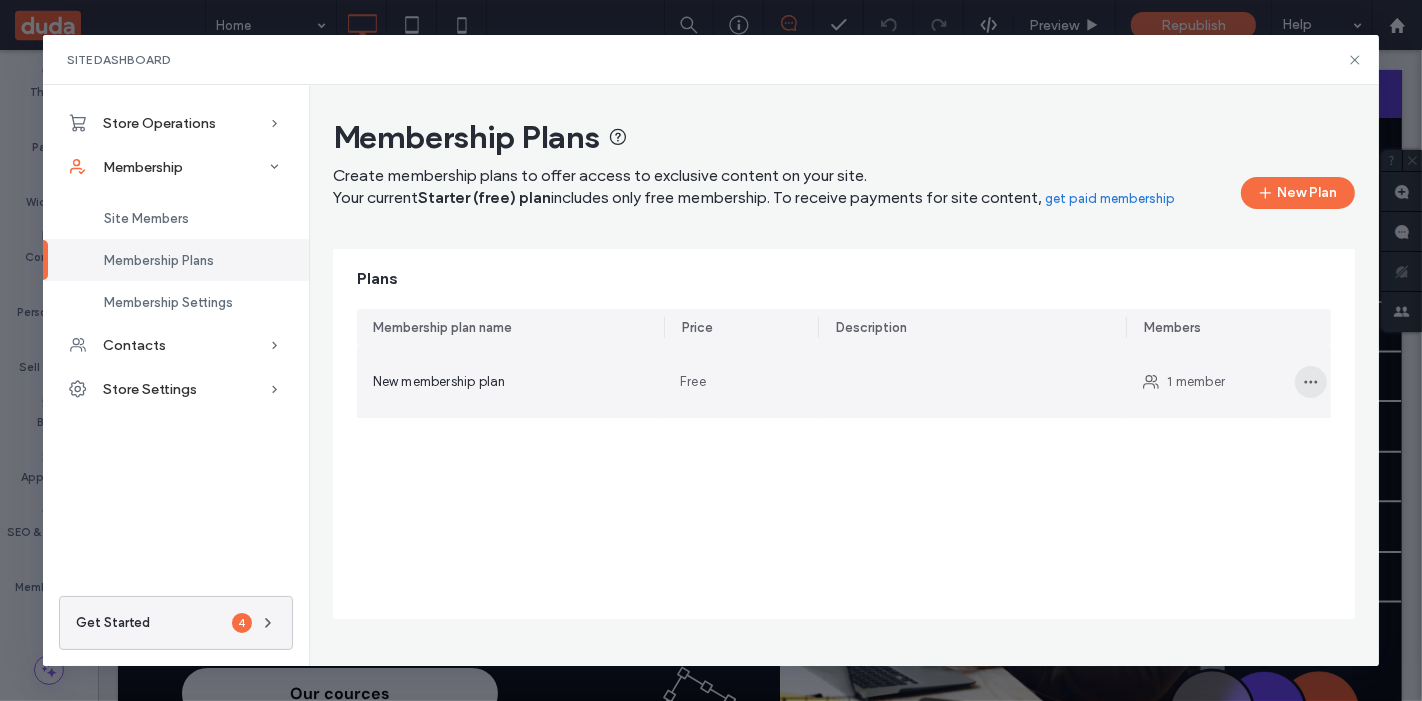click 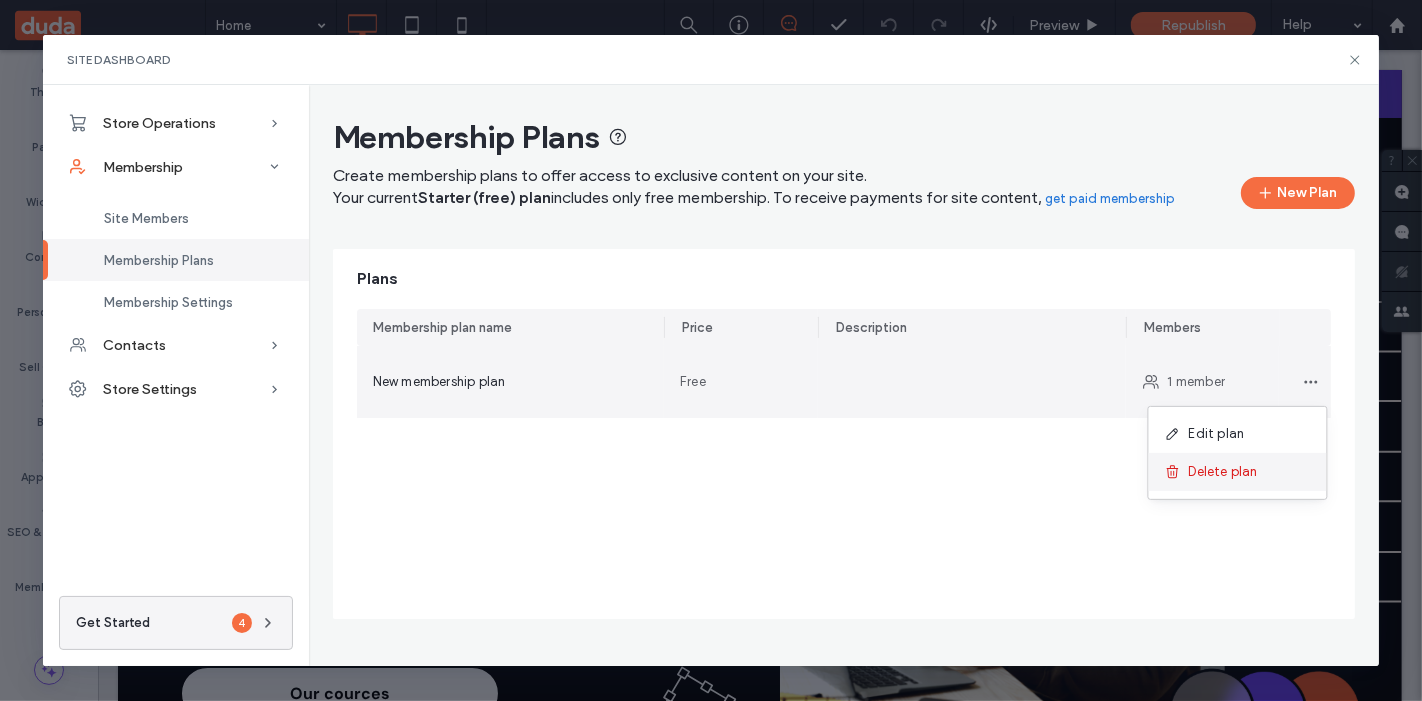 click on "Delete plan" at bounding box center (1223, 472) 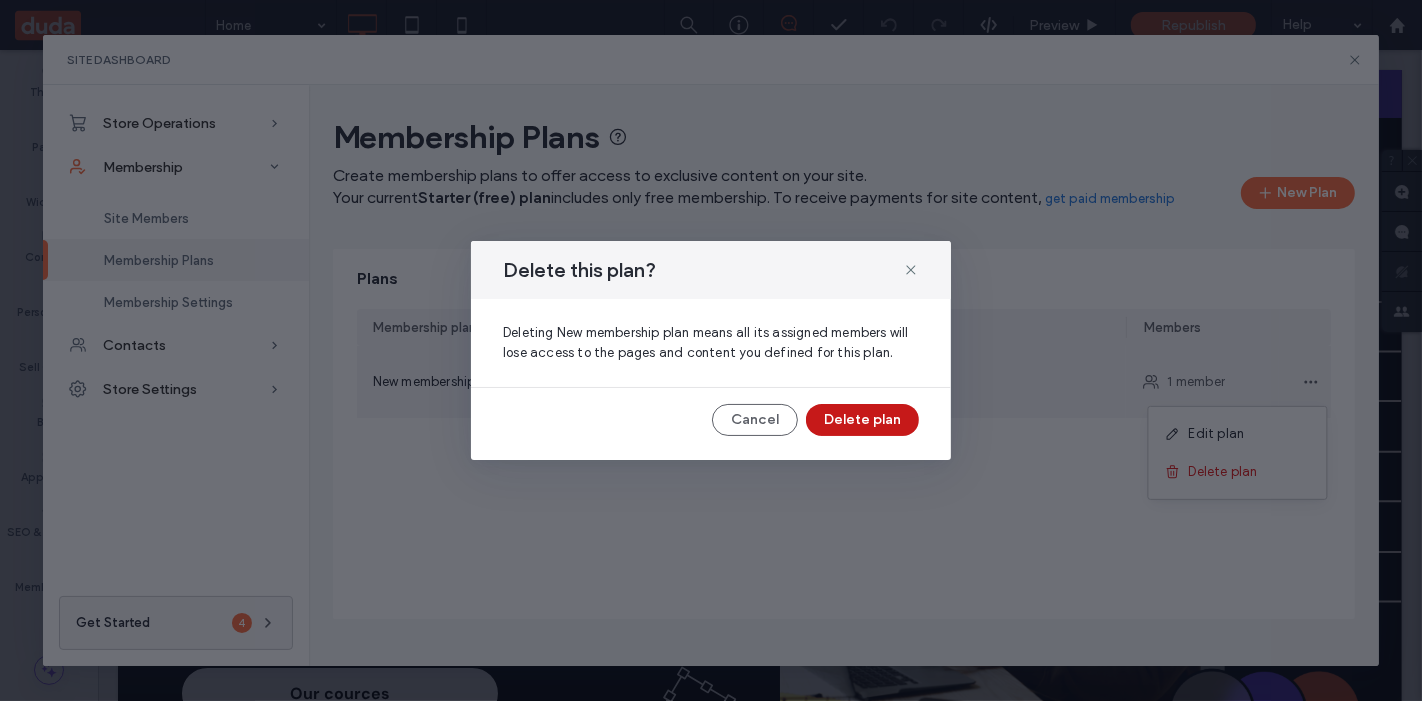 click on "Delete plan" at bounding box center [862, 420] 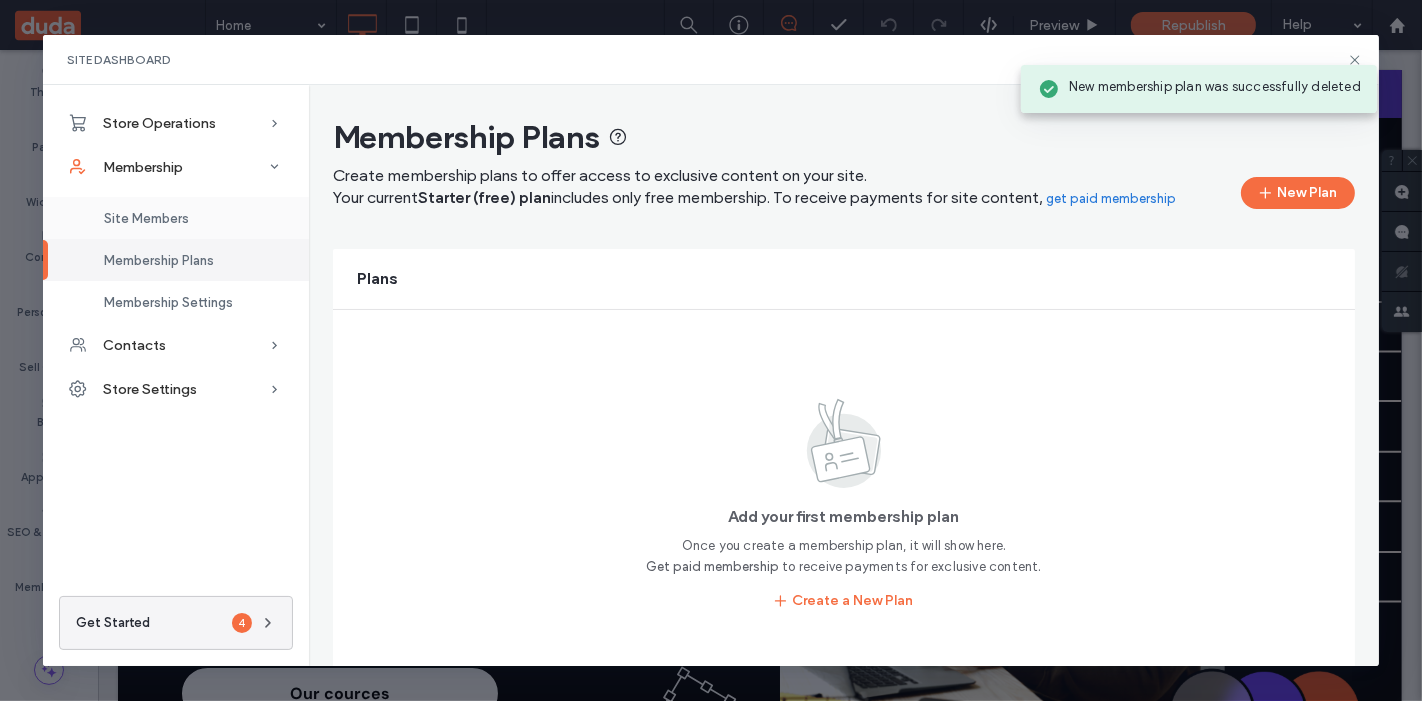 click on "Site Members" at bounding box center (176, 218) 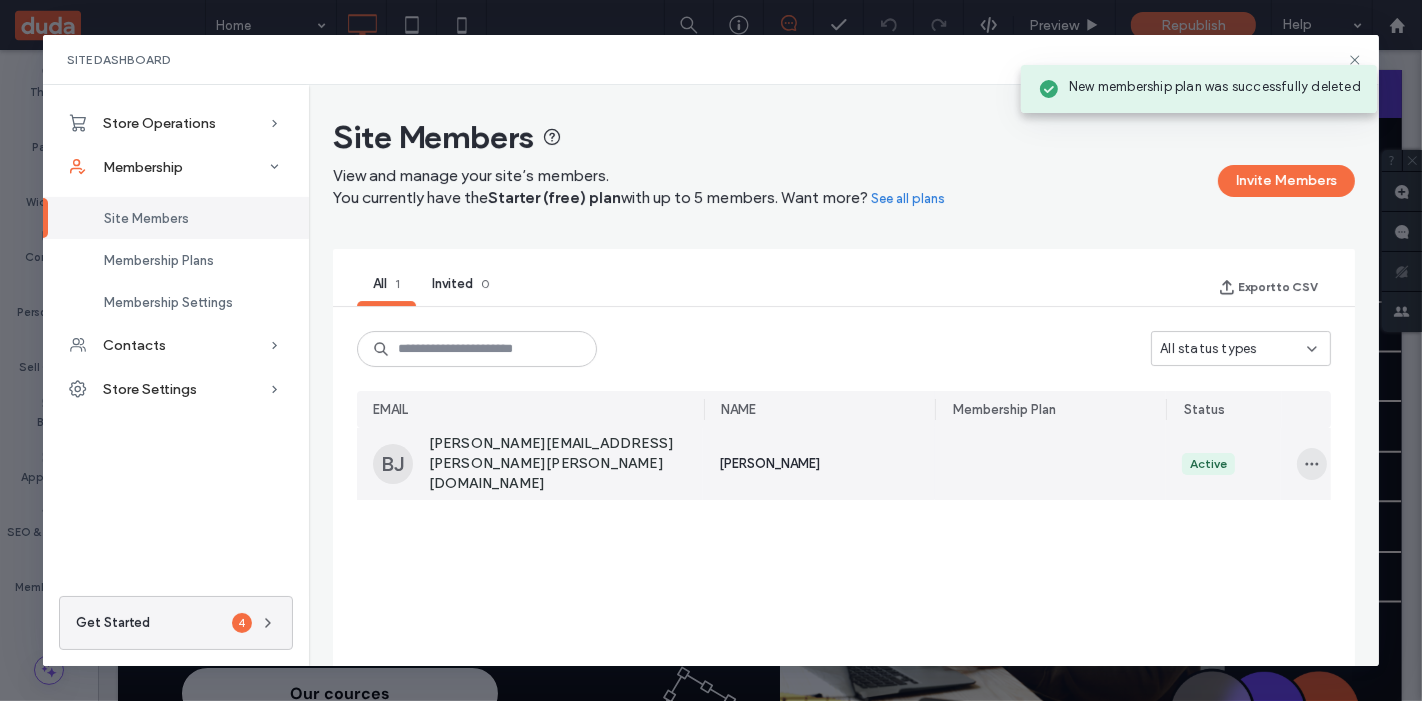 click at bounding box center (1312, 464) 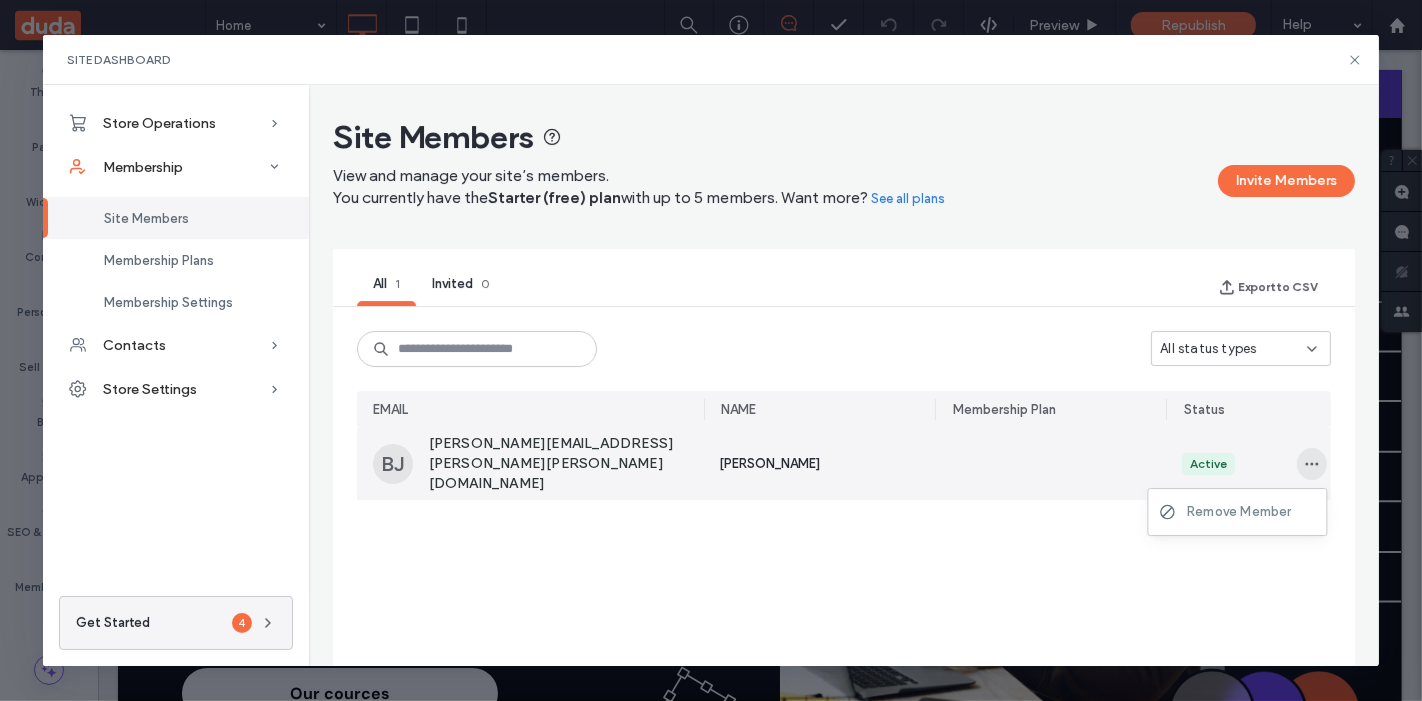 click at bounding box center [1312, 464] 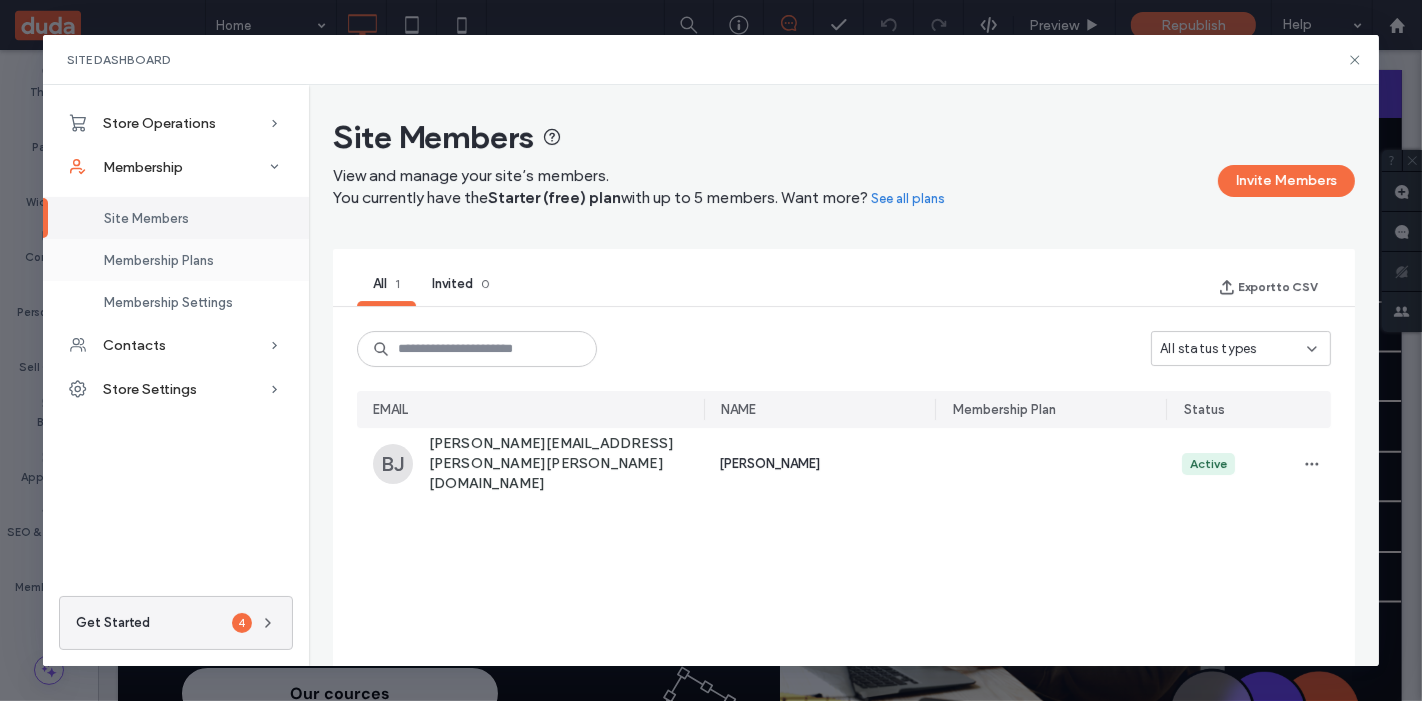 click on "Membership Plans" at bounding box center (176, 260) 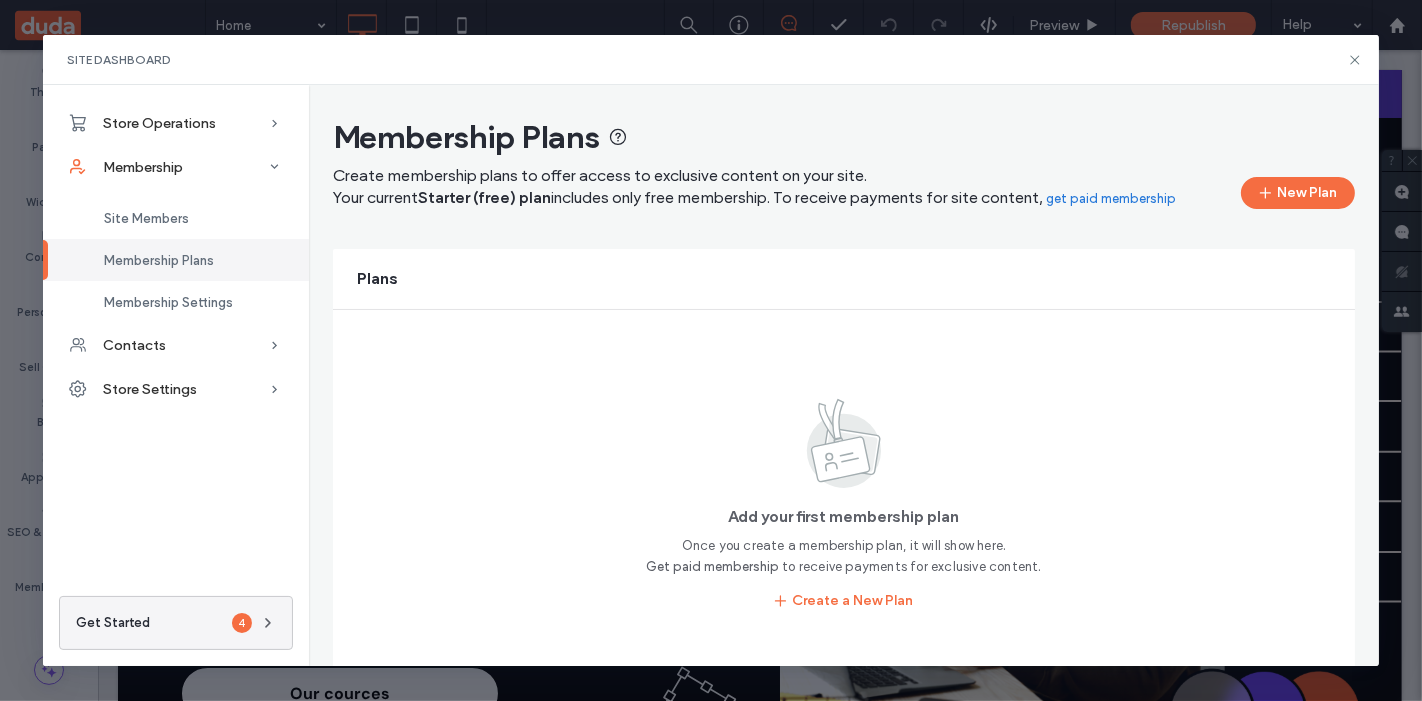 scroll, scrollTop: 43, scrollLeft: 0, axis: vertical 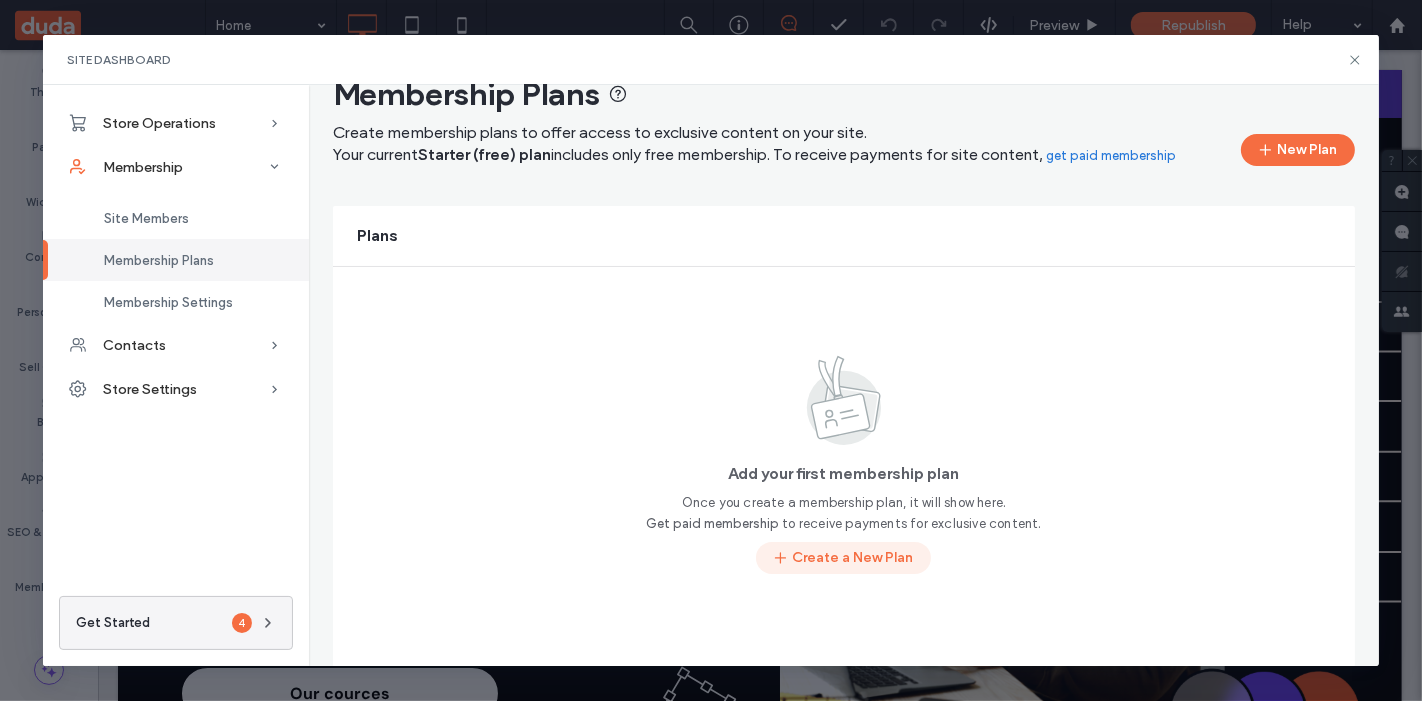 click on "Create a New Plan" at bounding box center (843, 558) 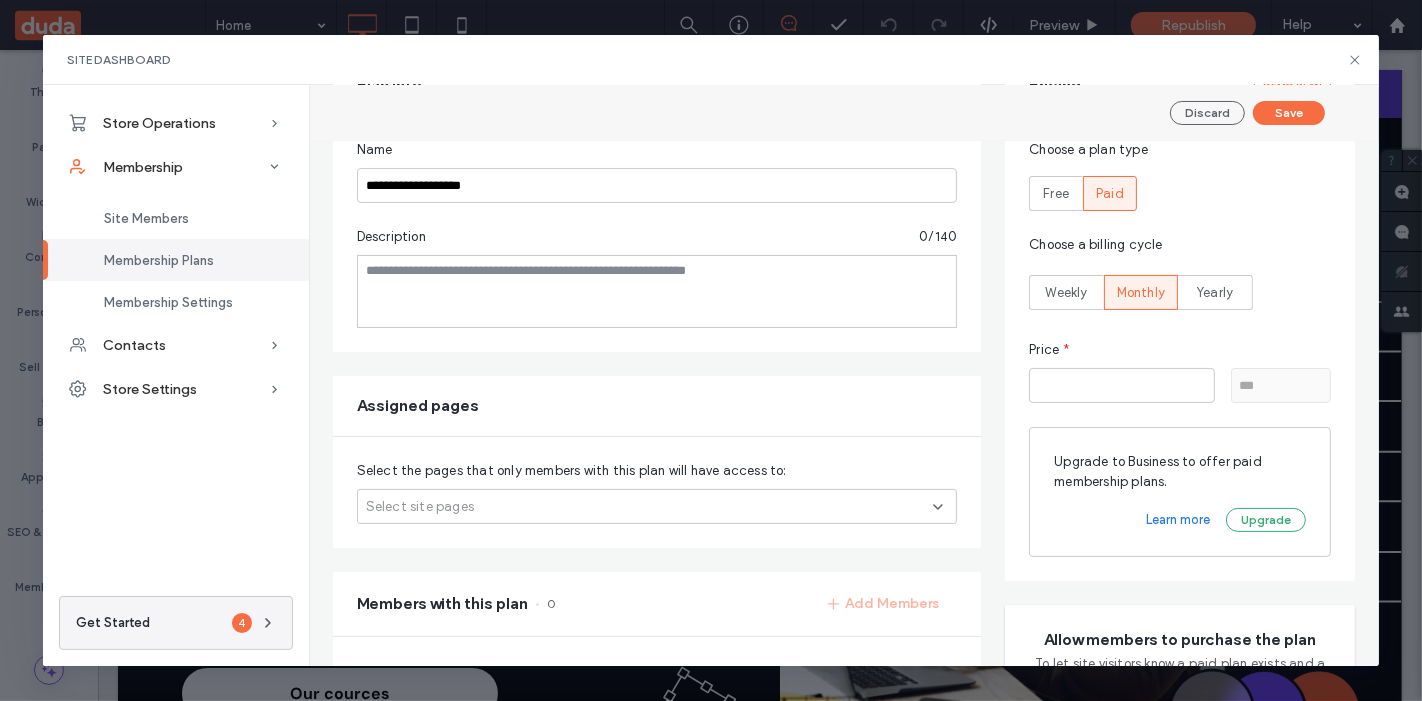 scroll, scrollTop: 255, scrollLeft: 0, axis: vertical 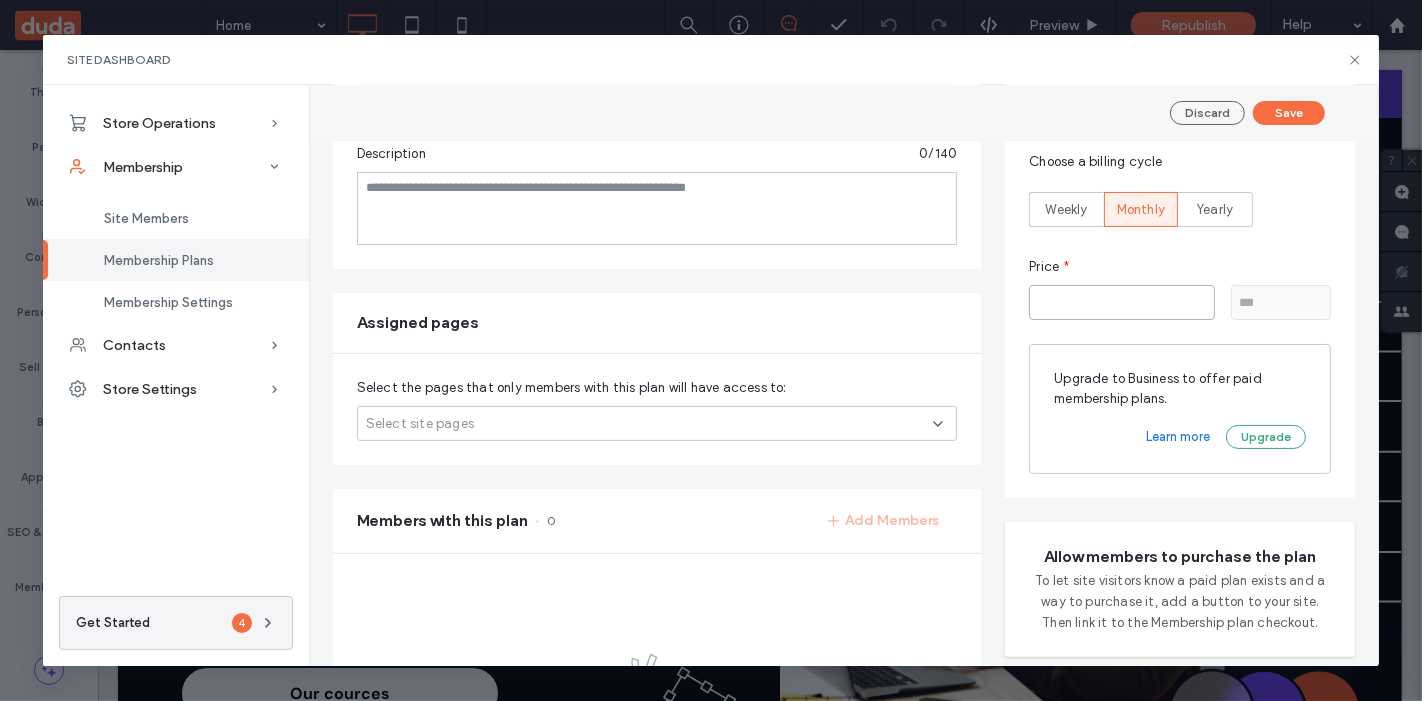 click on "*" at bounding box center [1122, 302] 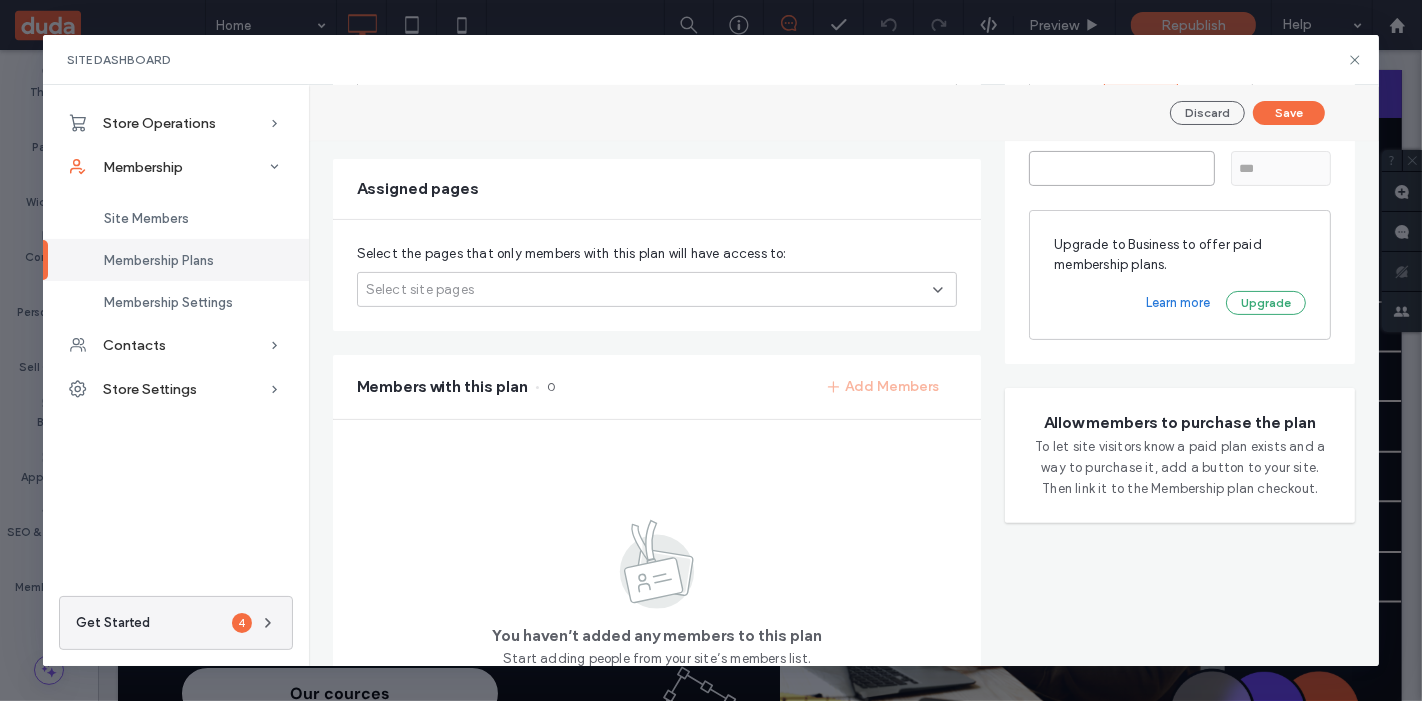 scroll, scrollTop: 390, scrollLeft: 0, axis: vertical 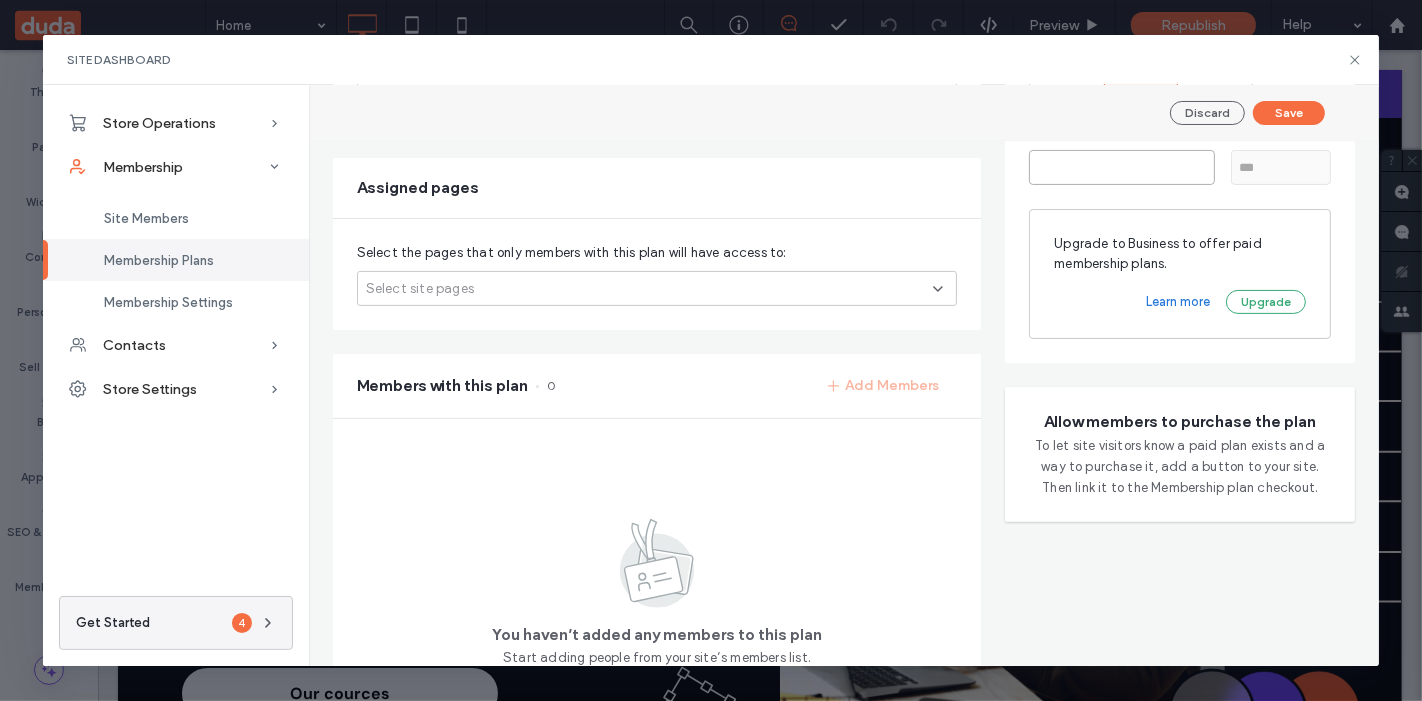 type on "**" 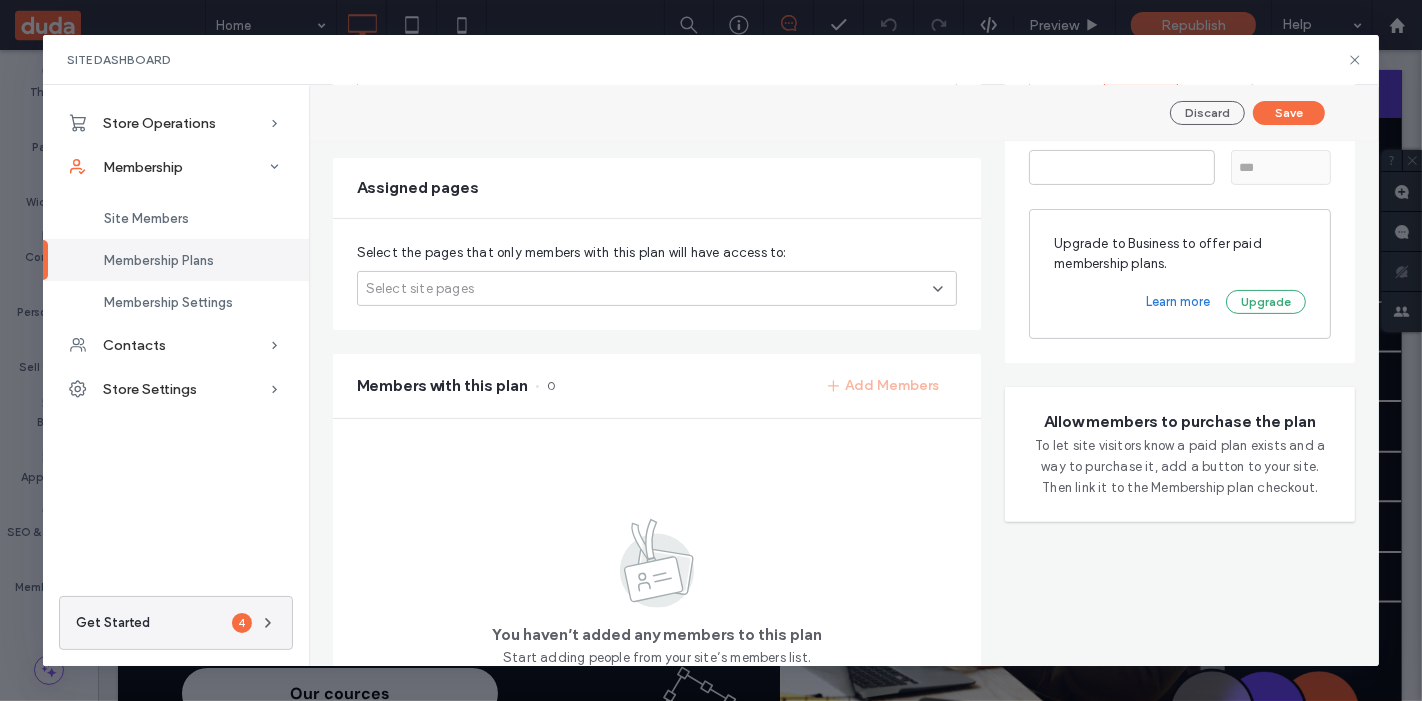 click 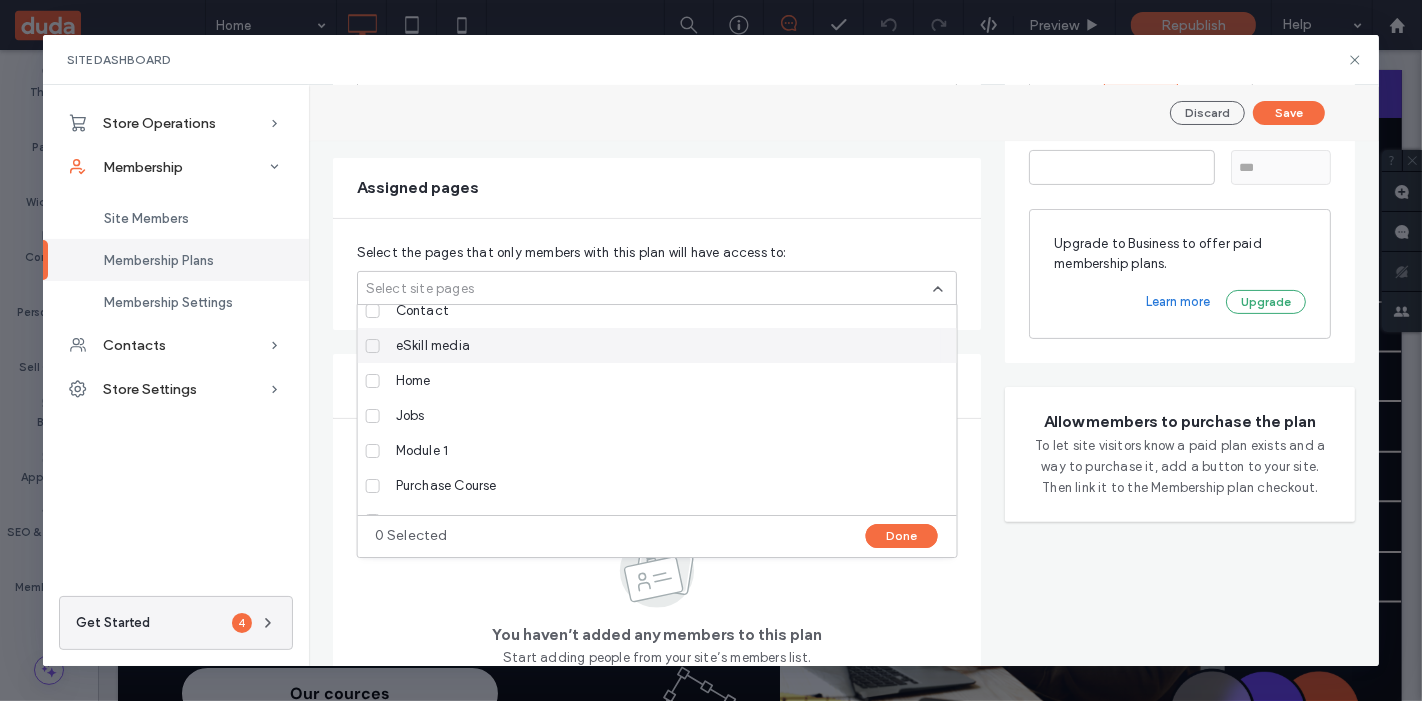 scroll, scrollTop: 48, scrollLeft: 0, axis: vertical 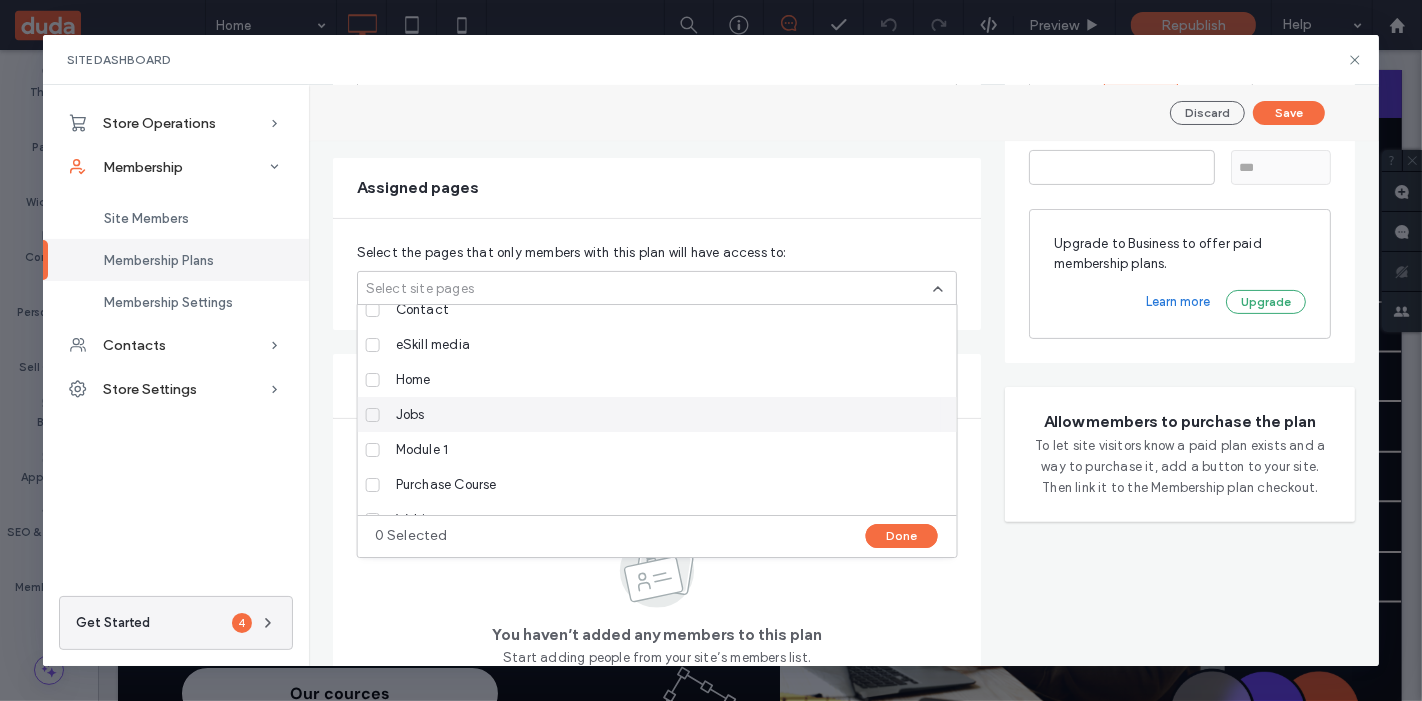 click at bounding box center (373, 415) 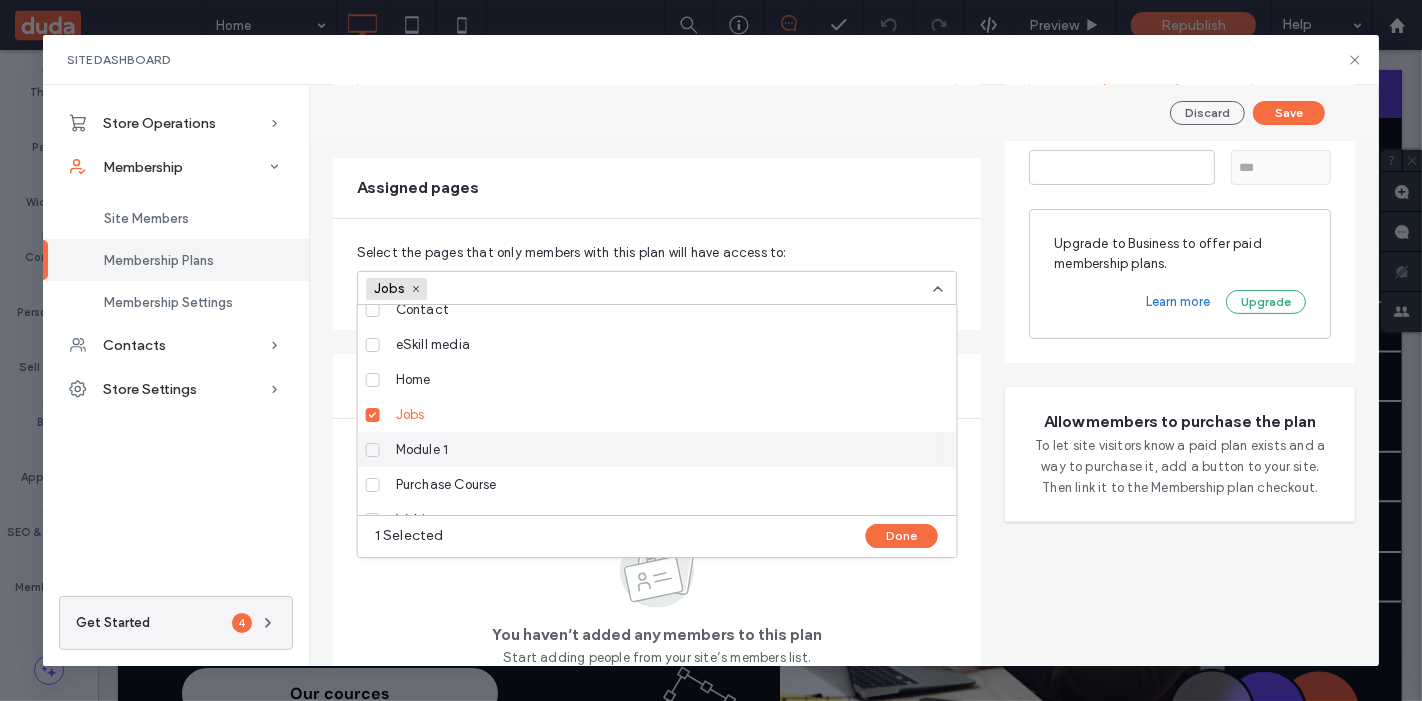 click on "Module 1" at bounding box center (653, 449) 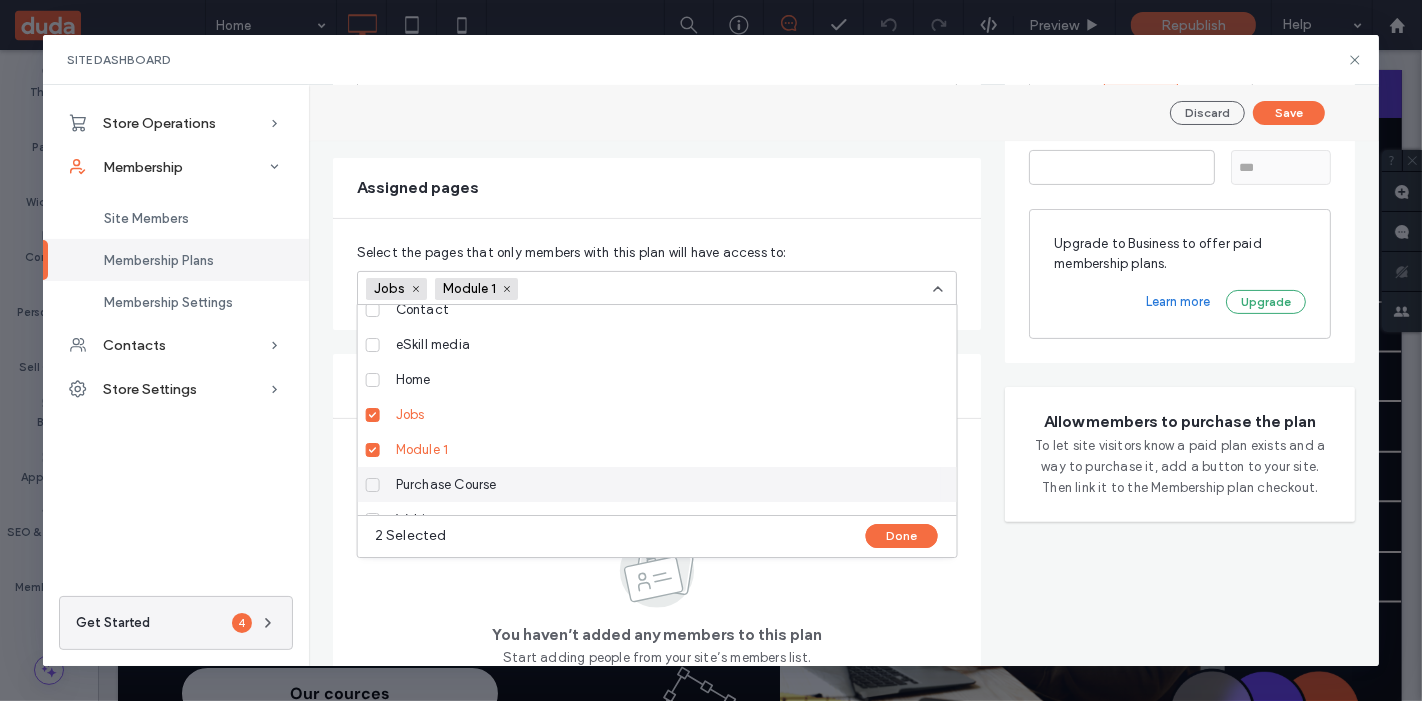 click at bounding box center (373, 485) 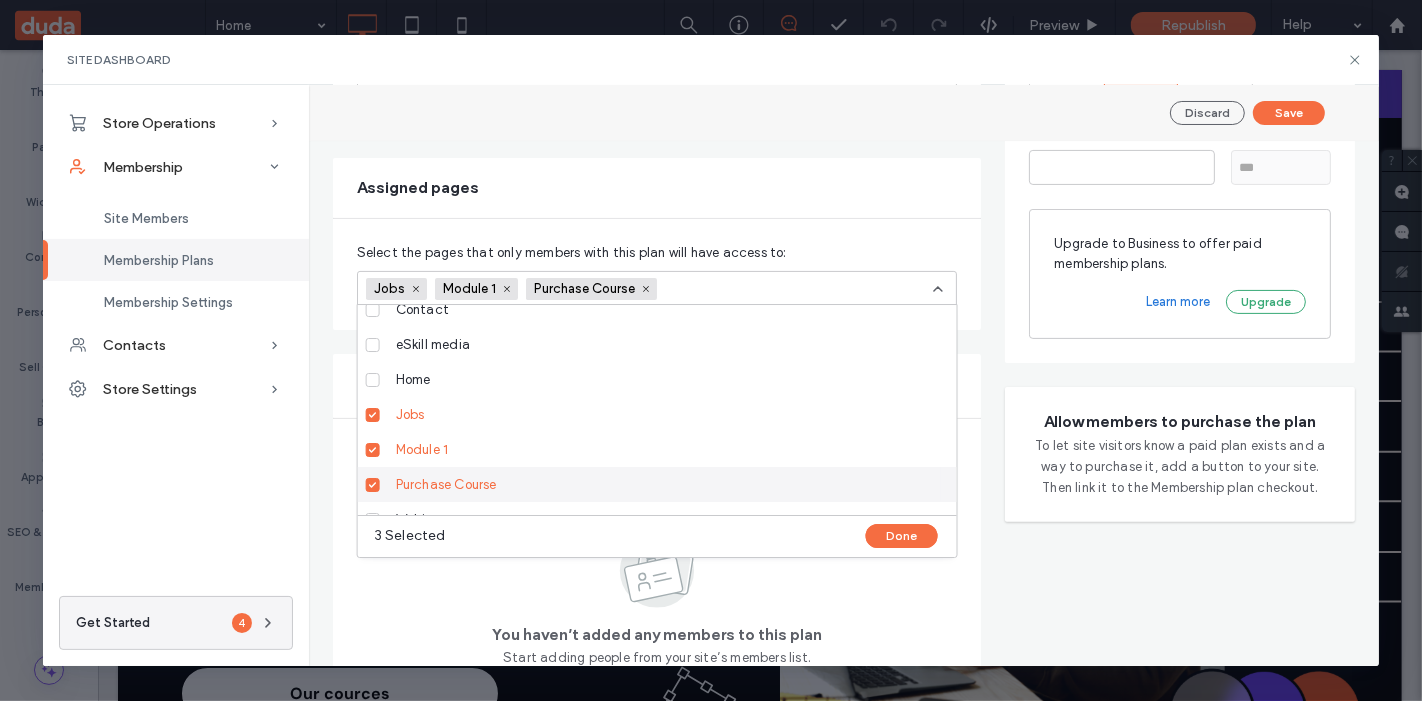 scroll, scrollTop: 104, scrollLeft: 0, axis: vertical 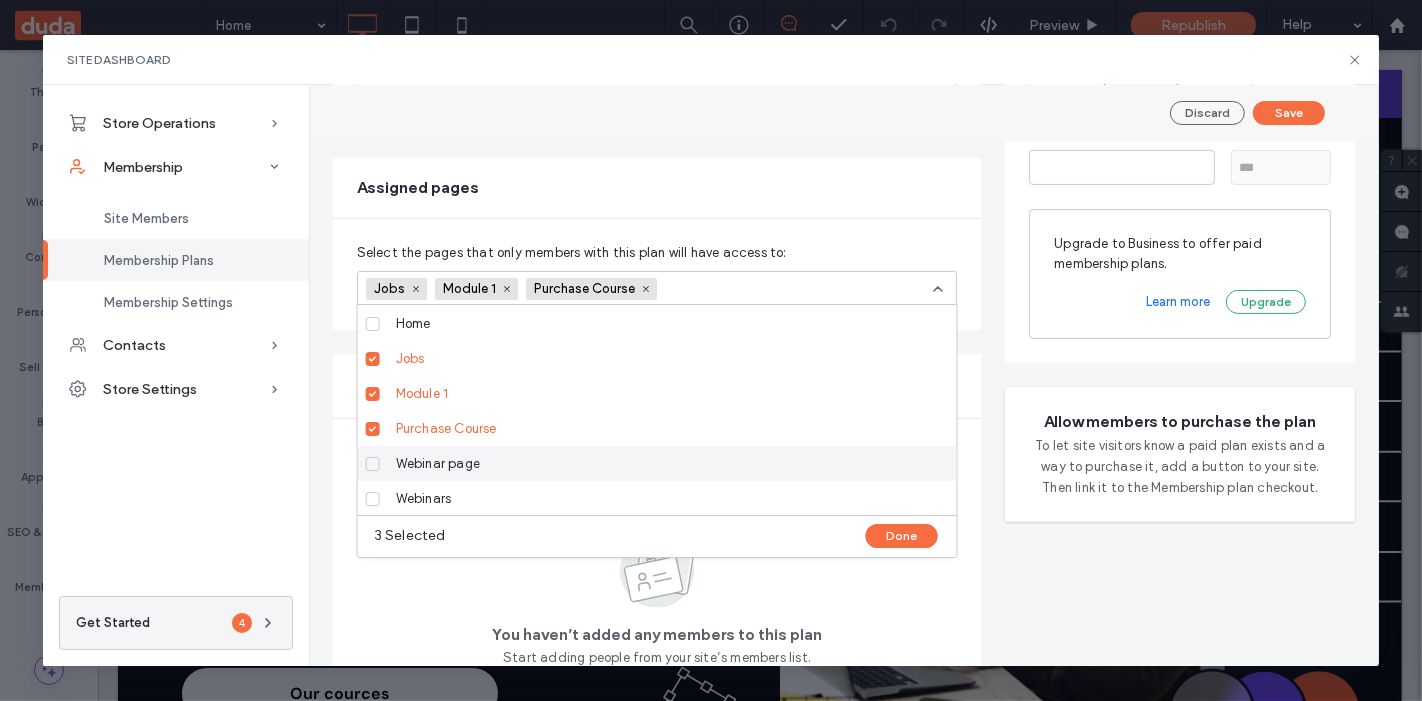 click on "Webinar page" at bounding box center [653, 463] 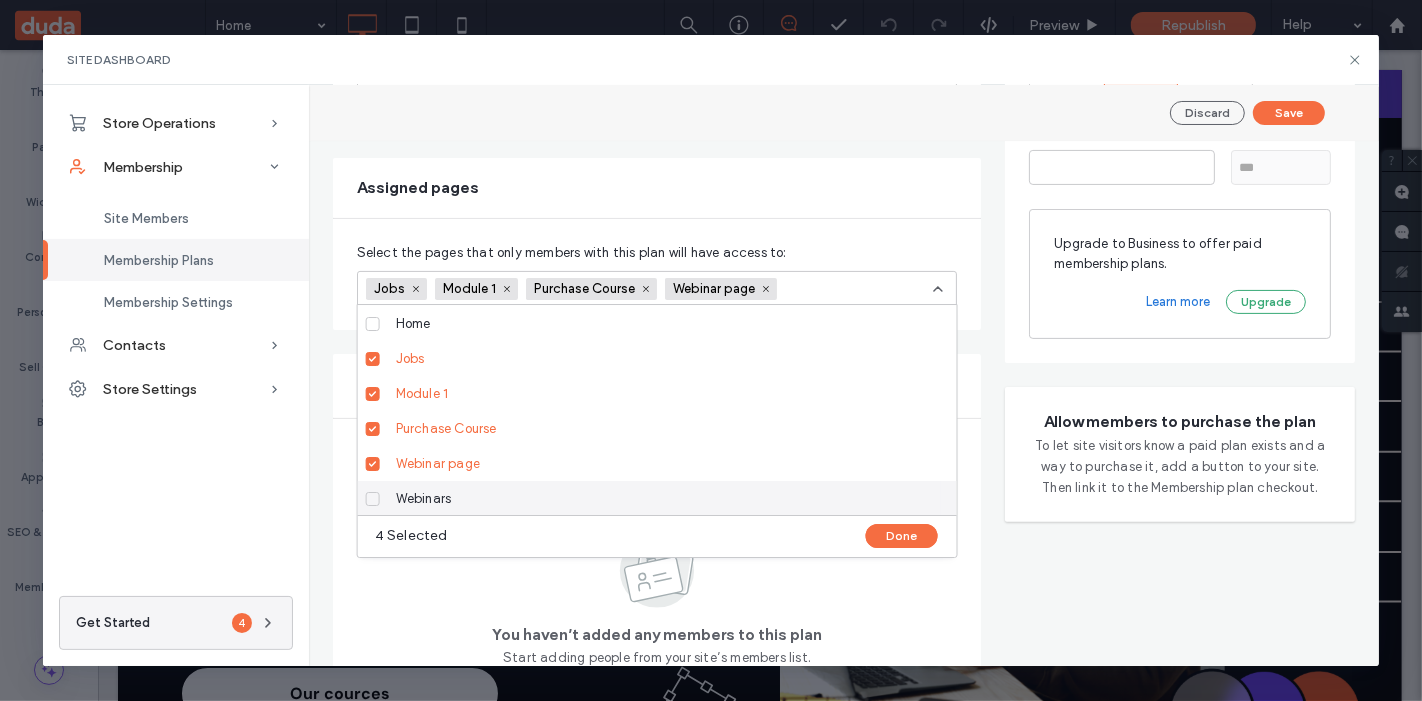 click at bounding box center [373, 499] 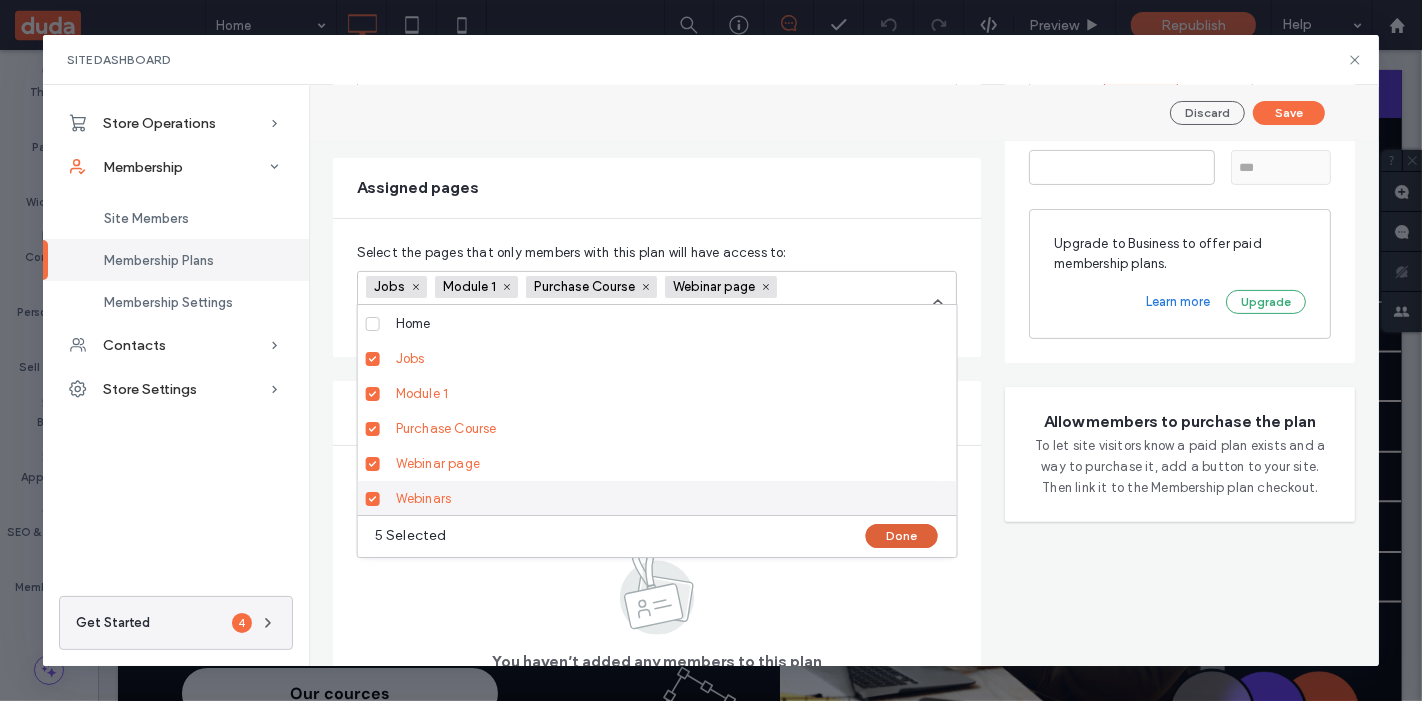 click on "Done" at bounding box center (902, 536) 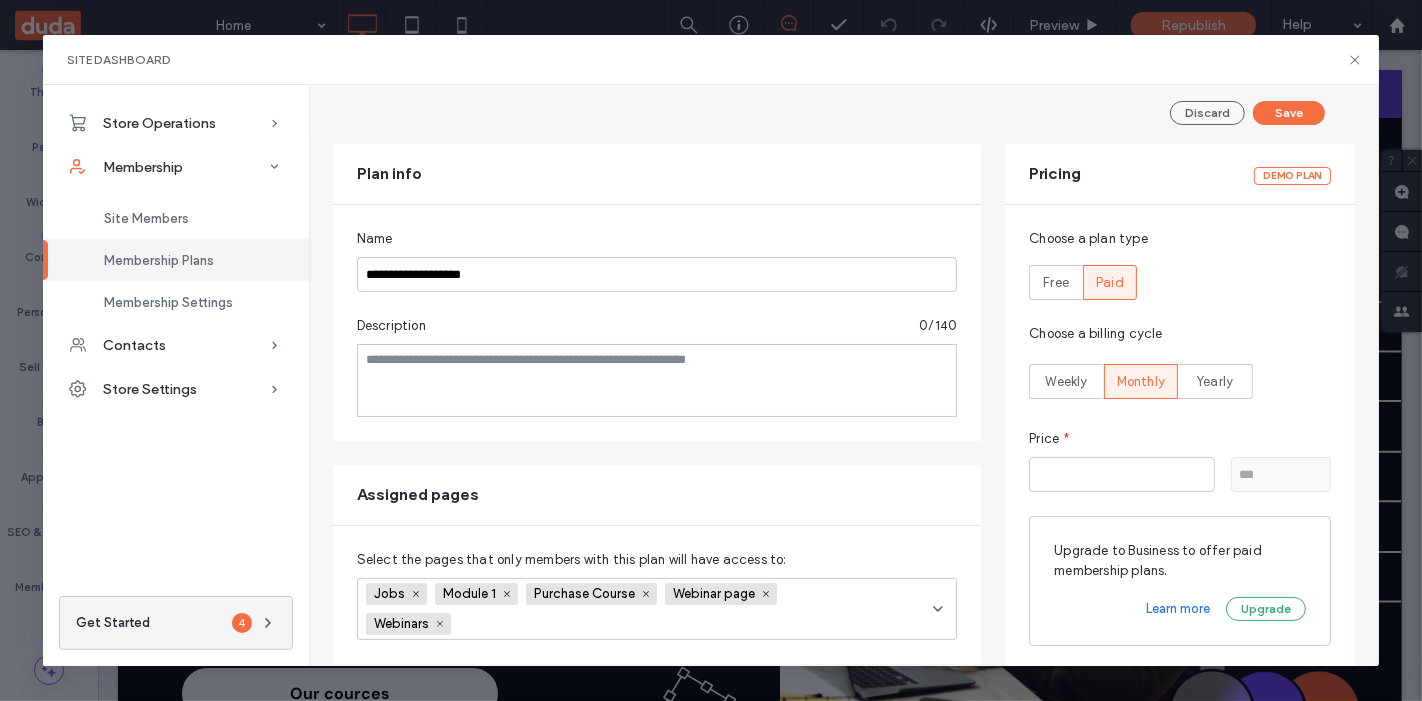 scroll, scrollTop: 81, scrollLeft: 0, axis: vertical 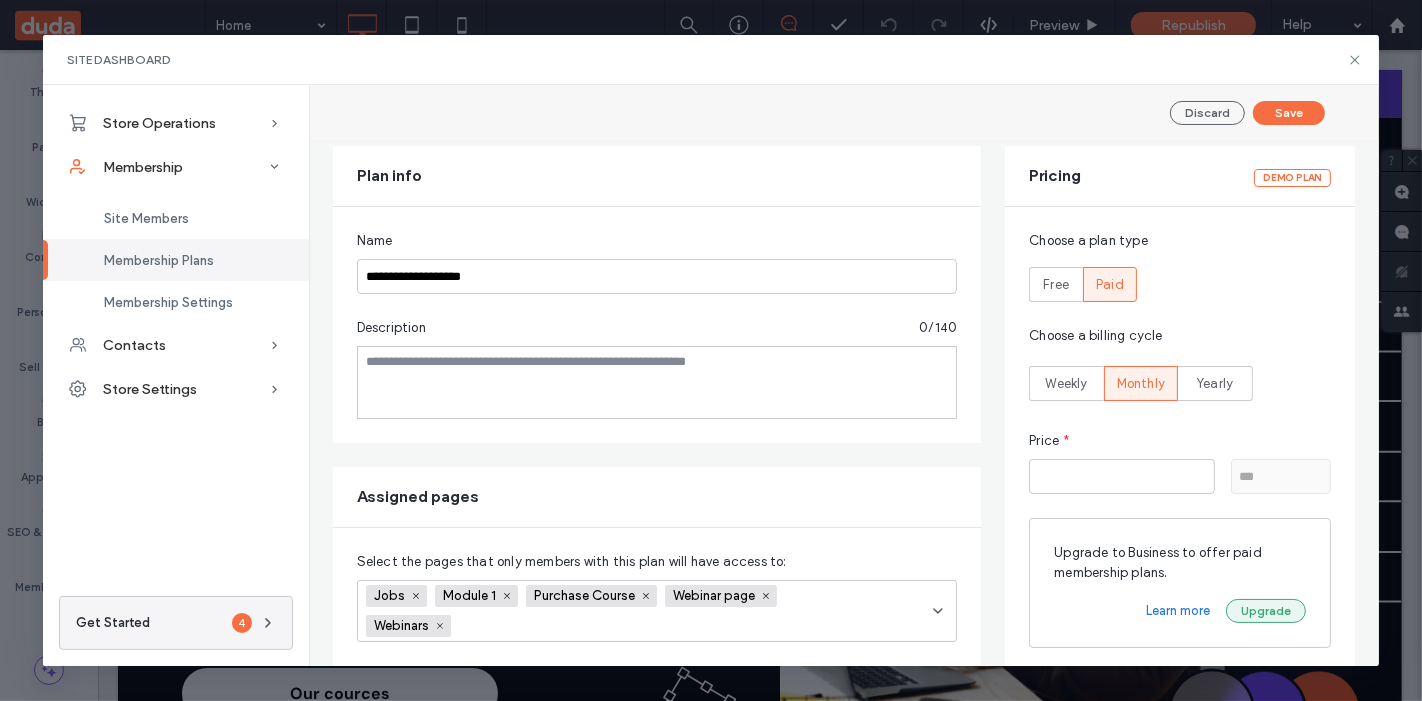 click on "Upgrade" at bounding box center [1266, 611] 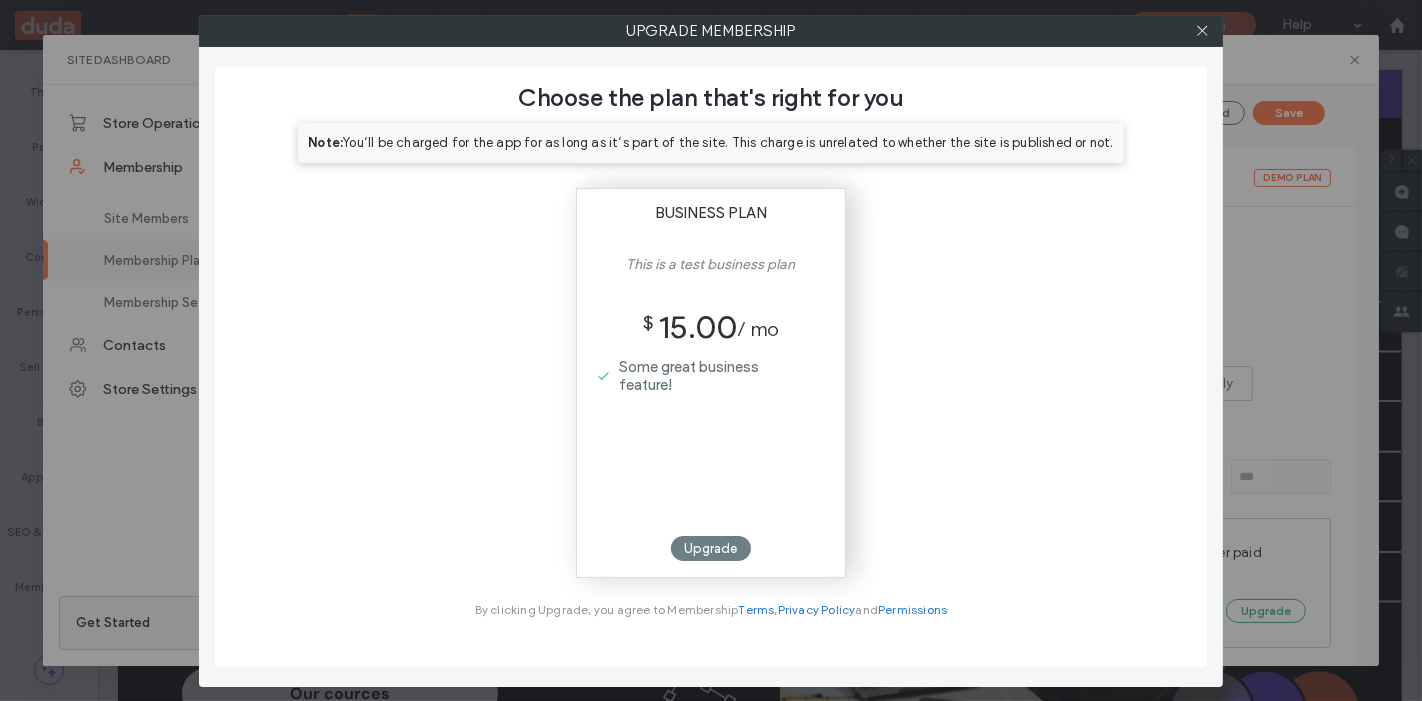 click on "Upgrade" at bounding box center [711, 548] 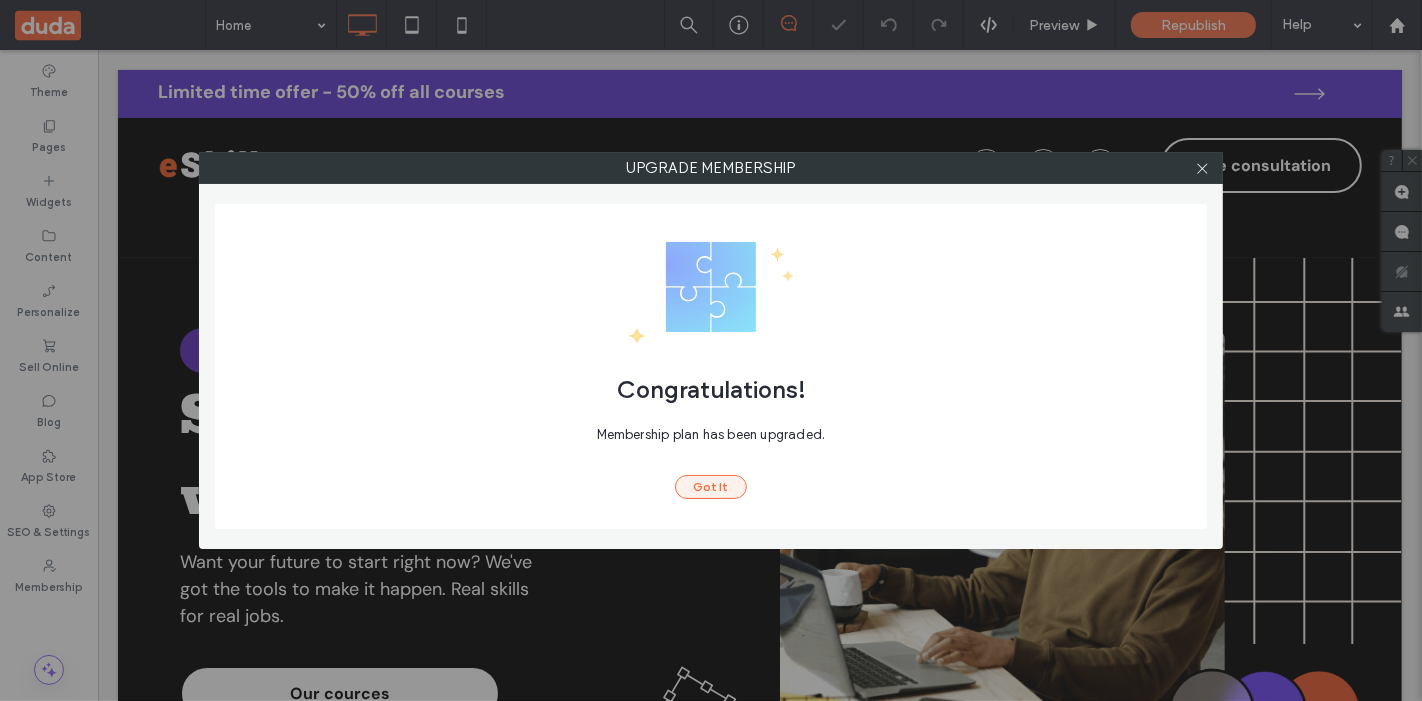 click on "Got It" at bounding box center (711, 487) 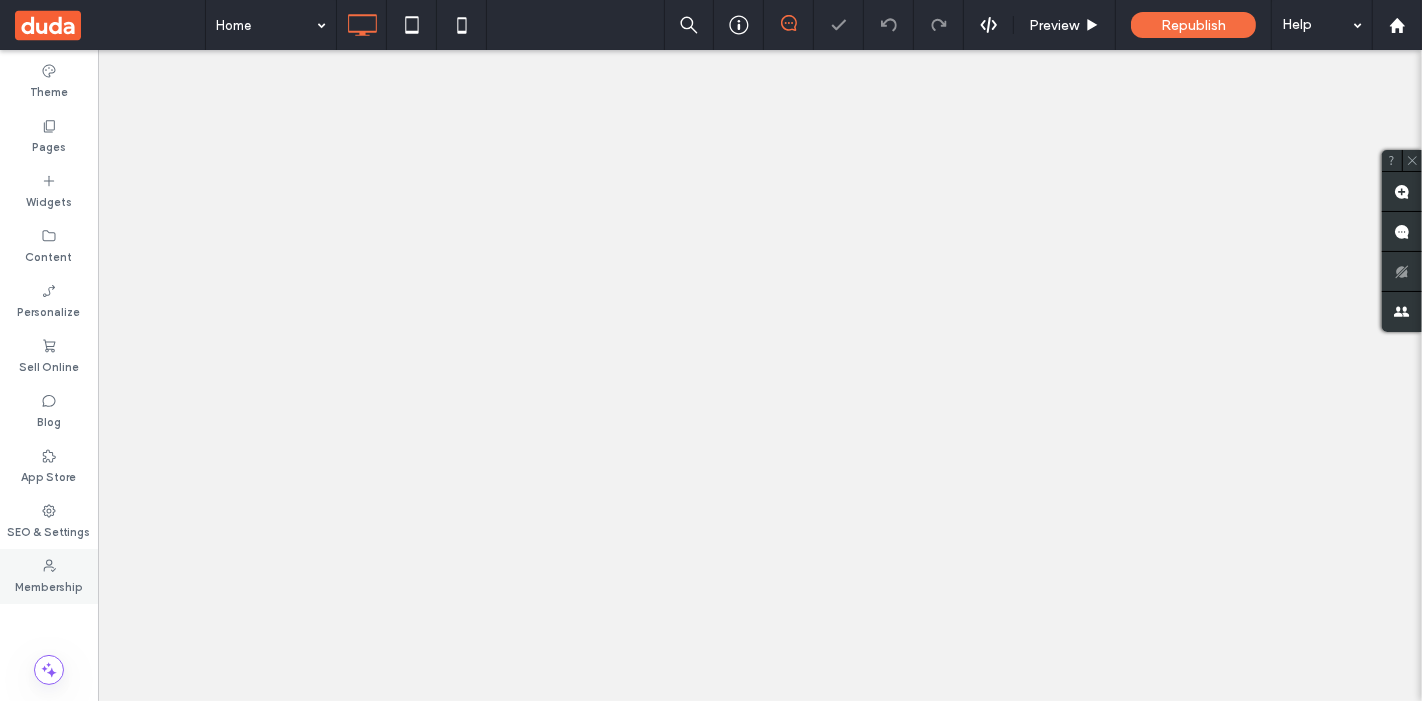 click on "Membership" at bounding box center (49, 585) 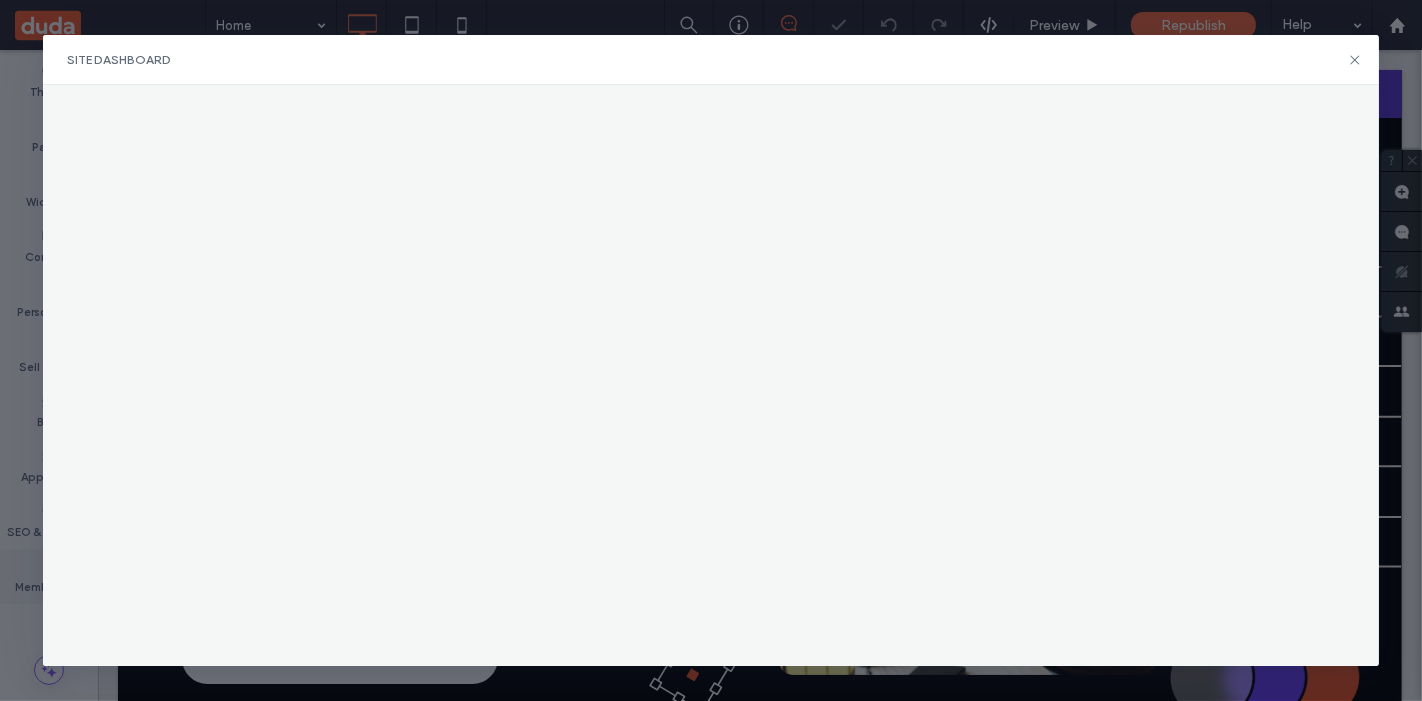 scroll, scrollTop: 0, scrollLeft: 0, axis: both 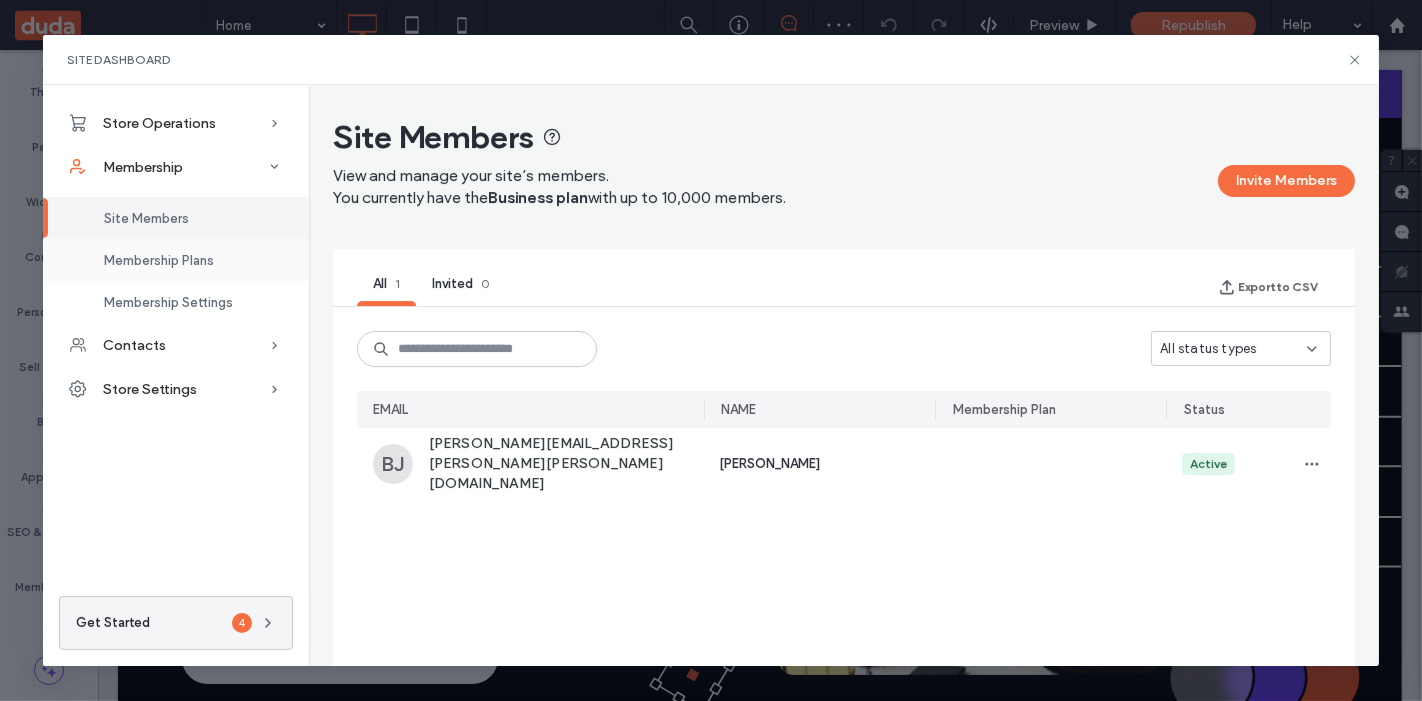 click on "Membership Plans" at bounding box center (159, 260) 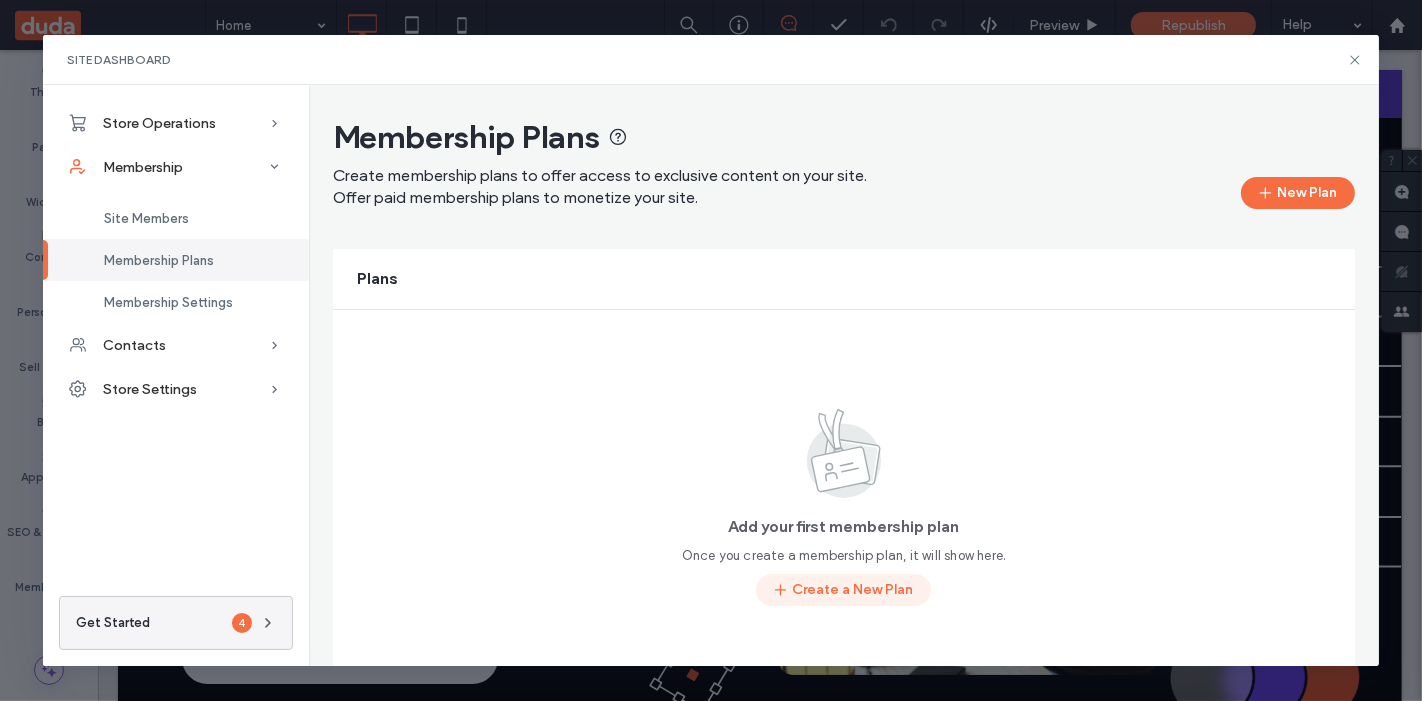 click on "Create a New Plan" at bounding box center (843, 590) 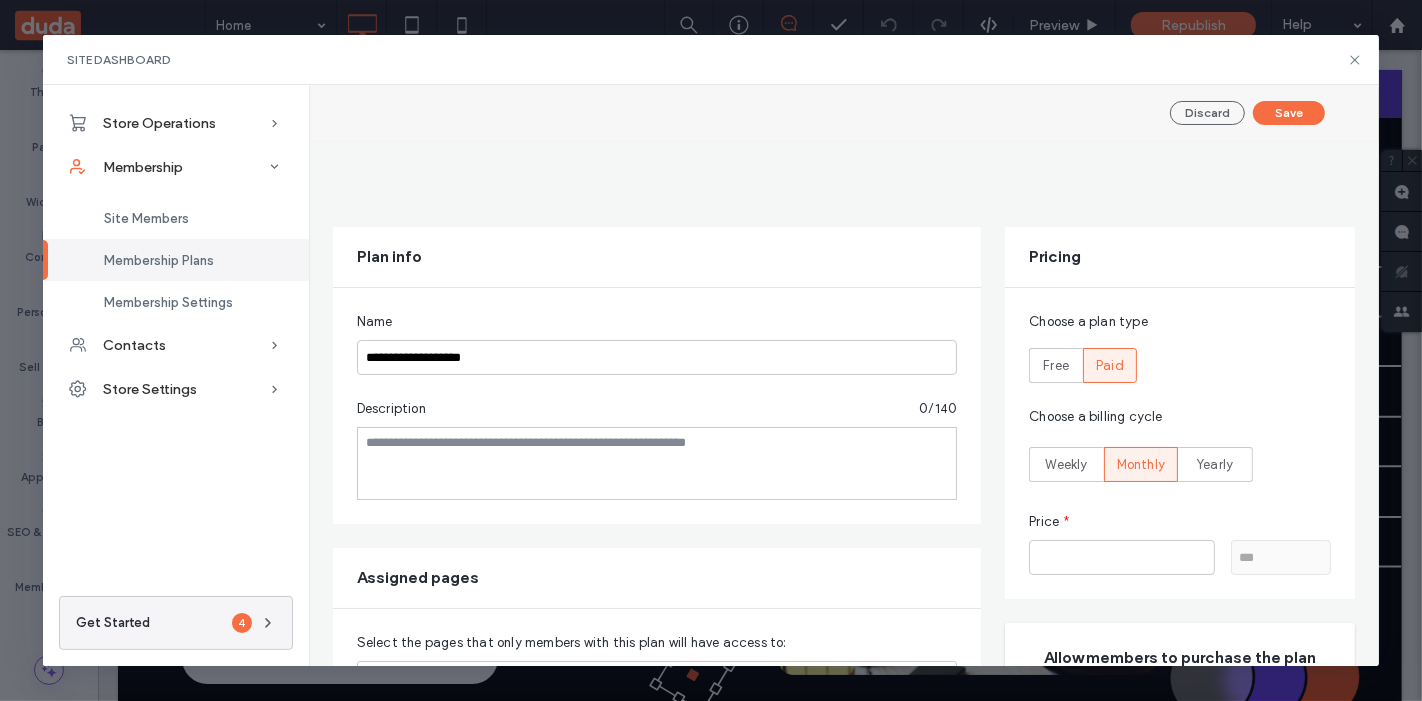 scroll, scrollTop: 152, scrollLeft: 0, axis: vertical 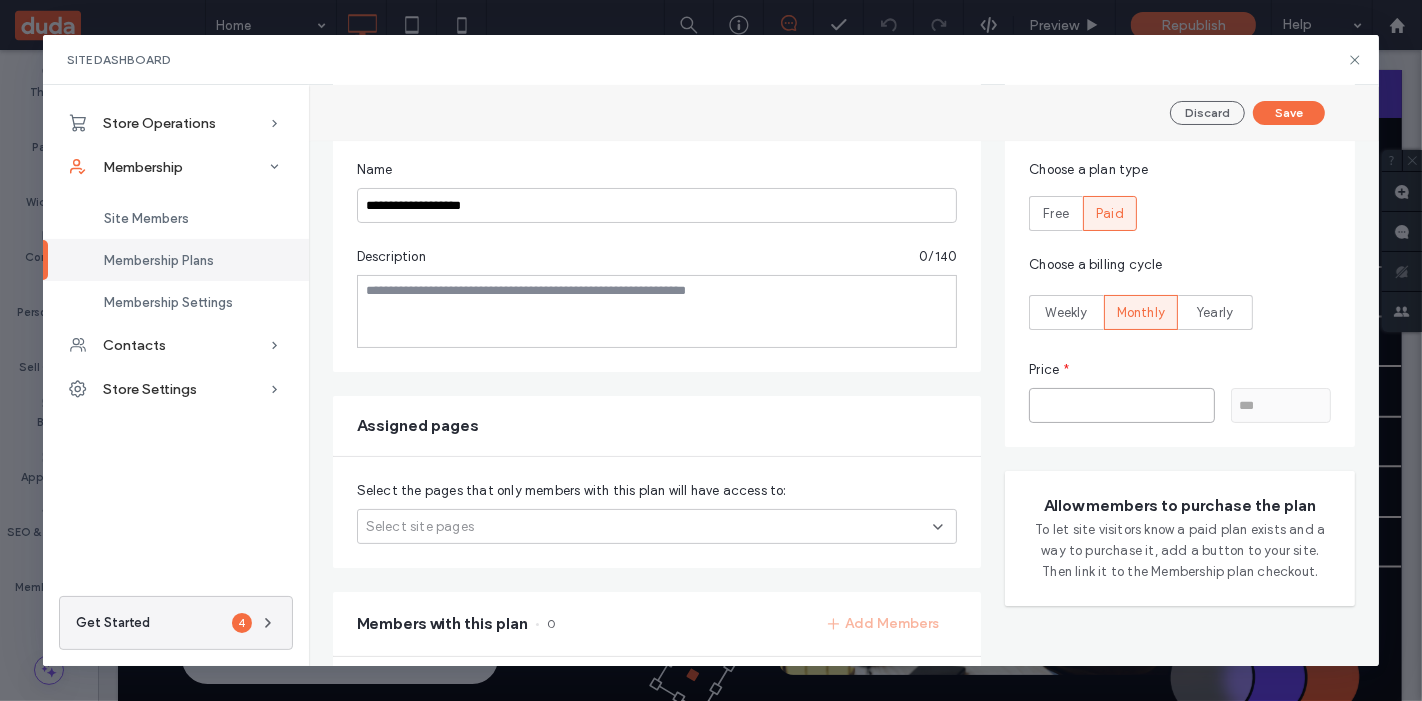 click on "*" at bounding box center (1122, 405) 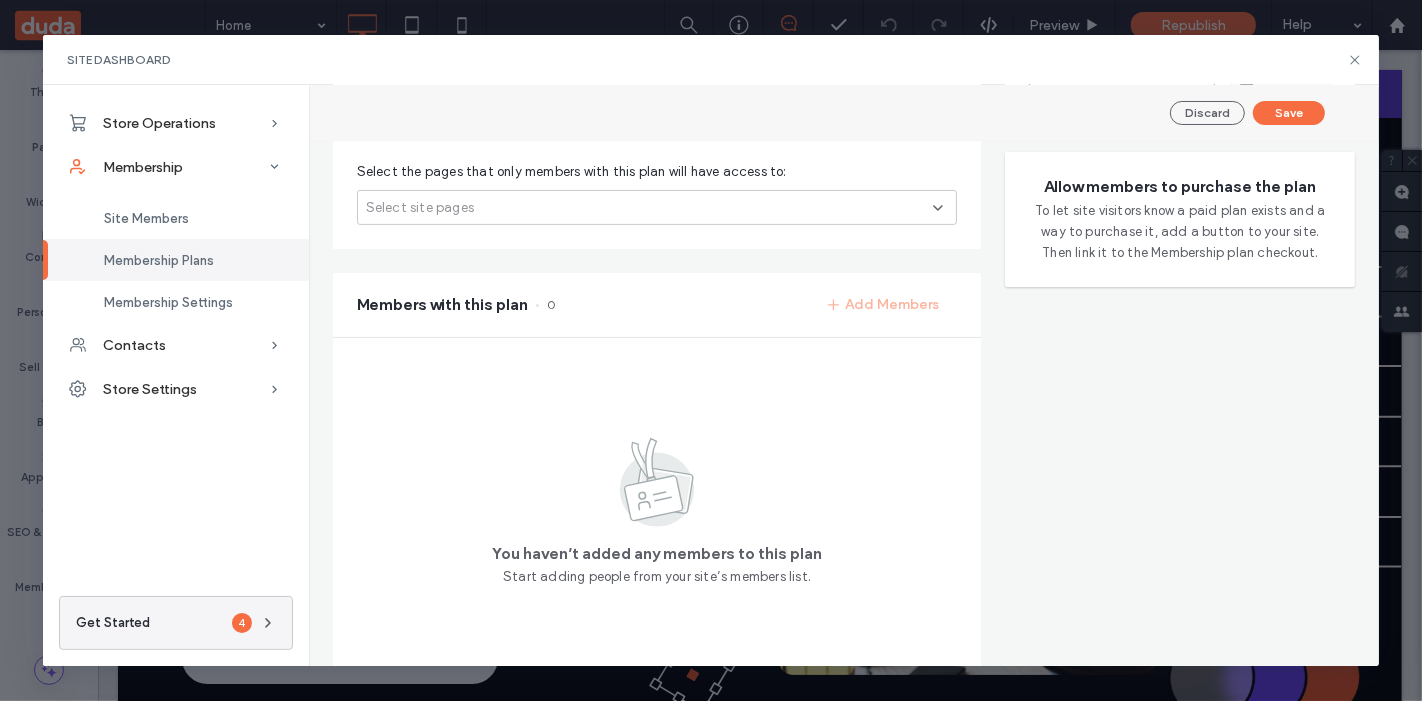 scroll, scrollTop: 497, scrollLeft: 0, axis: vertical 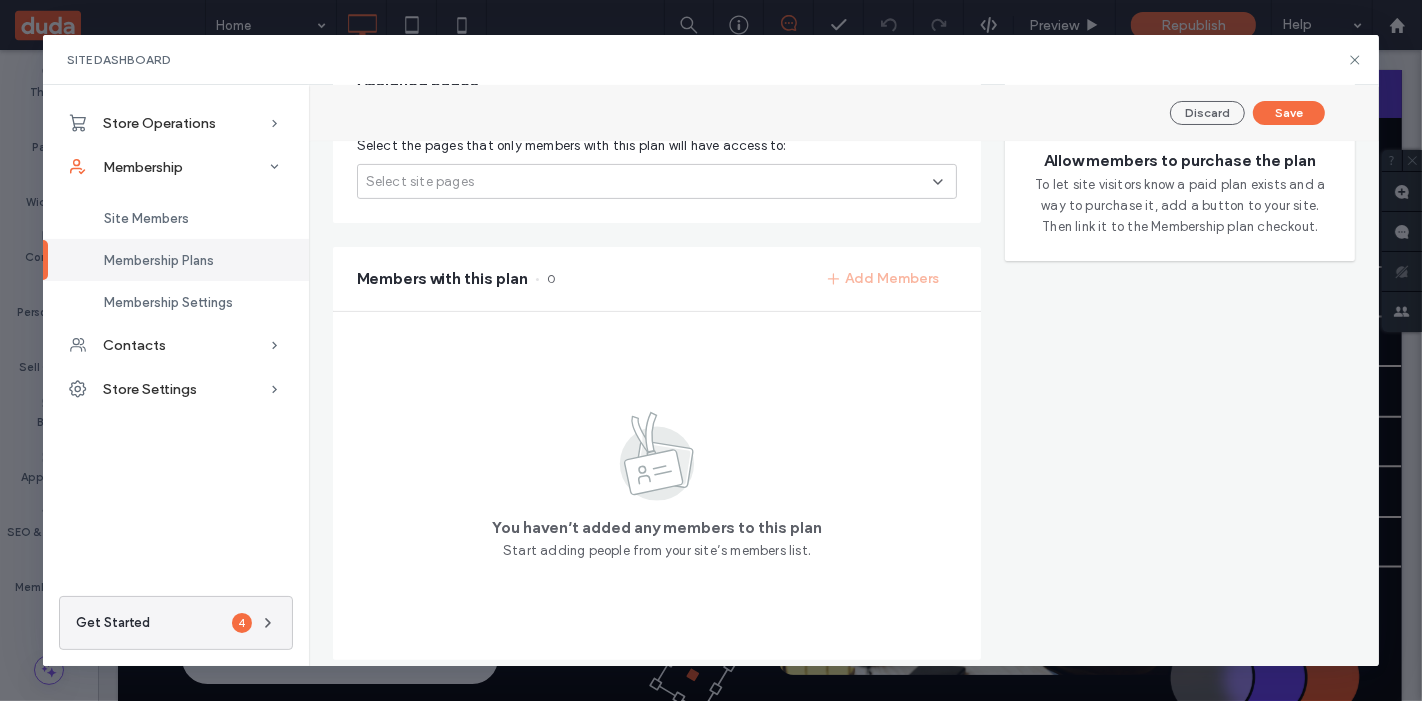 type on "**" 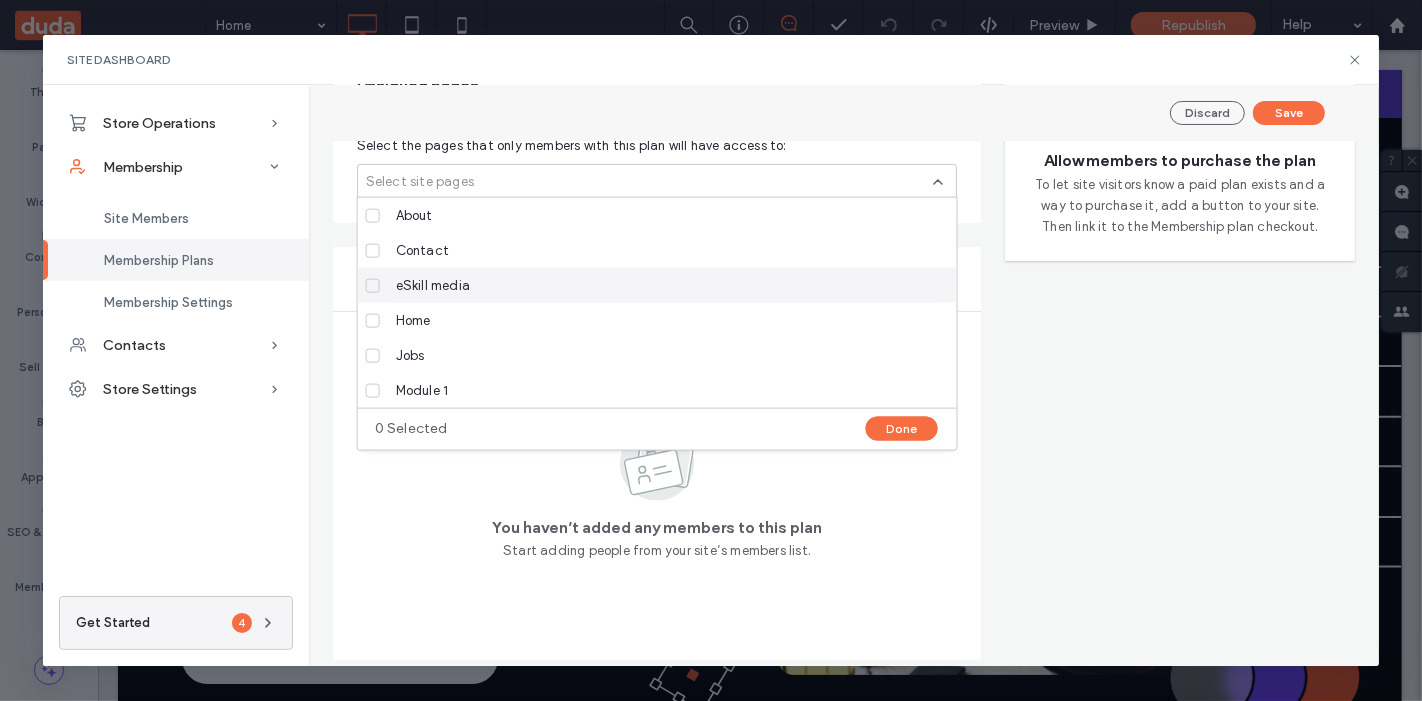 click at bounding box center [373, 285] 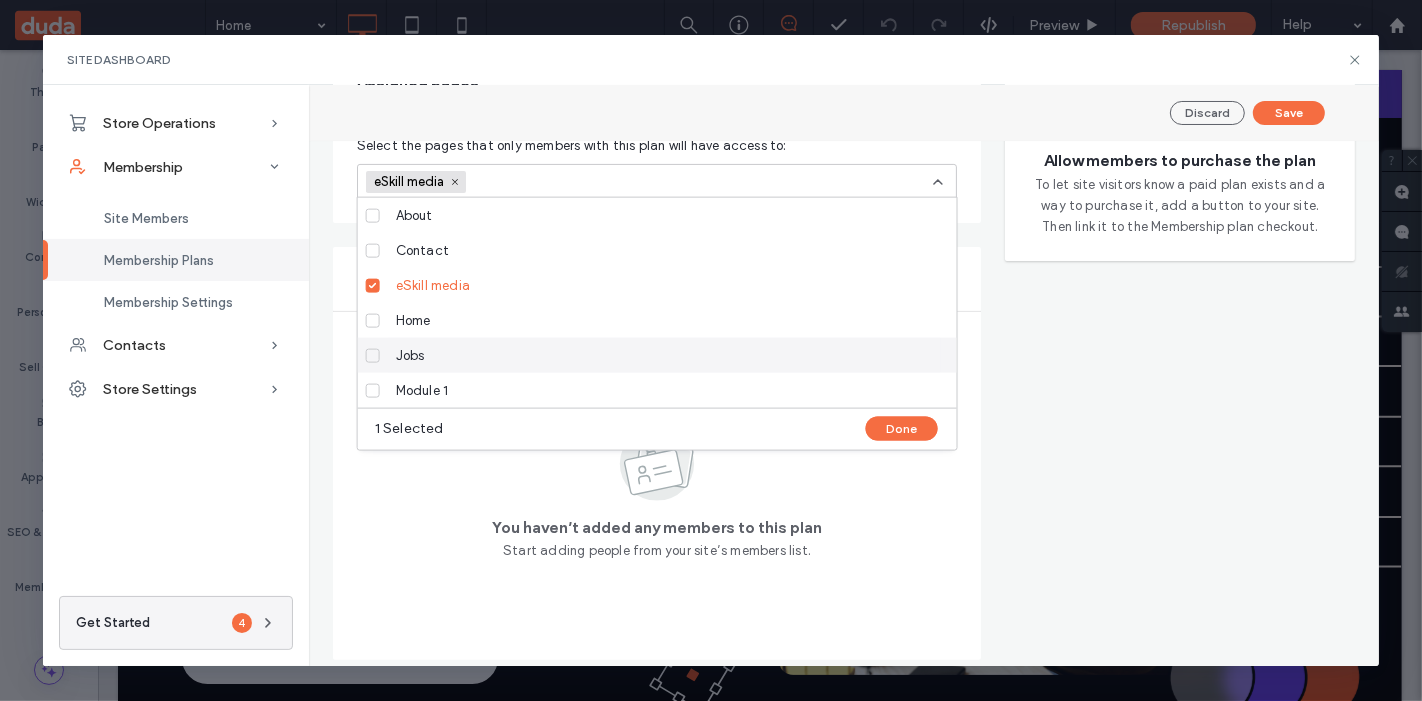 click at bounding box center (373, 355) 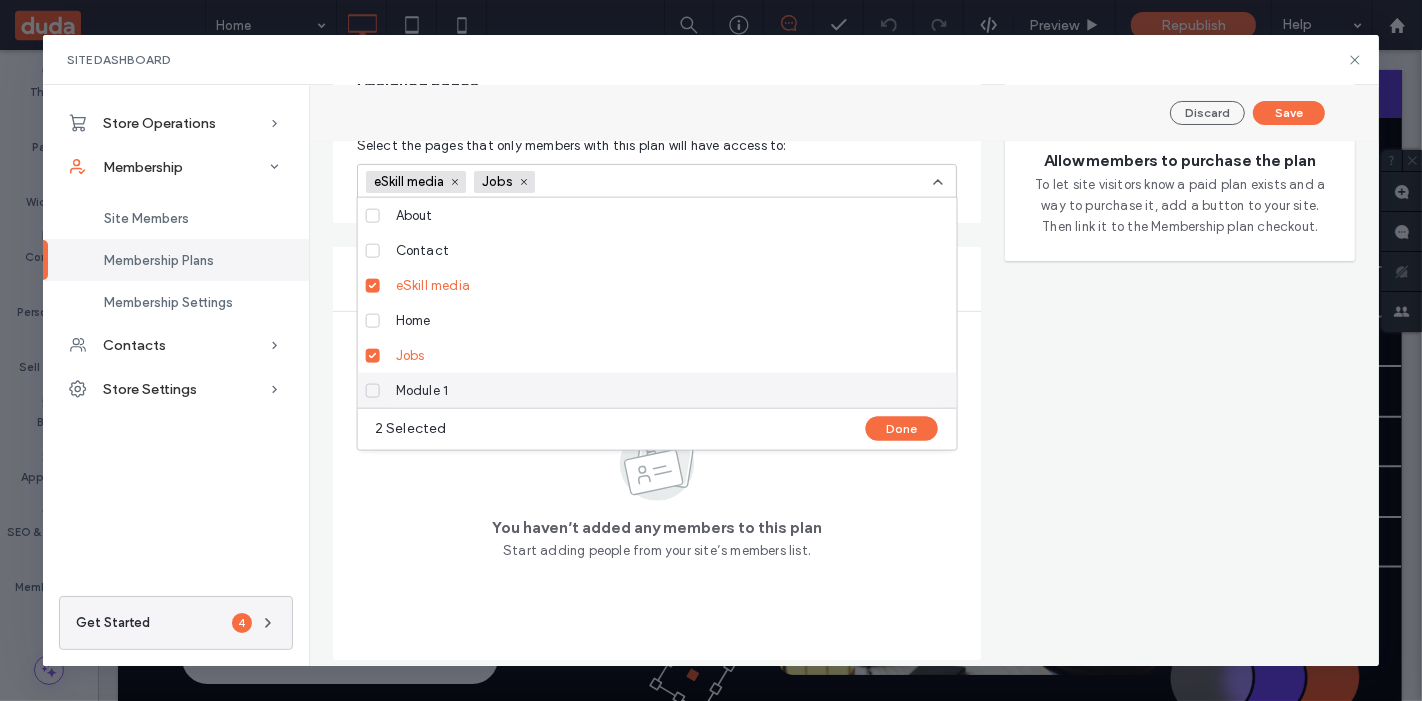 click 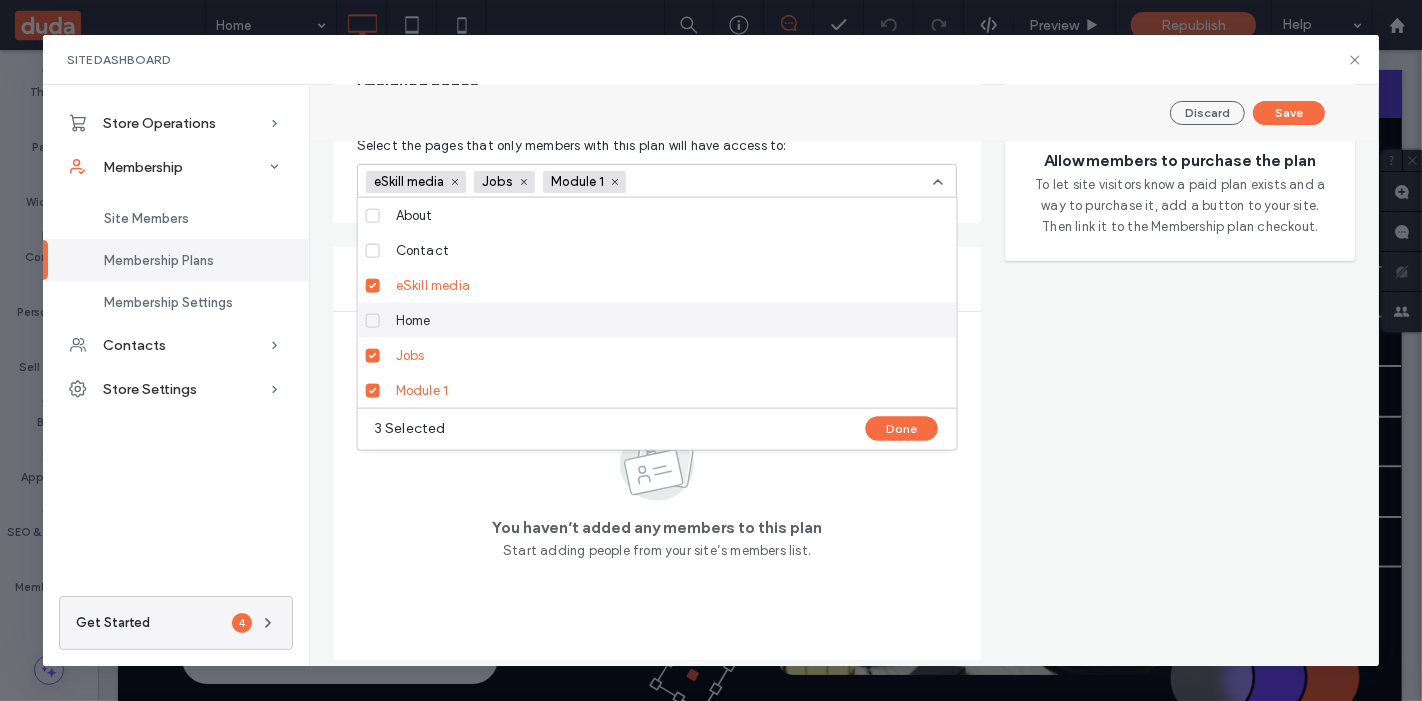 scroll, scrollTop: 104, scrollLeft: 0, axis: vertical 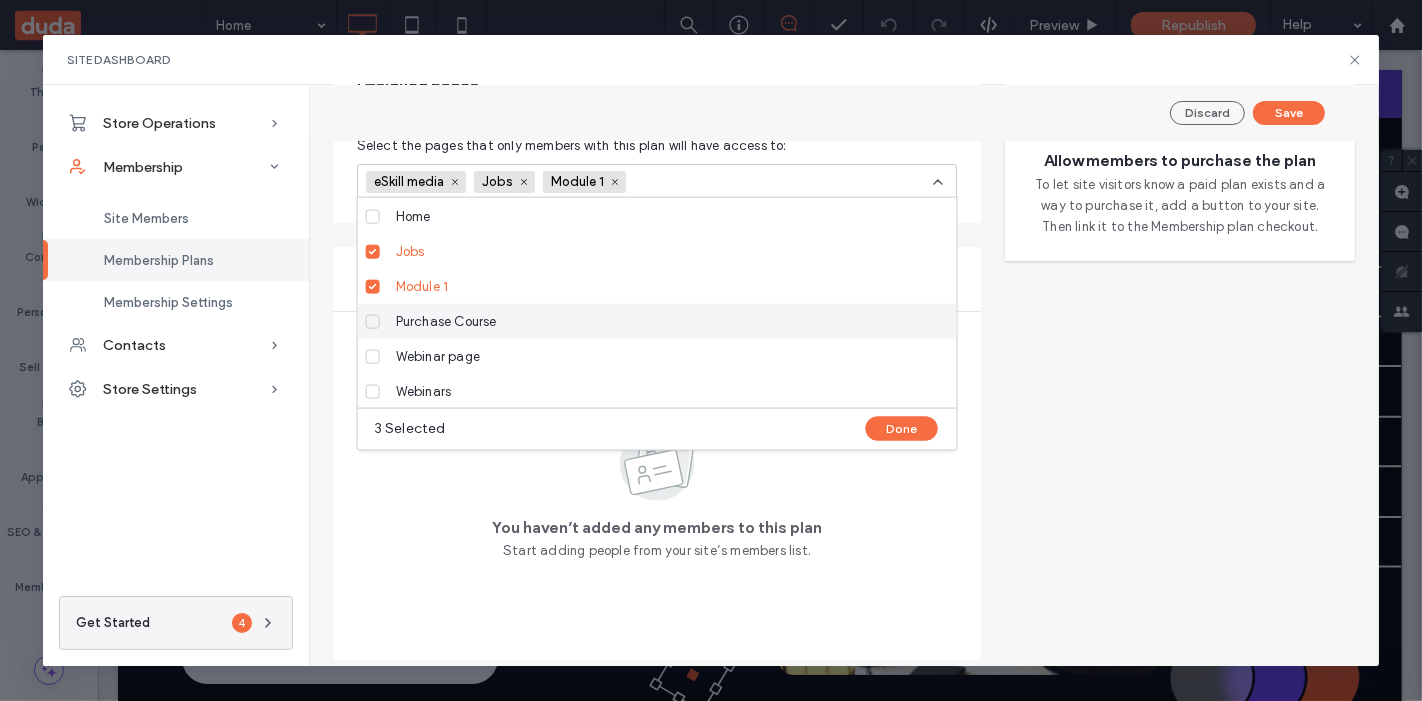 click 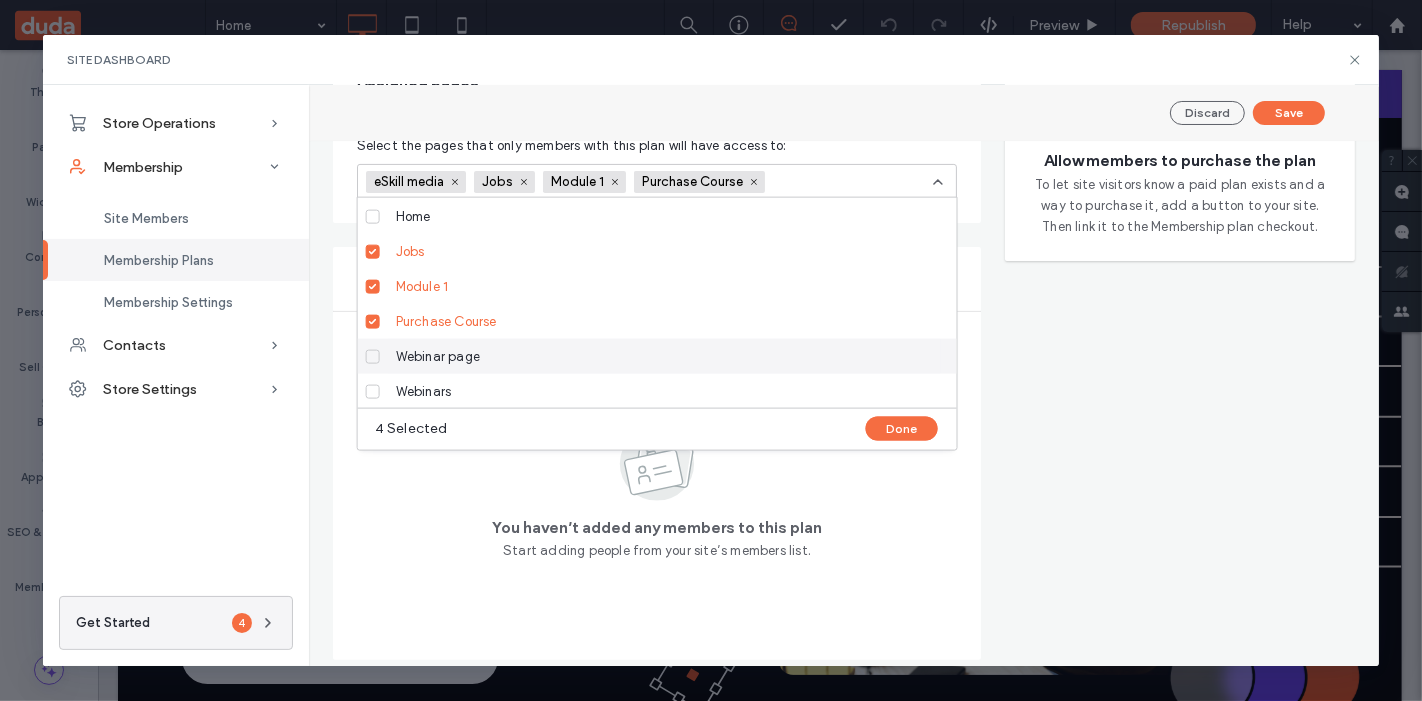 click at bounding box center (373, 356) 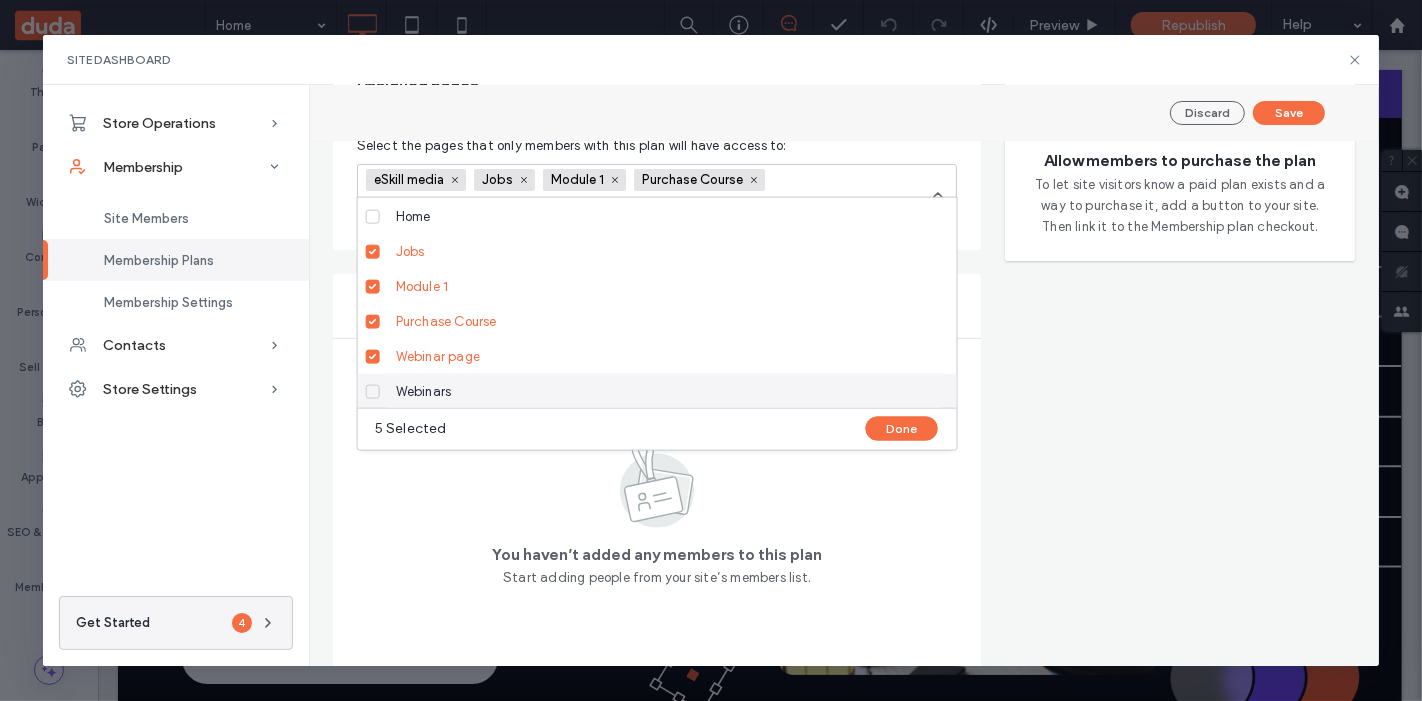 click at bounding box center [373, 391] 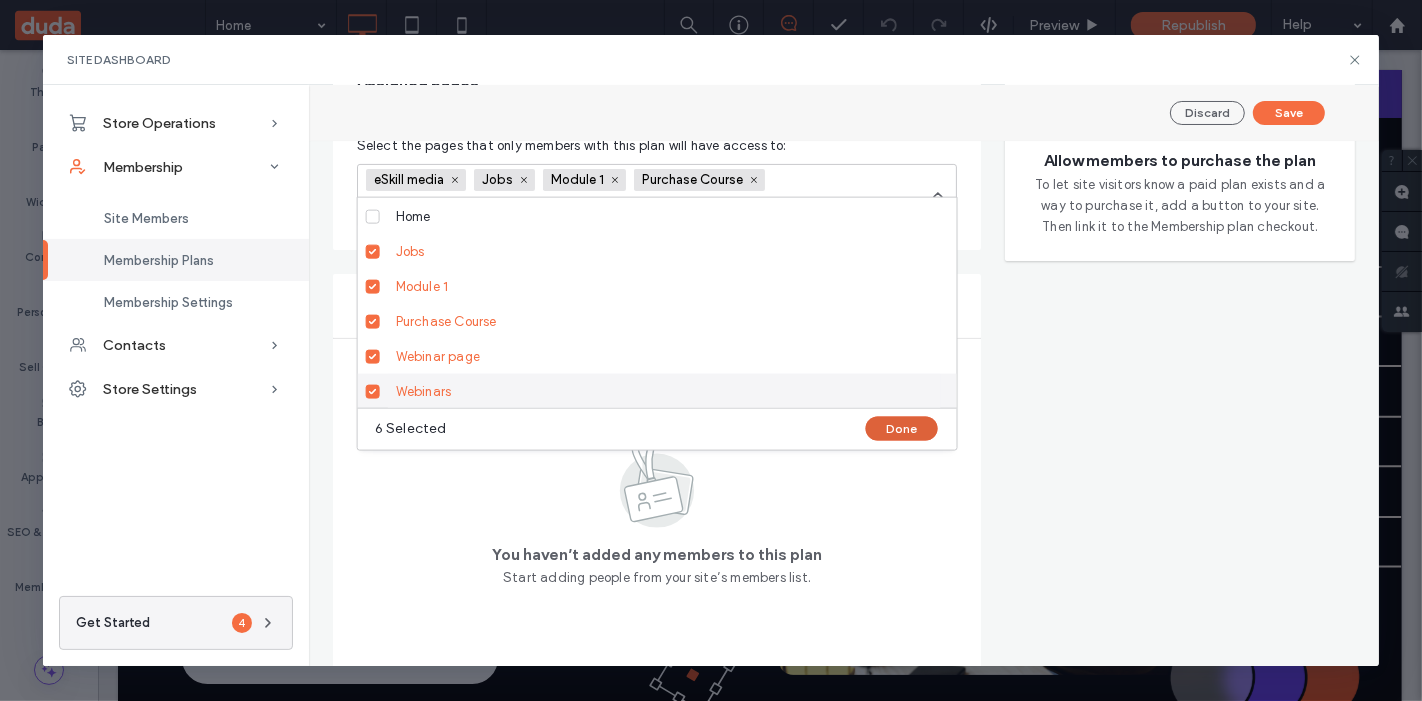 click on "Done" at bounding box center [902, 429] 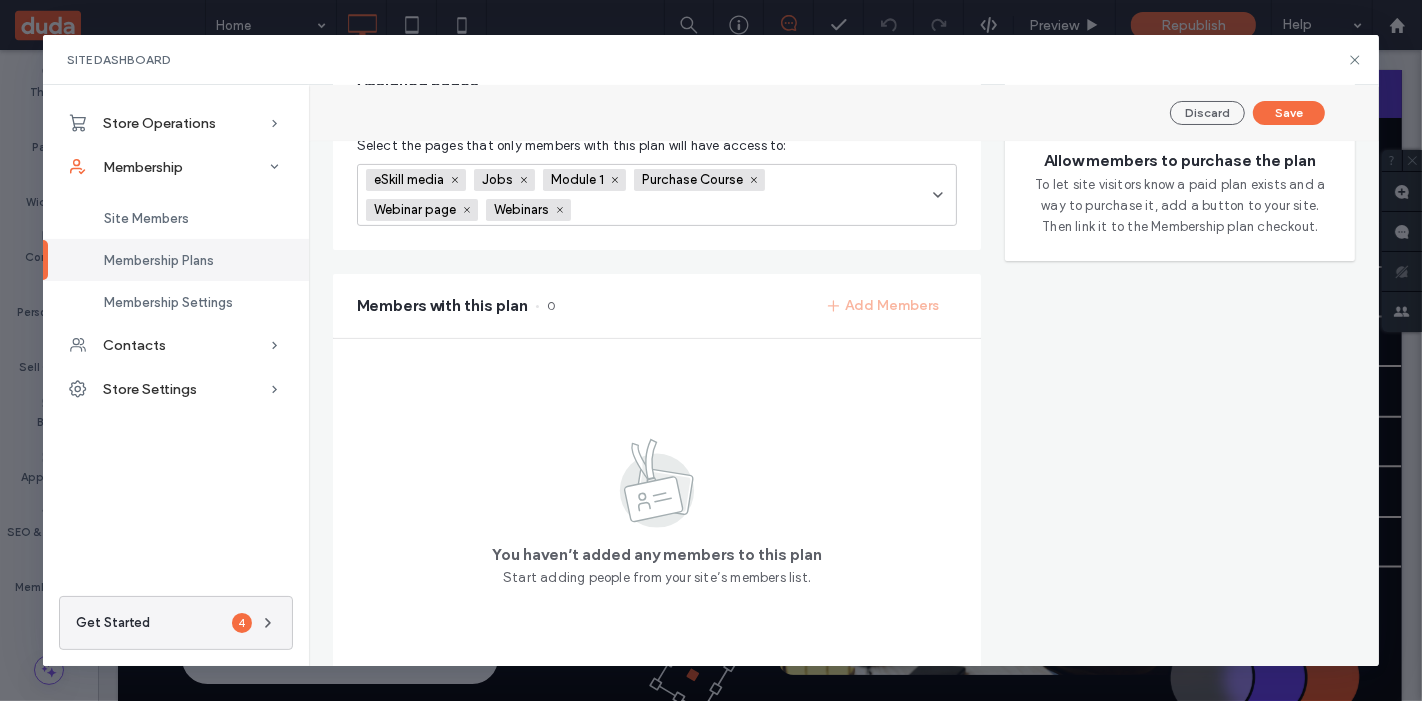 scroll, scrollTop: 564, scrollLeft: 0, axis: vertical 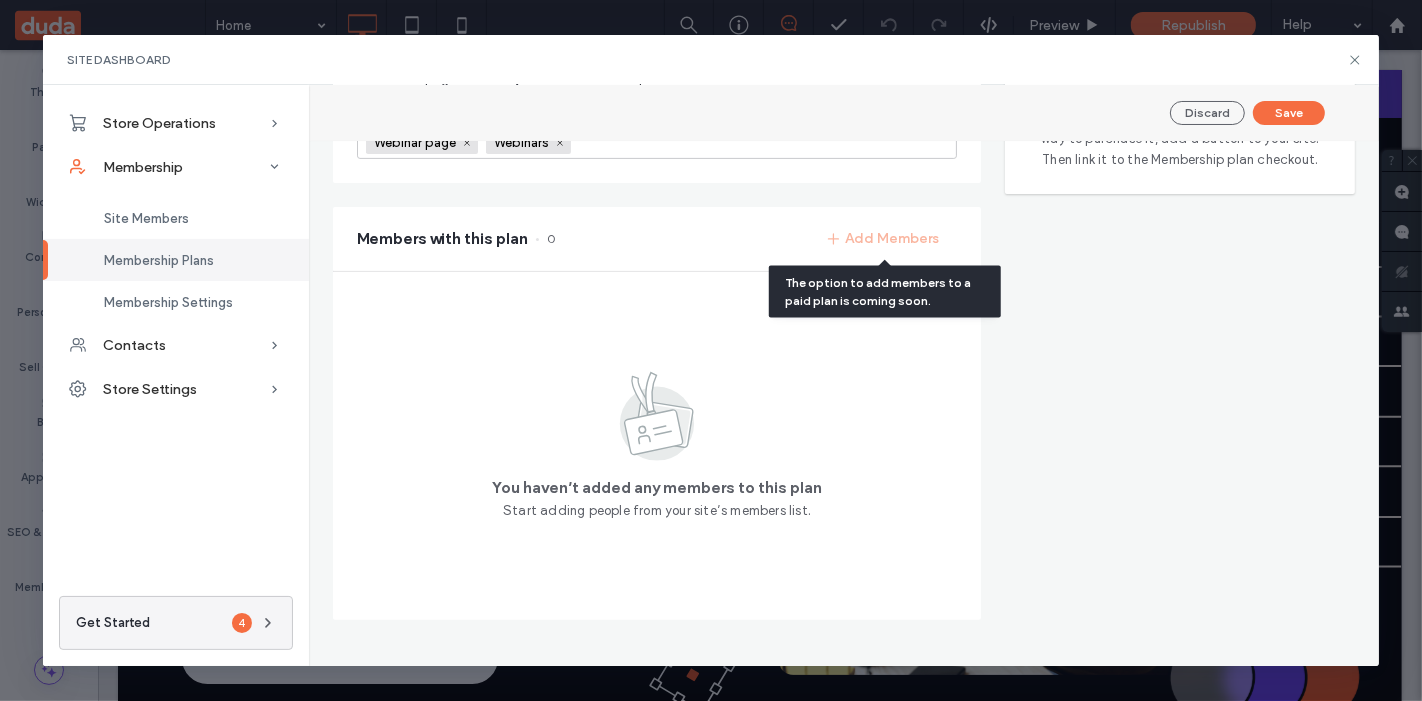 click on "Add Members" at bounding box center (883, 239) 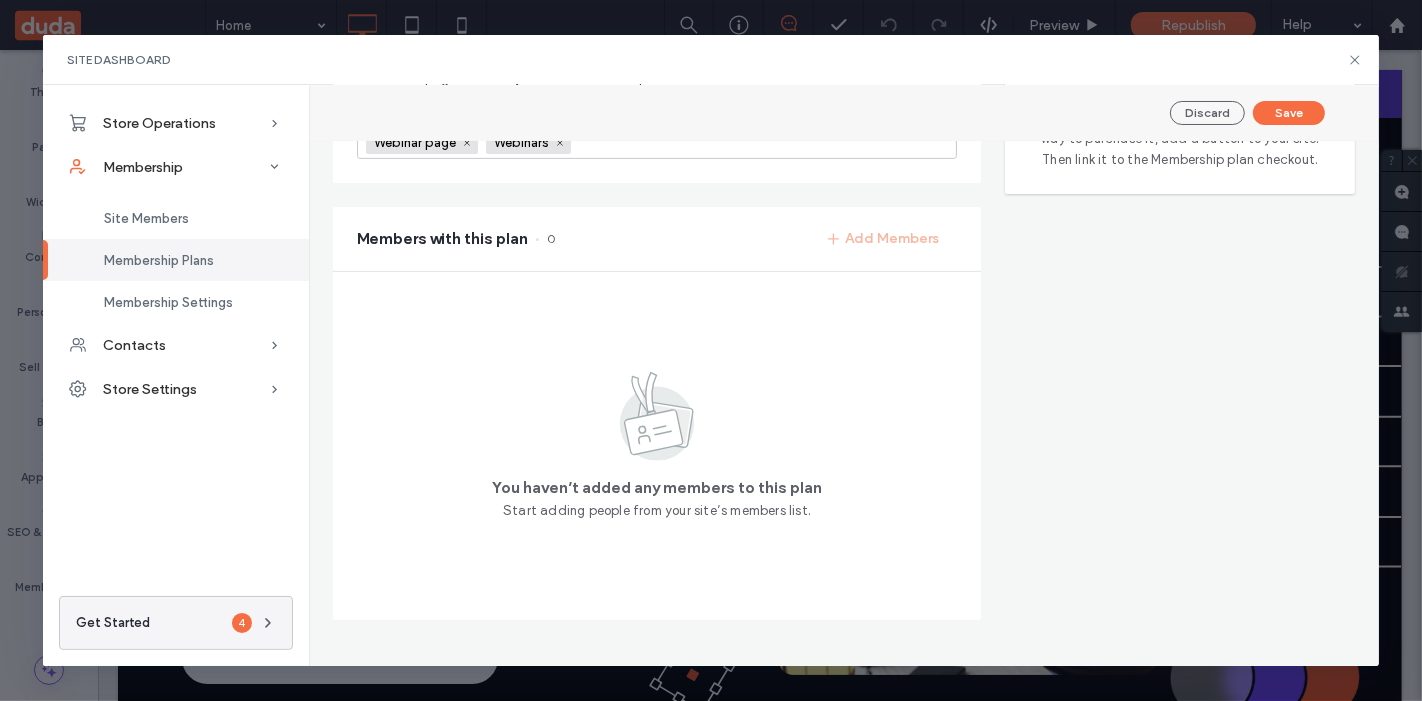 scroll, scrollTop: 0, scrollLeft: 0, axis: both 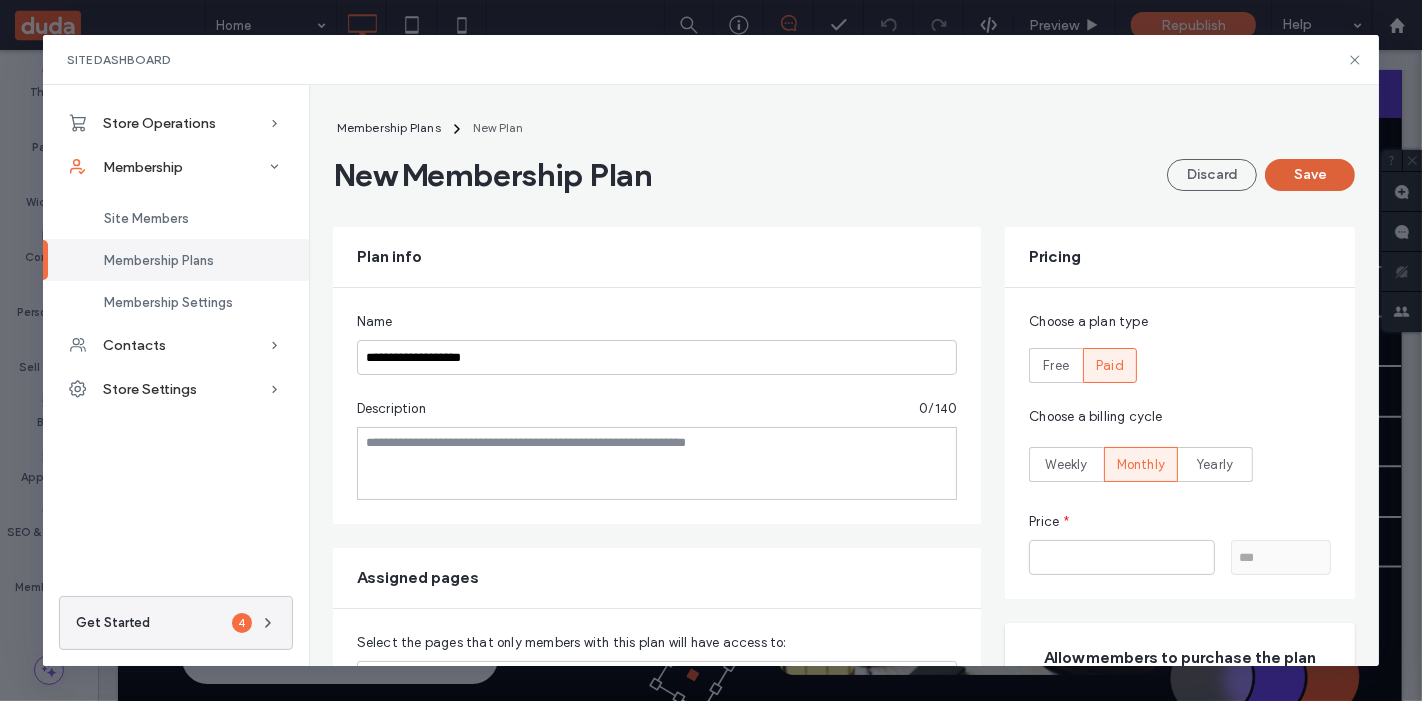 click on "Save" at bounding box center [1310, 175] 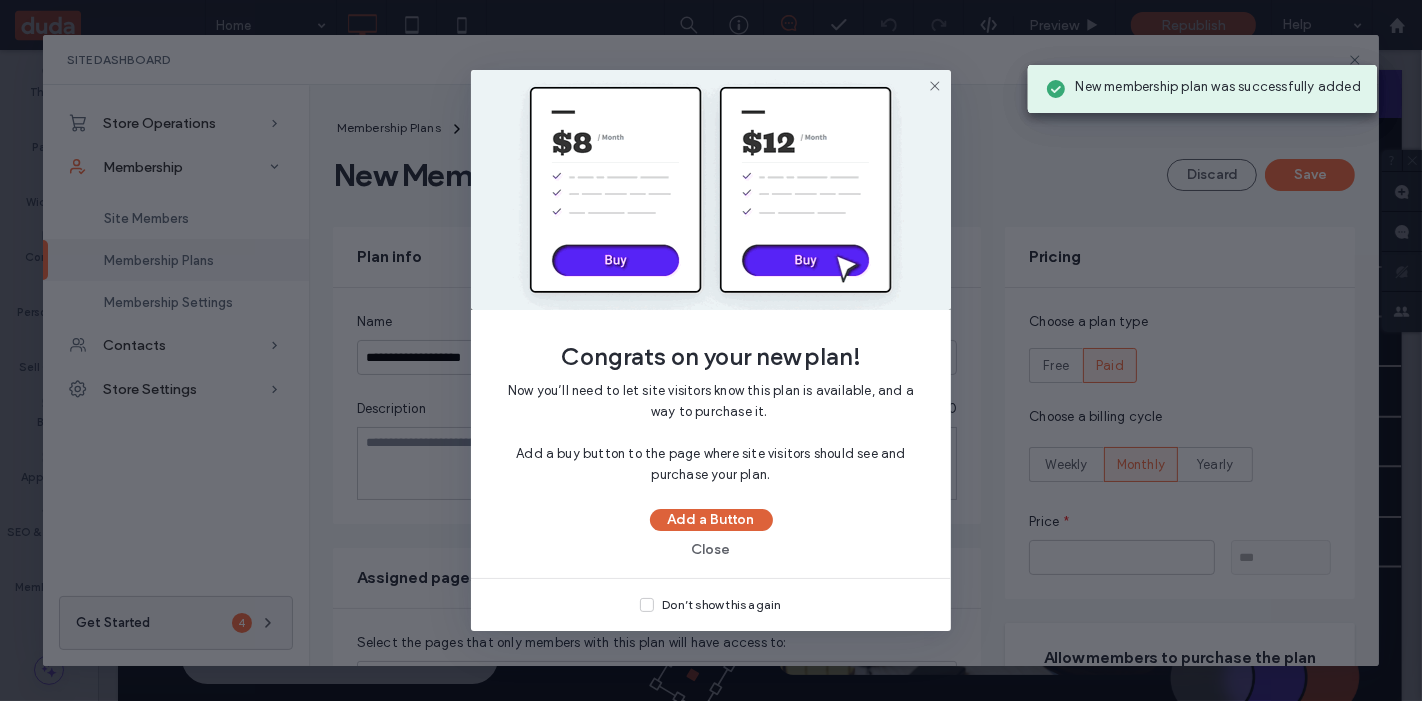 click on "Add a Button" at bounding box center [711, 520] 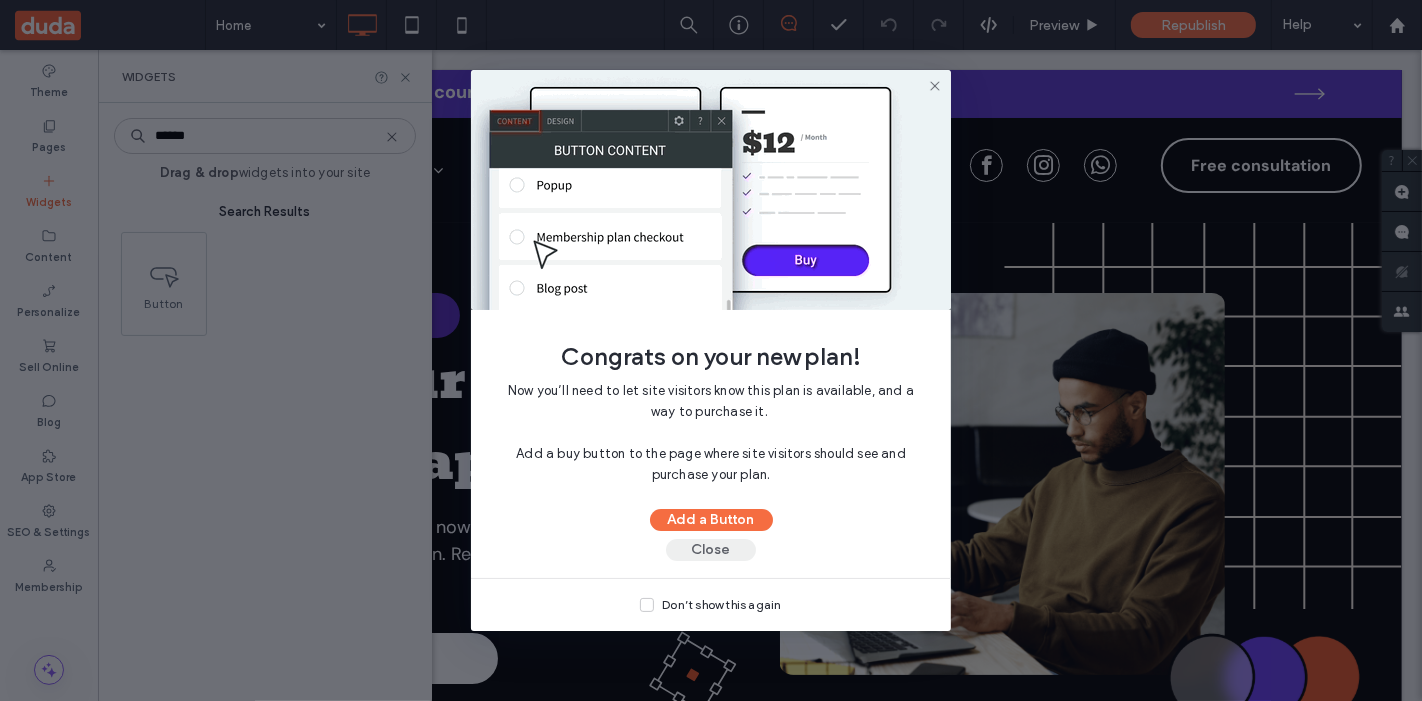click on "Close" at bounding box center [711, 550] 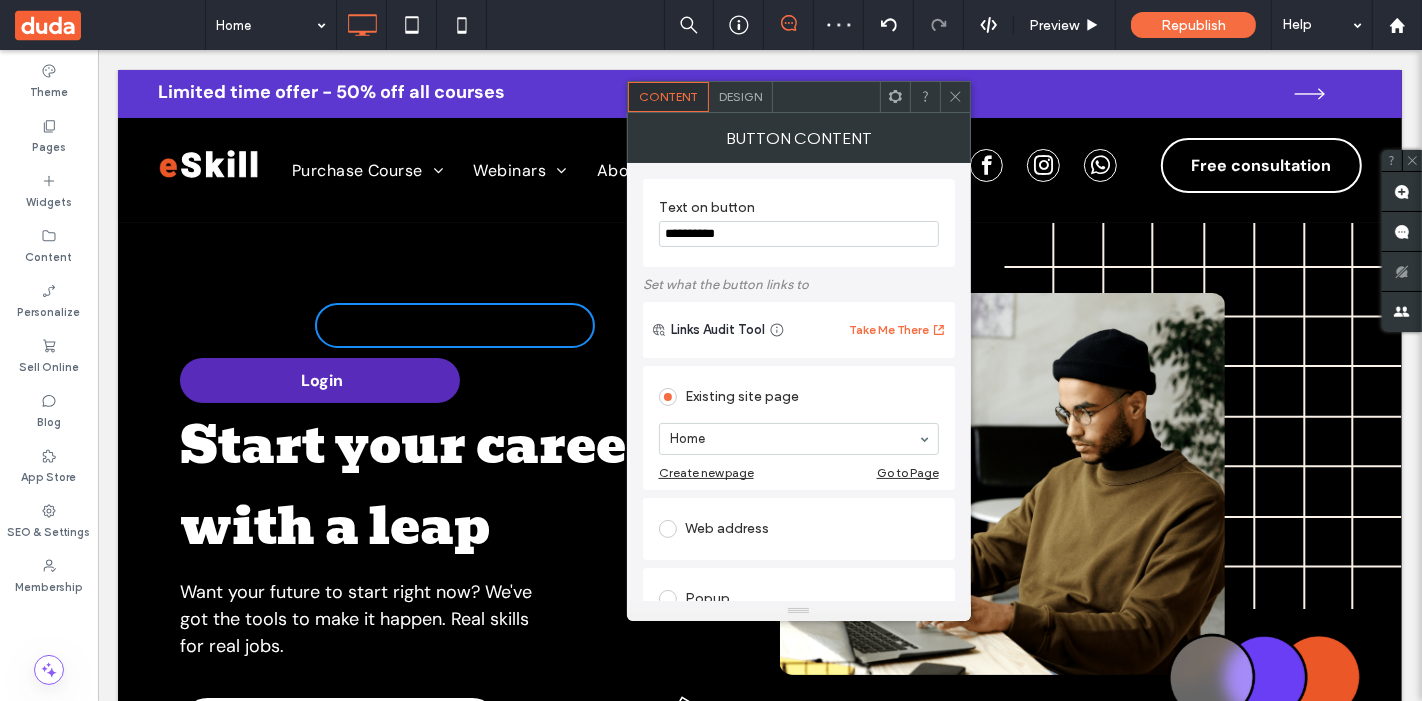 click on "**********" at bounding box center [799, 234] 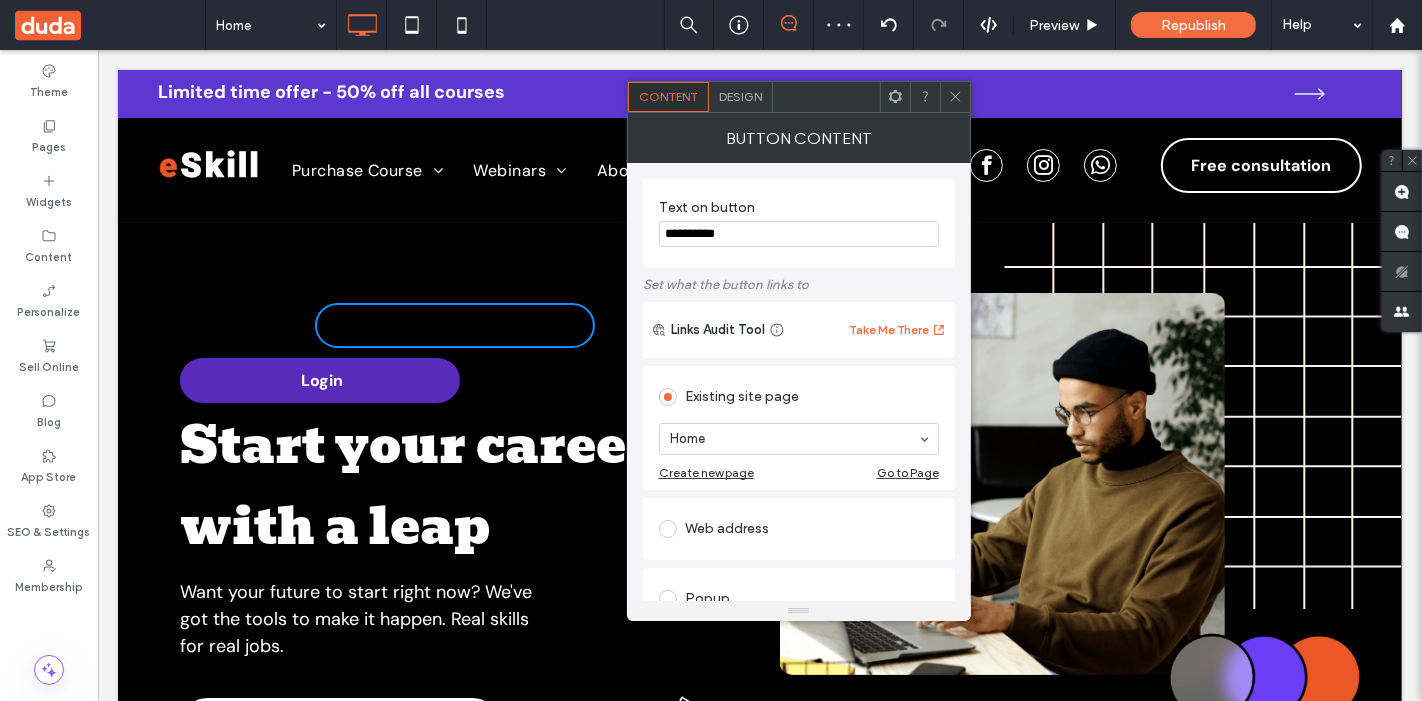 click on "**********" at bounding box center (799, 234) 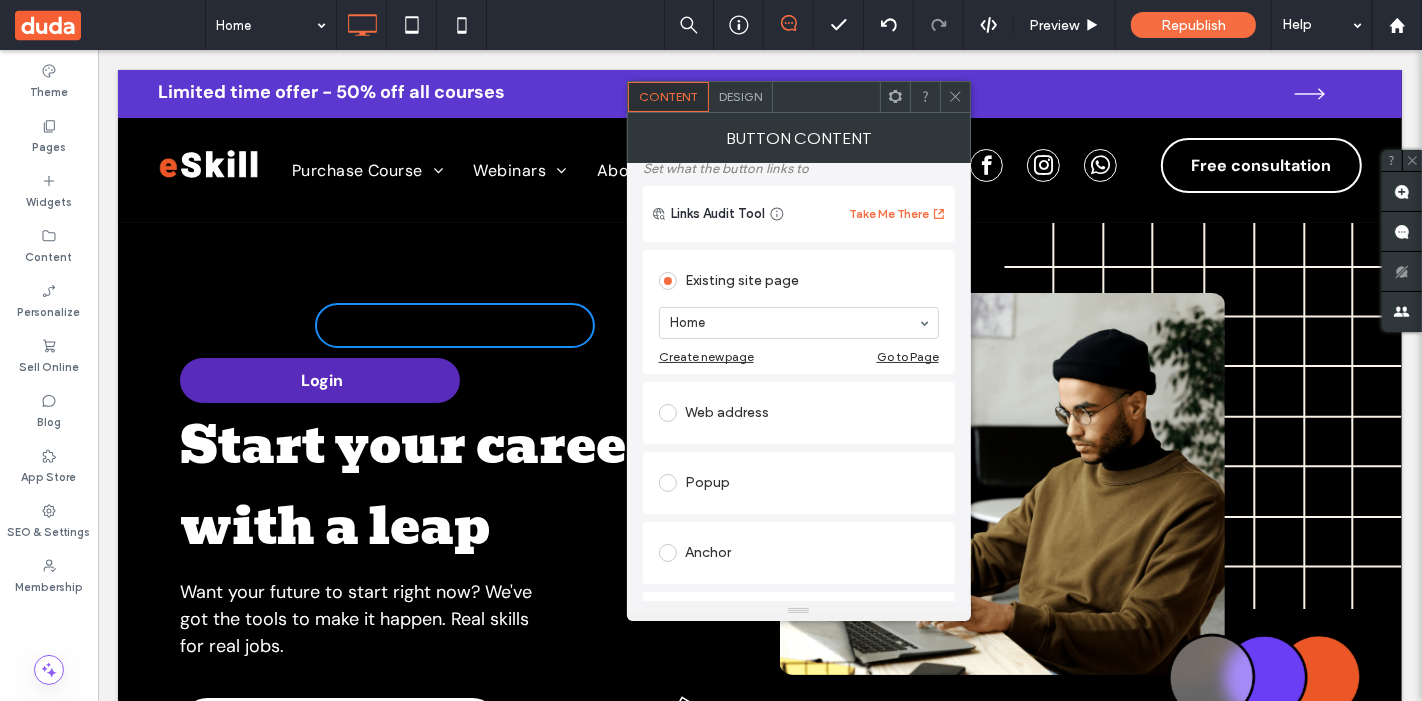 scroll, scrollTop: 133, scrollLeft: 0, axis: vertical 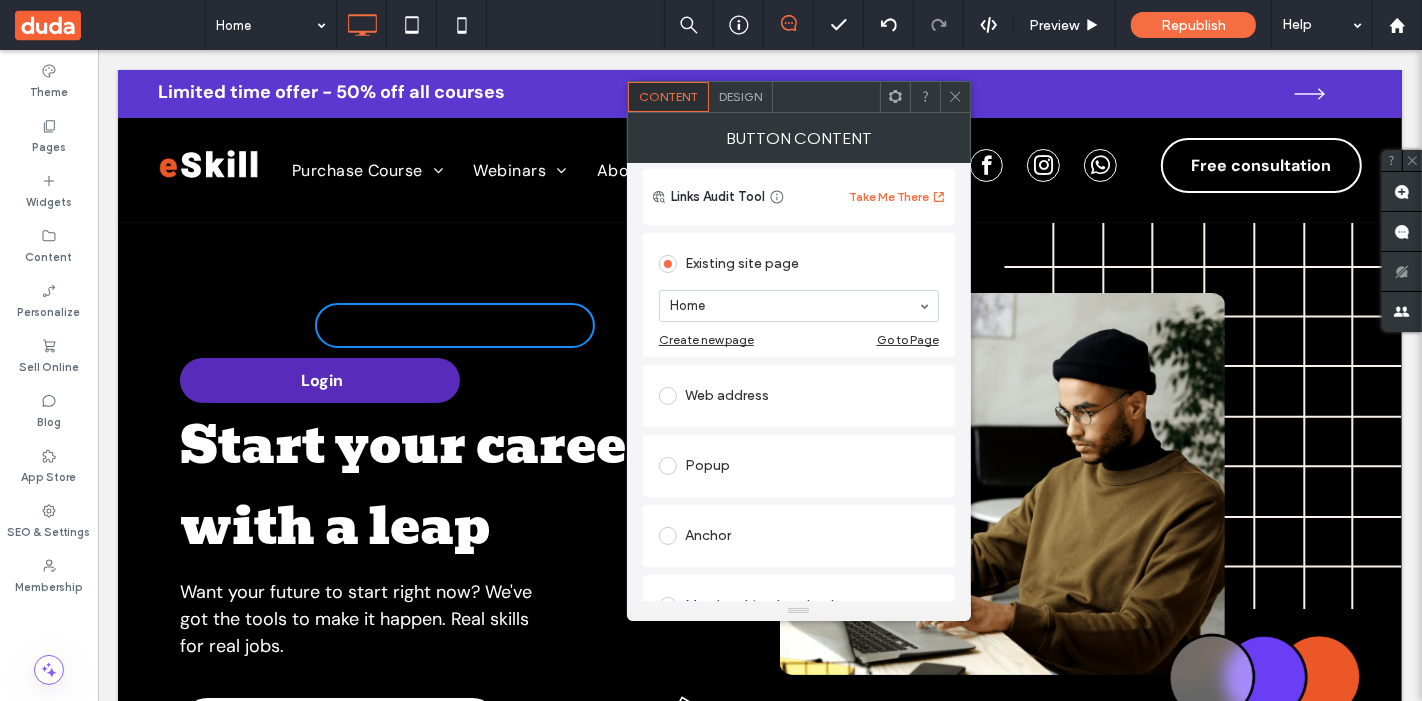type on "**********" 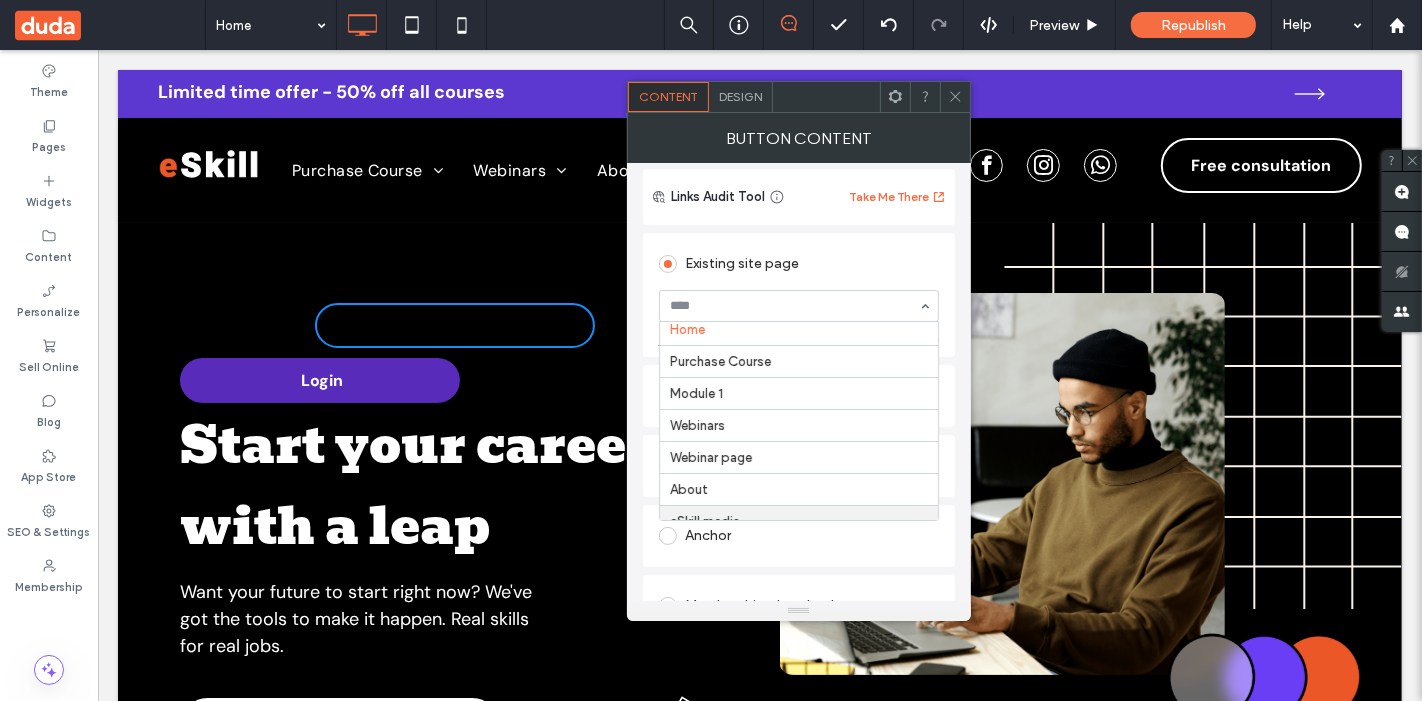 scroll, scrollTop: 0, scrollLeft: 0, axis: both 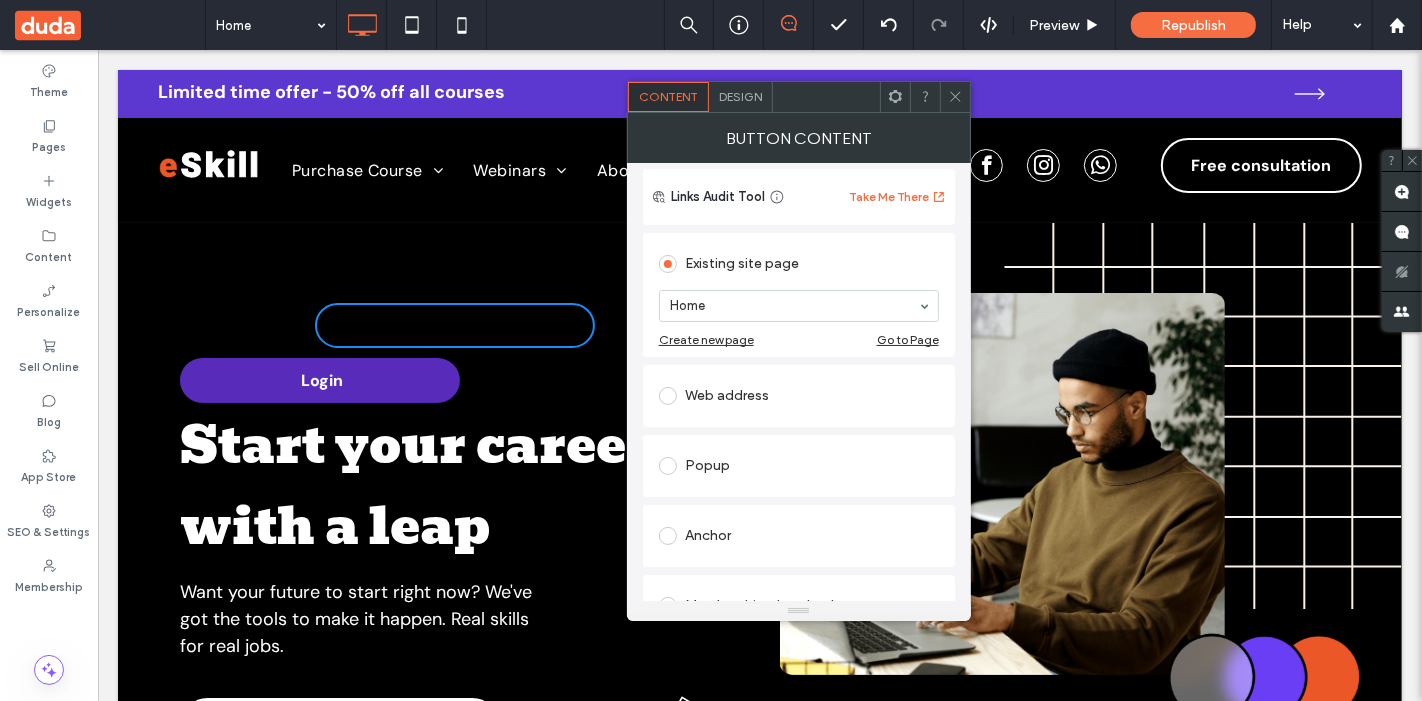 click on "Existing site page" at bounding box center (799, 264) 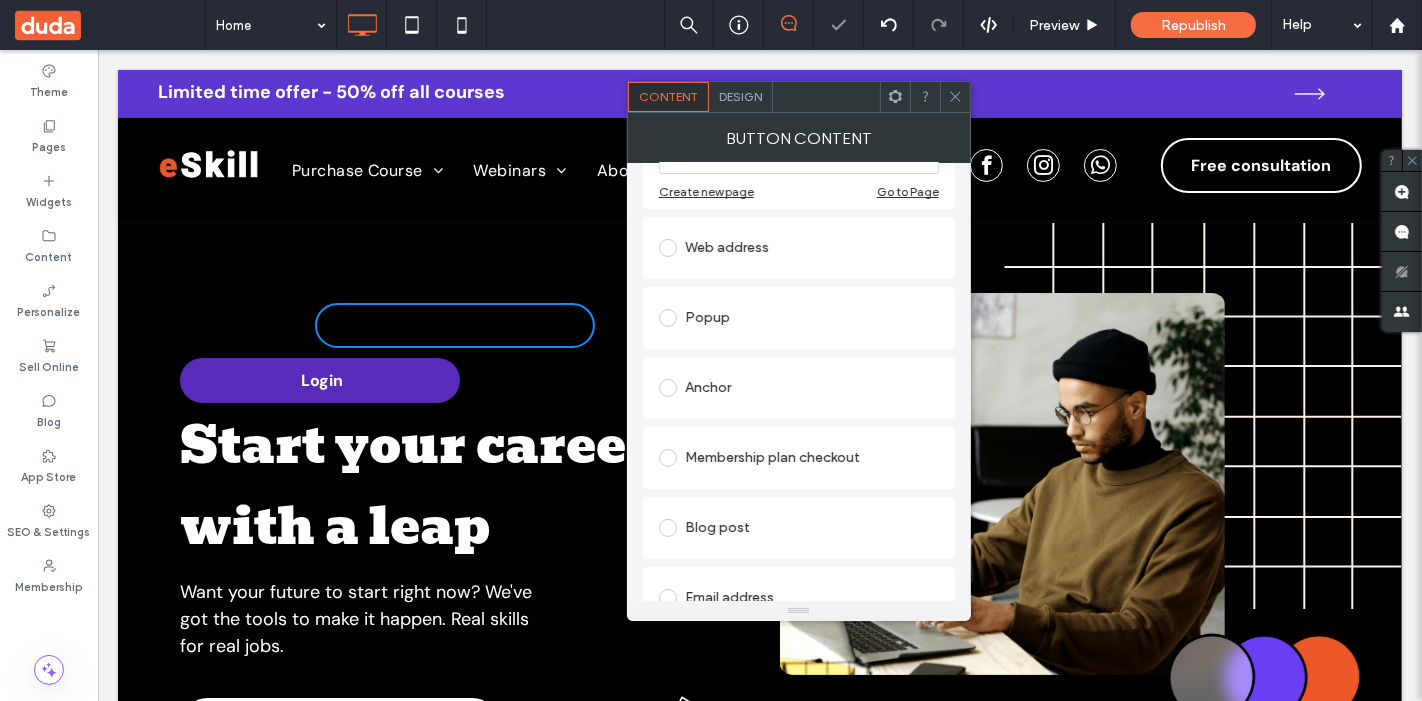 scroll, scrollTop: 321, scrollLeft: 0, axis: vertical 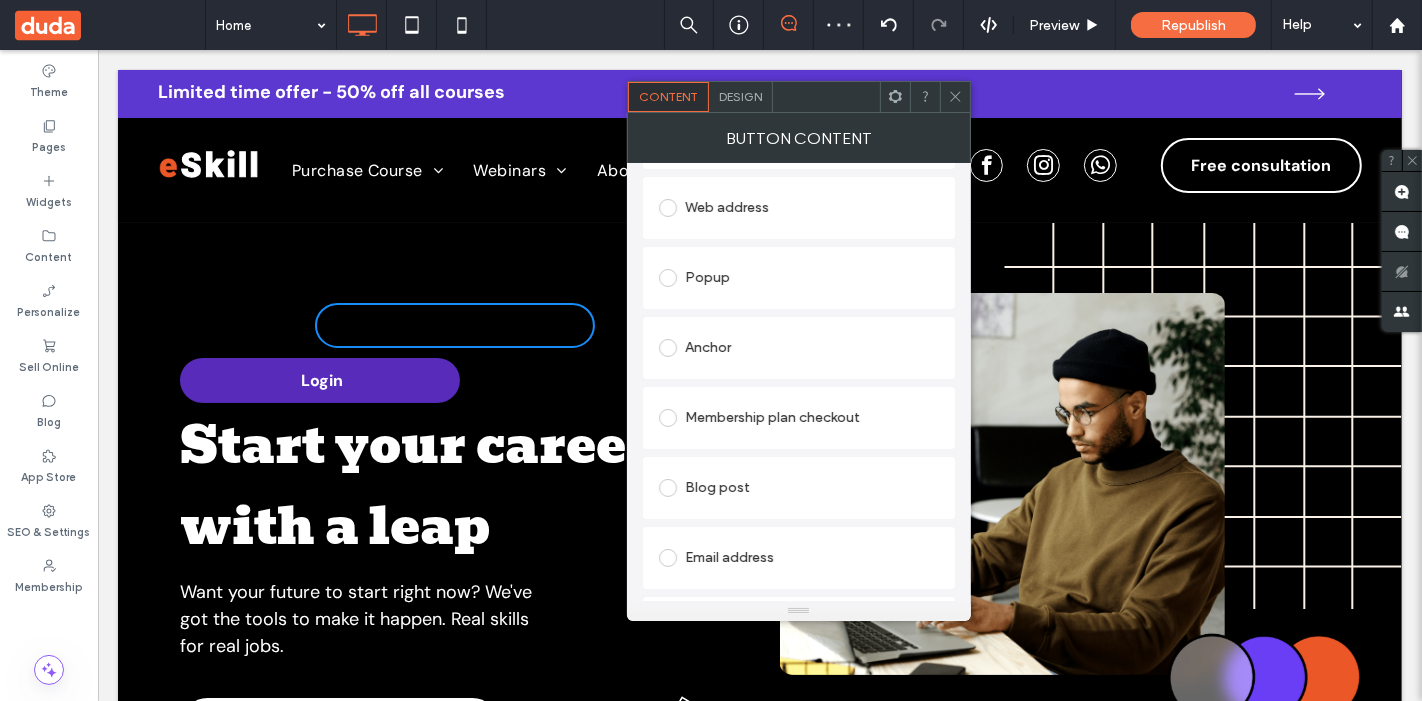 click on "Membership plan checkout" at bounding box center (799, 418) 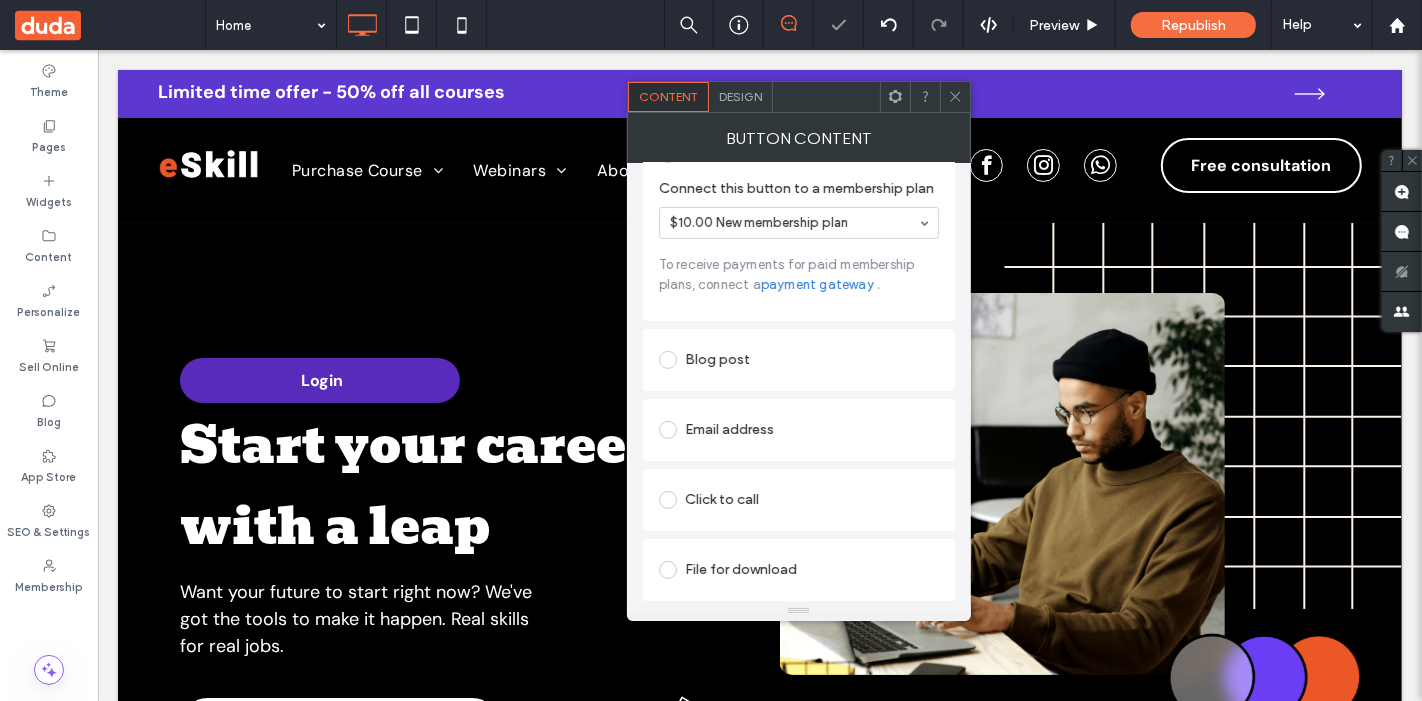 scroll, scrollTop: 0, scrollLeft: 0, axis: both 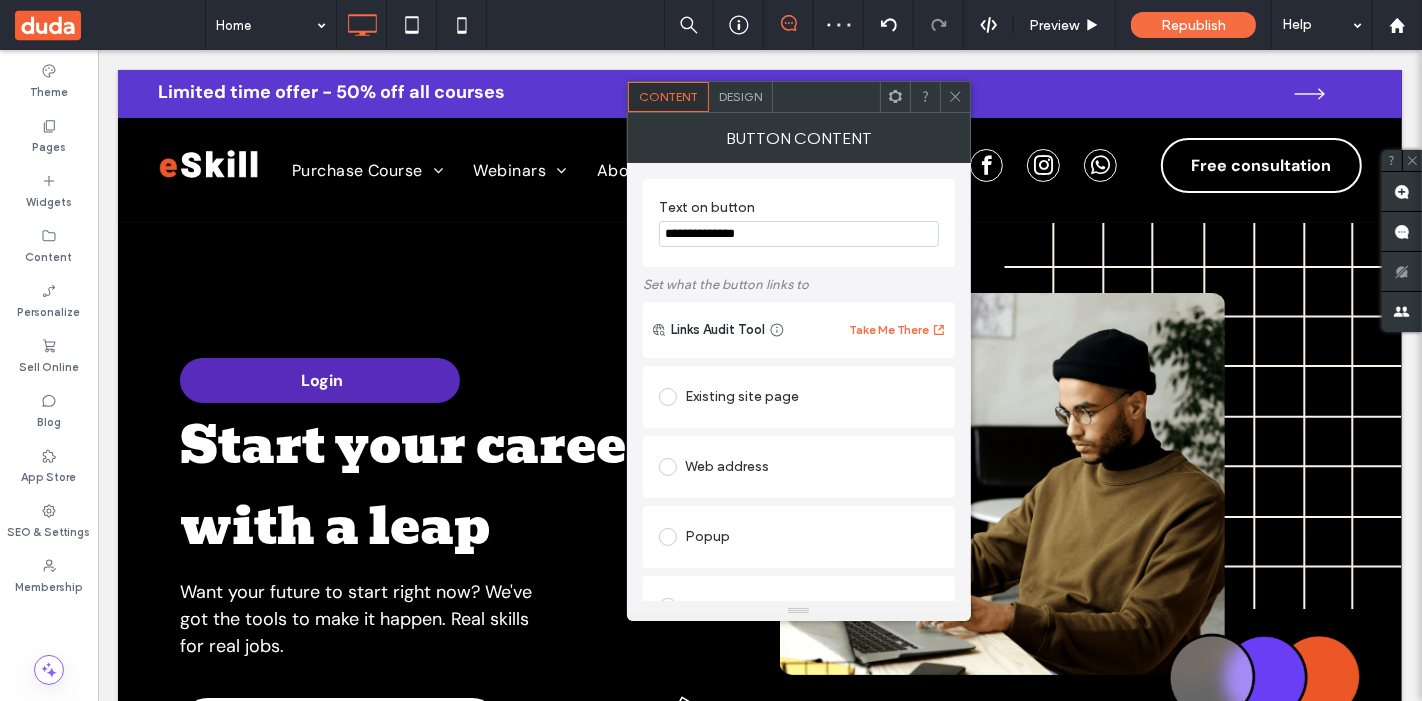 click 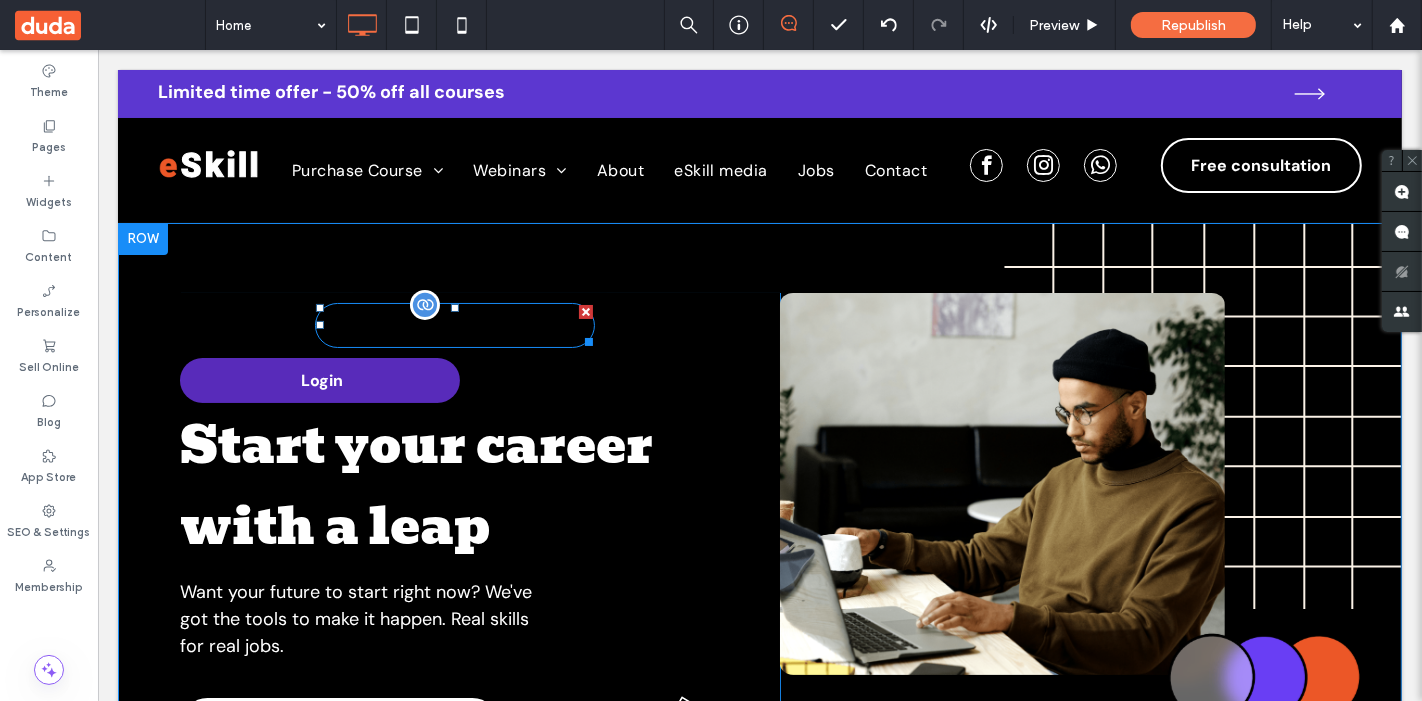 click on "buy membership" at bounding box center (454, 325) 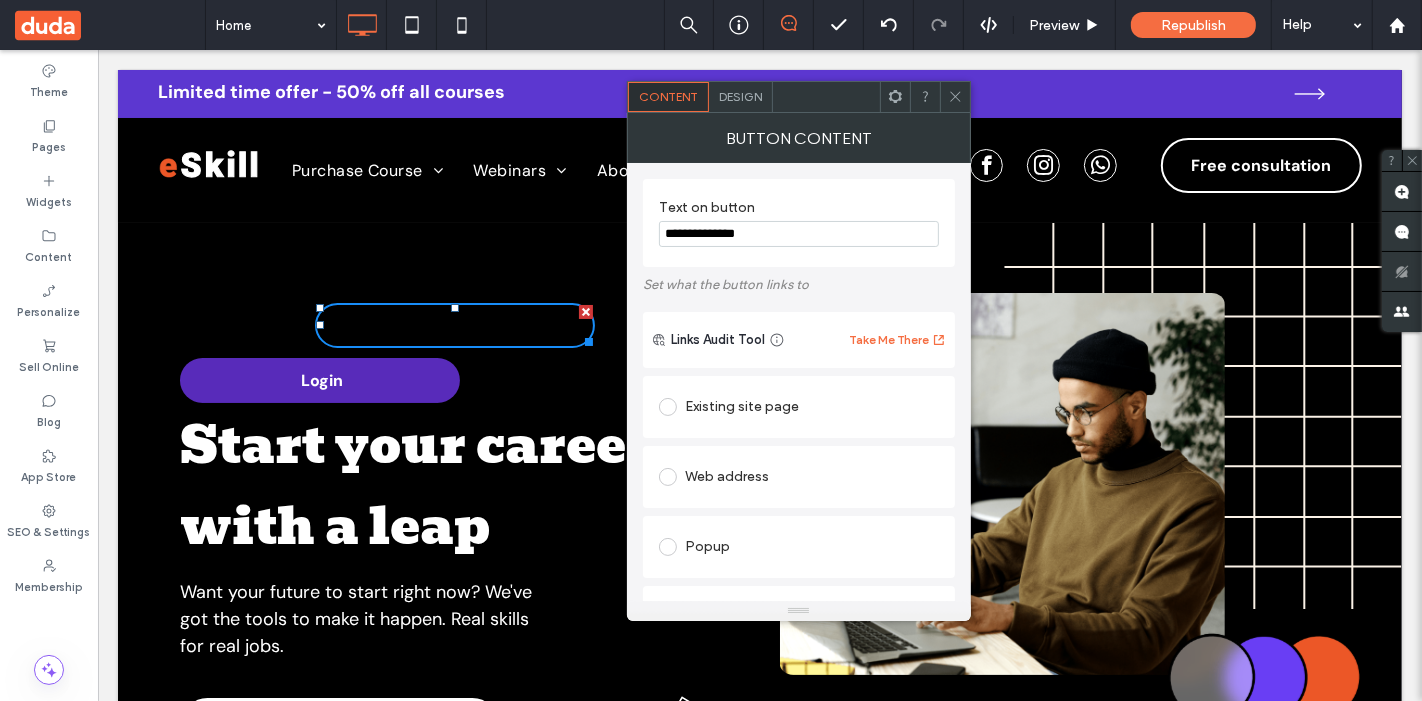 click on "Design" at bounding box center [740, 96] 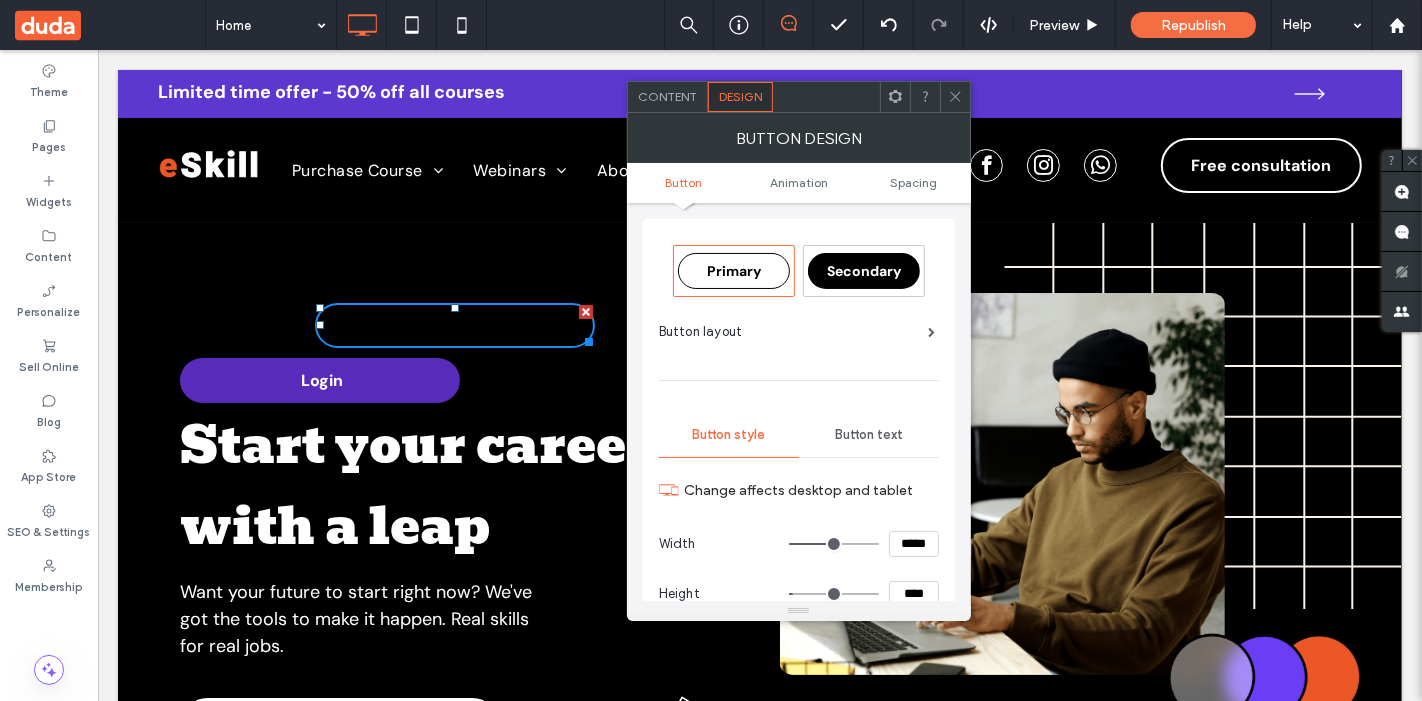 click on "Secondary" at bounding box center (864, 270) 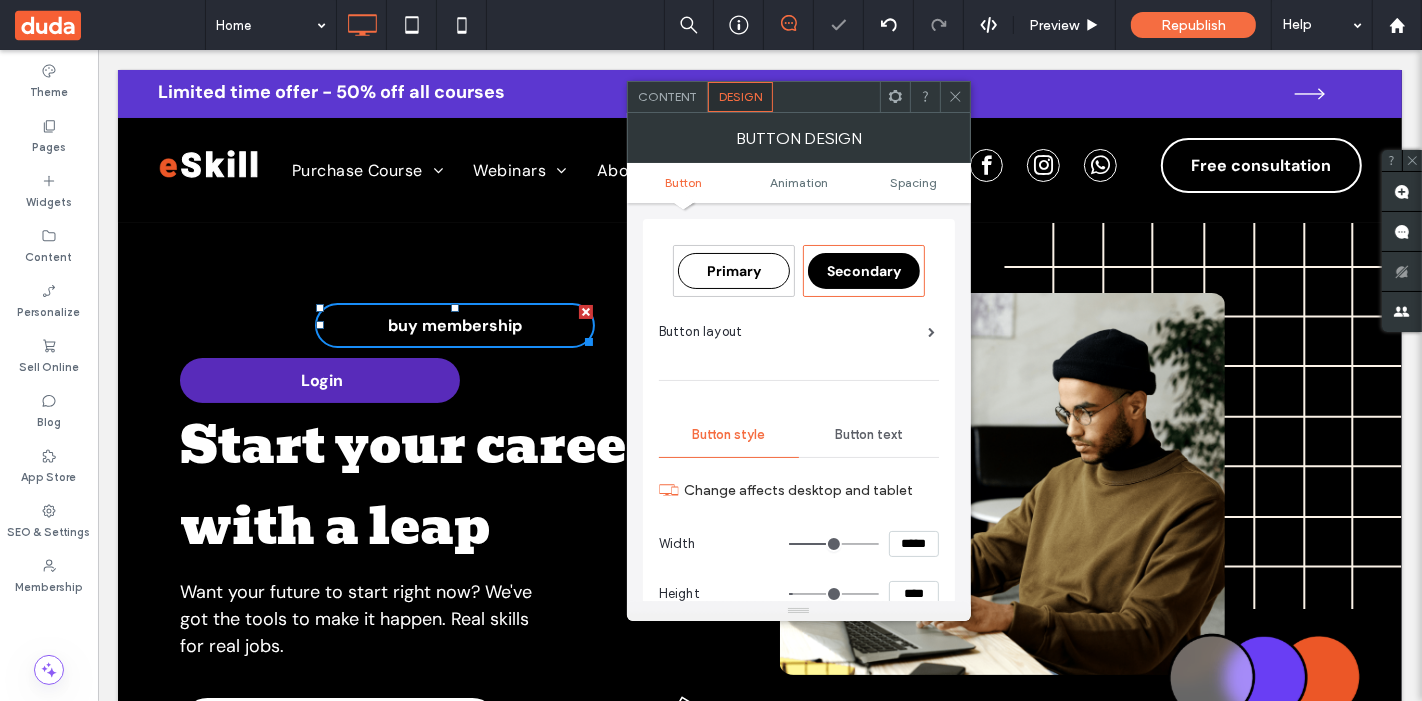 type on "*" 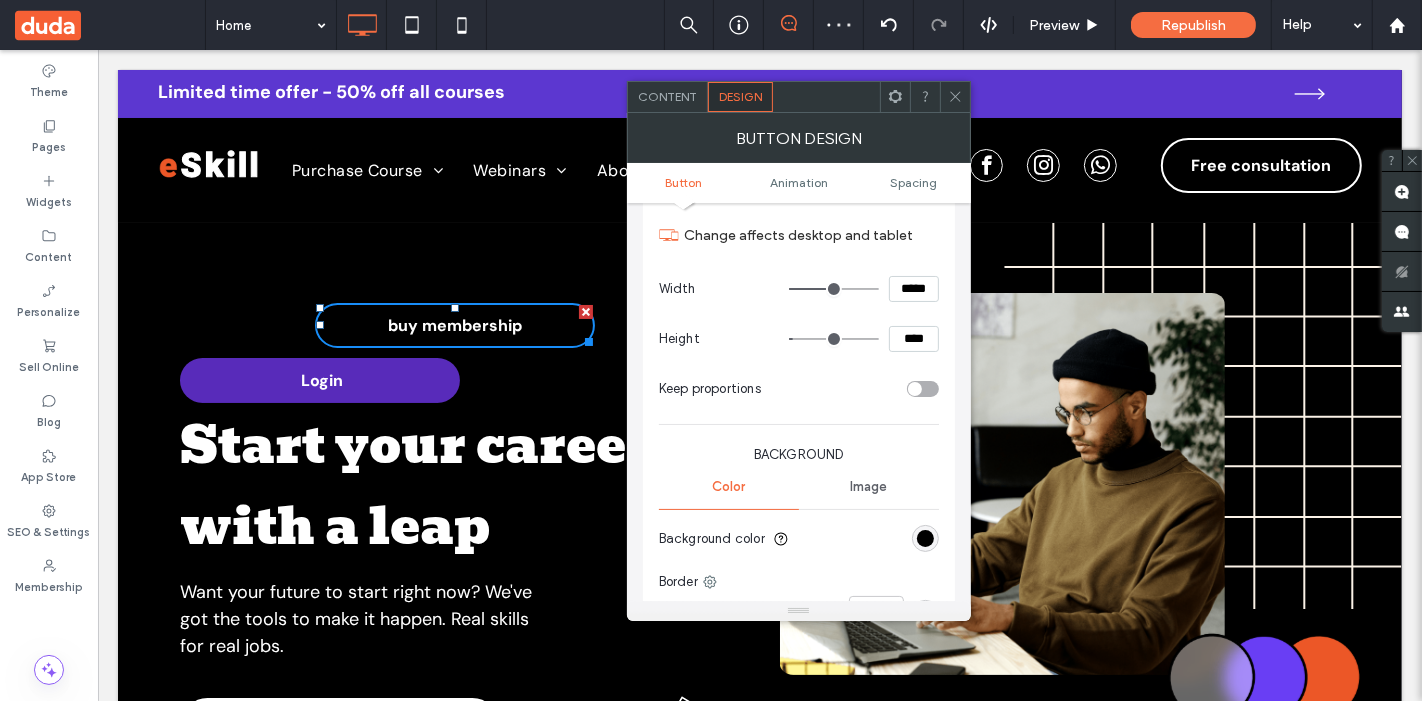 scroll, scrollTop: 372, scrollLeft: 0, axis: vertical 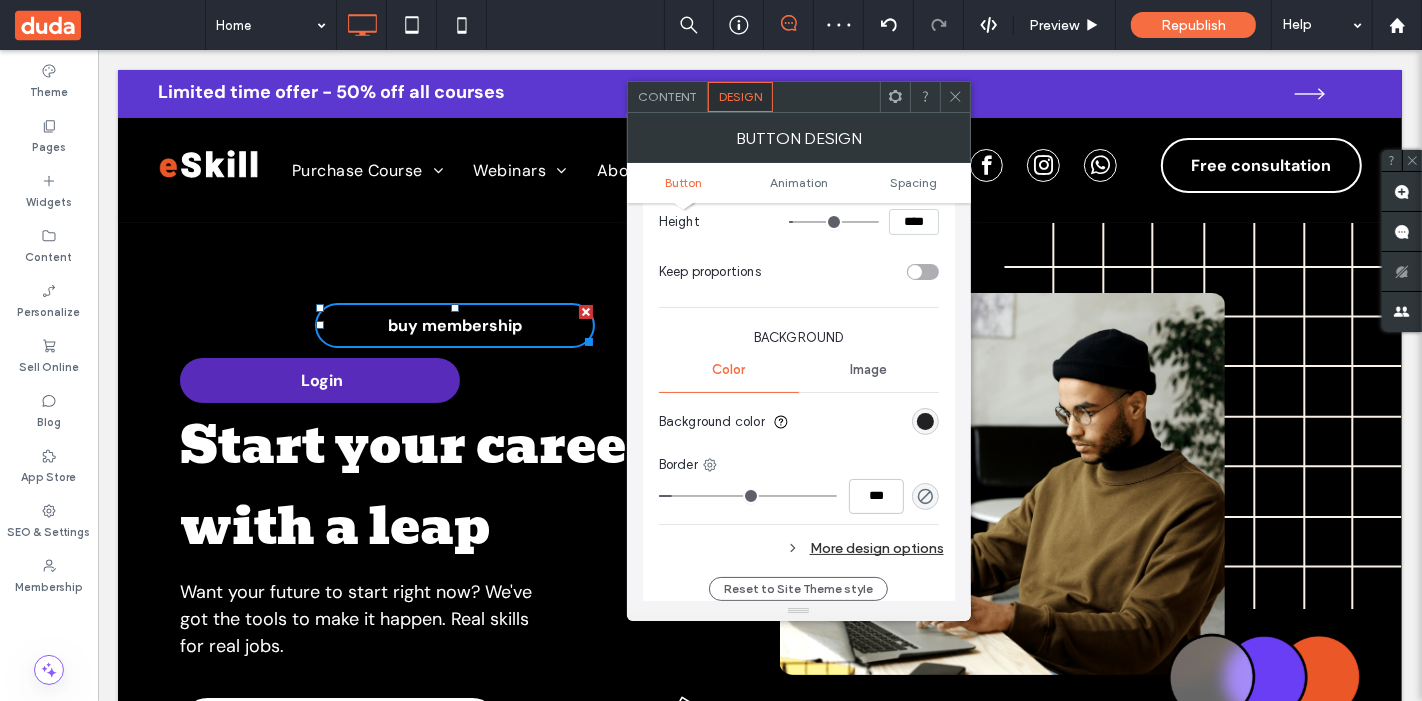 click at bounding box center [925, 421] 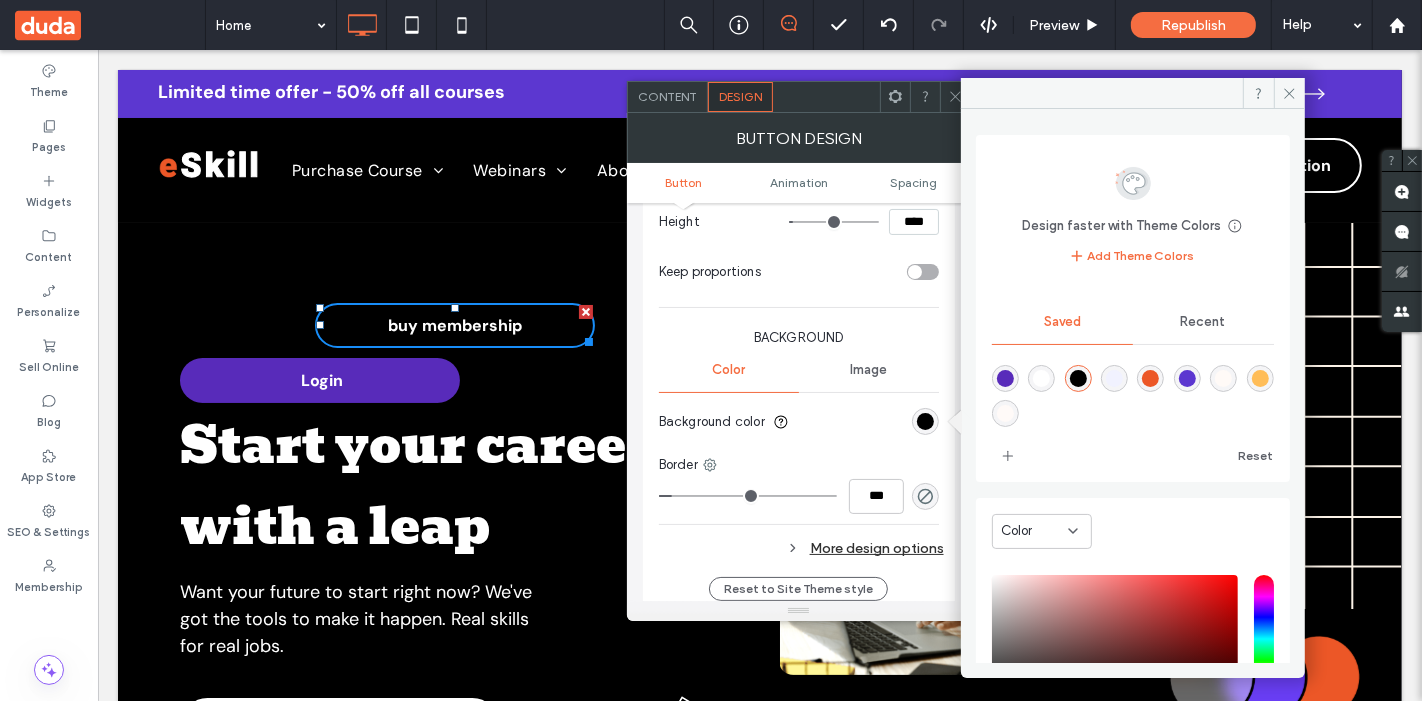 click at bounding box center [1150, 378] 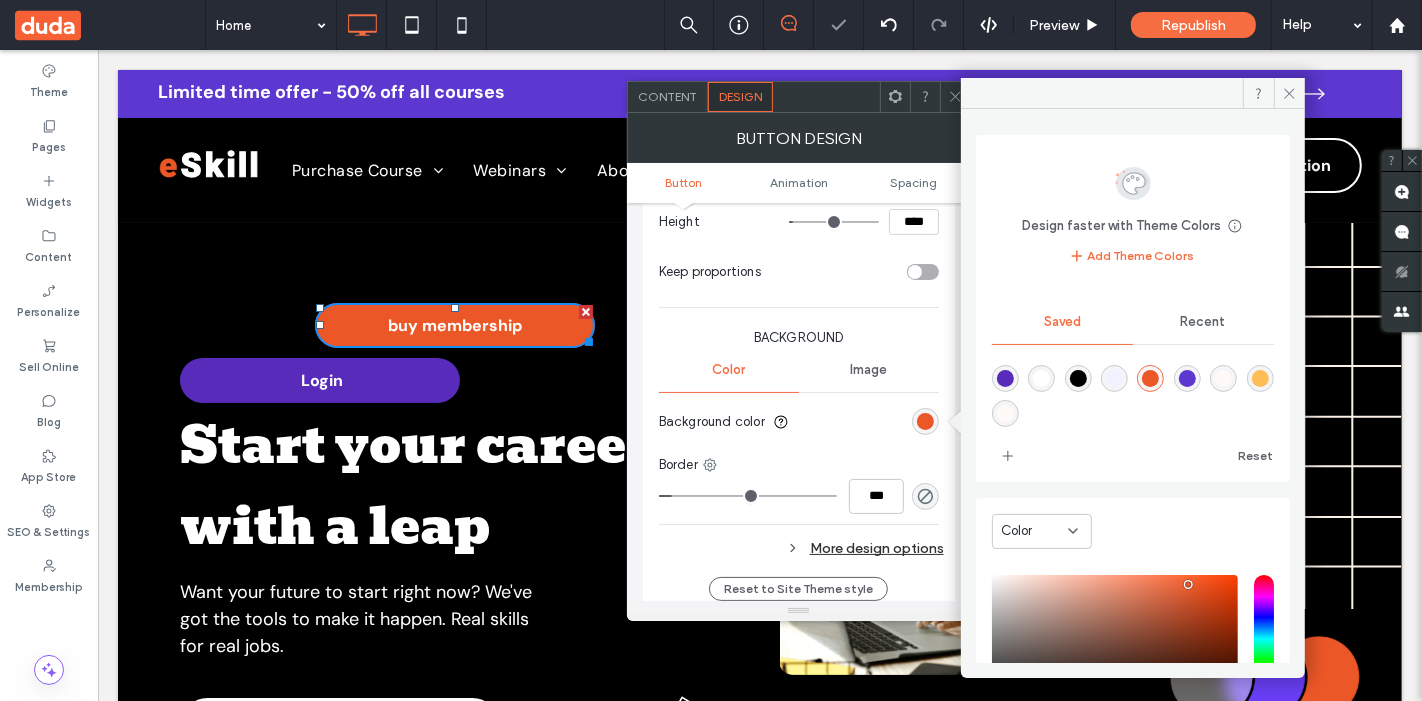 type on "*******" 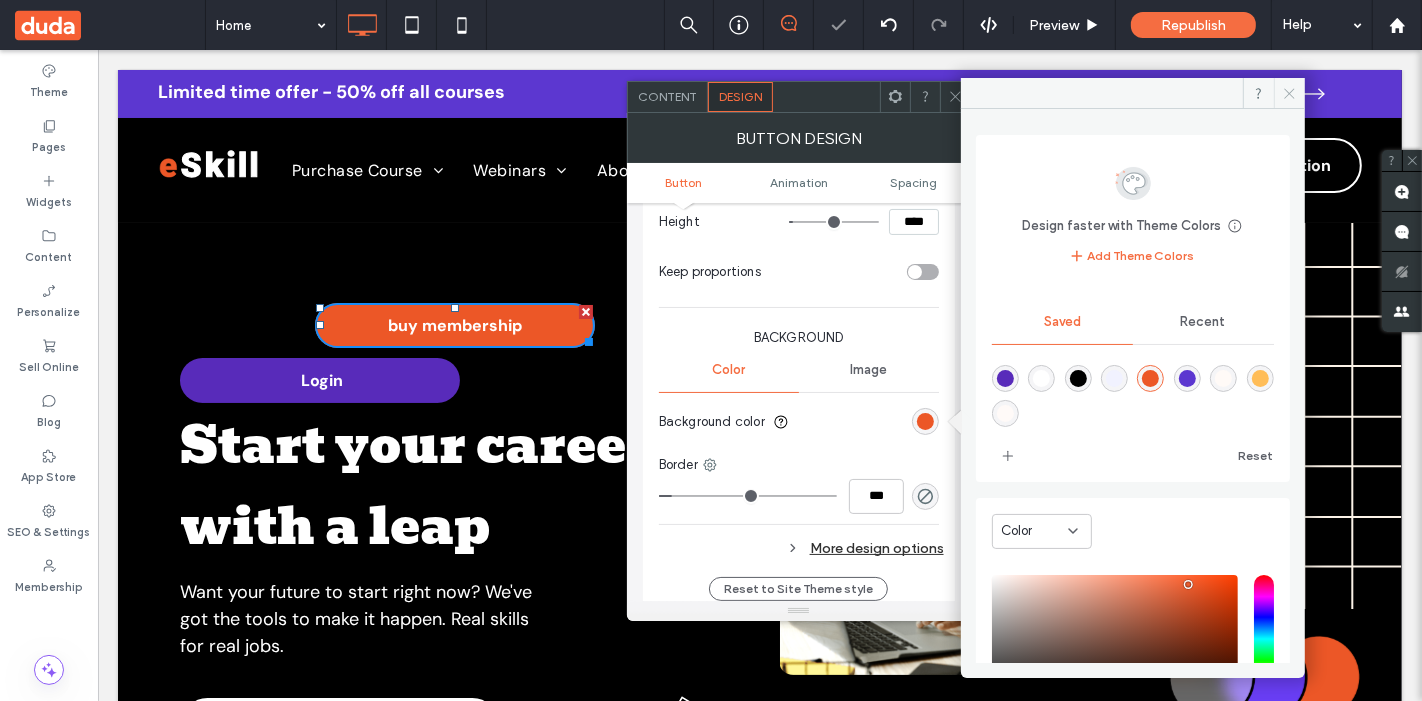 click 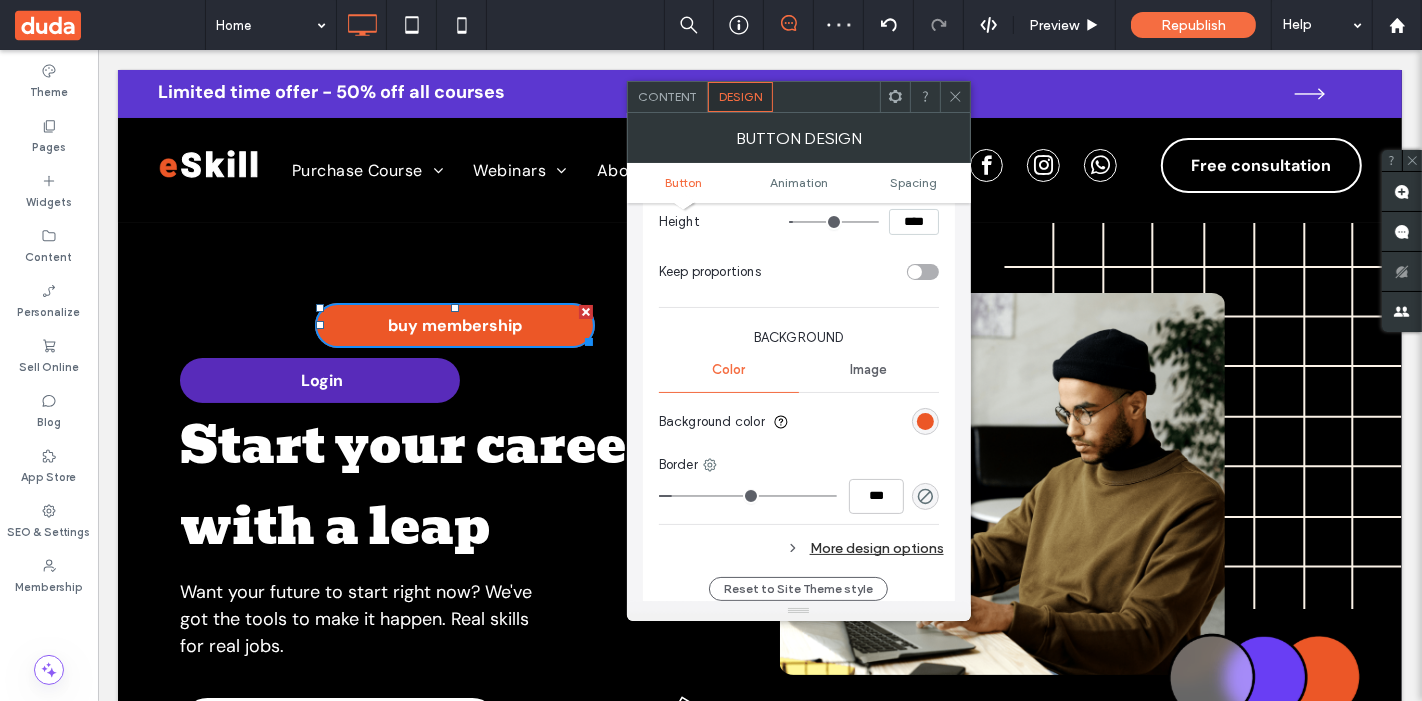 drag, startPoint x: 951, startPoint y: 91, endPoint x: 988, endPoint y: 15, distance: 84.5281 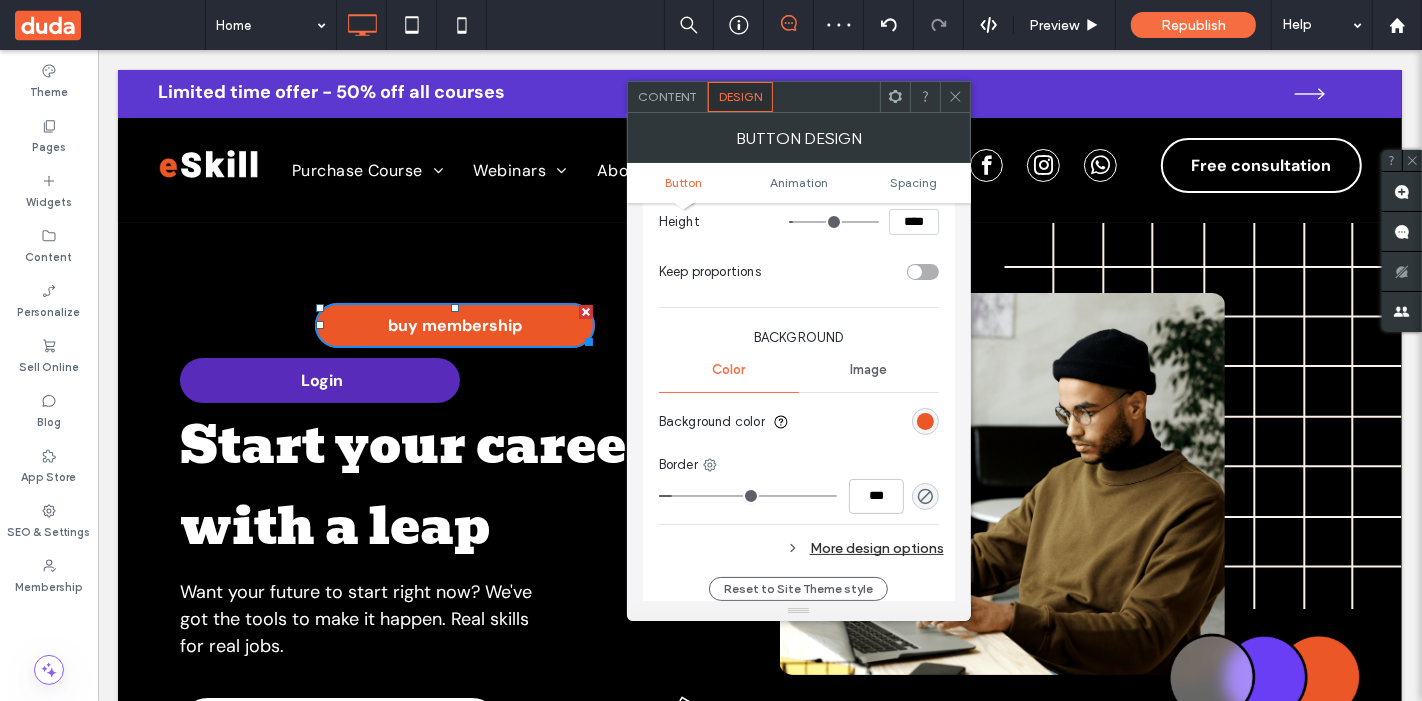 click 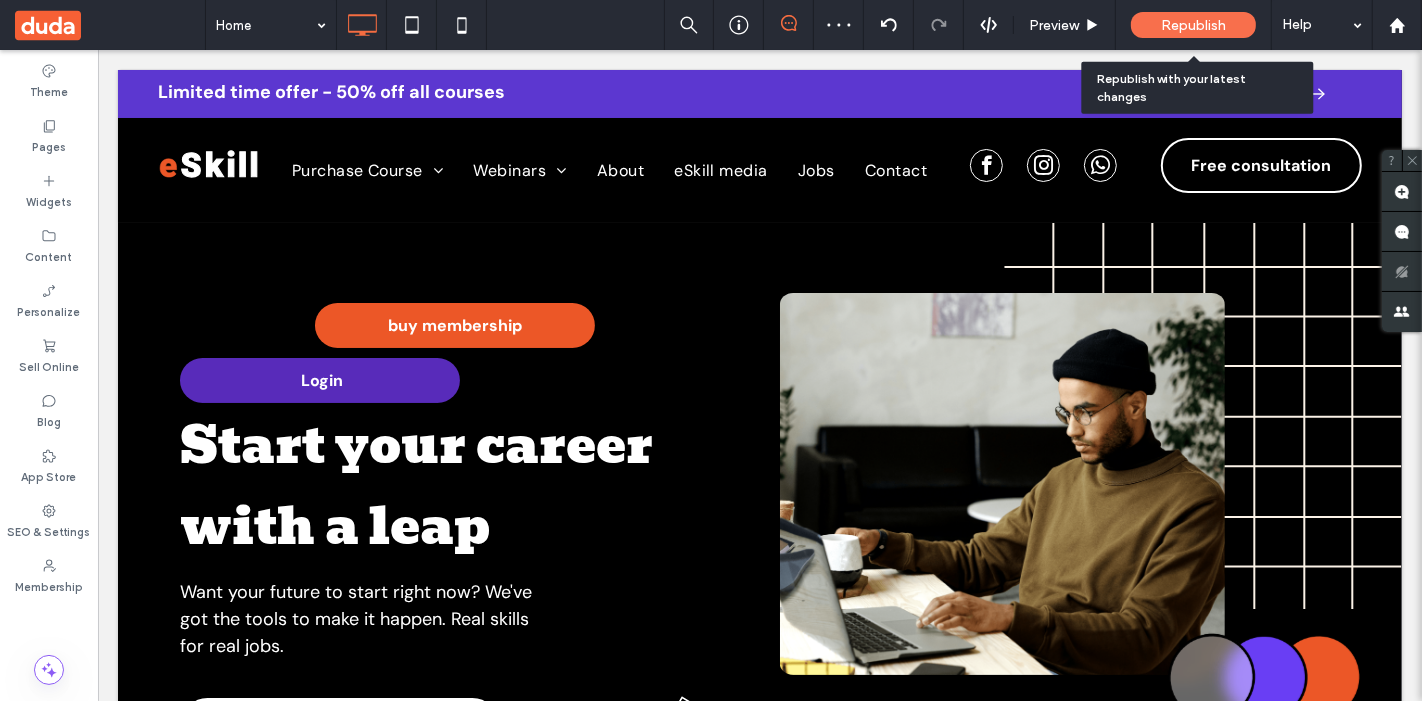 click on "Republish" at bounding box center (1193, 25) 